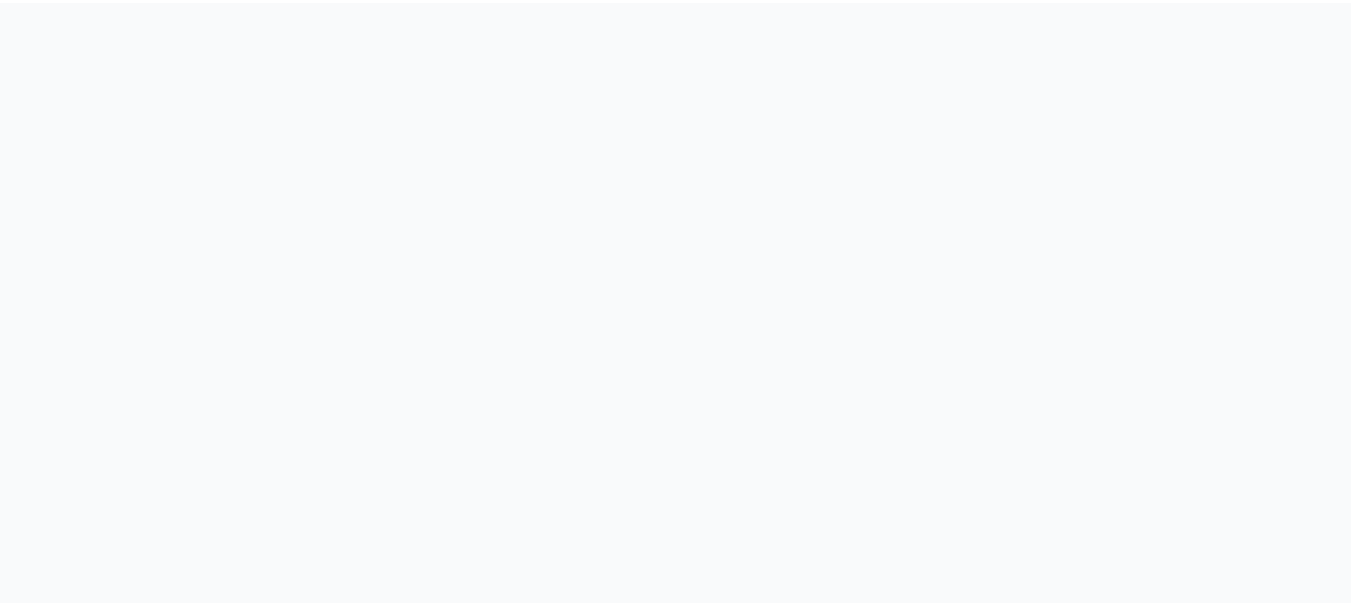 scroll, scrollTop: 0, scrollLeft: 0, axis: both 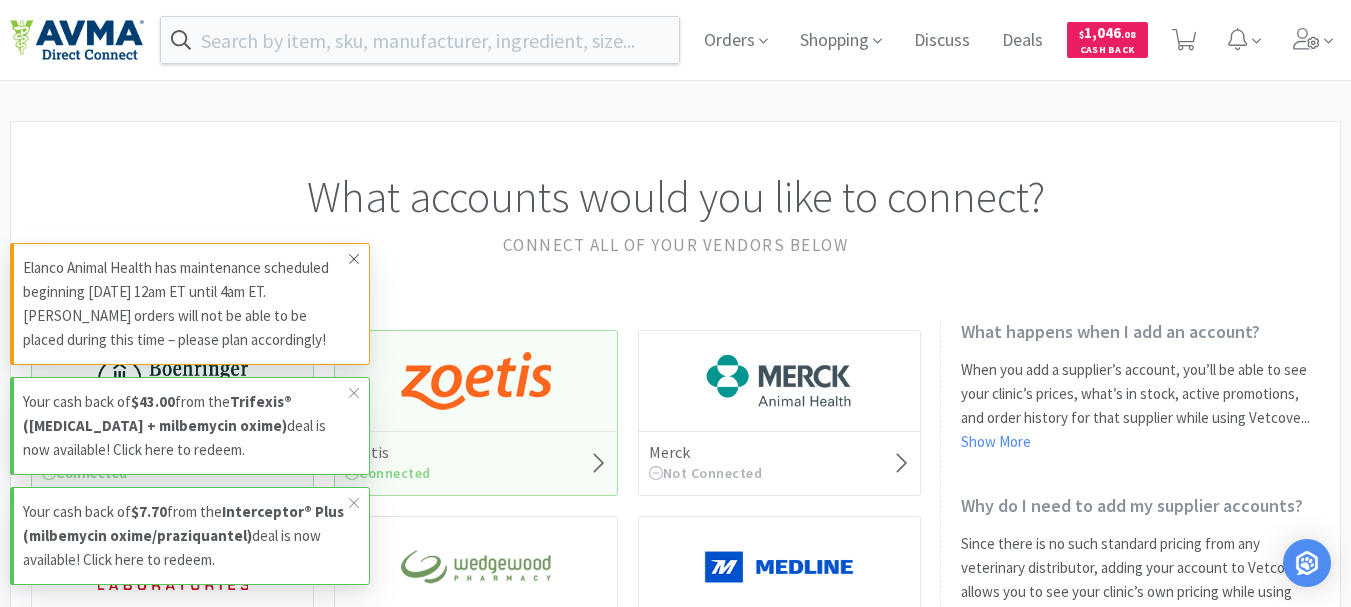 click 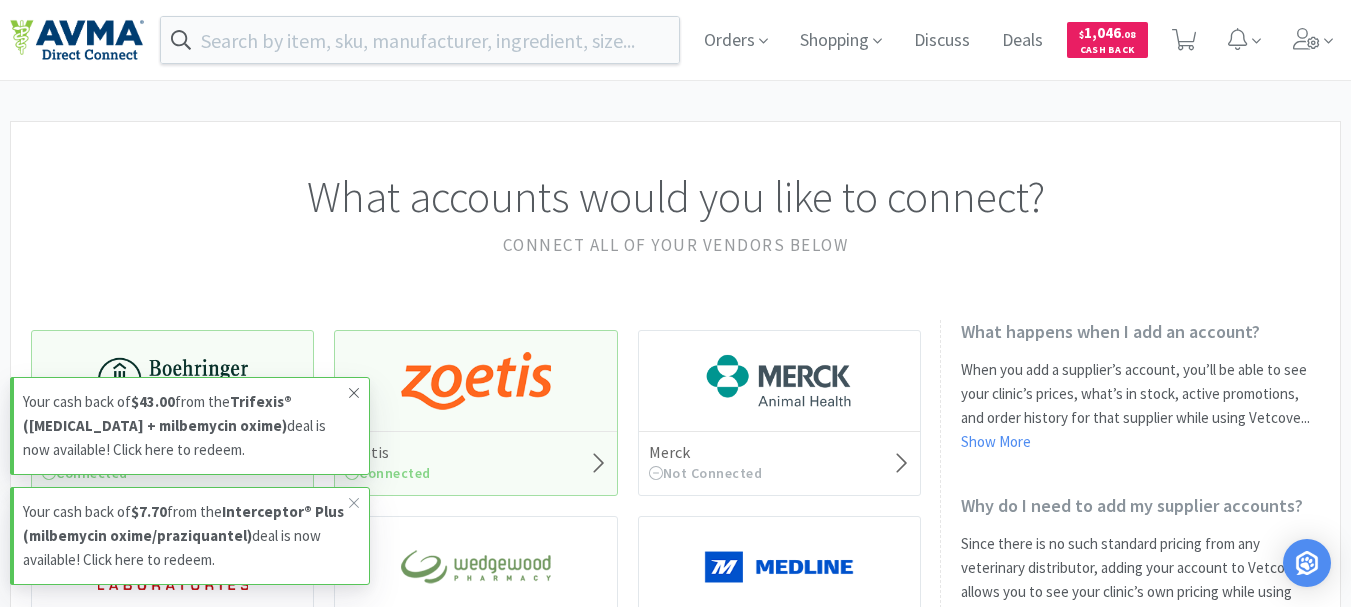 click 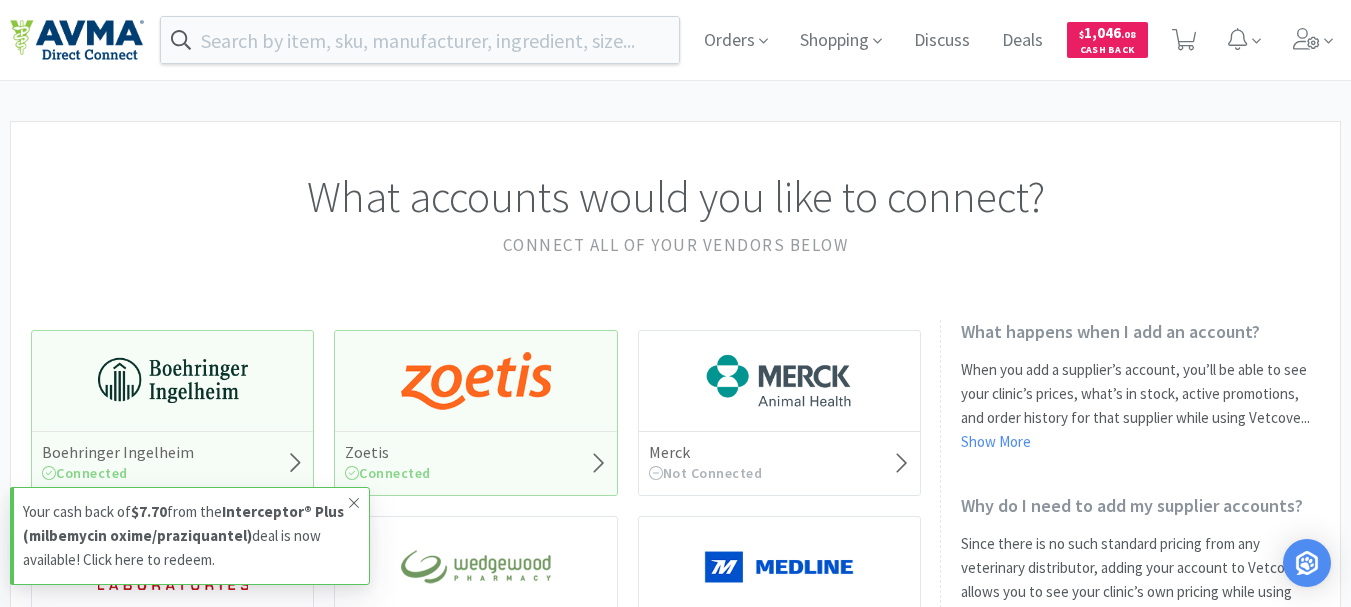 click 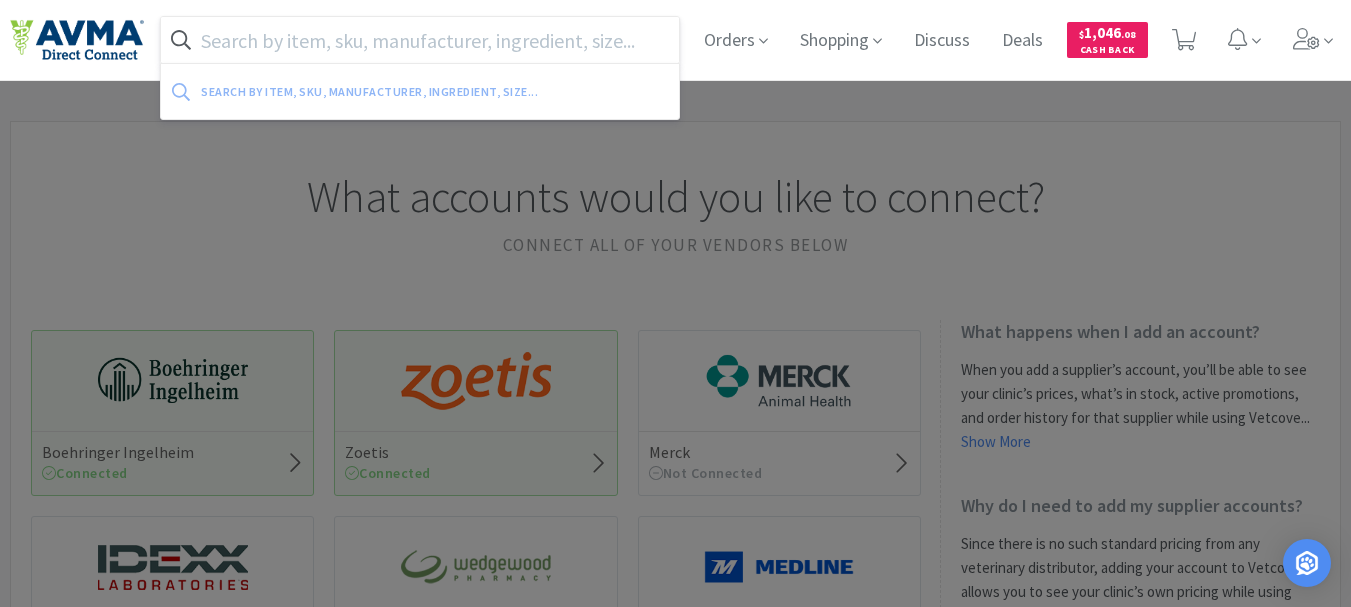 click at bounding box center (420, 40) 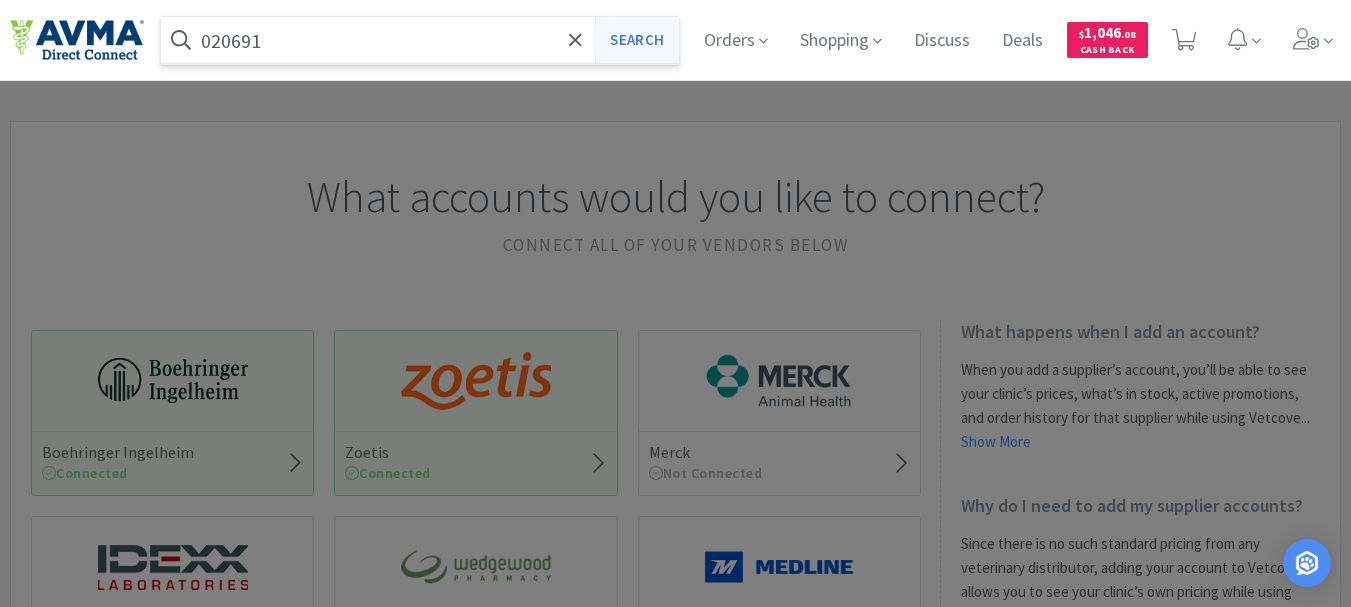 type on "020691" 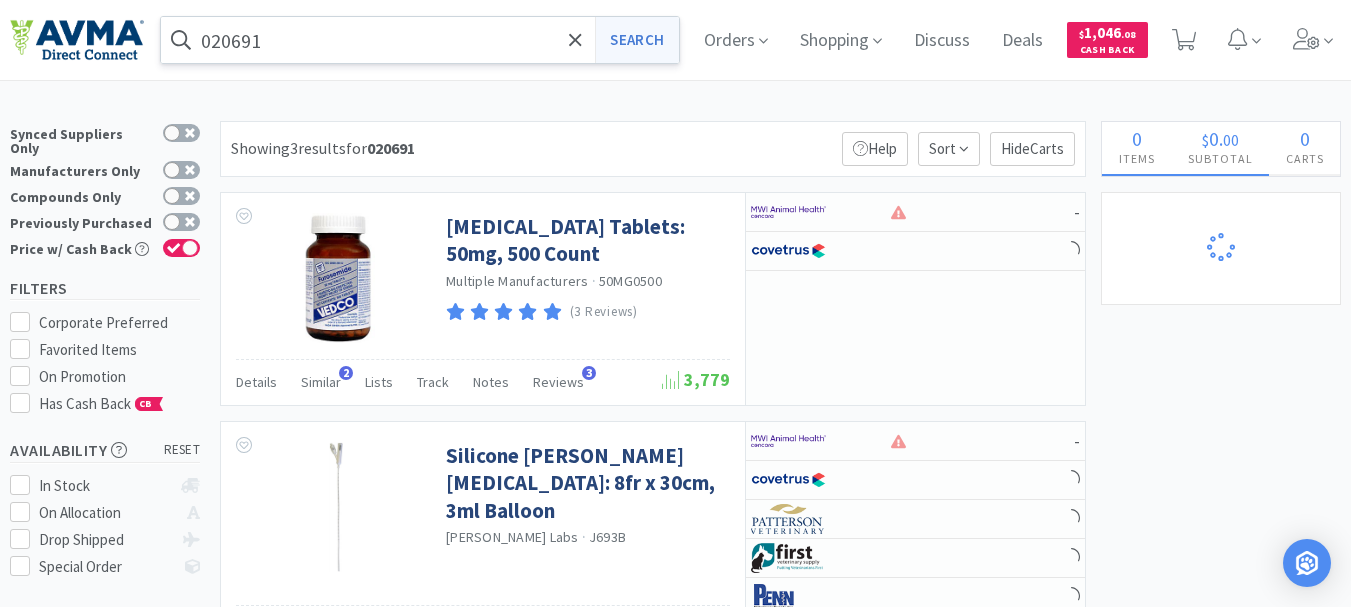 select on "1" 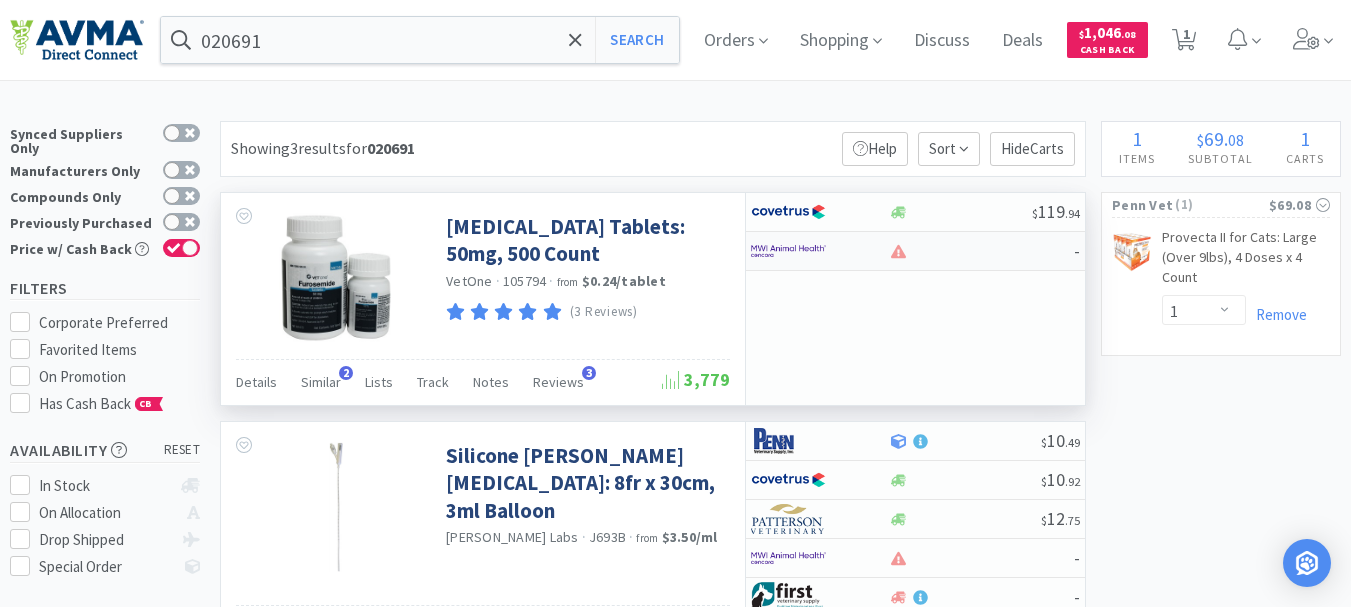 click at bounding box center [788, 251] 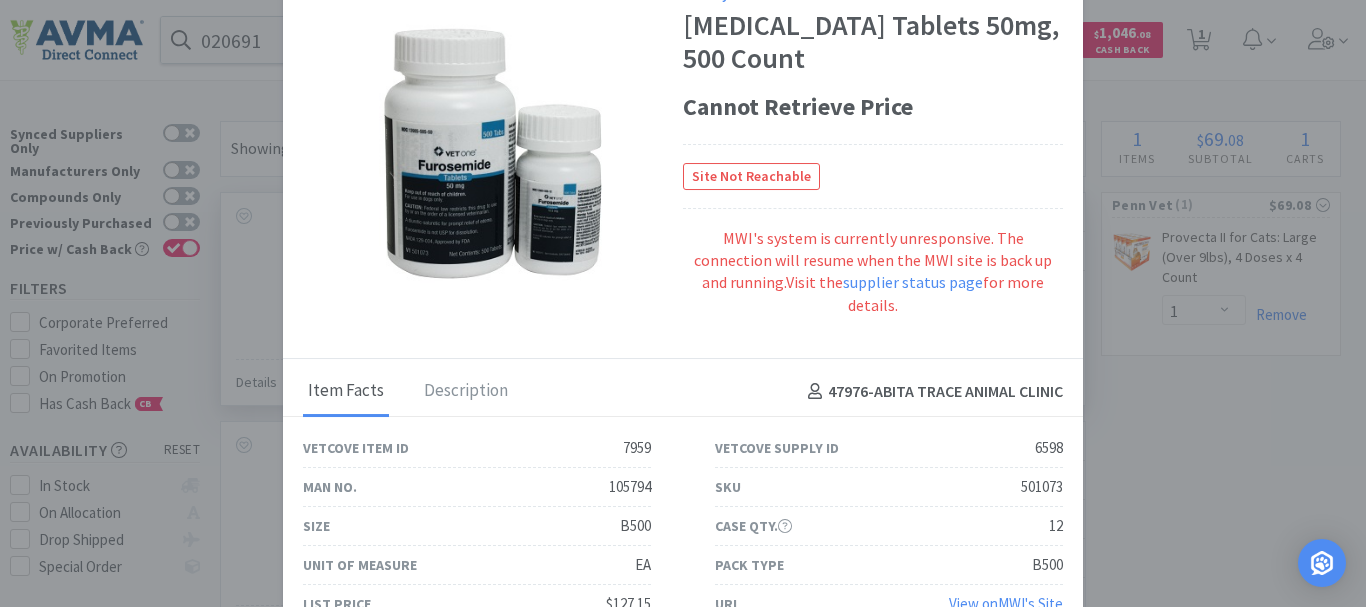 click on "501073" at bounding box center [1042, 487] 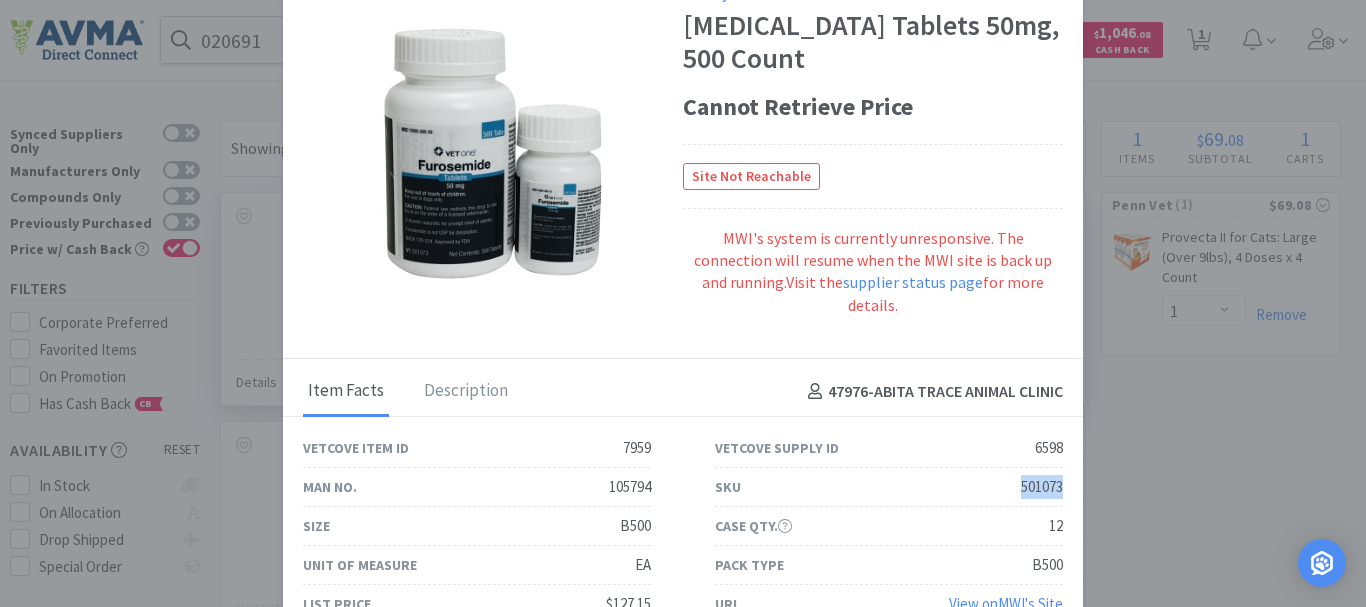 click on "501073" at bounding box center [1042, 487] 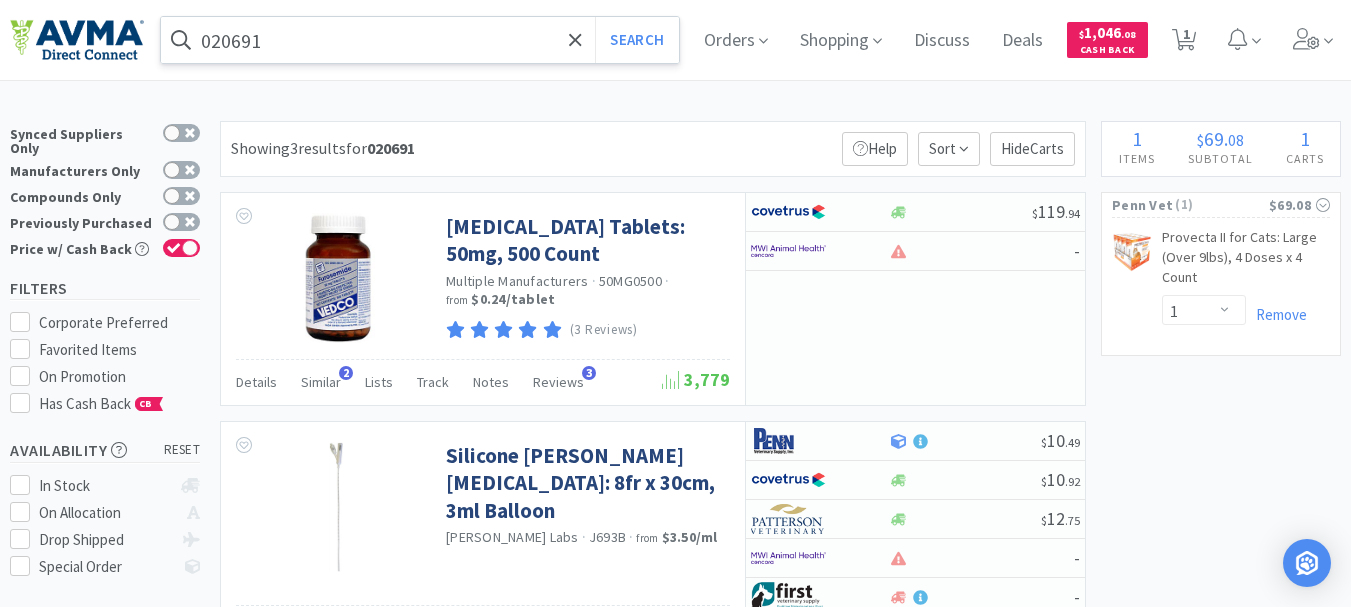 click on "020691" at bounding box center (420, 40) 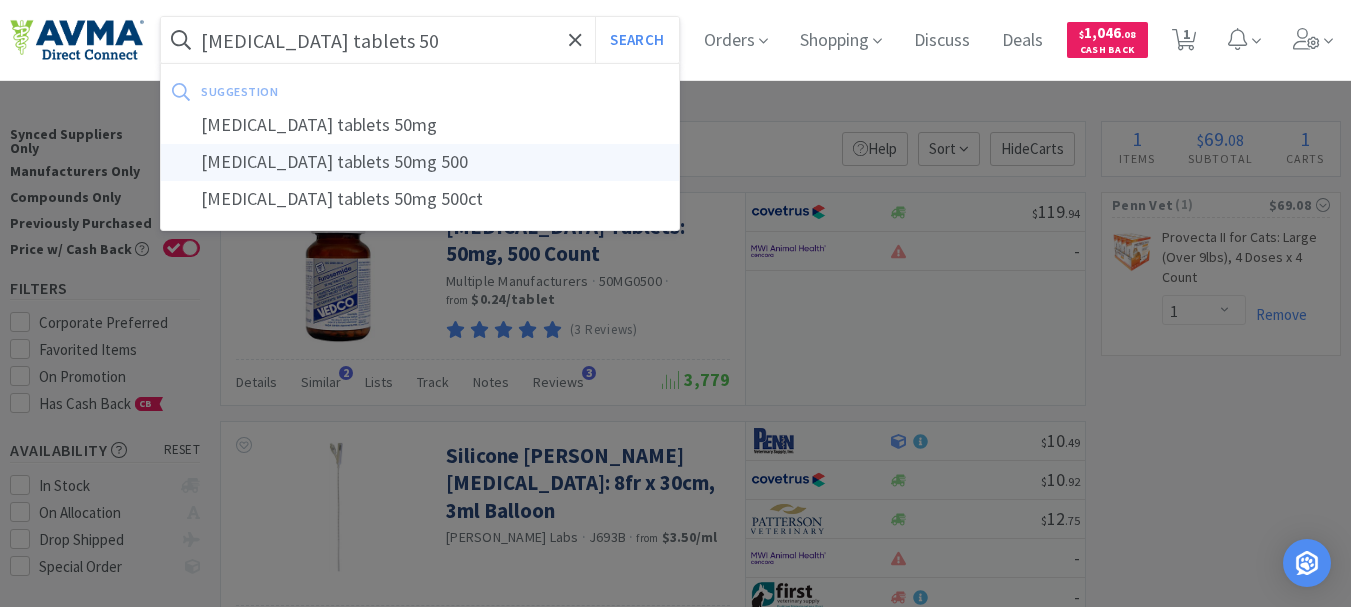 click on "[MEDICAL_DATA] tablets 50mg 500" at bounding box center [420, 162] 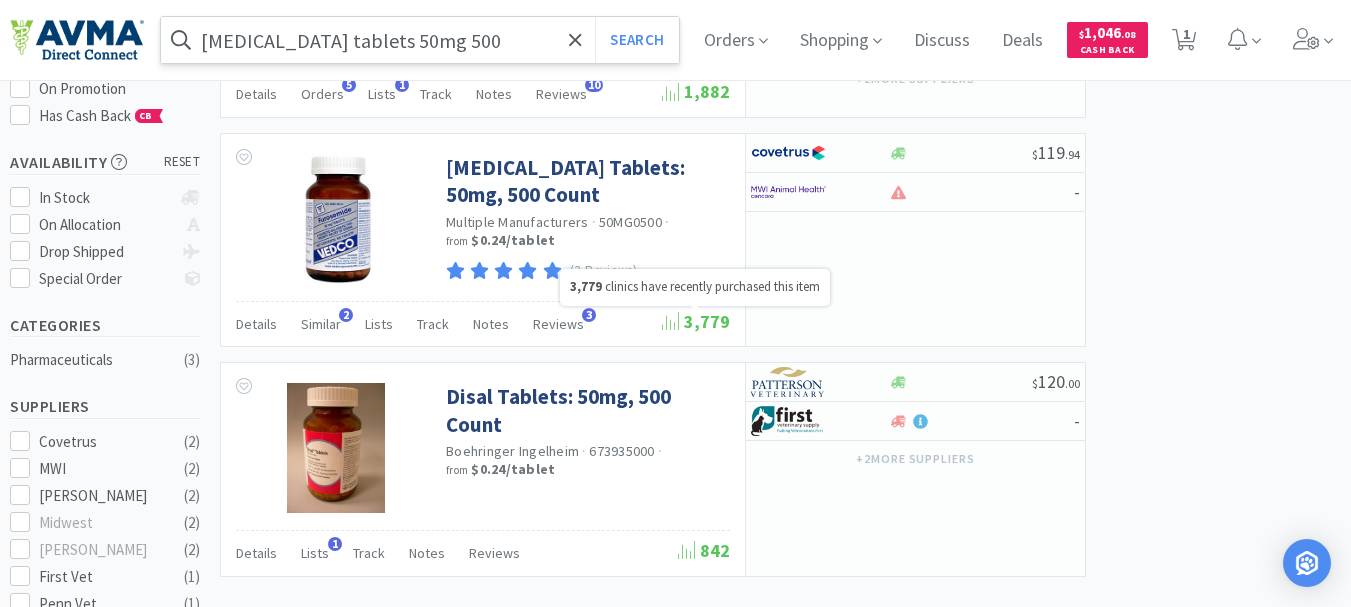 scroll, scrollTop: 300, scrollLeft: 0, axis: vertical 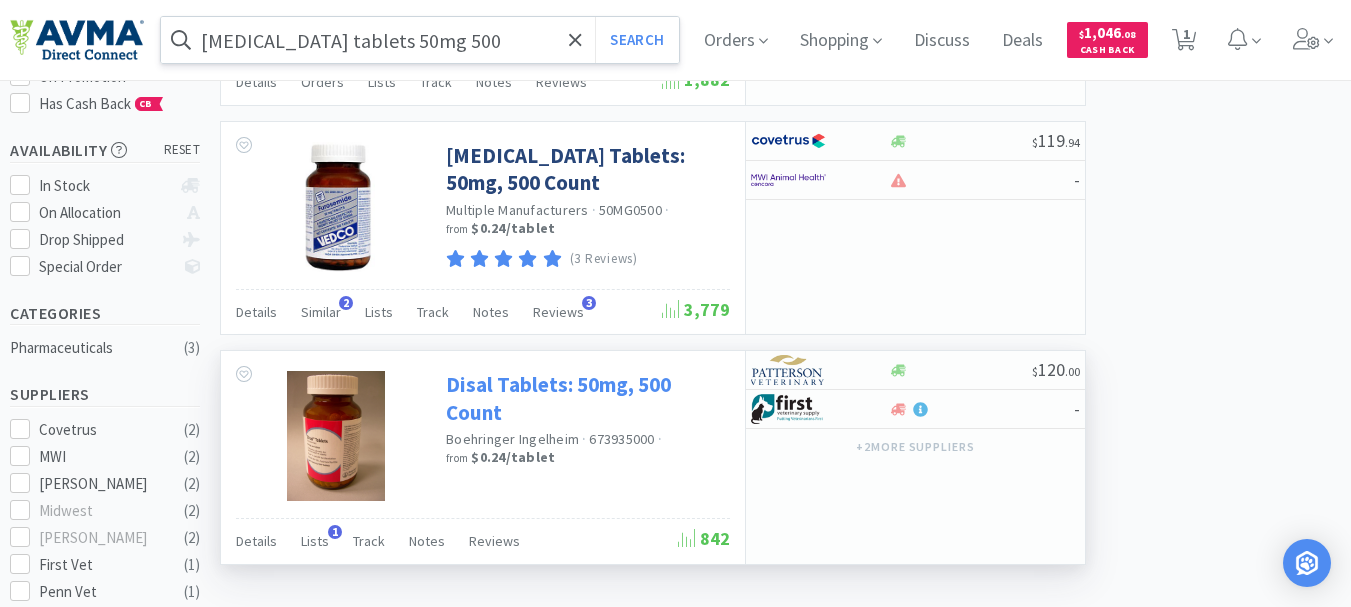 click on "Disal Tablets: 50mg, 500 Count" at bounding box center [585, 398] 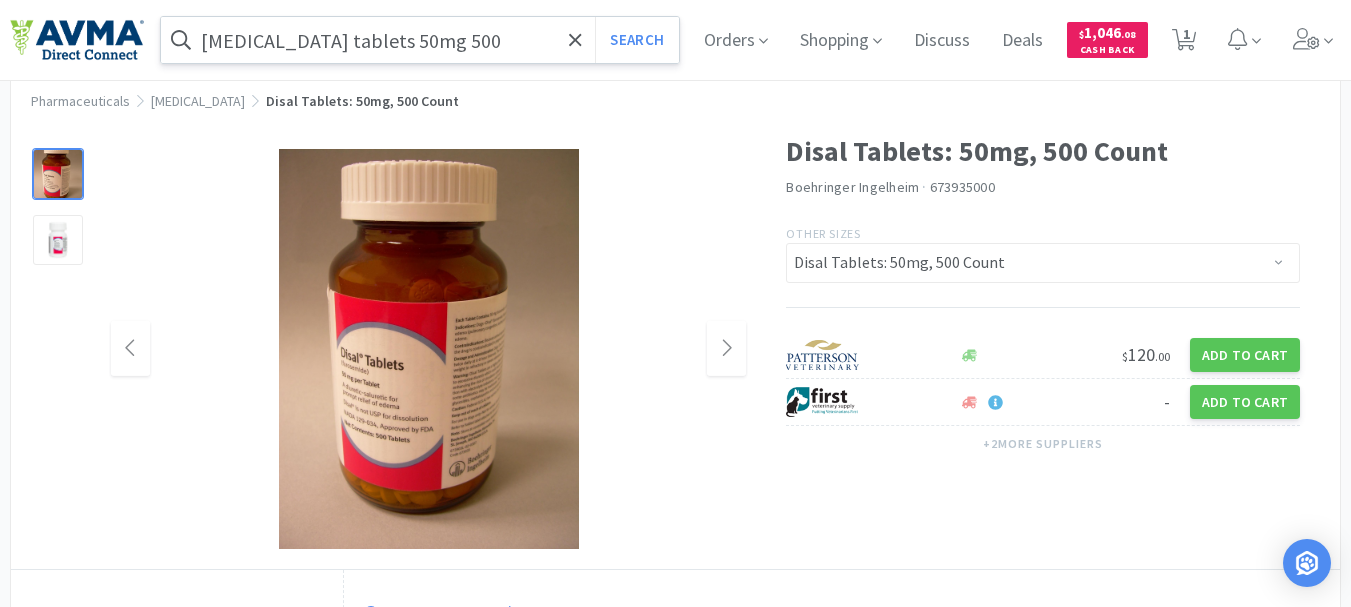 scroll, scrollTop: 13, scrollLeft: 0, axis: vertical 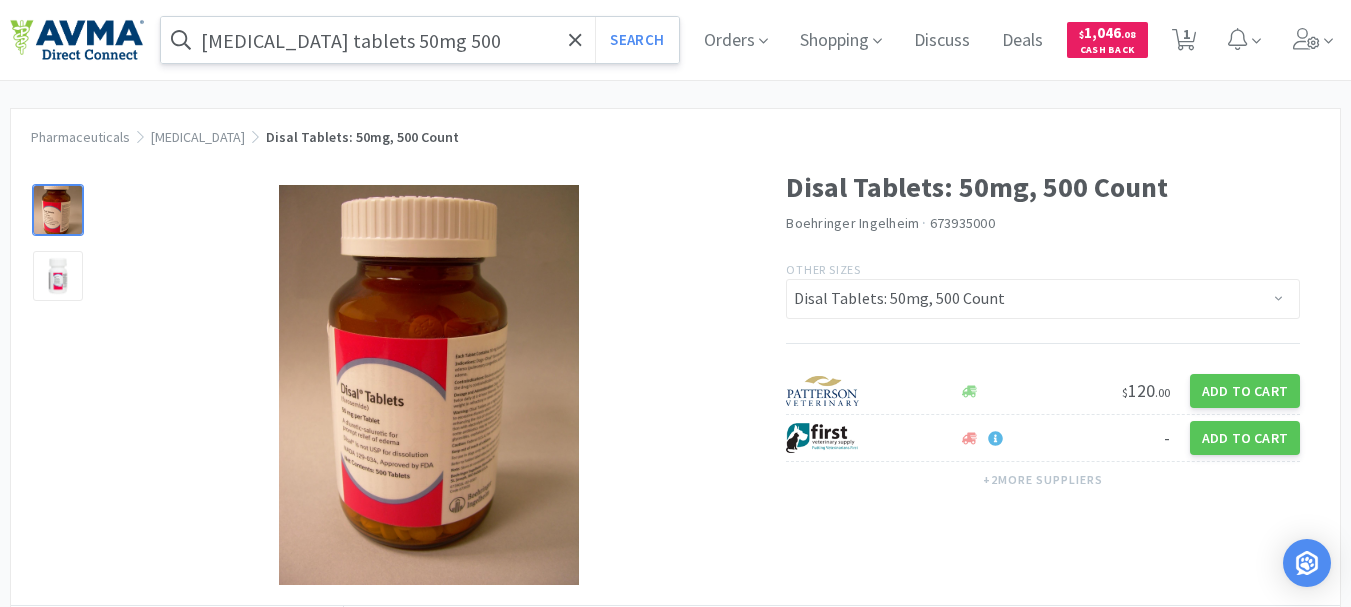 select on "1" 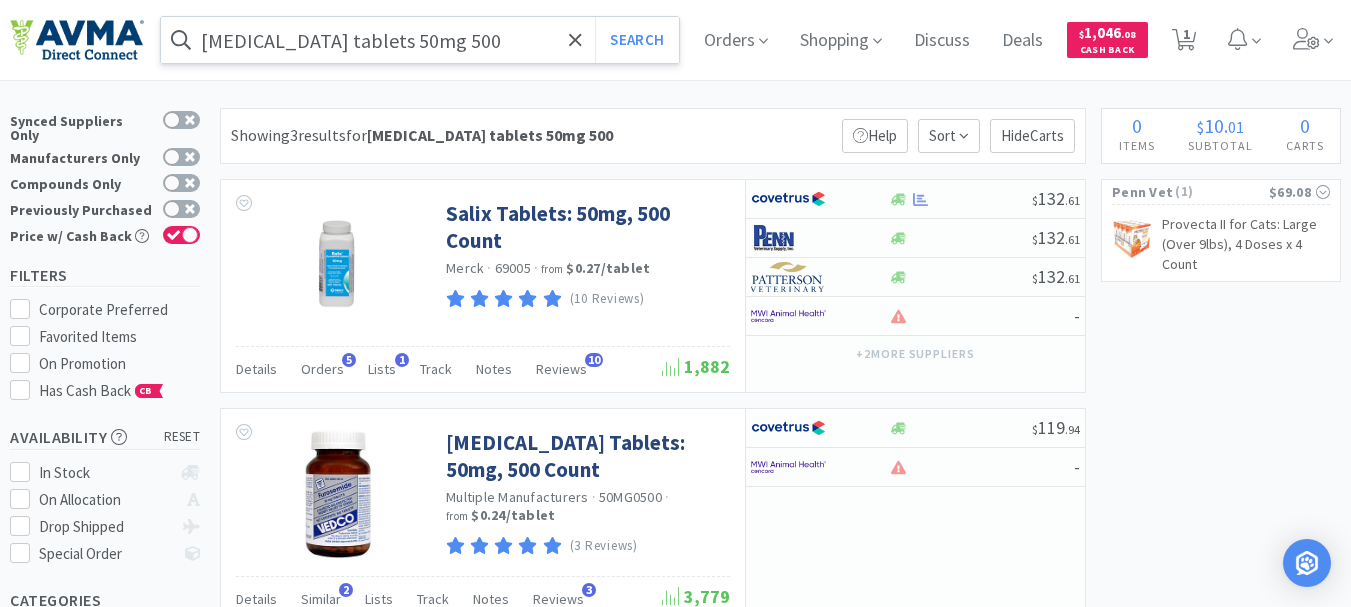 scroll, scrollTop: 300, scrollLeft: 0, axis: vertical 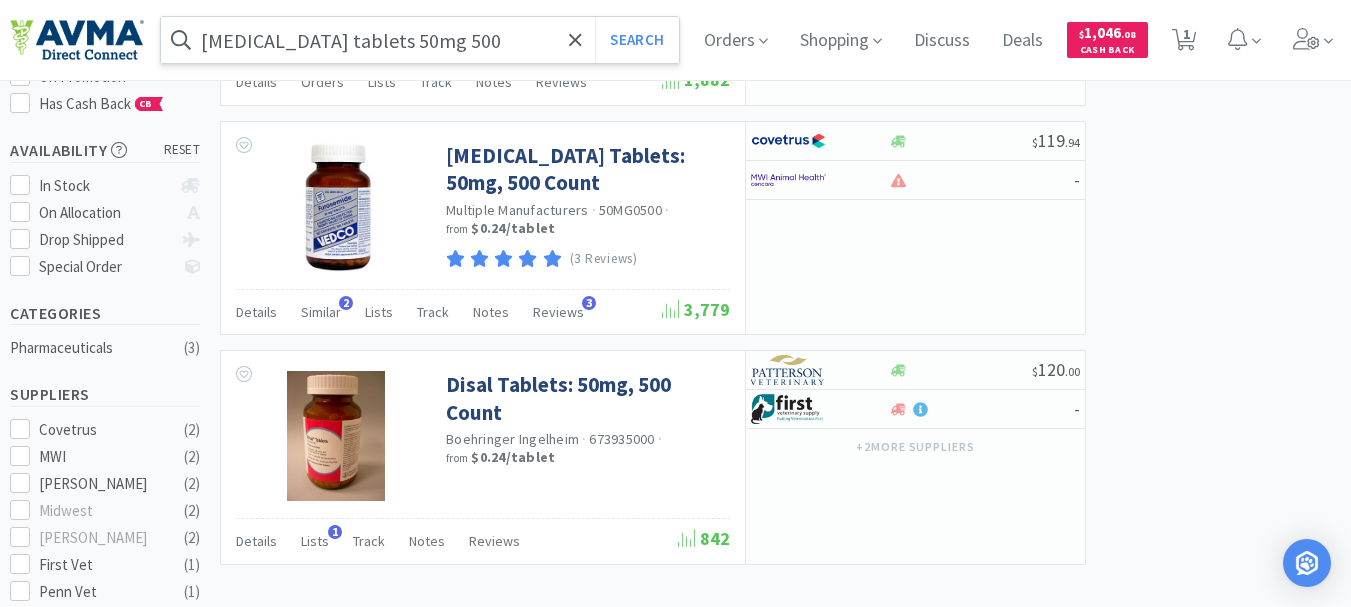 click on "[MEDICAL_DATA] tablets 50mg 500" at bounding box center [420, 40] 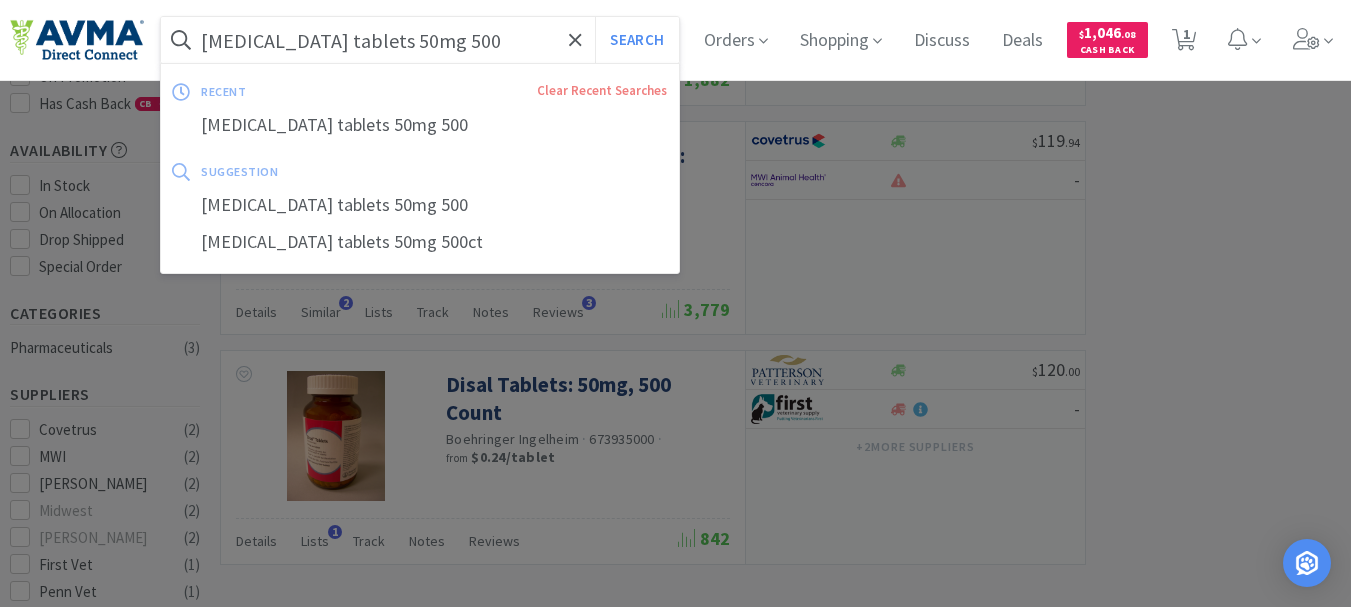 paste on "078953139" 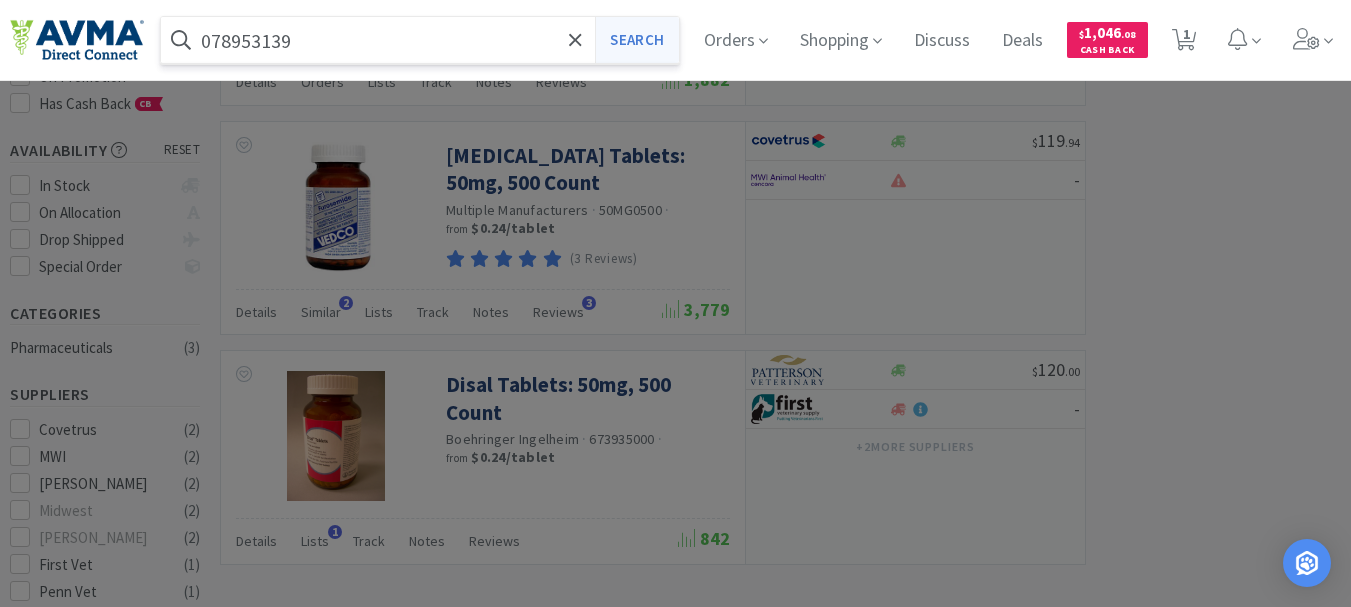 click on "Search" at bounding box center (636, 40) 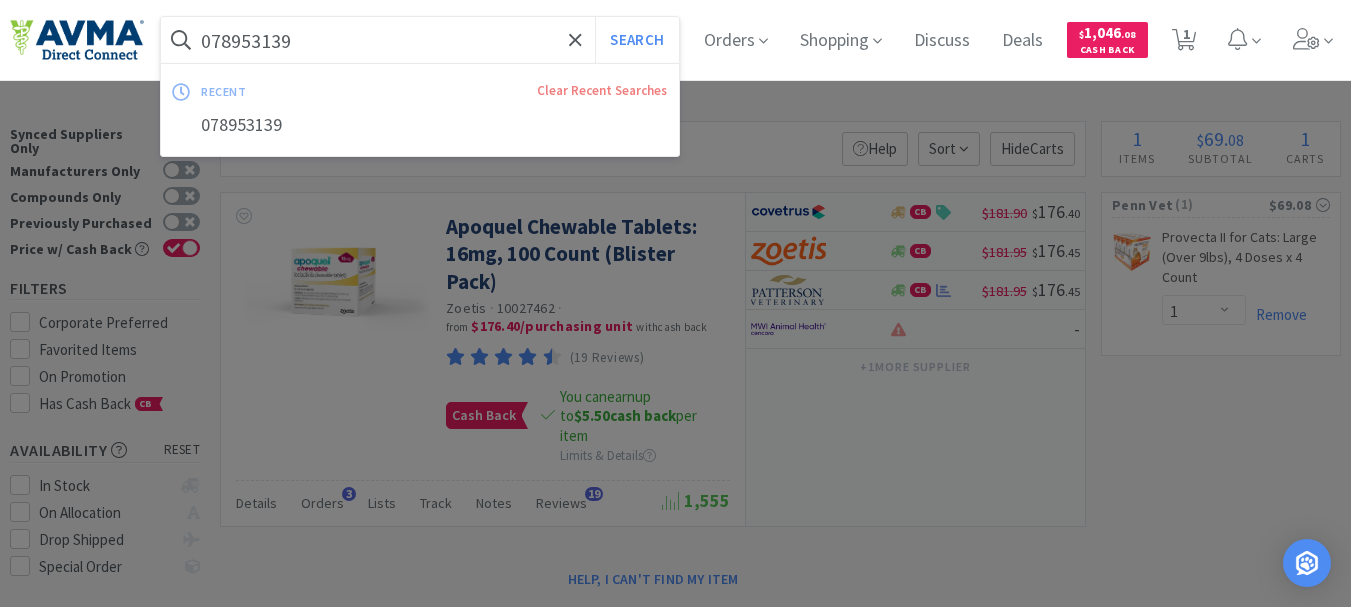 click on "078953139" at bounding box center [420, 40] 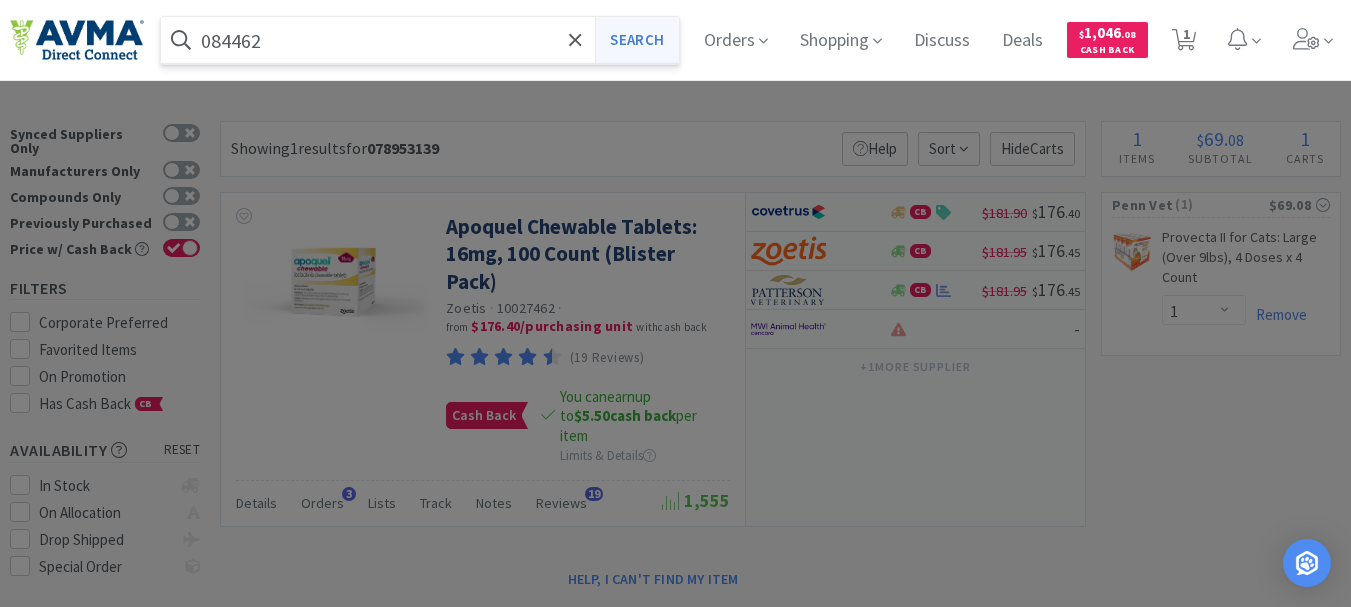 type on "084462" 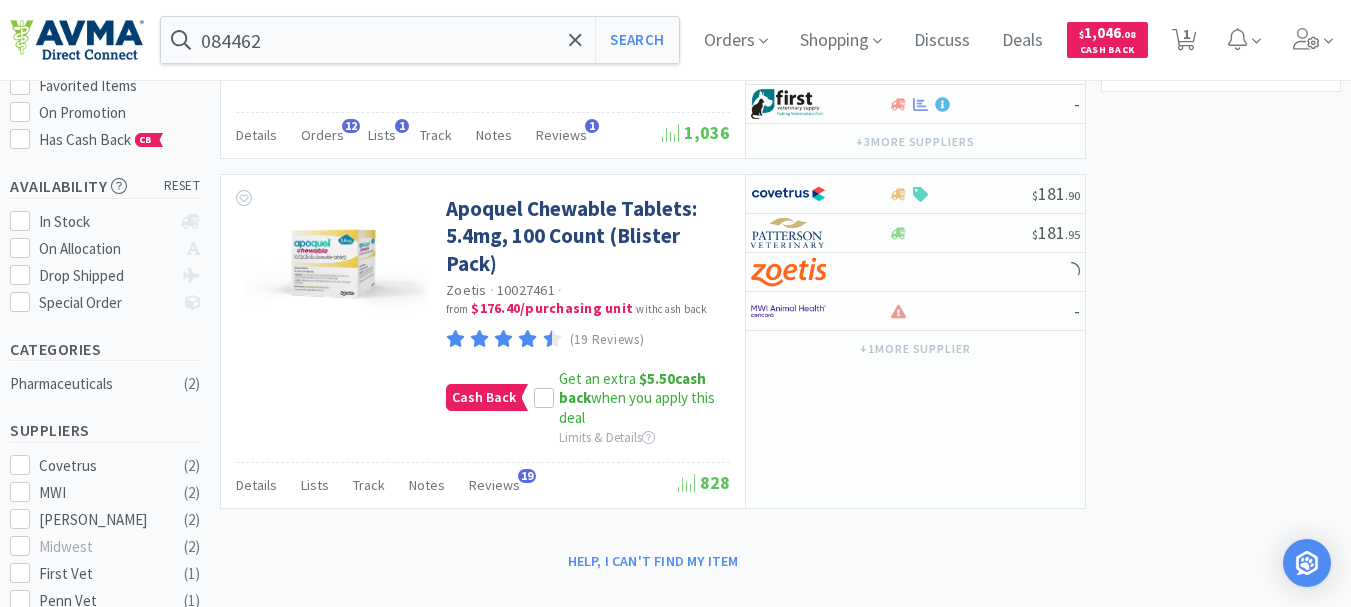scroll, scrollTop: 300, scrollLeft: 0, axis: vertical 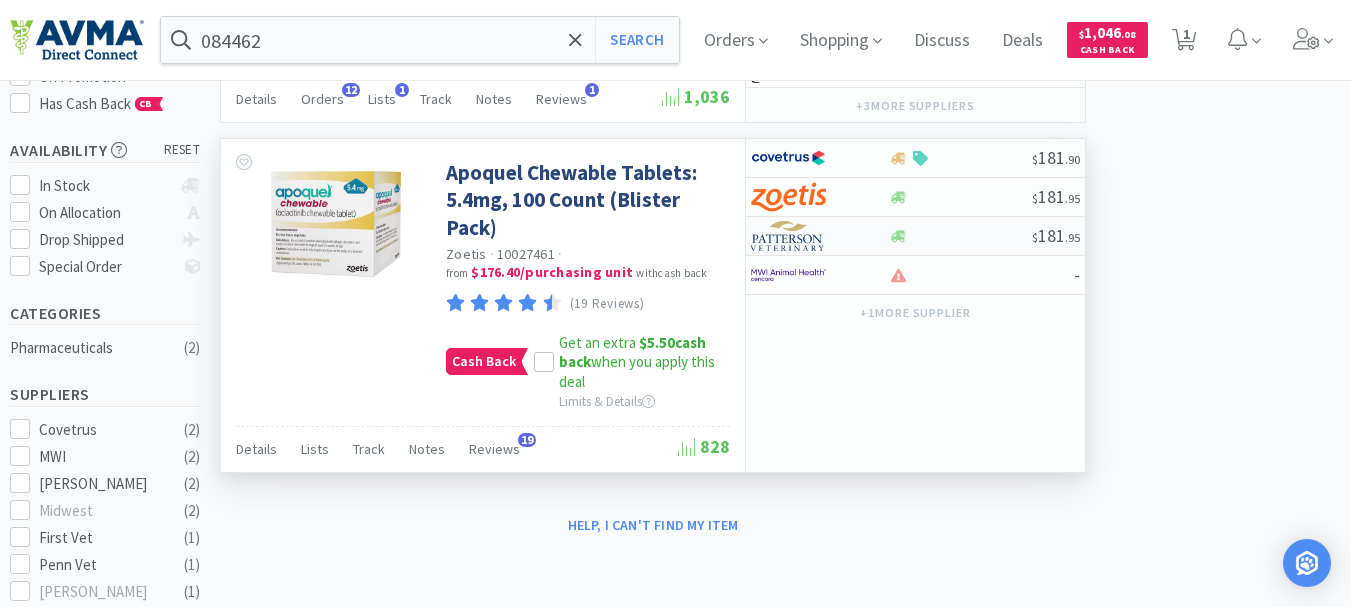 click at bounding box center [788, 236] 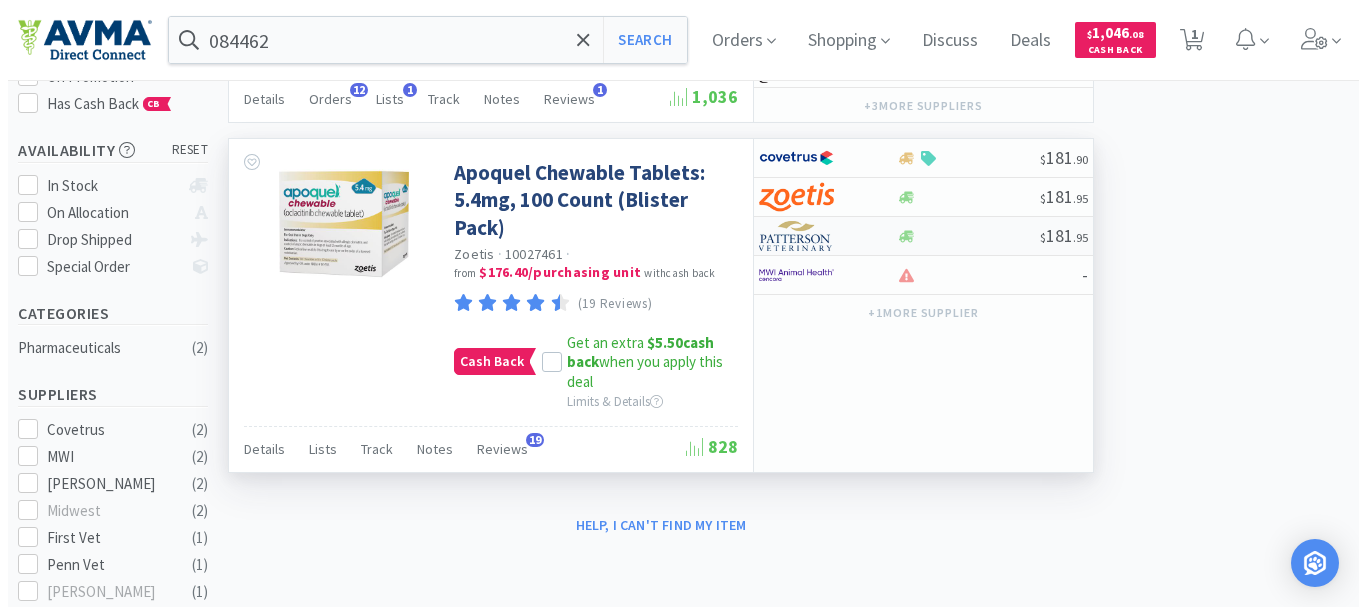 select on "1" 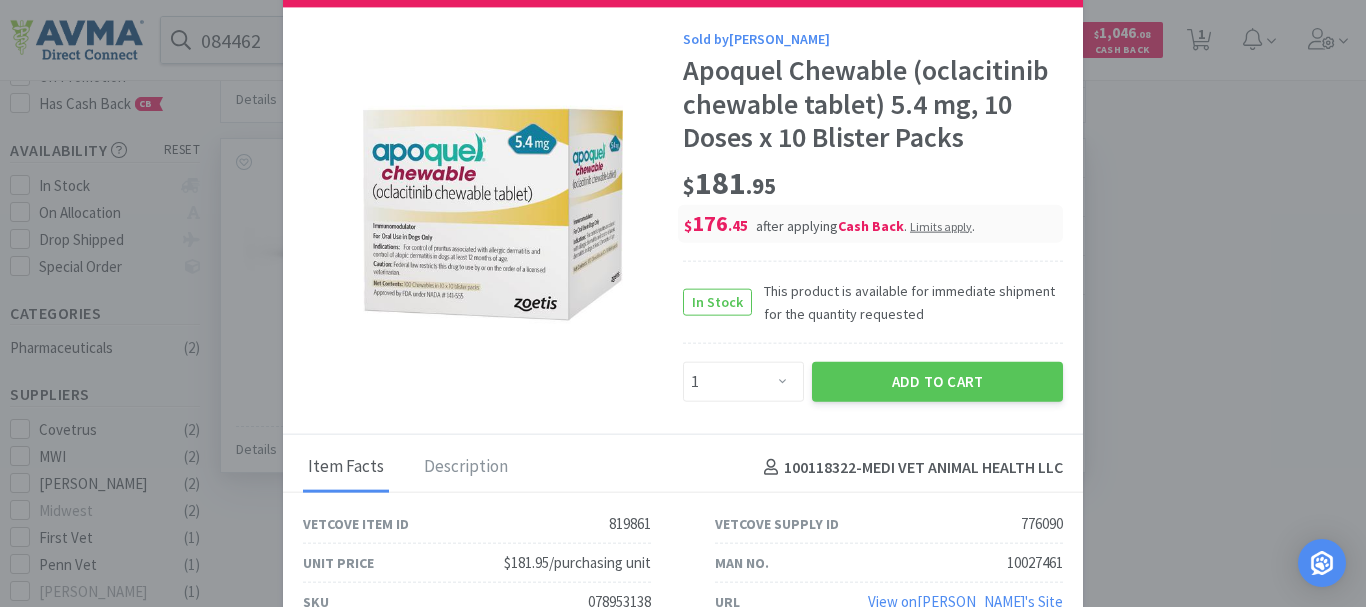 click on "078953138" at bounding box center (619, 602) 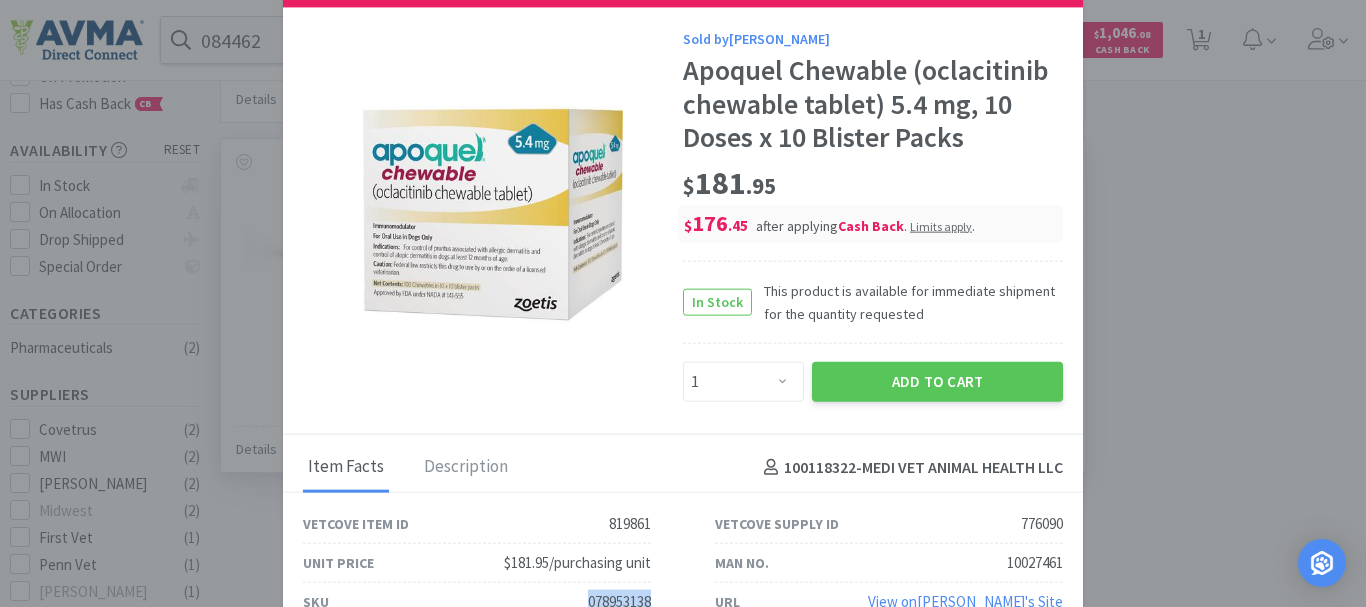 click on "078953138" at bounding box center (619, 602) 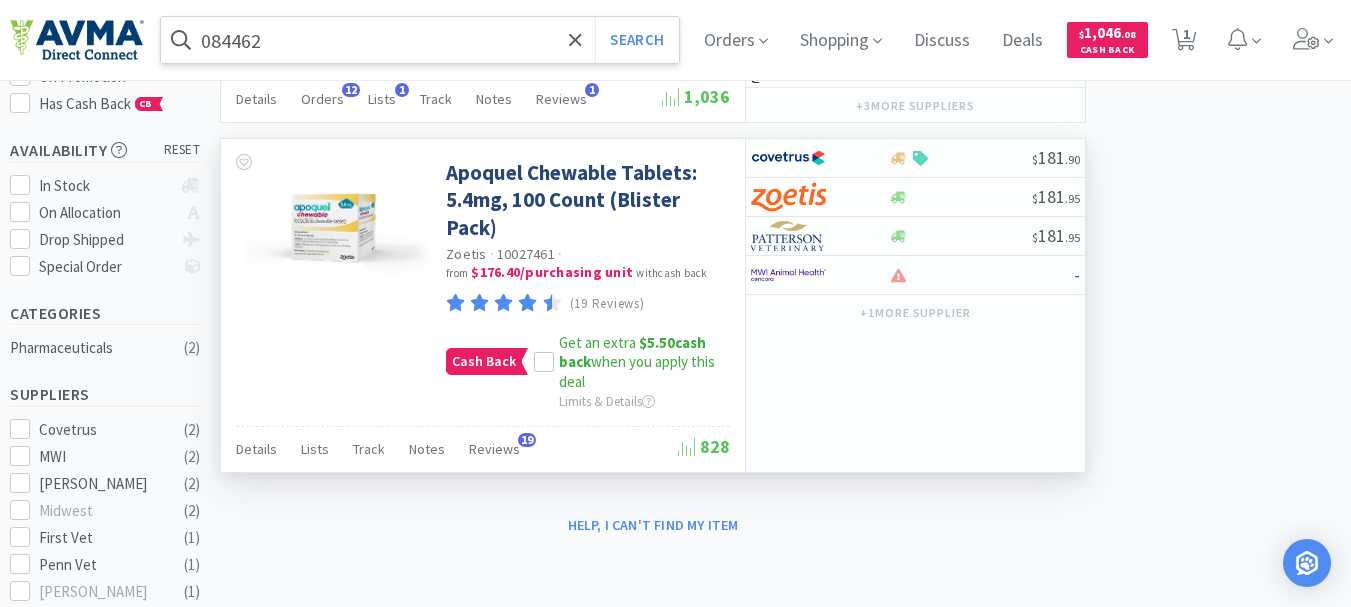 click on "084462" at bounding box center [420, 40] 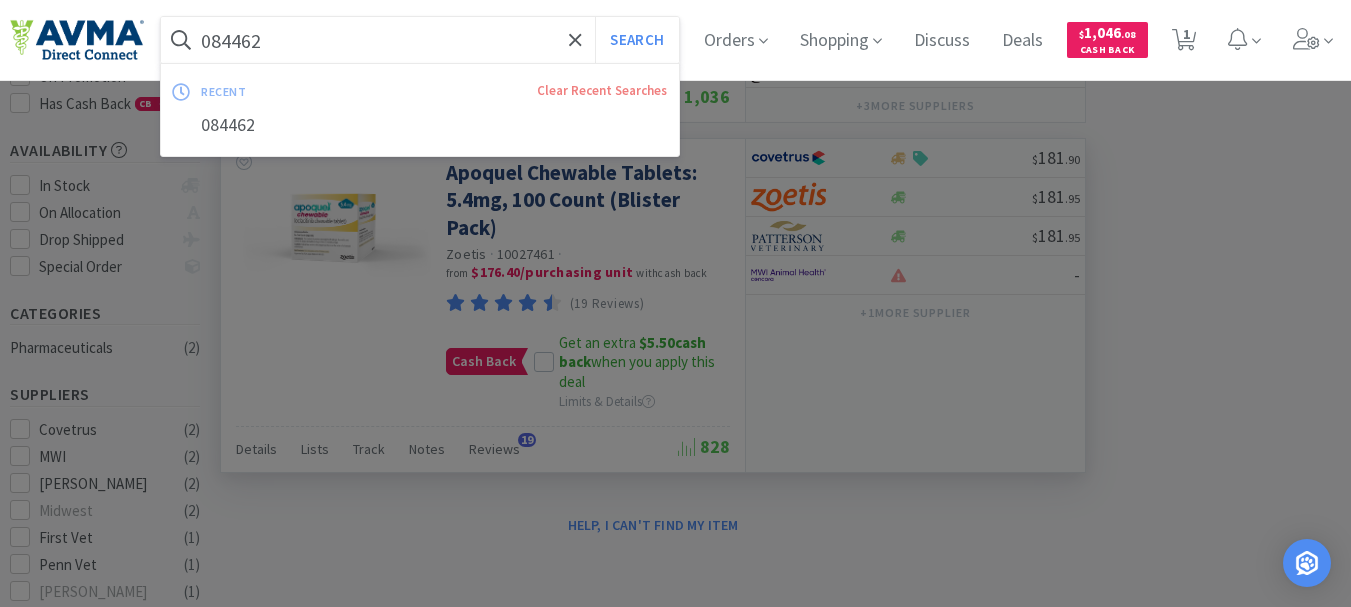 paste on "1" 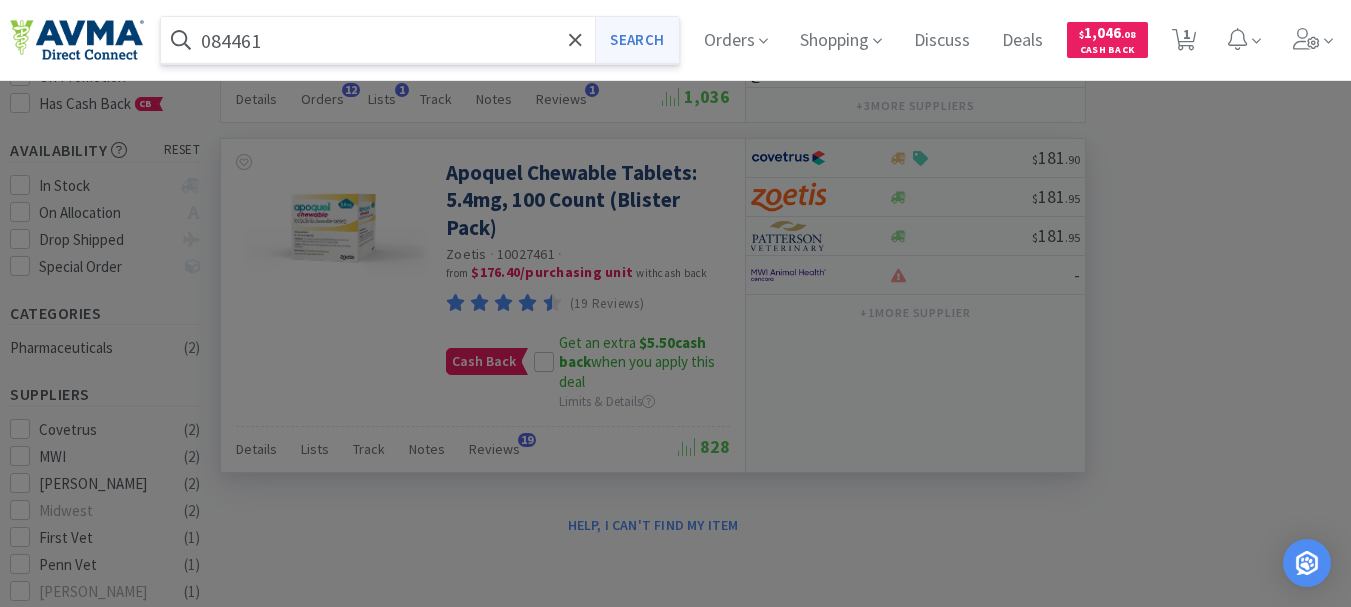 type on "084461" 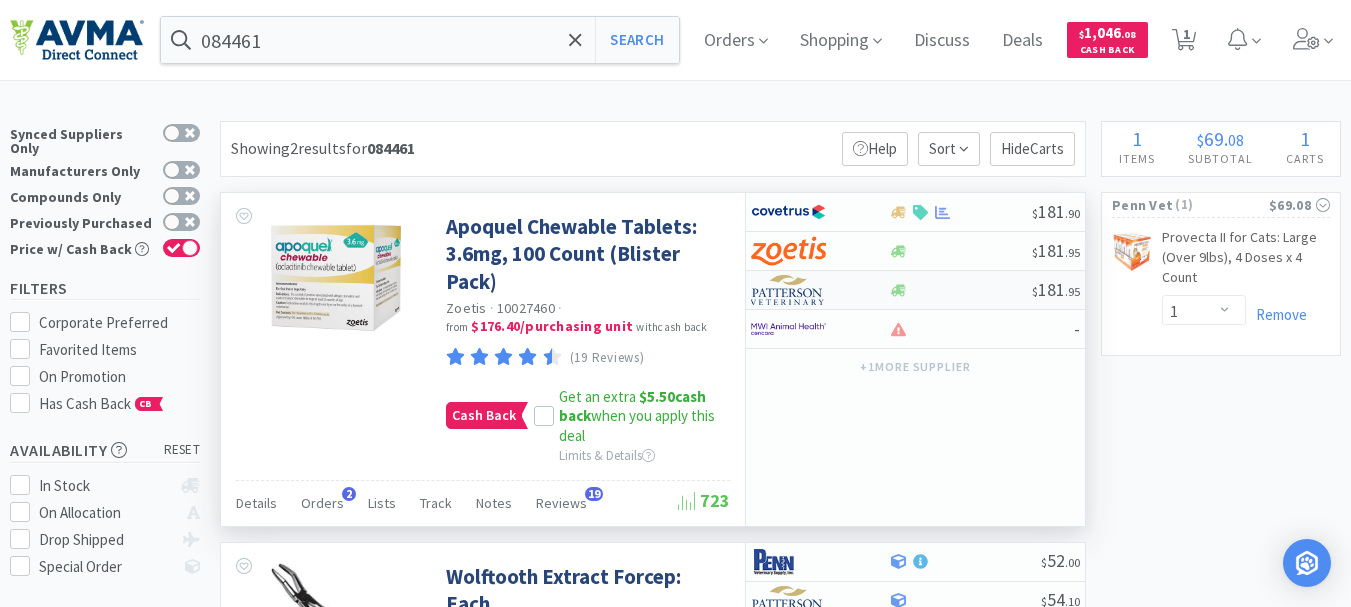 click at bounding box center (788, 290) 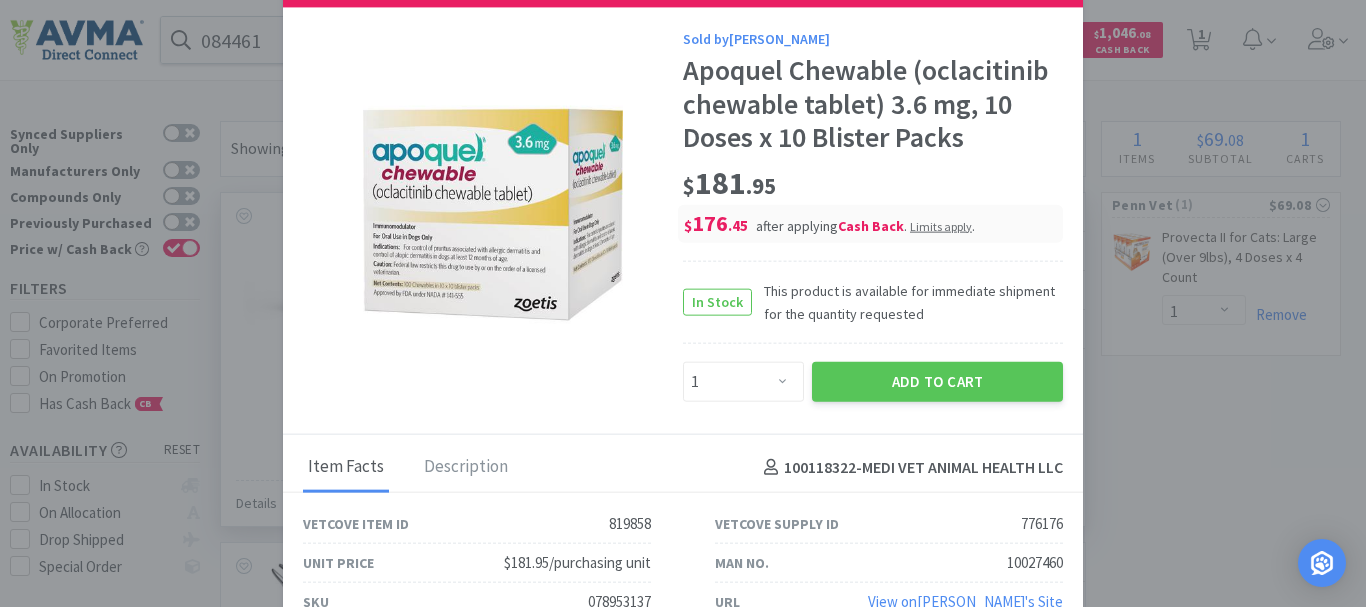 click on "078953137" at bounding box center (619, 602) 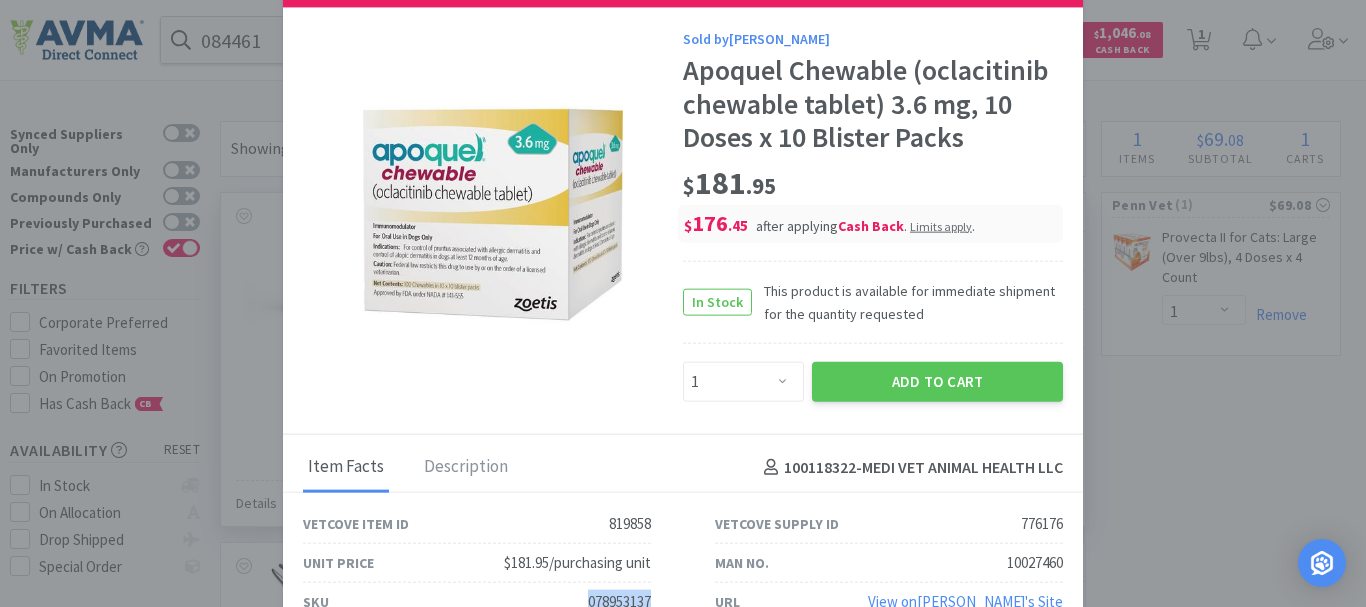 click on "078953137" at bounding box center [619, 602] 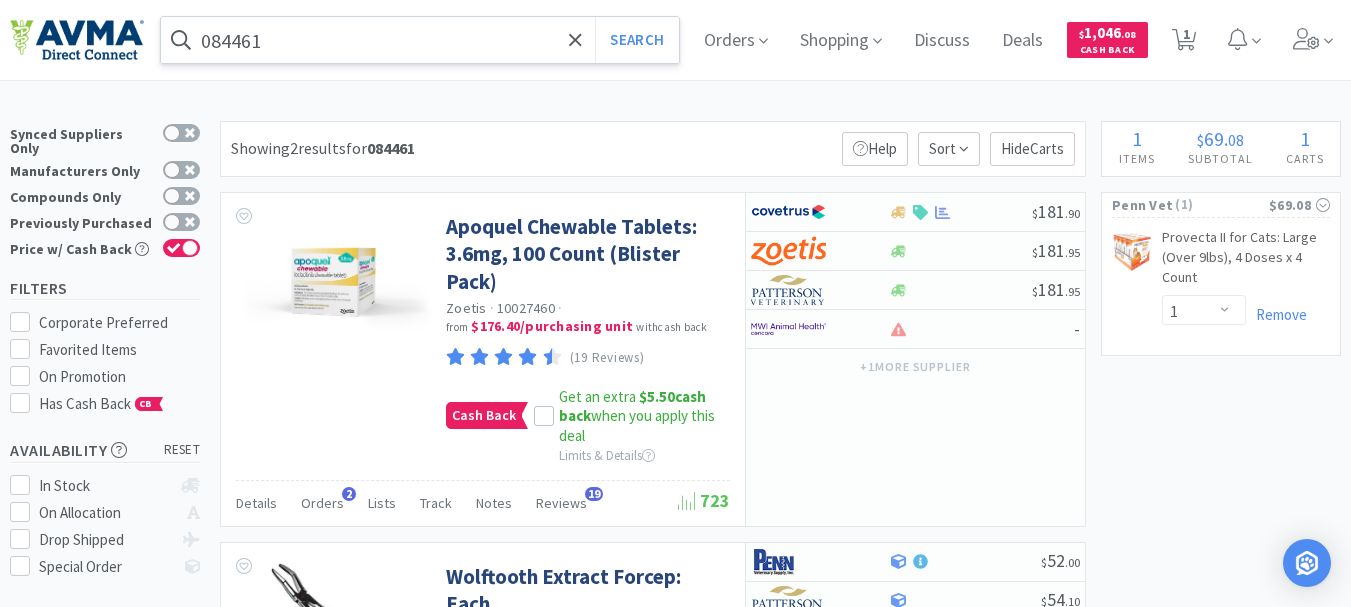 click on "084461" at bounding box center [420, 40] 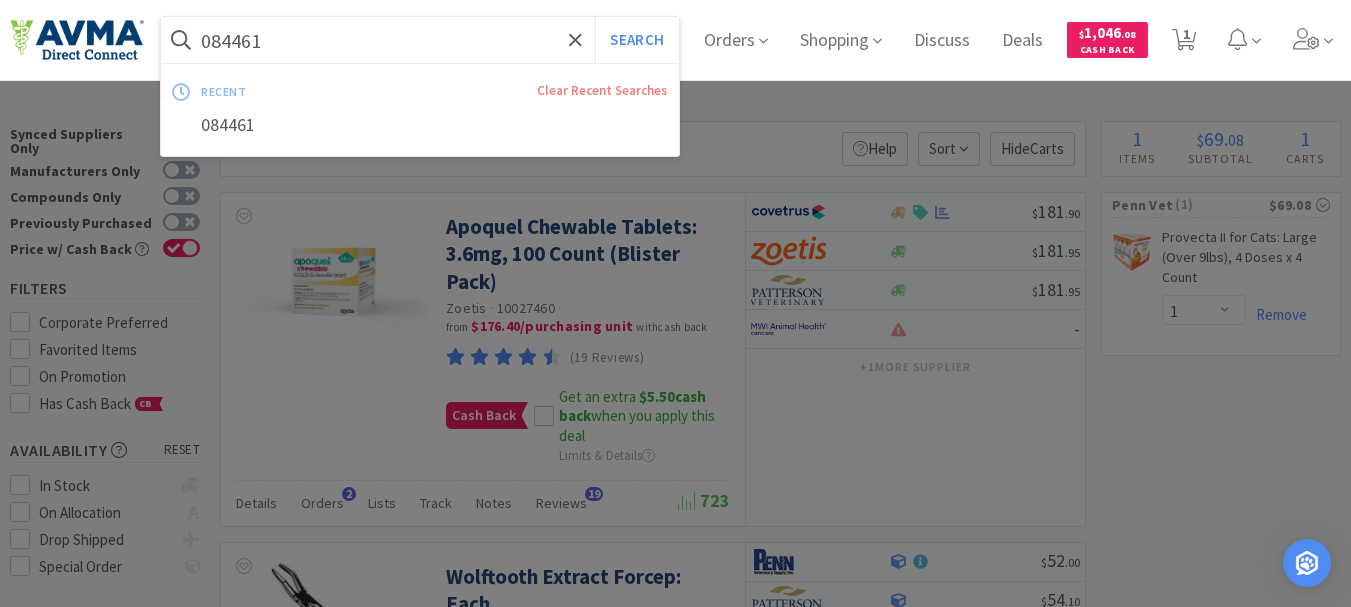 paste on "125336" 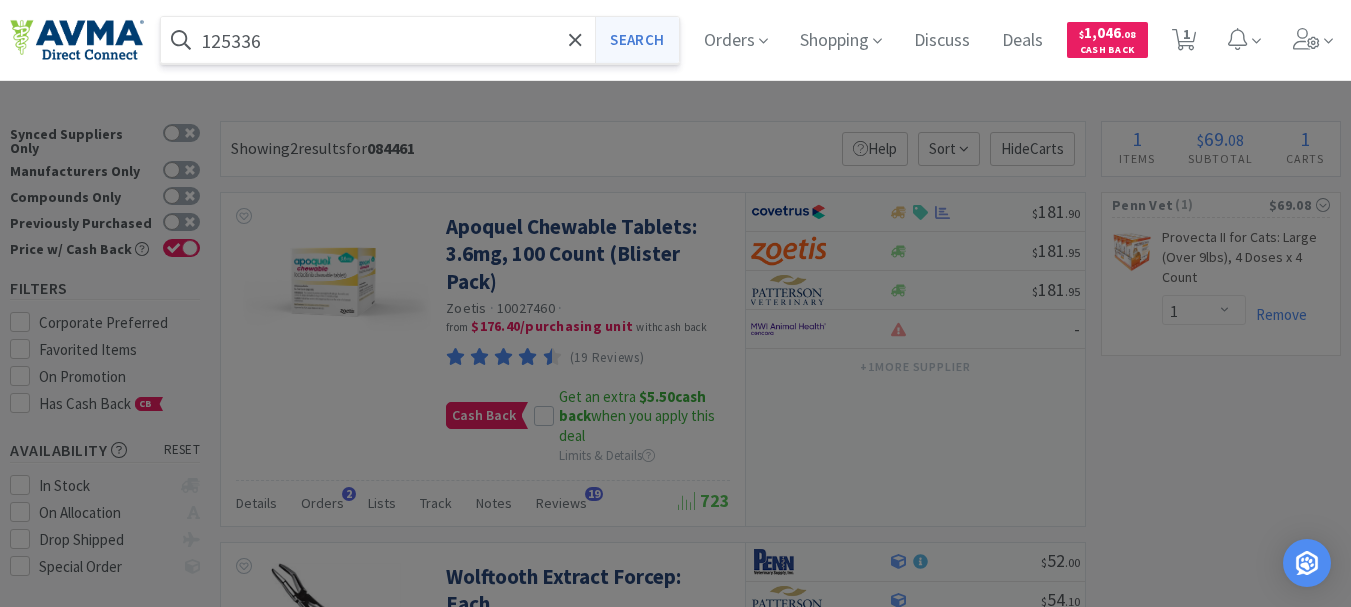 click on "Search" at bounding box center (636, 40) 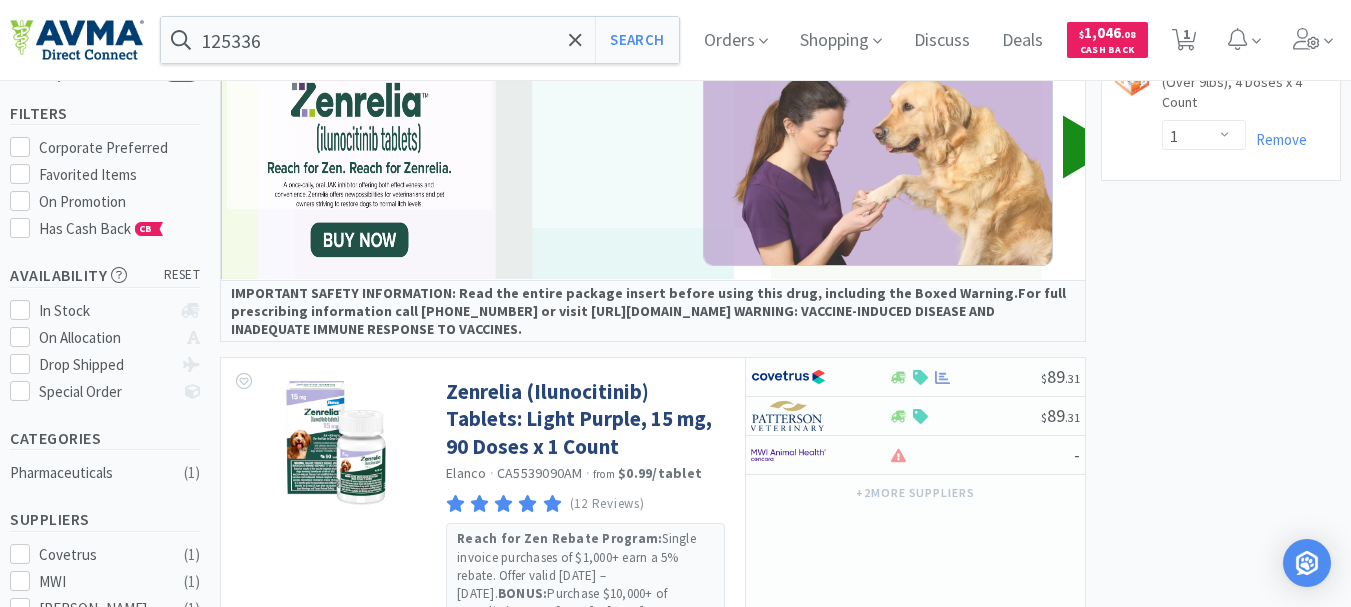 scroll, scrollTop: 200, scrollLeft: 0, axis: vertical 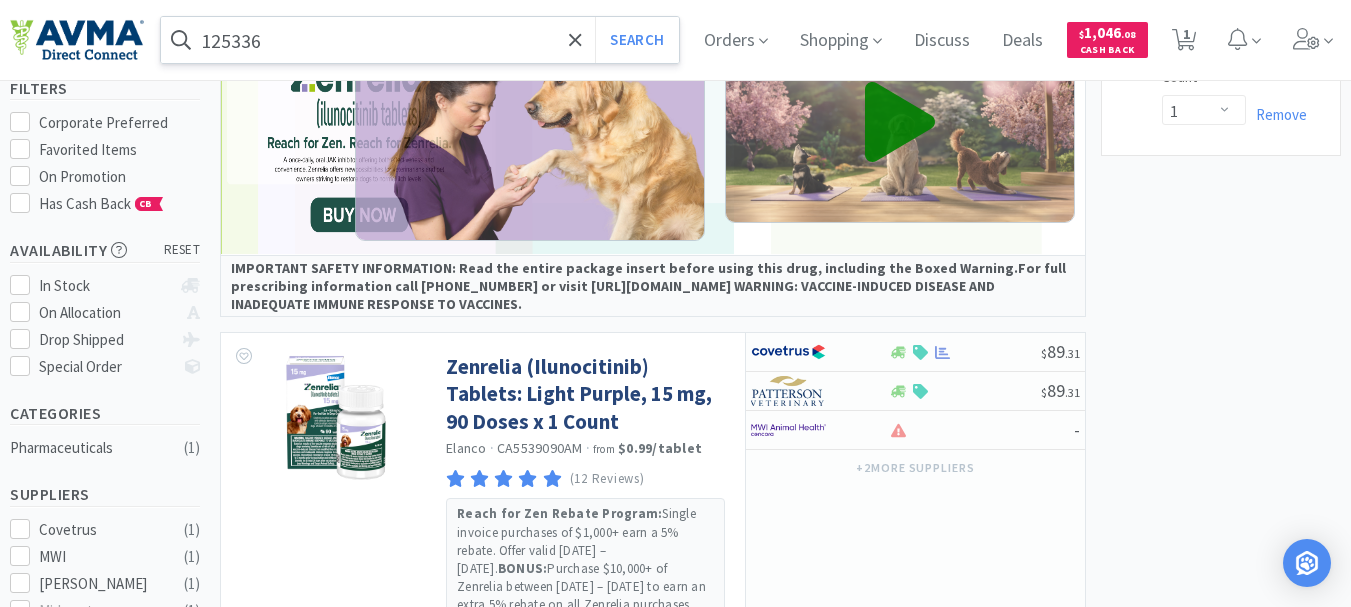 click on "125336" at bounding box center [420, 40] 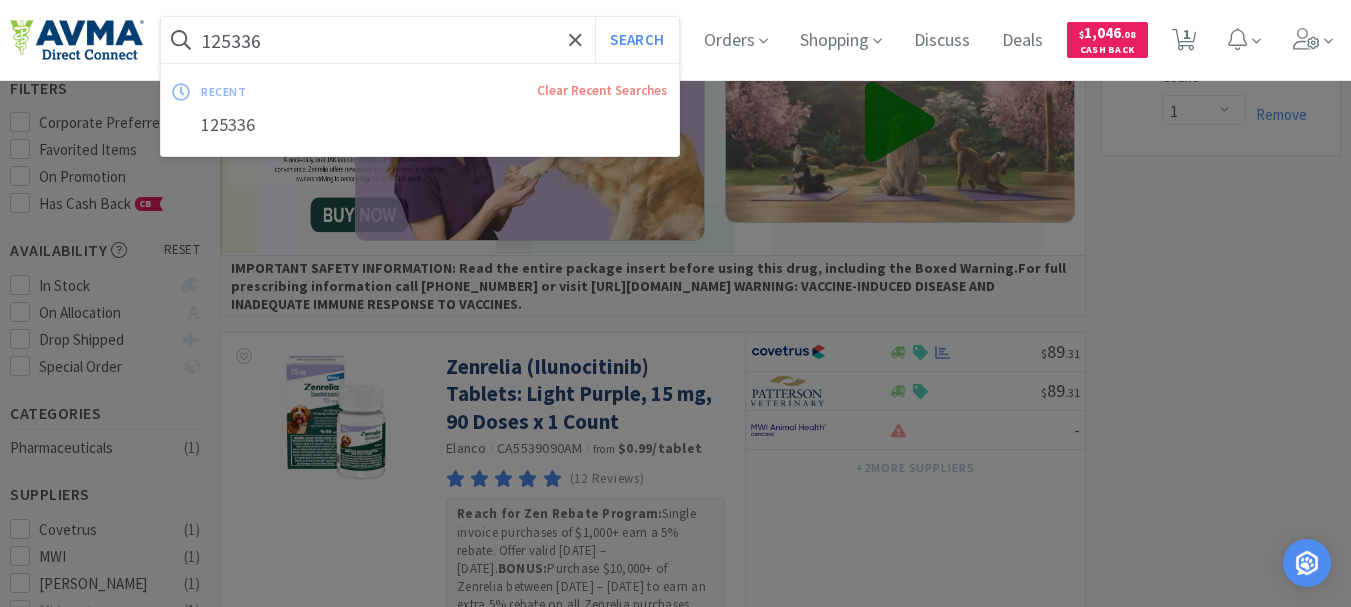 paste on "4" 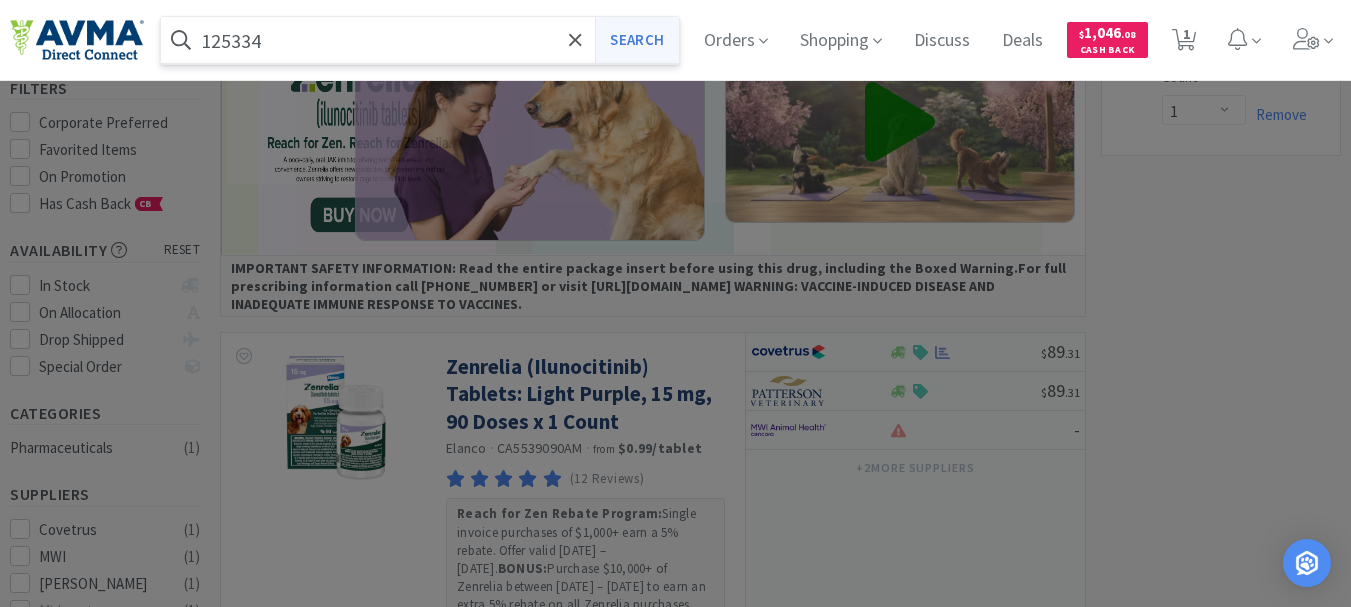click on "Search" at bounding box center [636, 40] 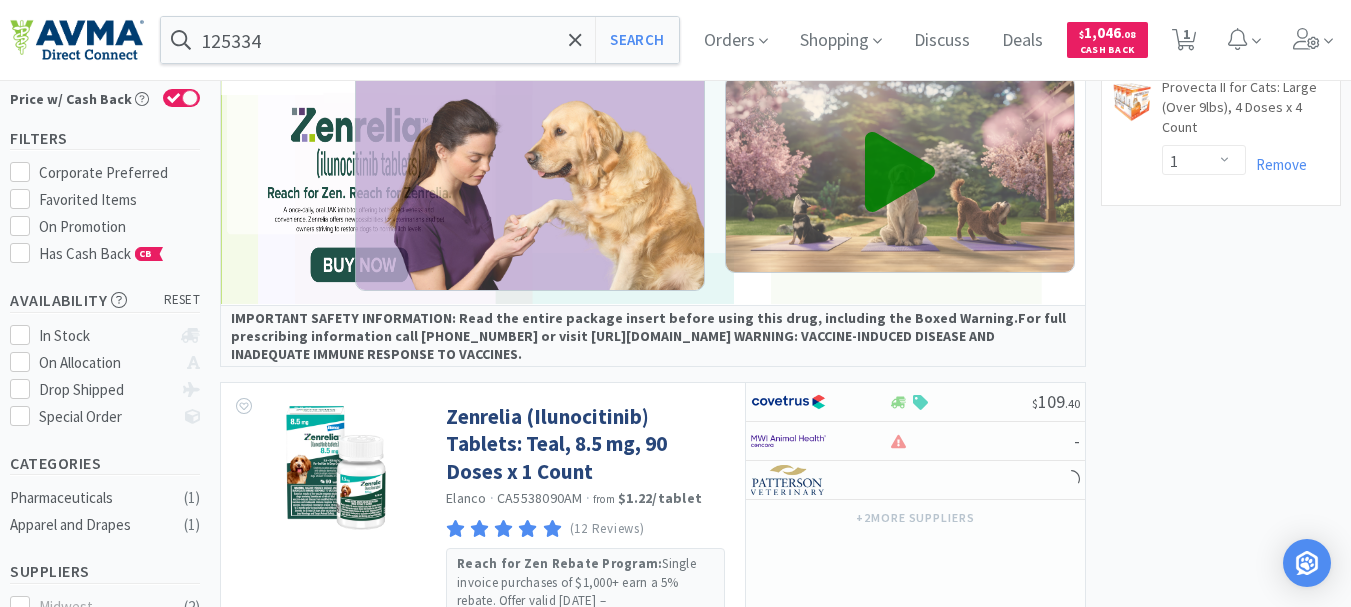 scroll, scrollTop: 200, scrollLeft: 0, axis: vertical 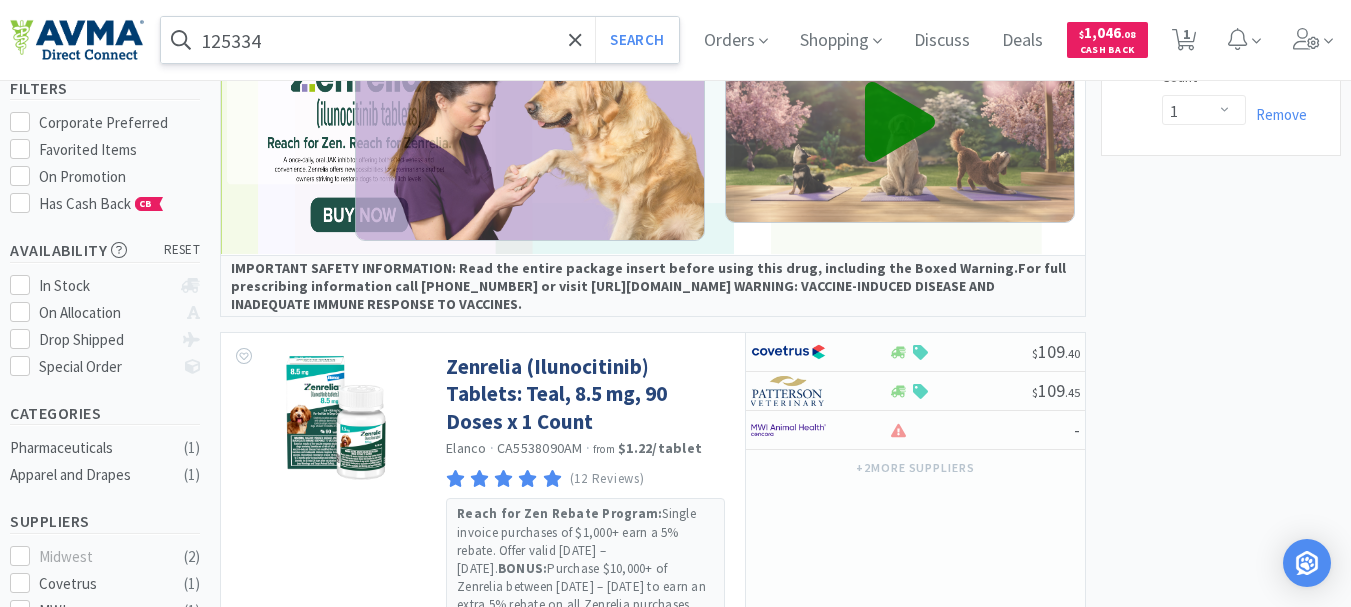 click on "125334" at bounding box center [420, 40] 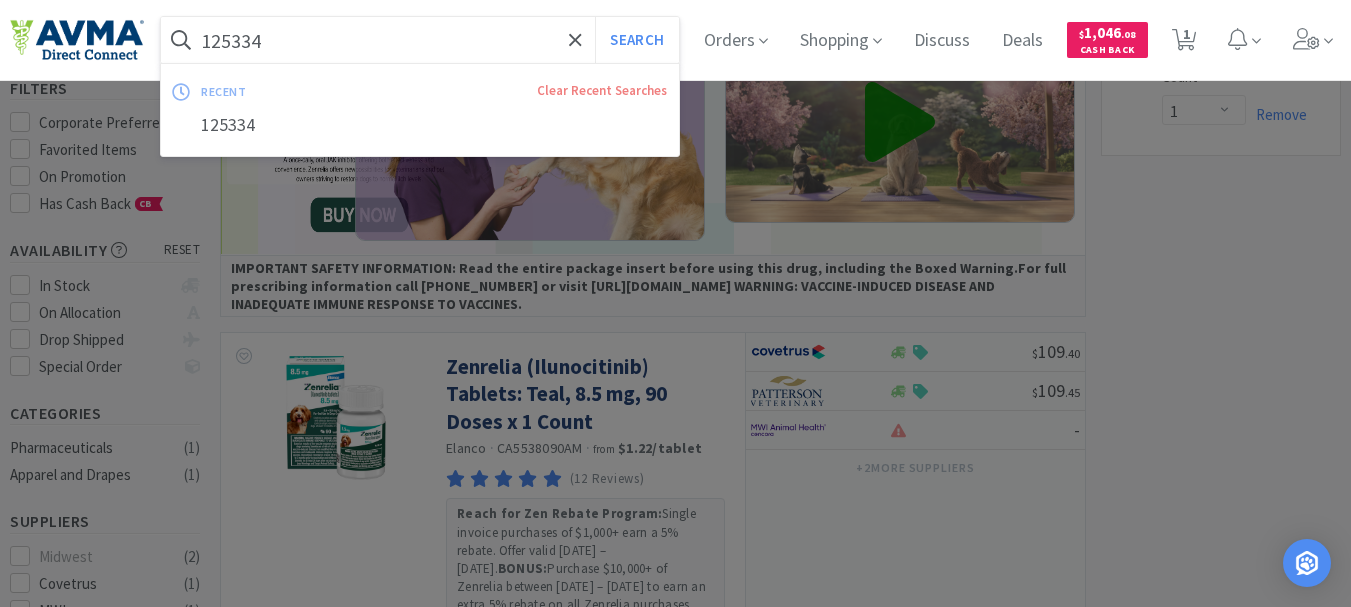 paste on "CA5537090AM" 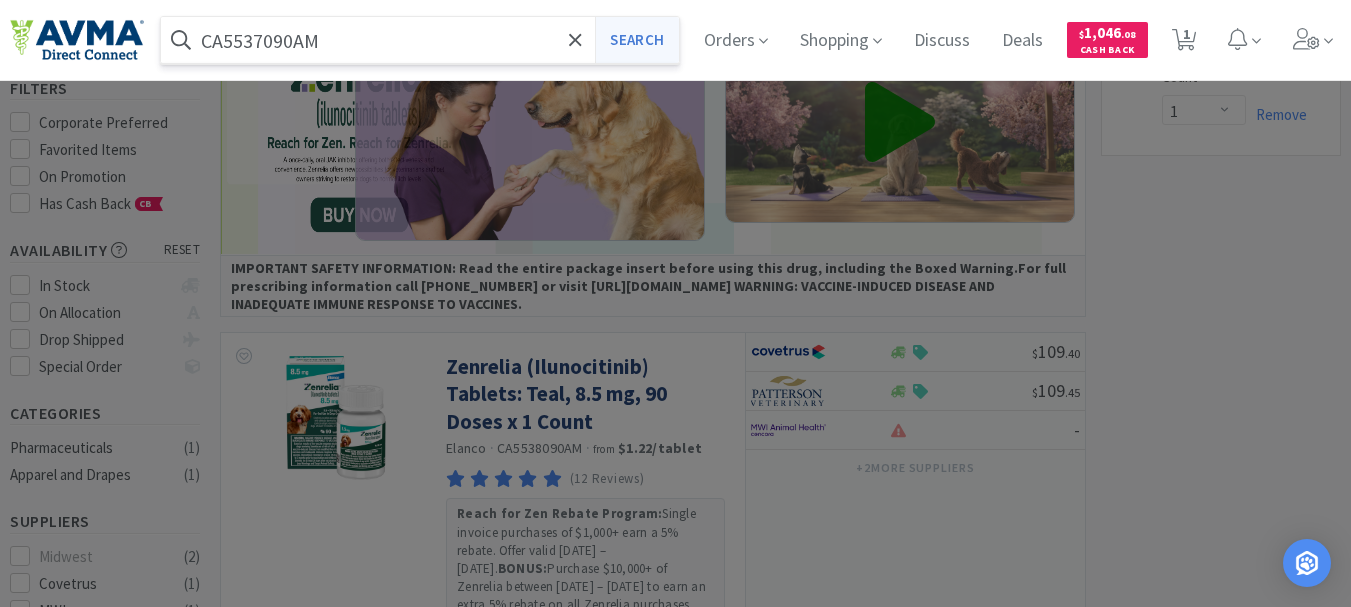 click on "Search" at bounding box center (636, 40) 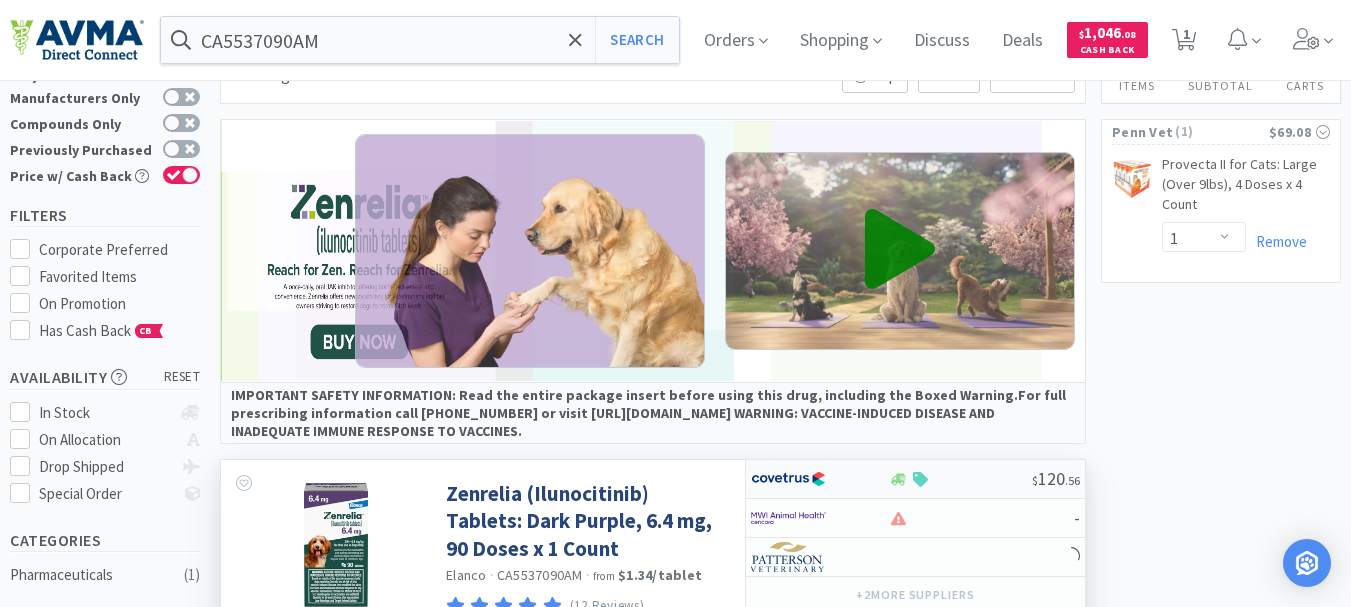 scroll, scrollTop: 200, scrollLeft: 0, axis: vertical 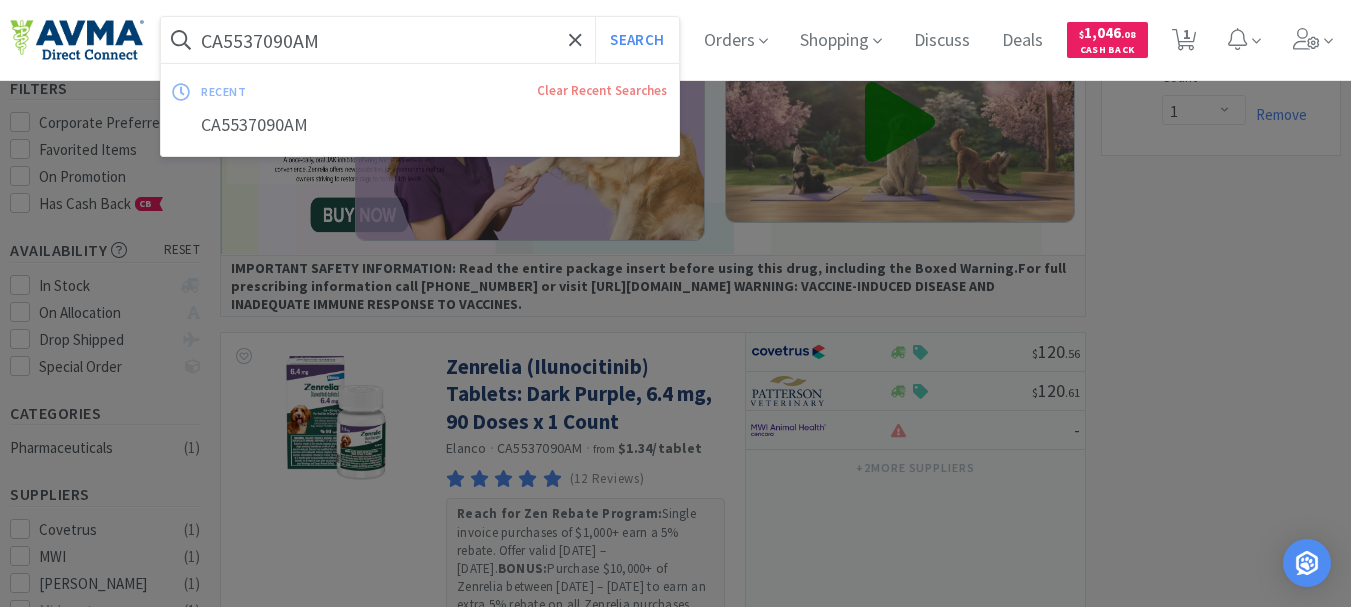 click on "CA5537090AM" at bounding box center (420, 40) 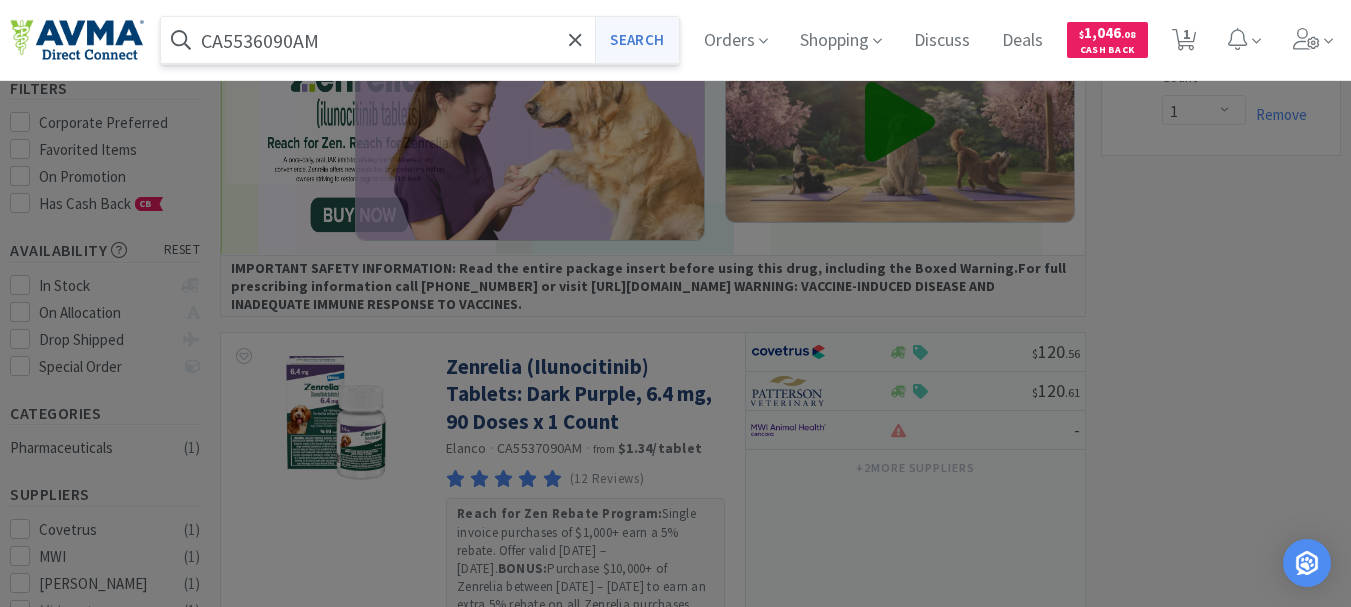type on "CA5536090AM" 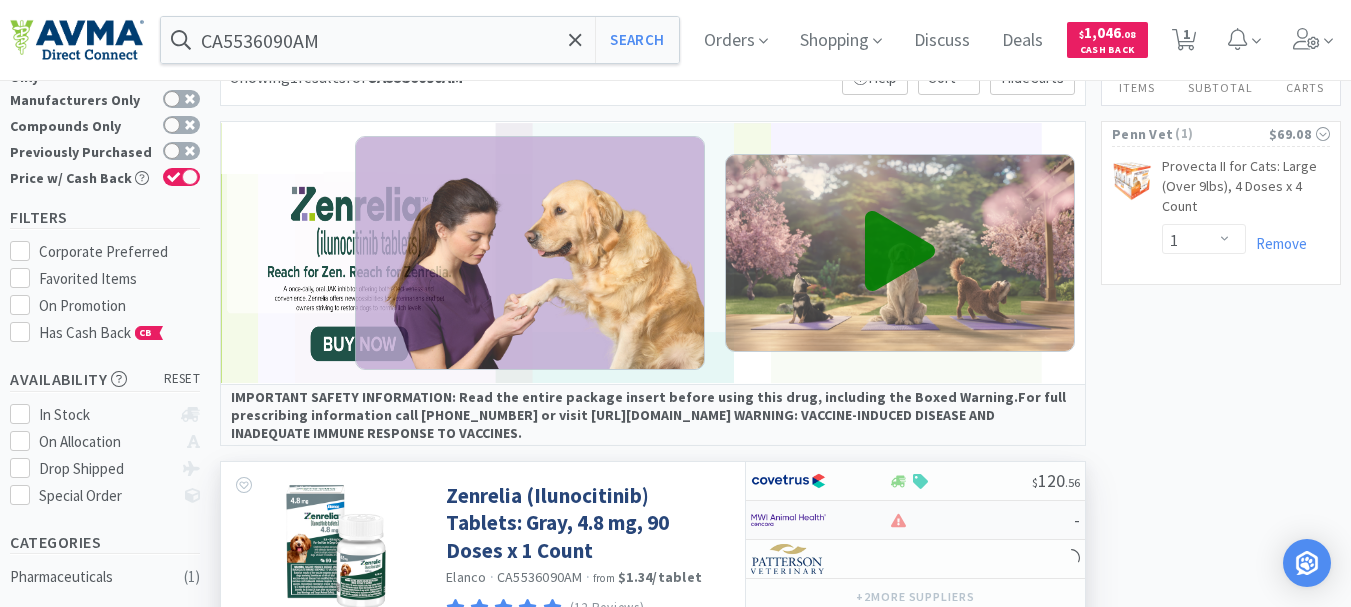 scroll, scrollTop: 300, scrollLeft: 0, axis: vertical 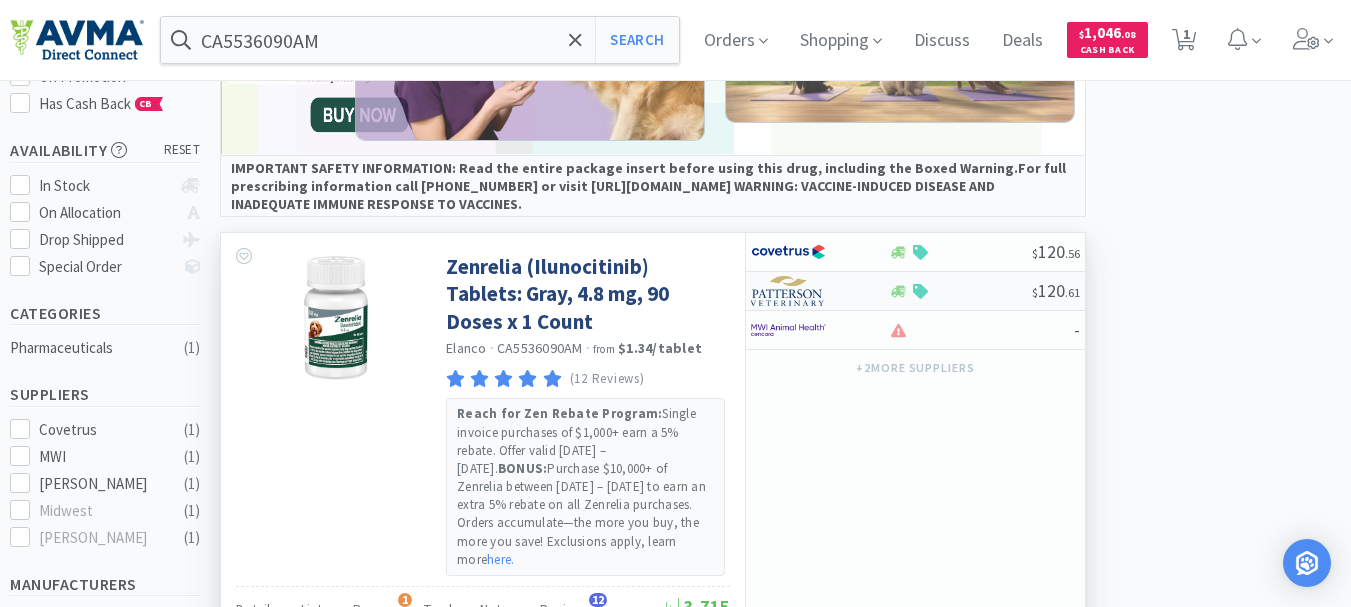 click at bounding box center (788, 291) 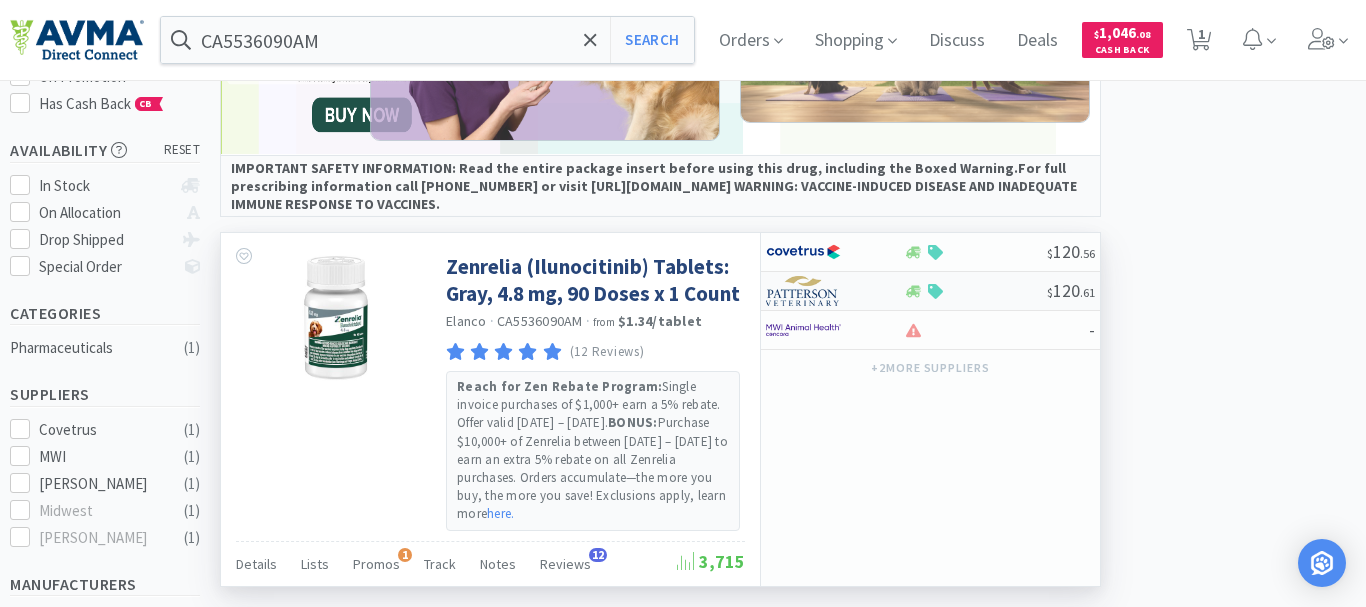 select on "1" 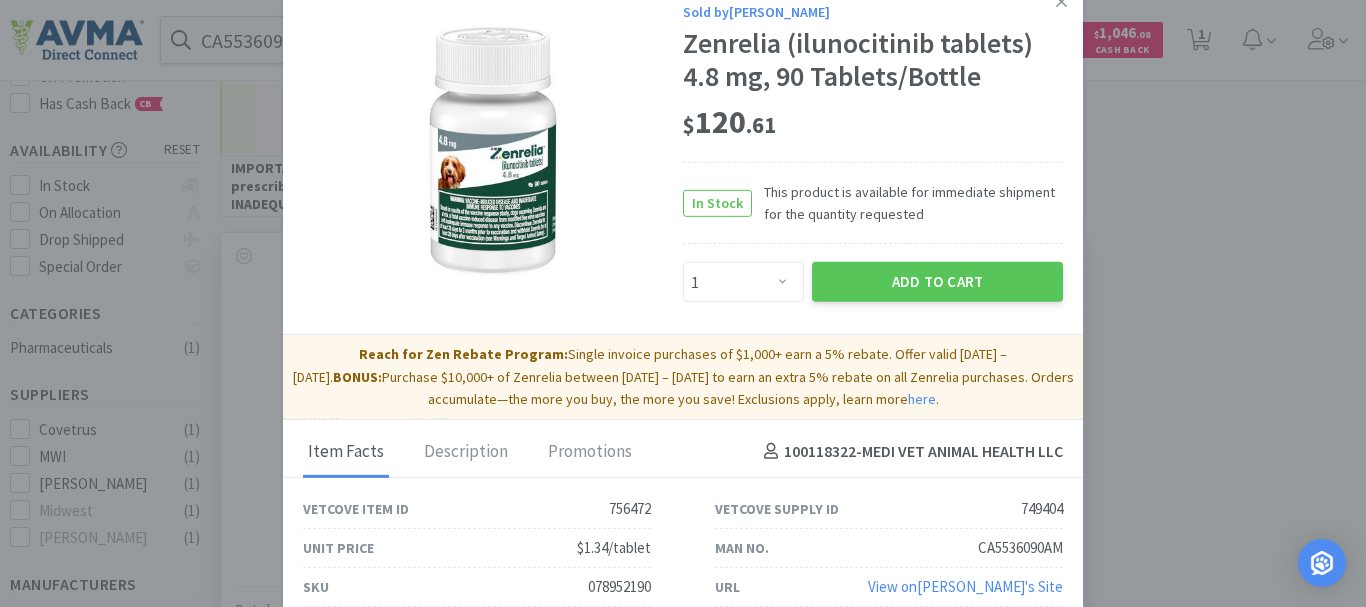 click on "078952190" at bounding box center (619, 587) 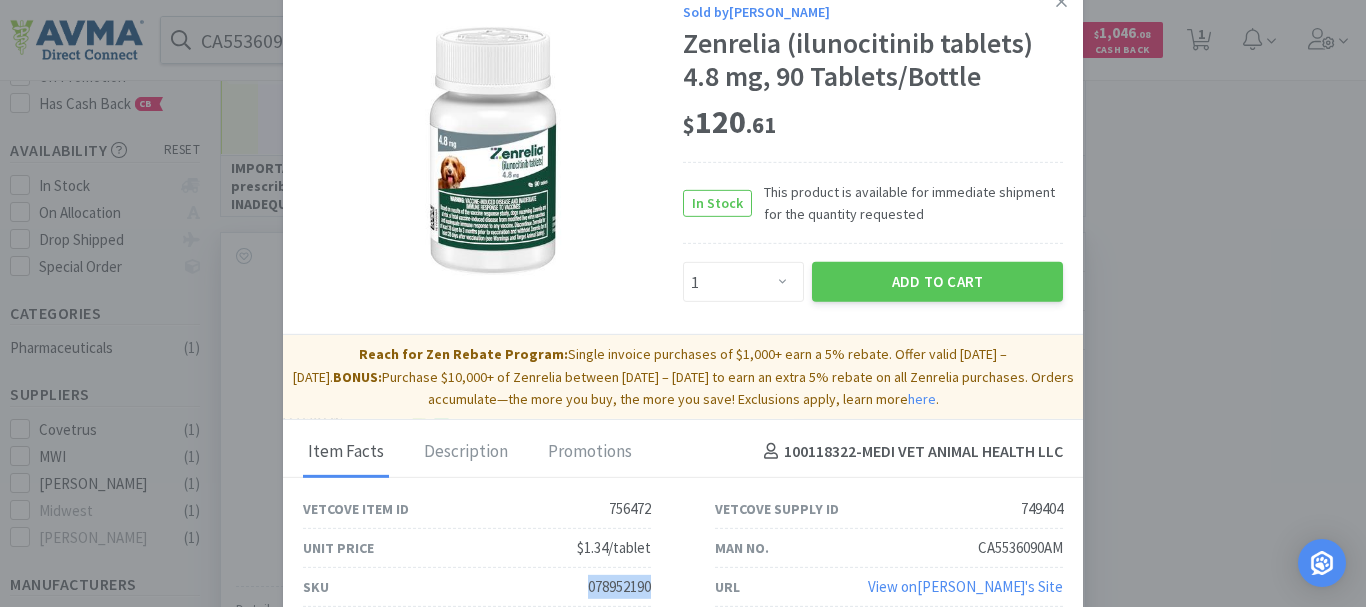 click on "078952190" at bounding box center (619, 587) 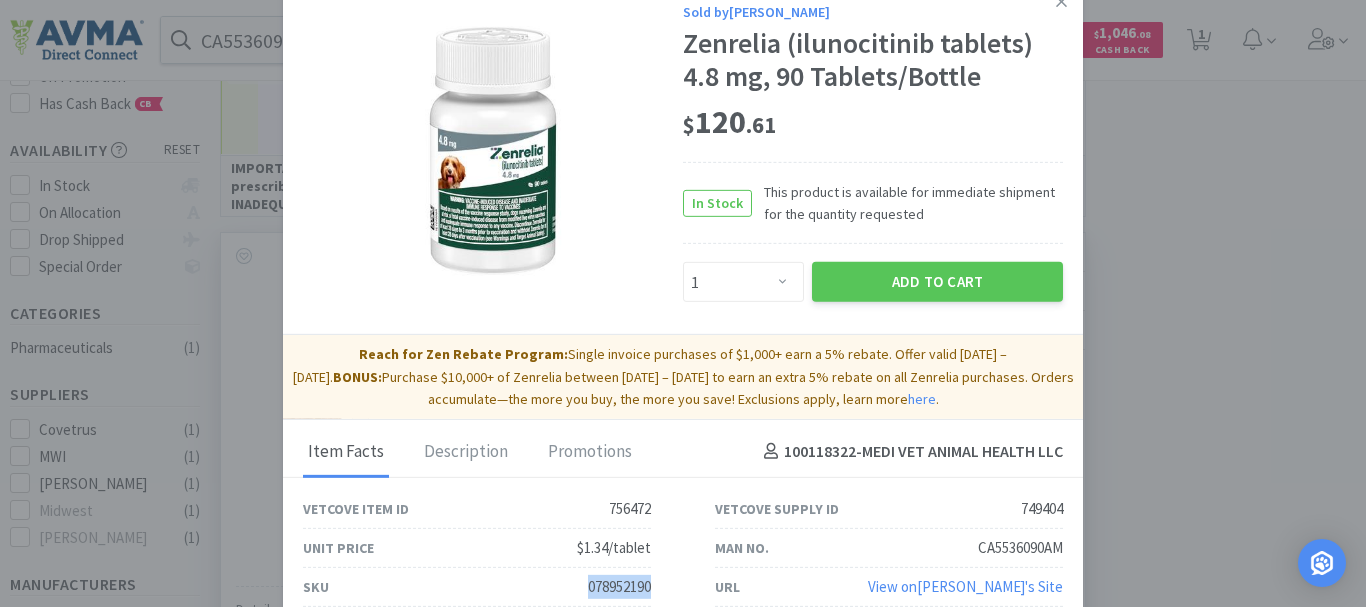 copy on "078952190" 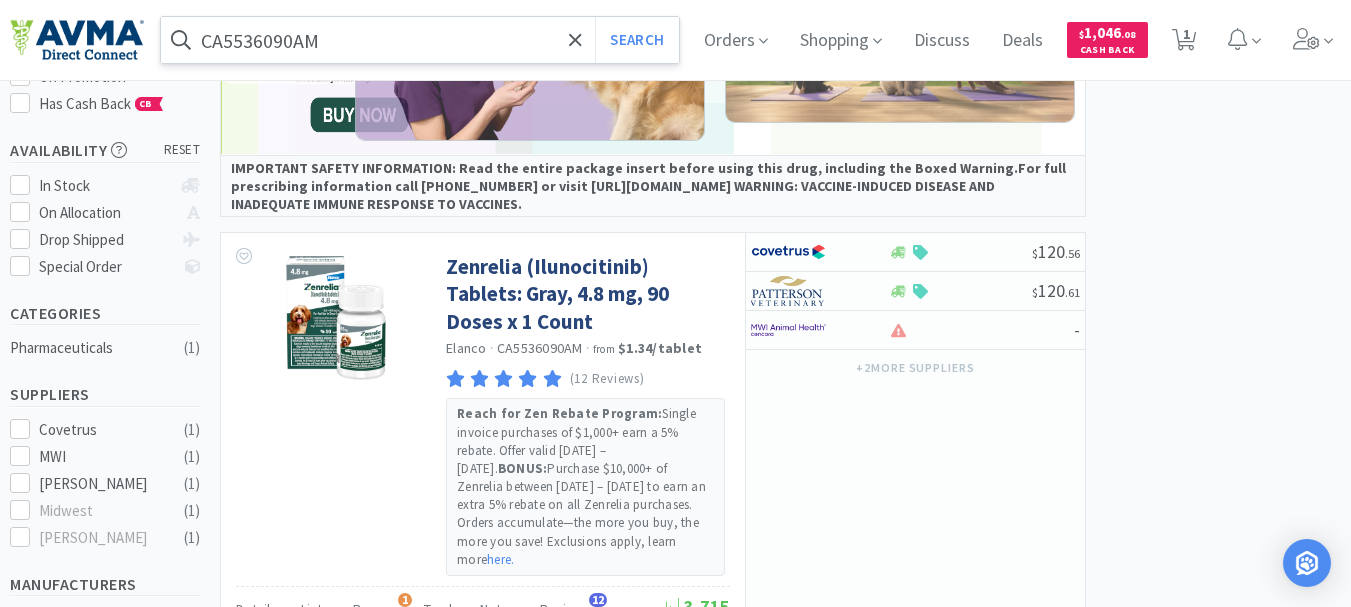 click on "CA5536090AM" at bounding box center (420, 40) 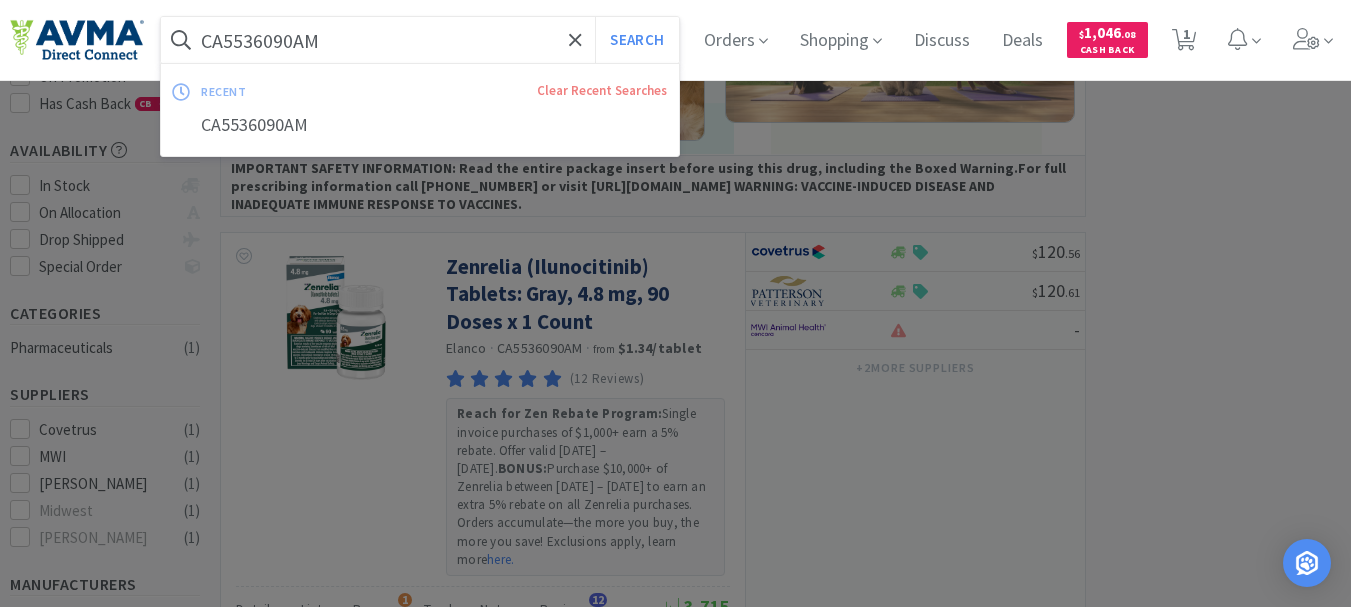 paste on "063595" 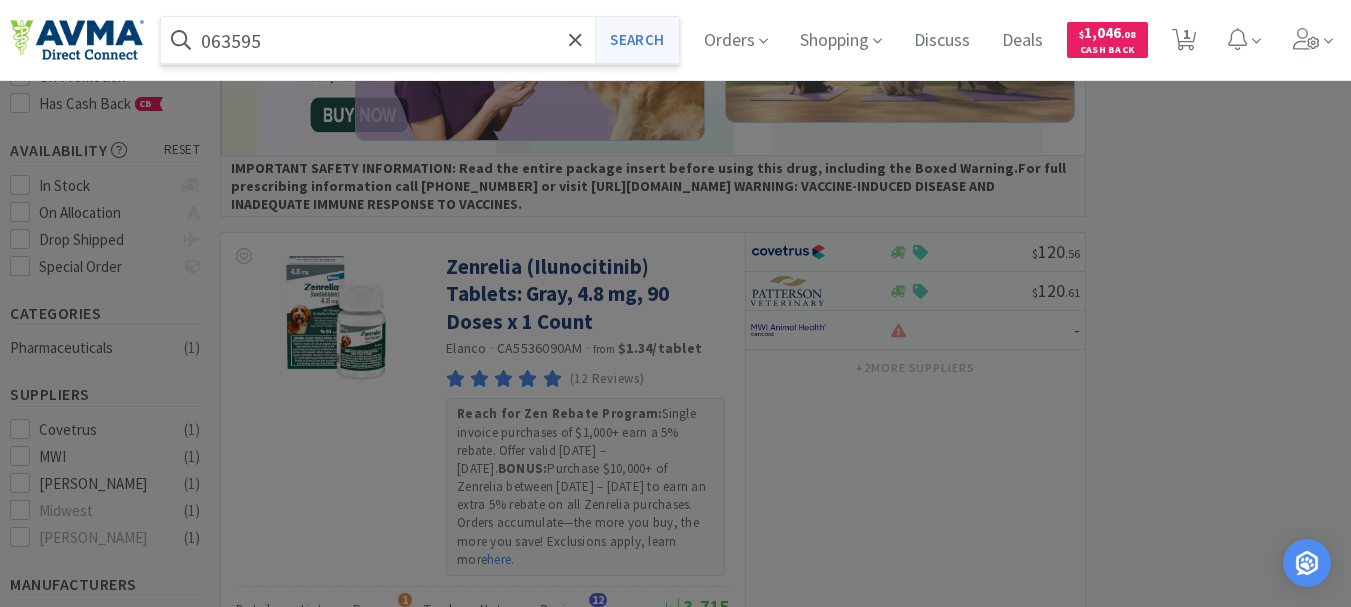 click on "Search" at bounding box center [636, 40] 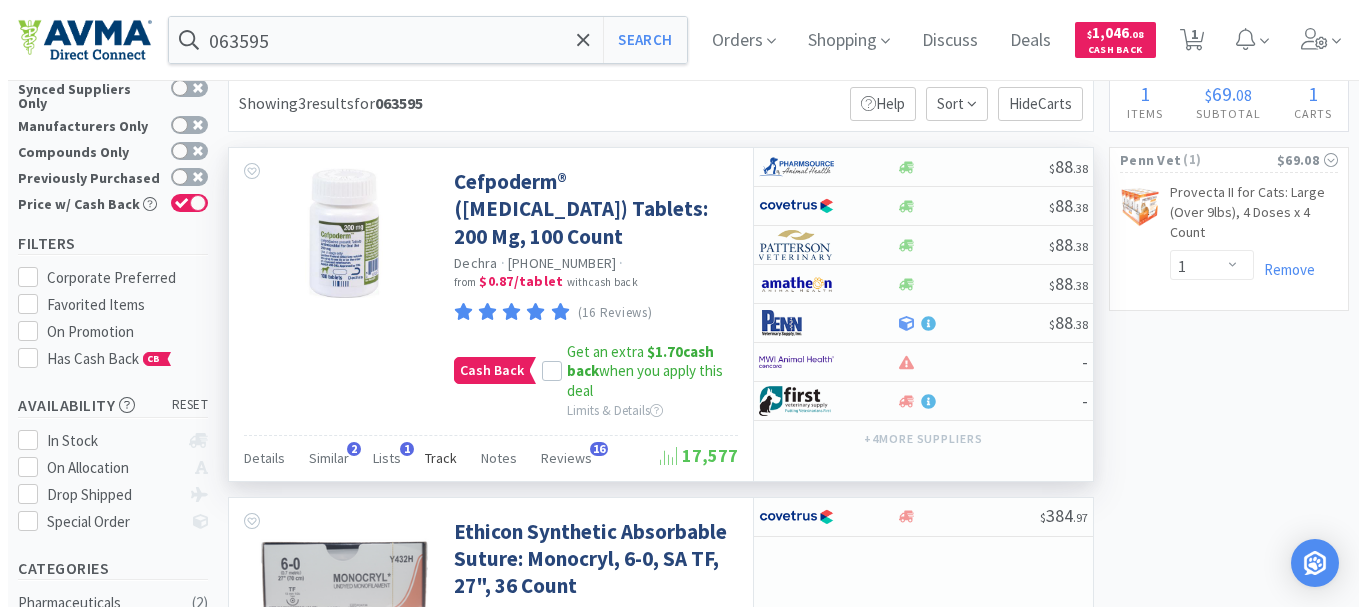 scroll, scrollTop: 0, scrollLeft: 0, axis: both 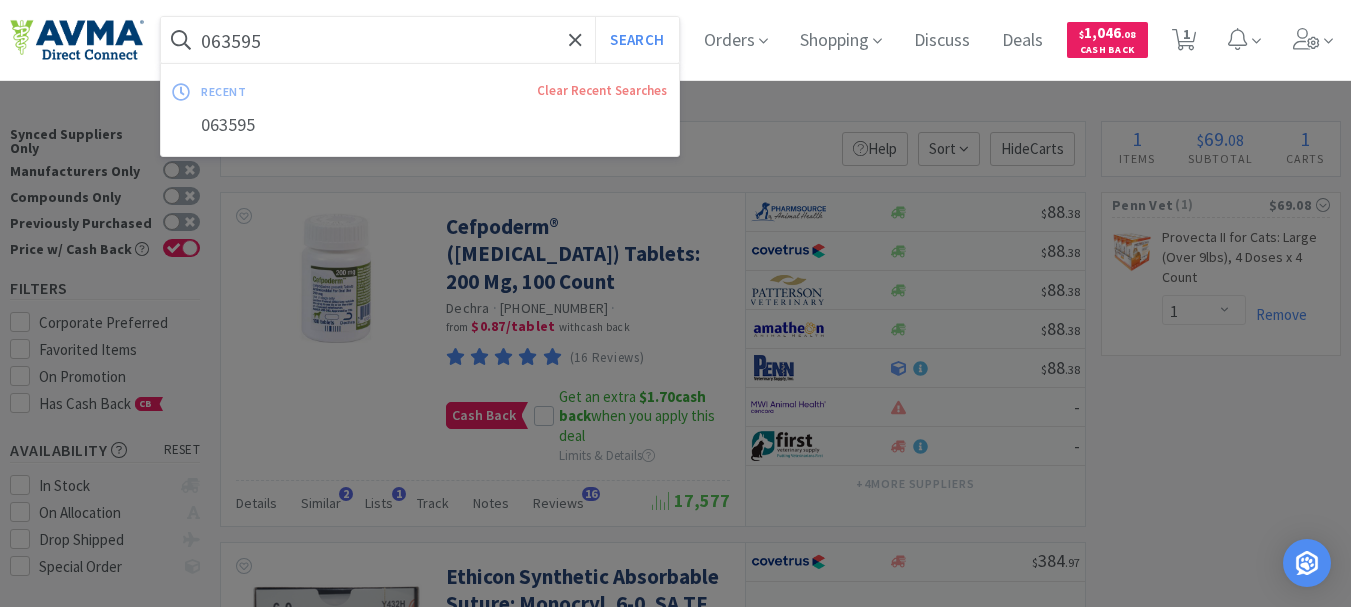 click on "063595" at bounding box center [420, 40] 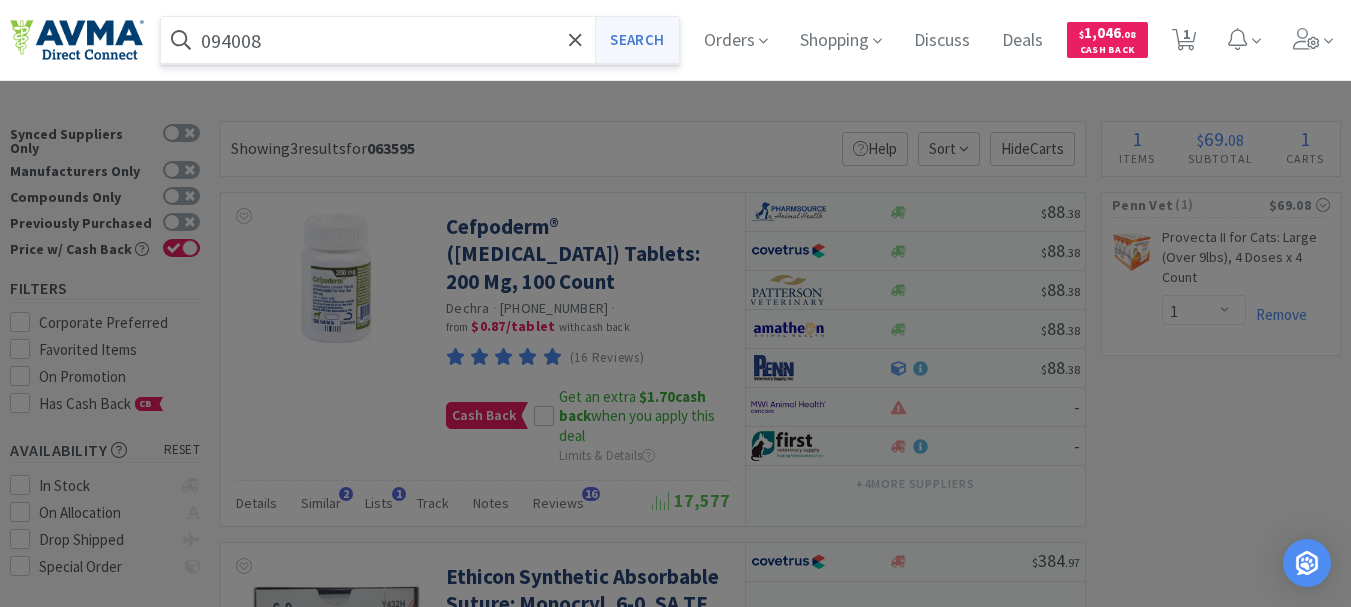click on "Search" at bounding box center (636, 40) 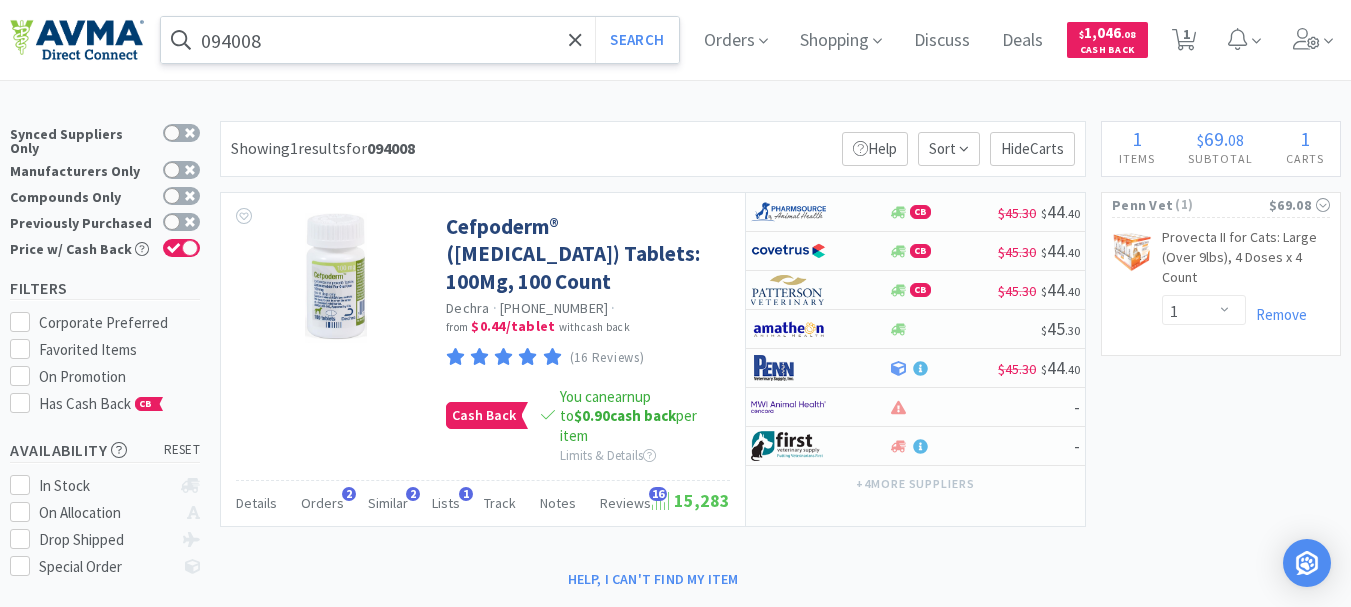 click on "094008" at bounding box center [420, 40] 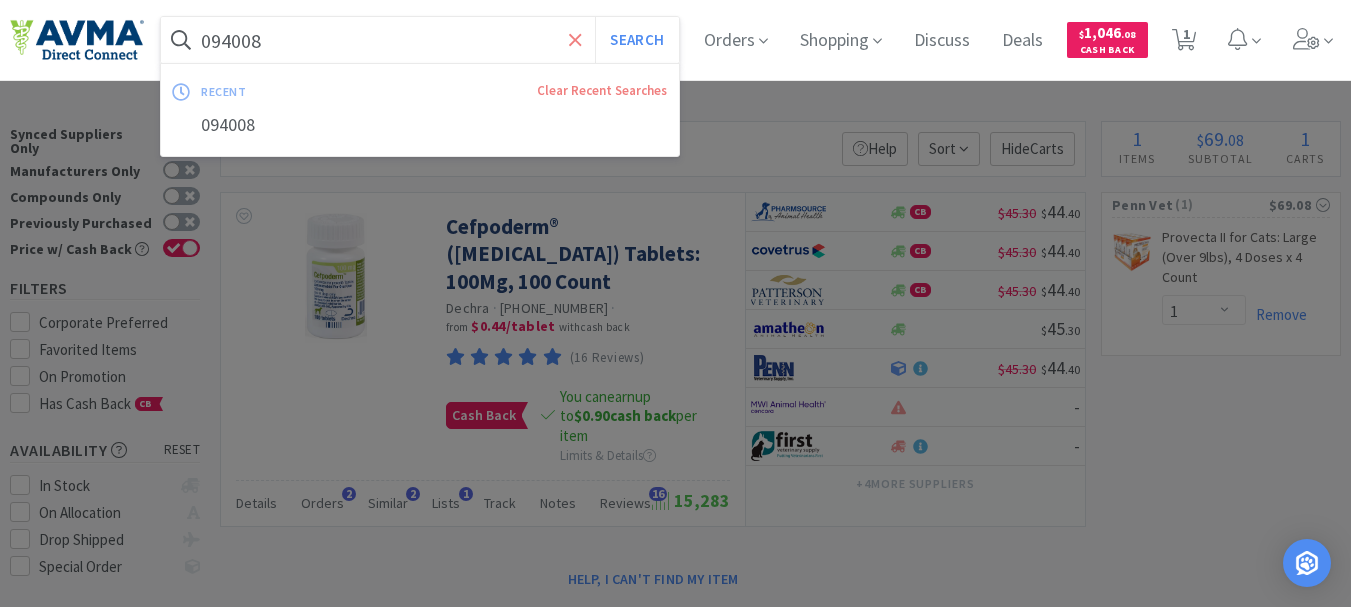 paste on "[PHONE_NUMBER]" 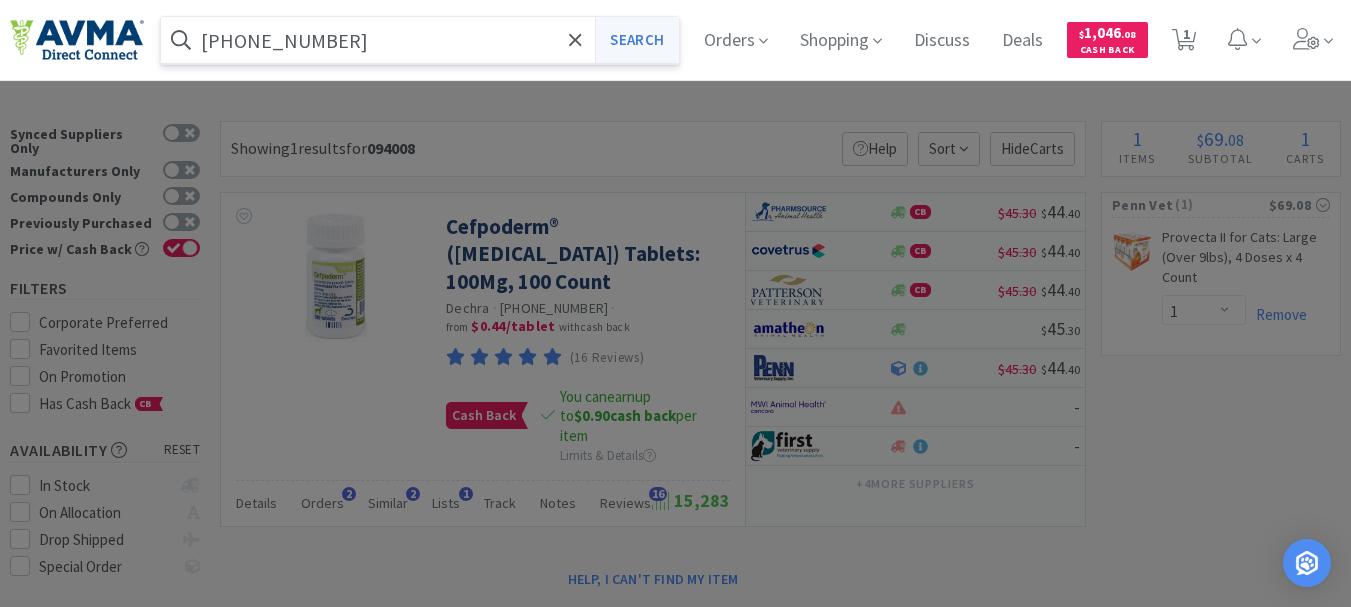 click on "Search" at bounding box center [636, 40] 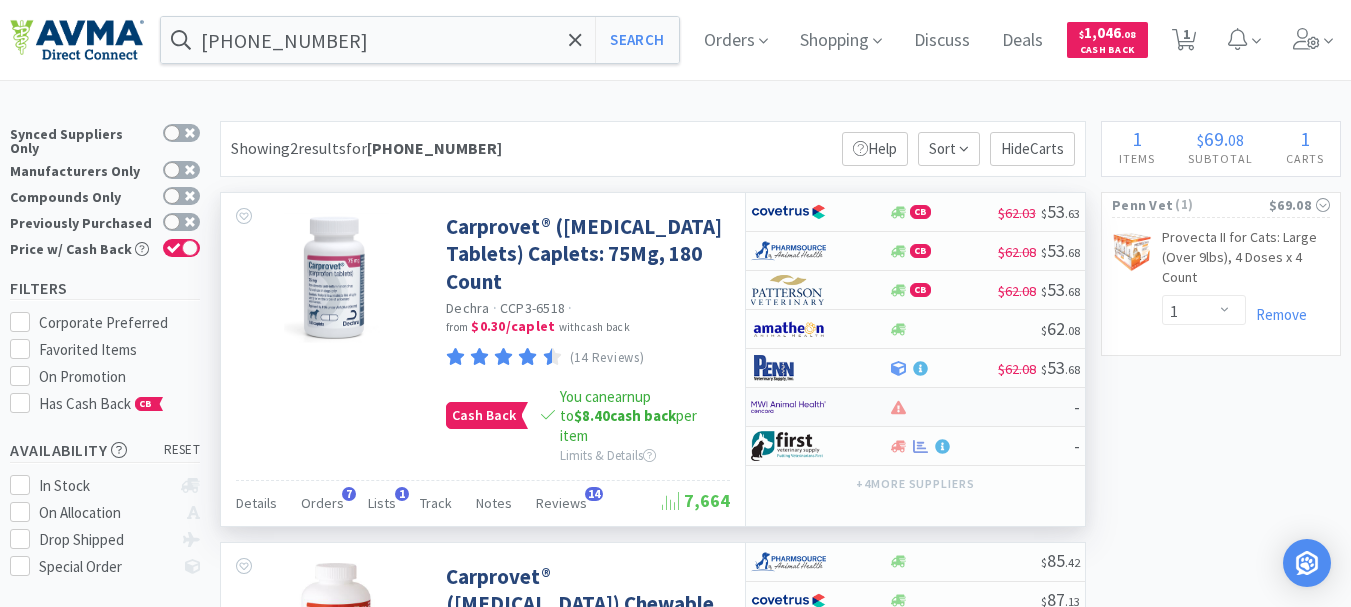 click at bounding box center [788, 407] 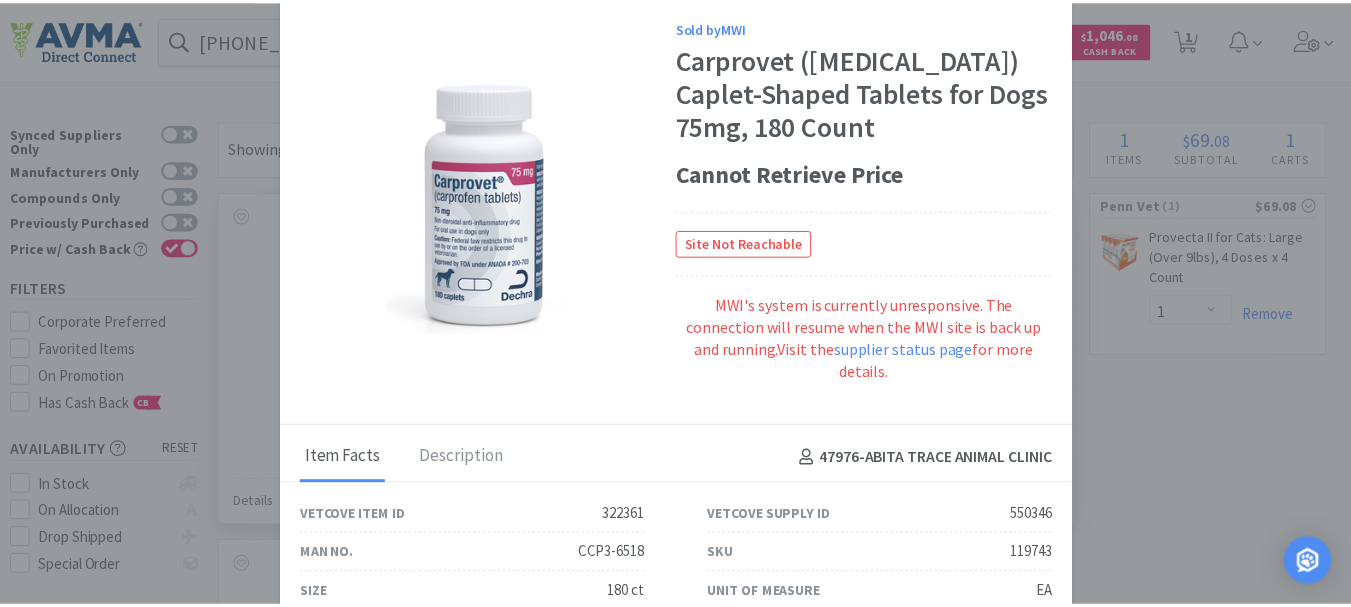 scroll, scrollTop: 35, scrollLeft: 0, axis: vertical 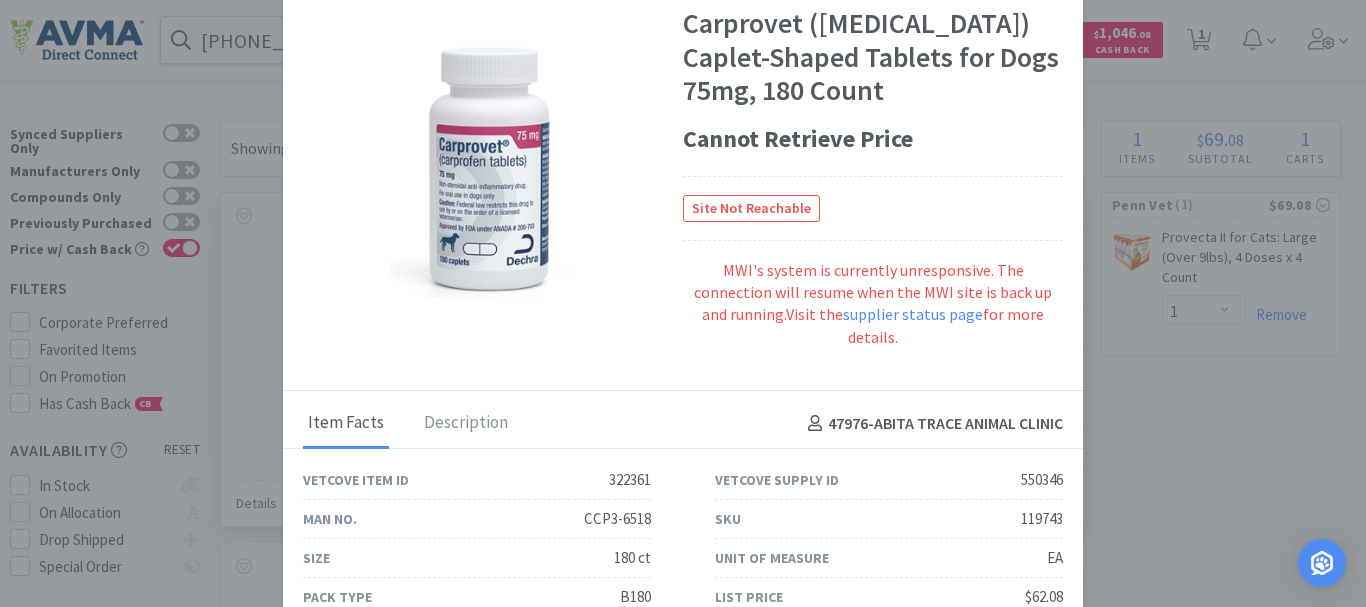 click on "119743" at bounding box center [1042, 519] 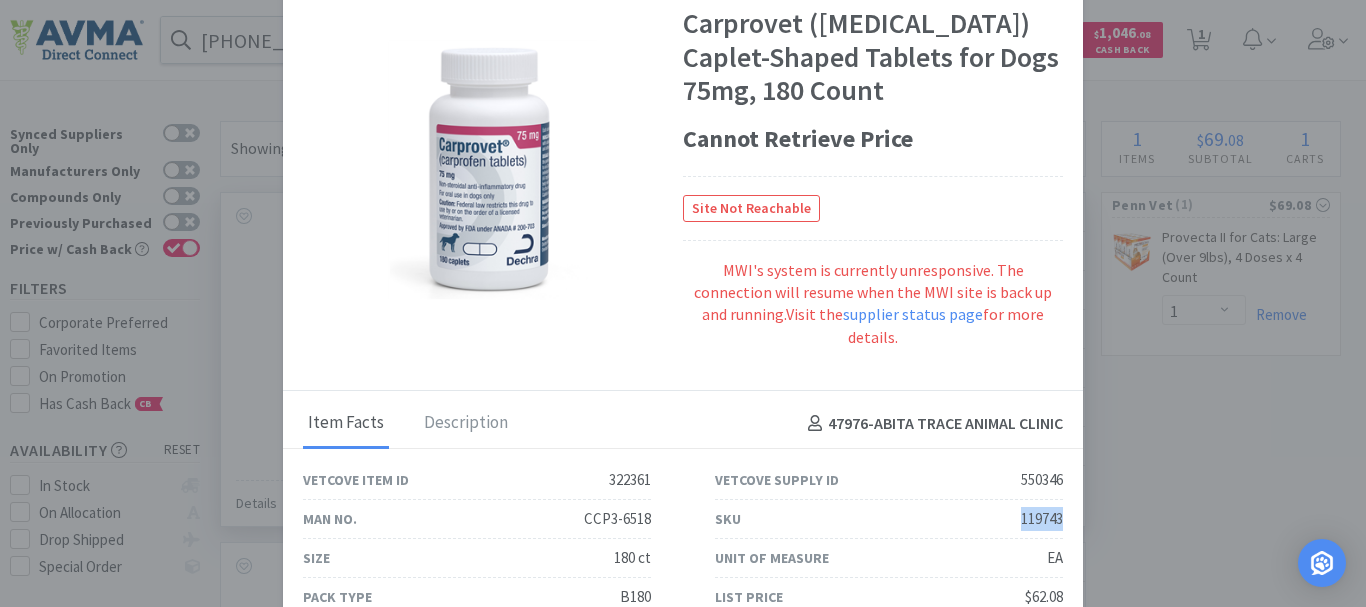 click on "119743" at bounding box center [1042, 519] 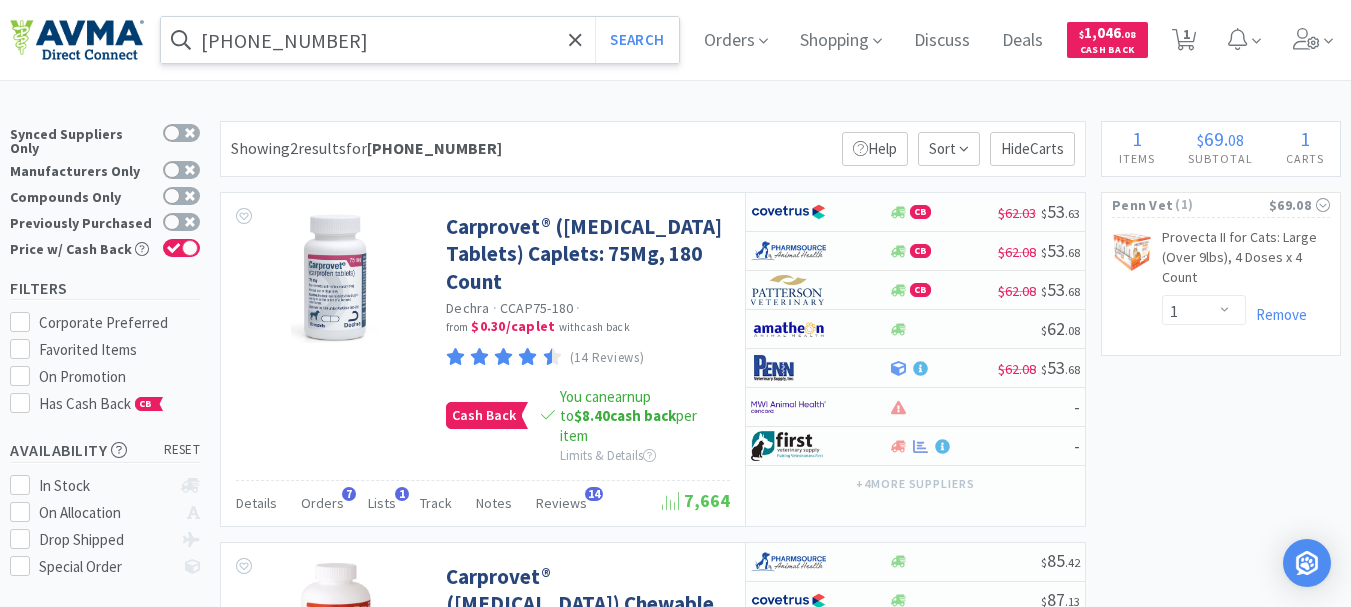 click on "[PHONE_NUMBER]" at bounding box center [420, 40] 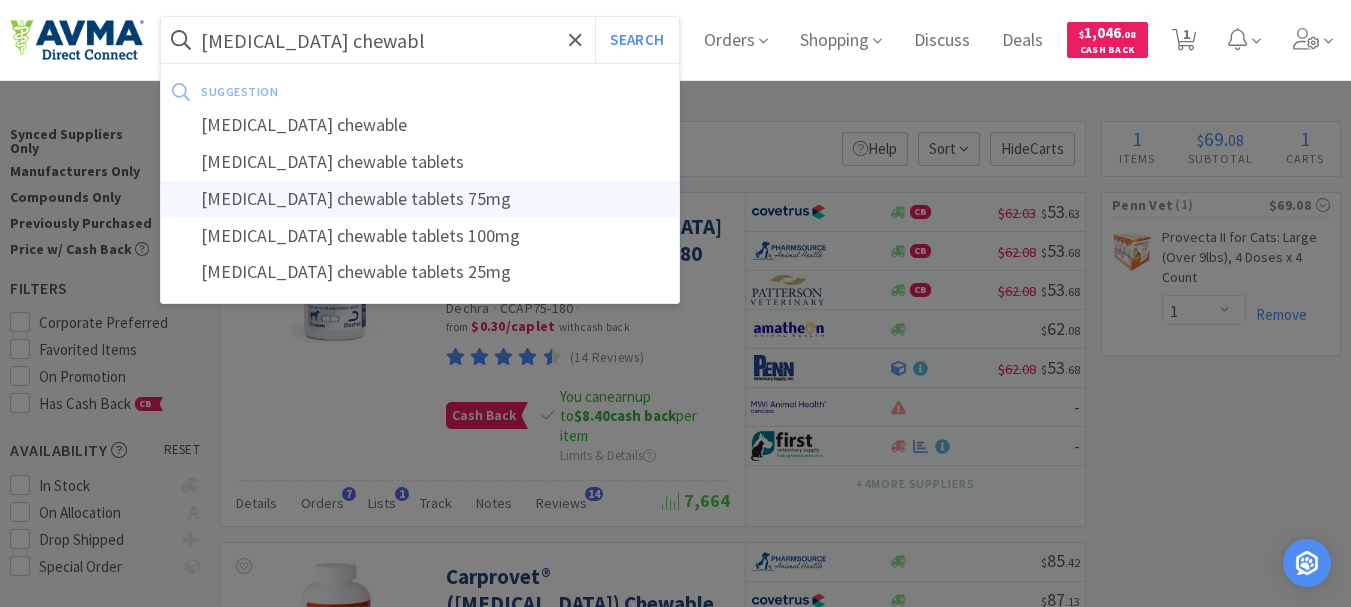 click on "[MEDICAL_DATA] chewable tablets 75mg" at bounding box center [420, 199] 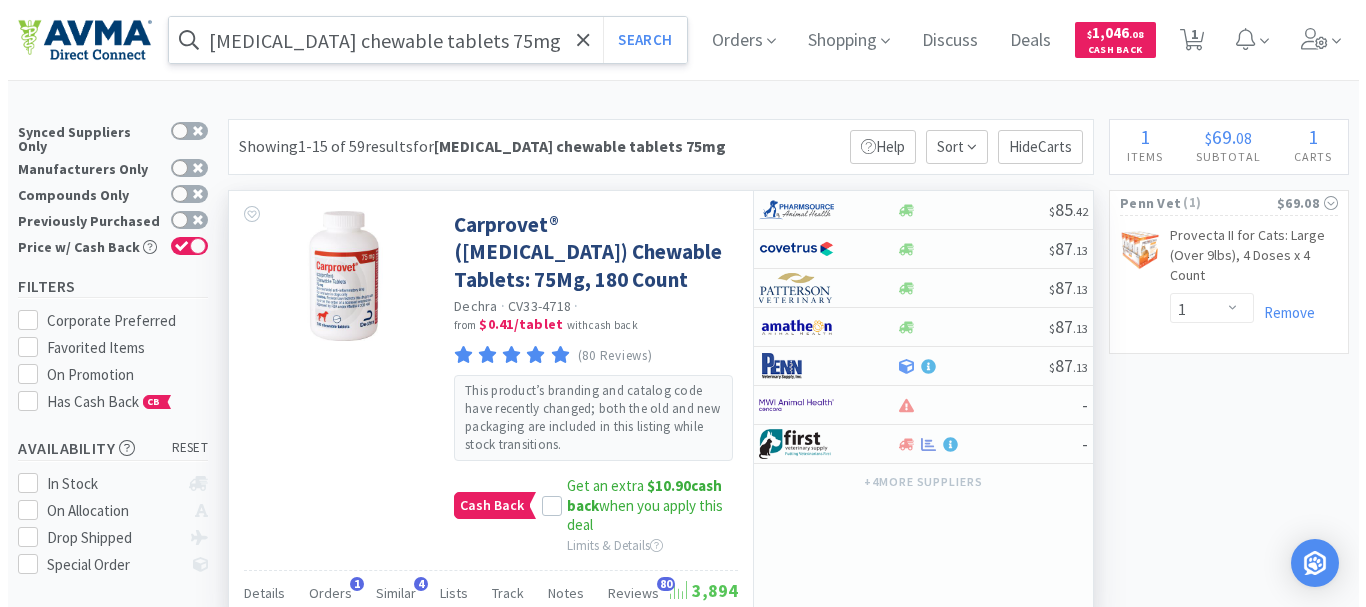 scroll, scrollTop: 0, scrollLeft: 0, axis: both 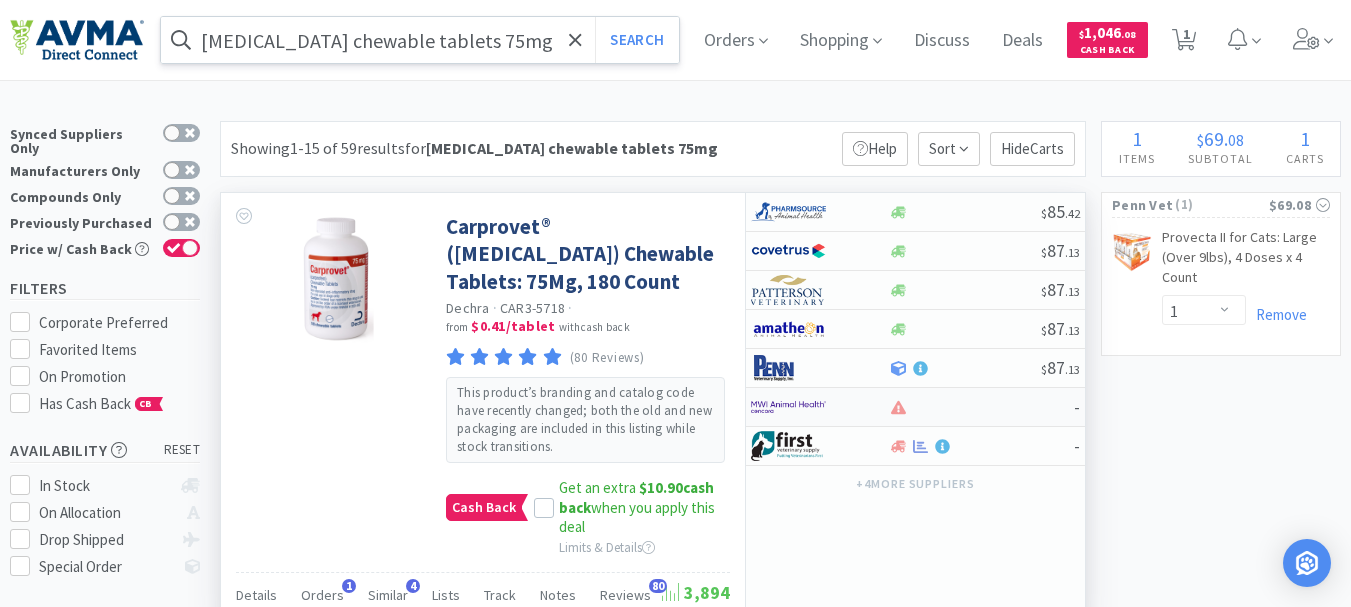 click at bounding box center (788, 407) 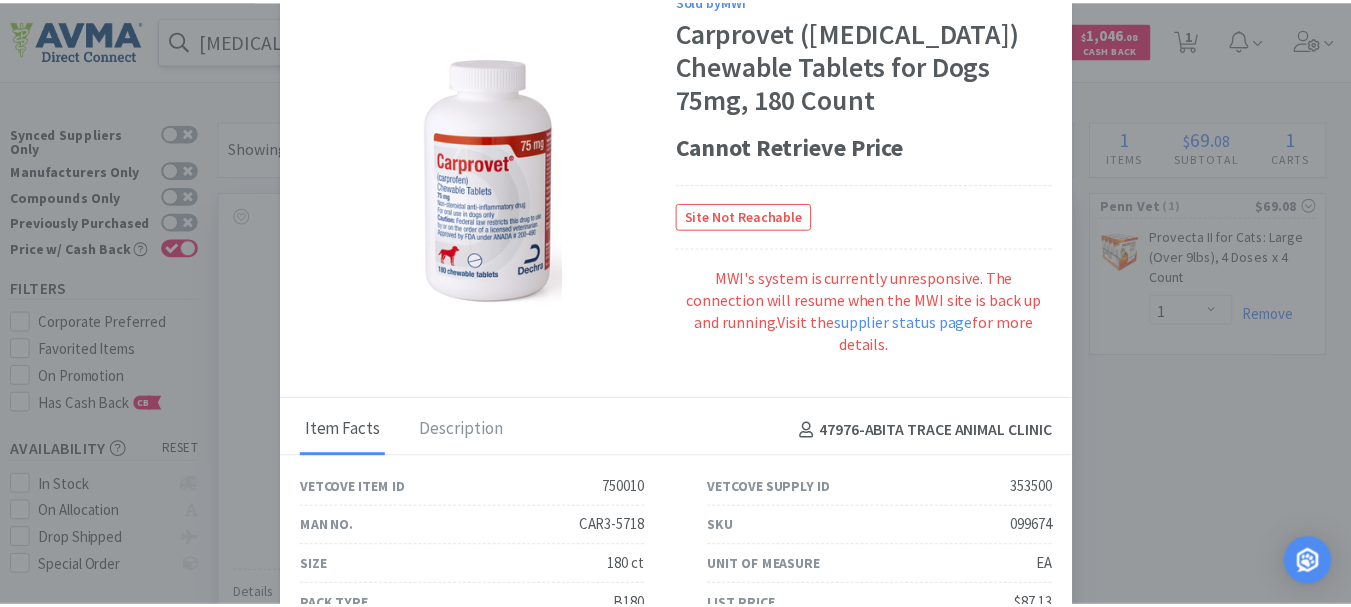 scroll, scrollTop: 35, scrollLeft: 0, axis: vertical 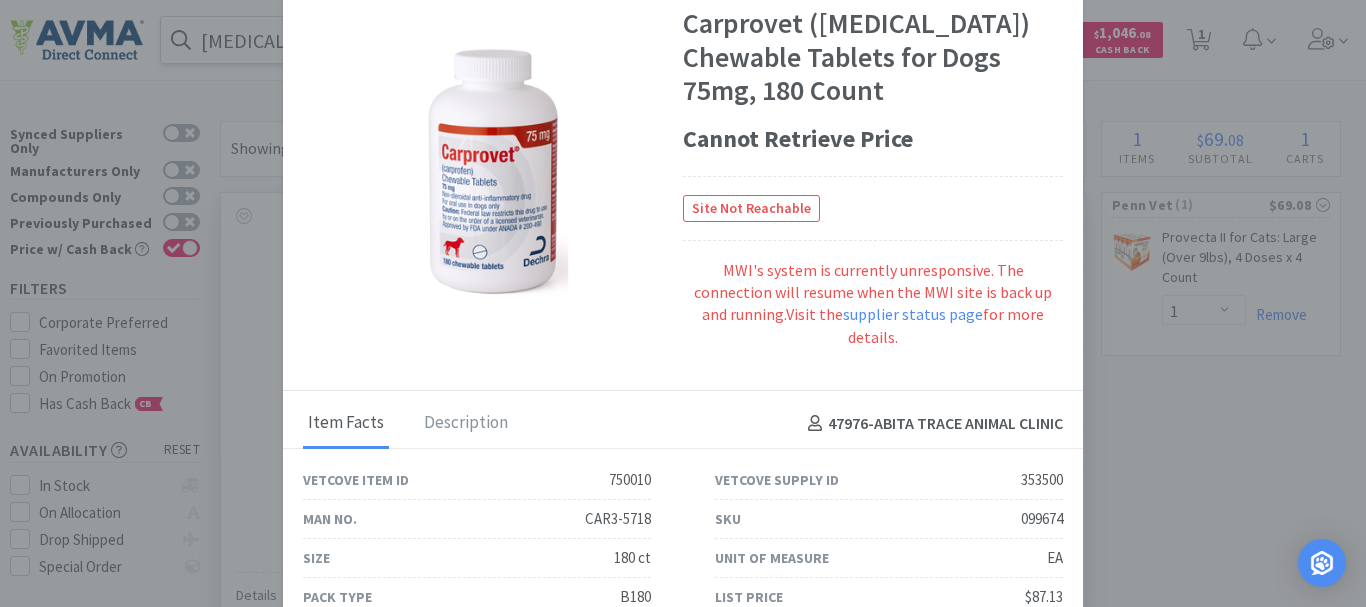 click on "099674" at bounding box center [1042, 519] 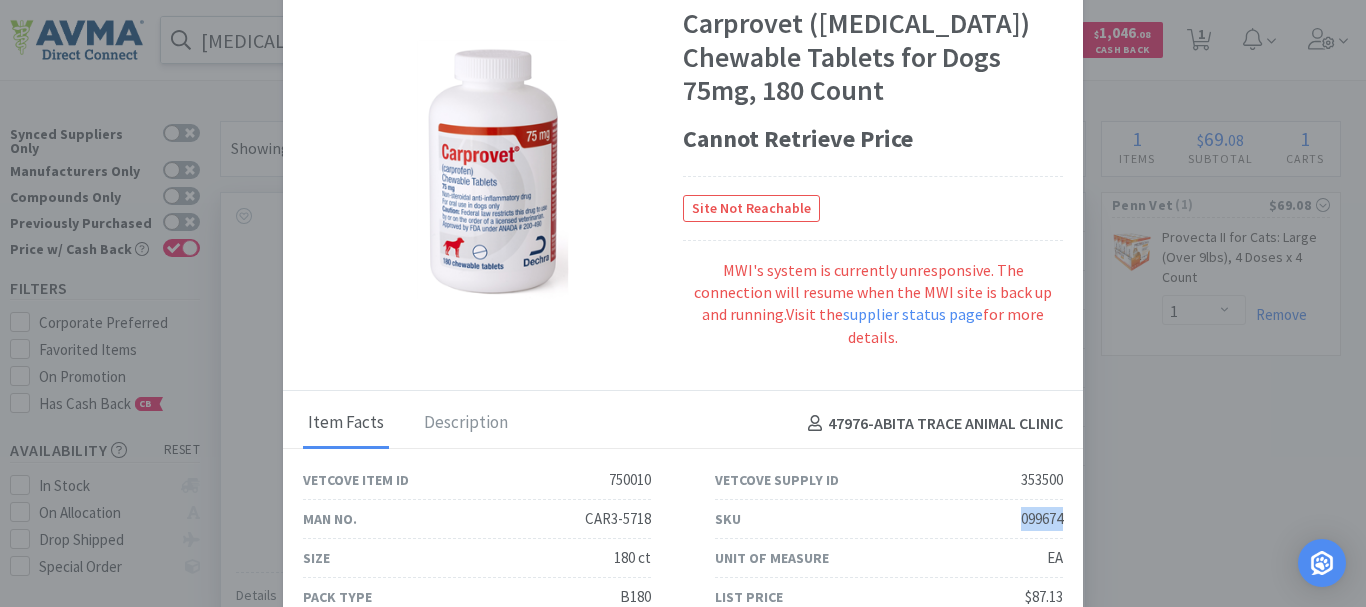 click on "099674" at bounding box center [1042, 519] 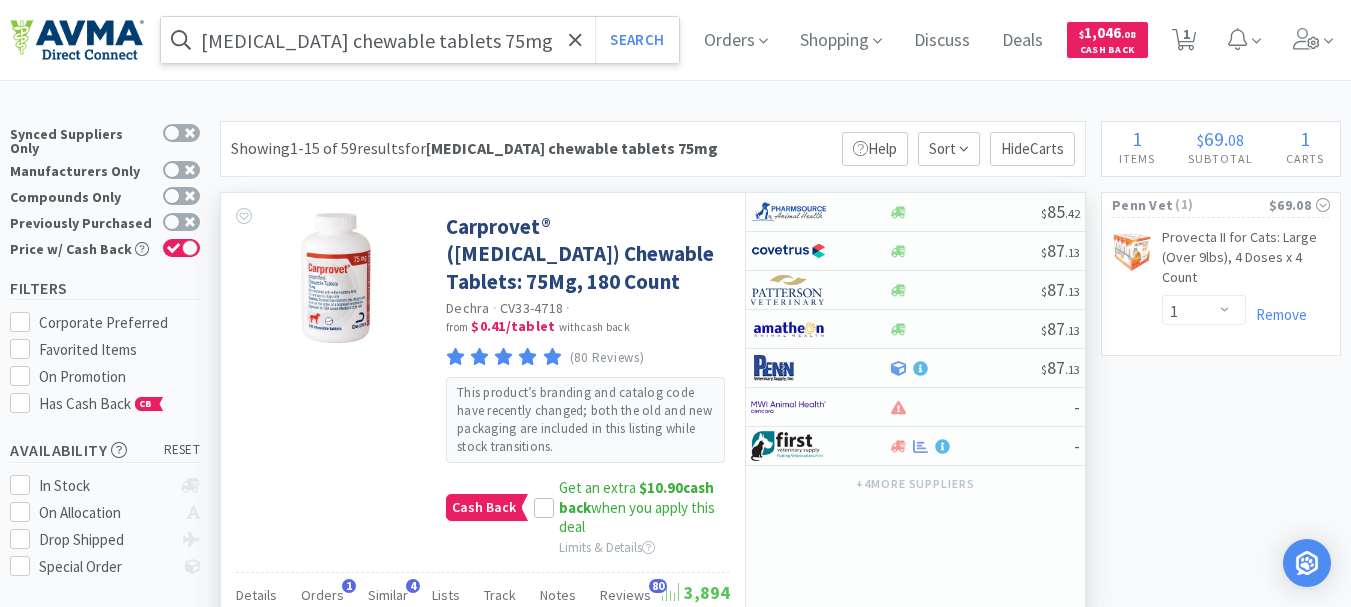 click on "[MEDICAL_DATA] chewable tablets 75mg" at bounding box center (420, 40) 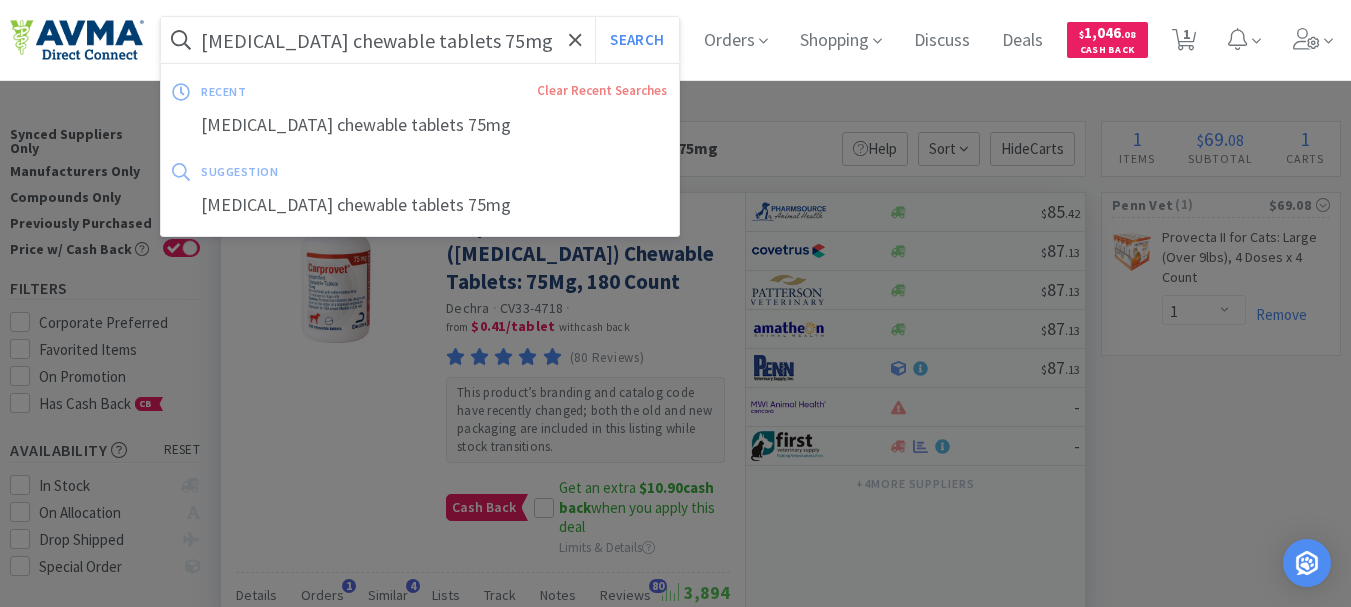 paste on "099671" 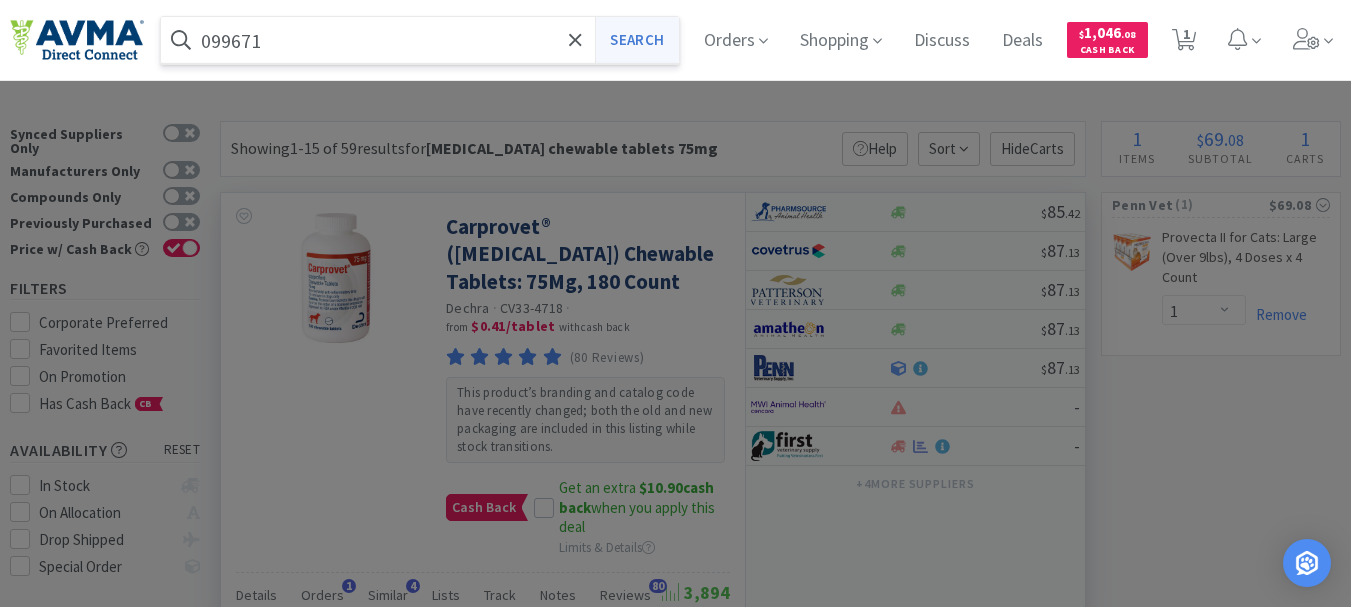 click on "Search" at bounding box center [636, 40] 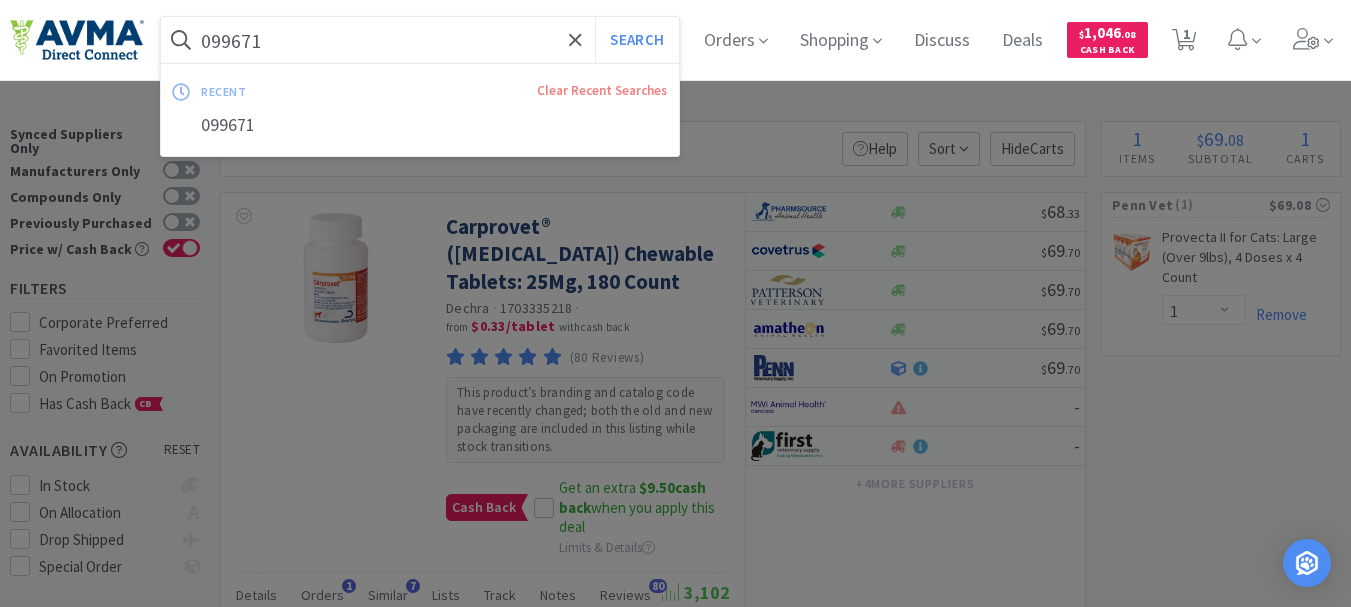 click on "099671" at bounding box center [420, 40] 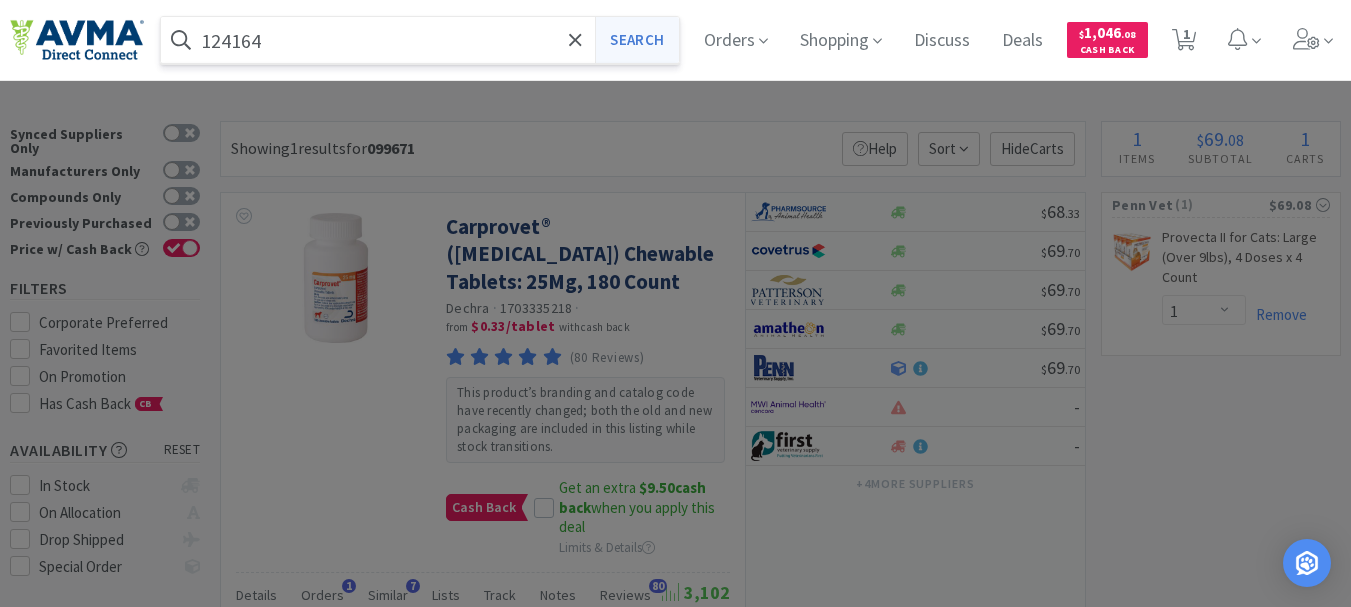 click on "Search" at bounding box center (636, 40) 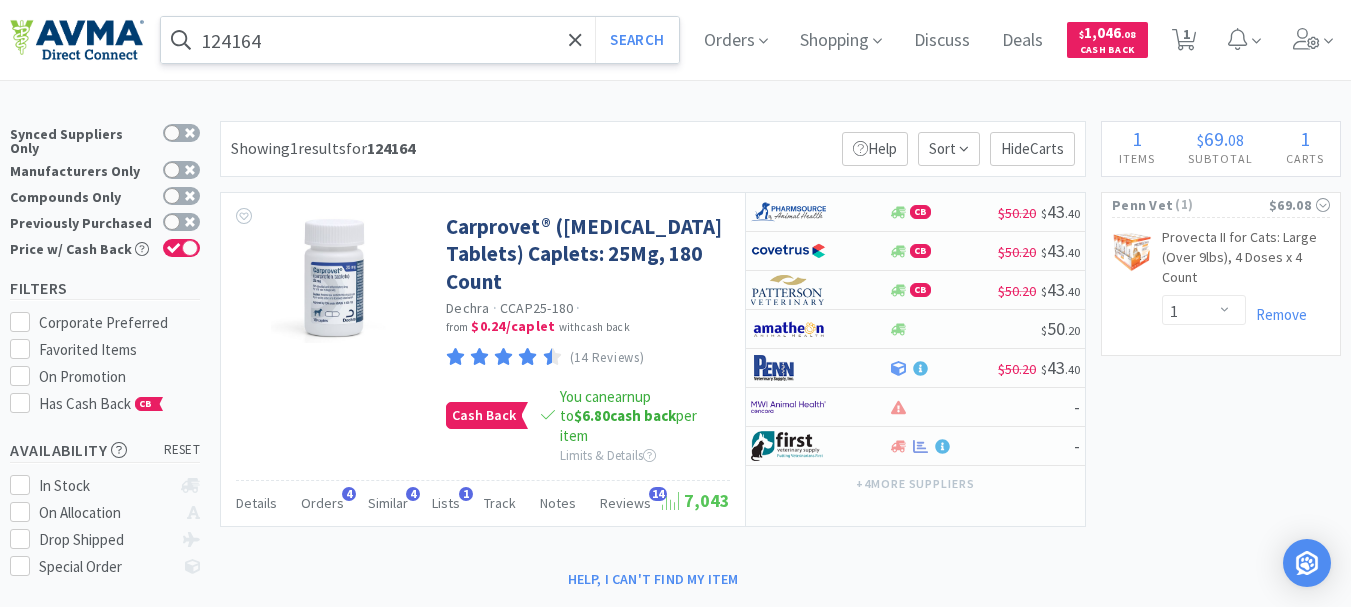 click on "124164" at bounding box center [420, 40] 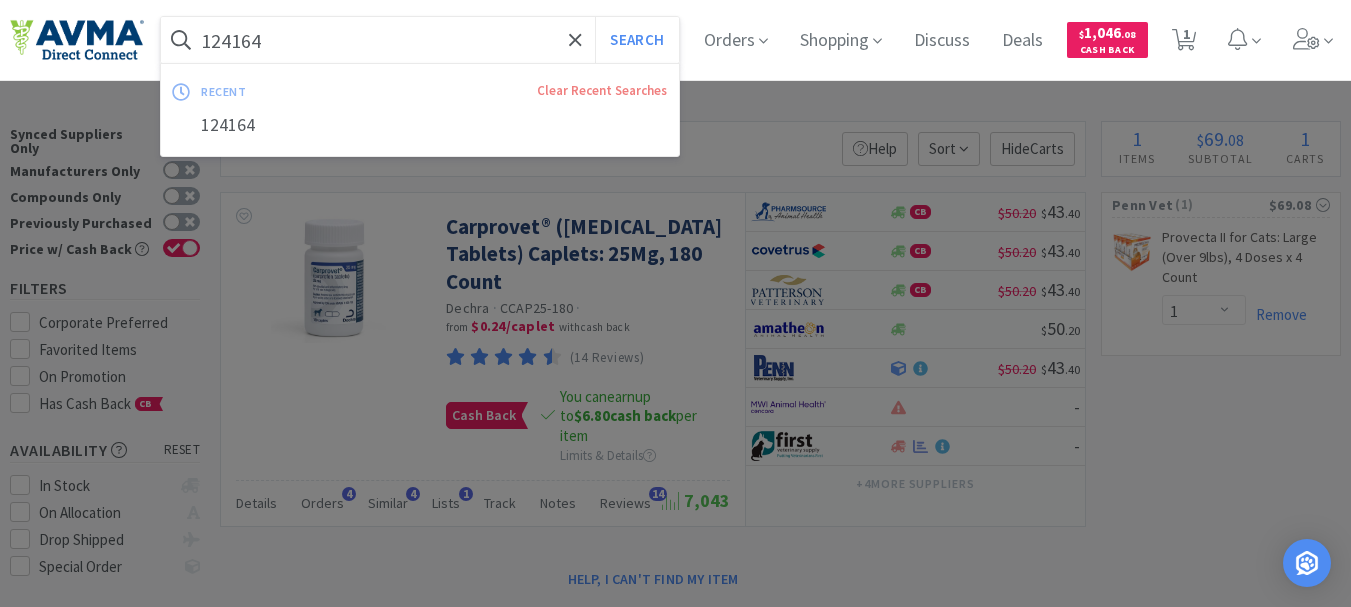 paste on "099676" 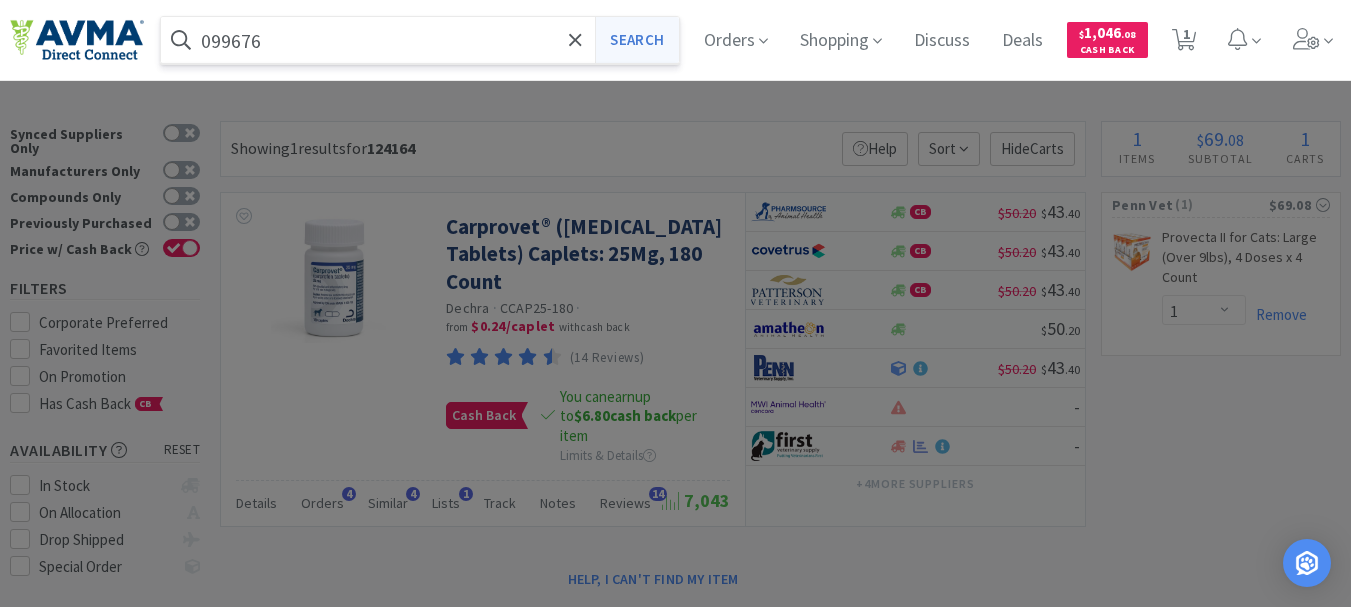 click on "Search" at bounding box center [636, 40] 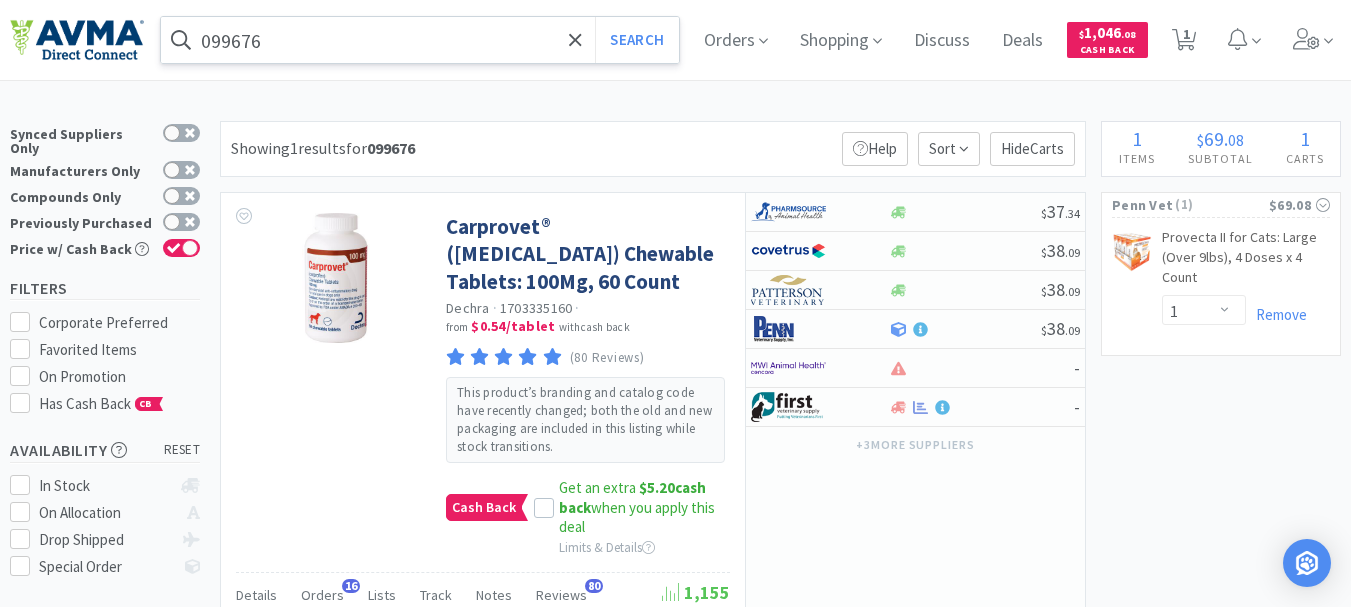click on "099676" at bounding box center (420, 40) 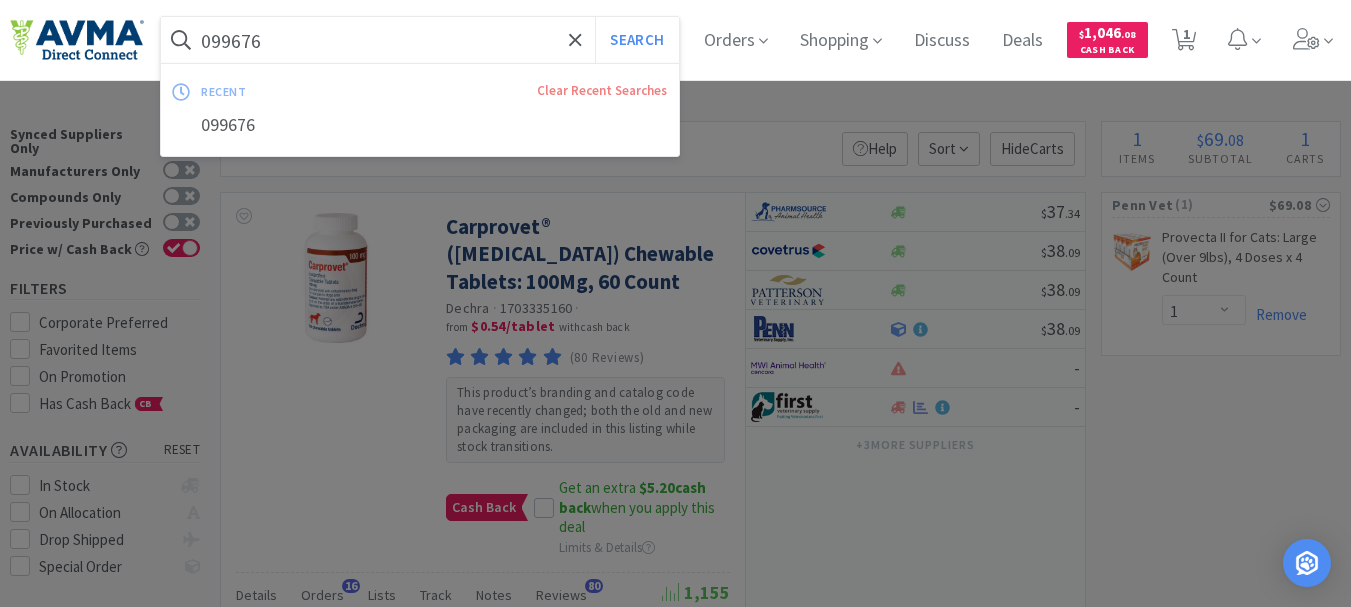 paste on "90122" 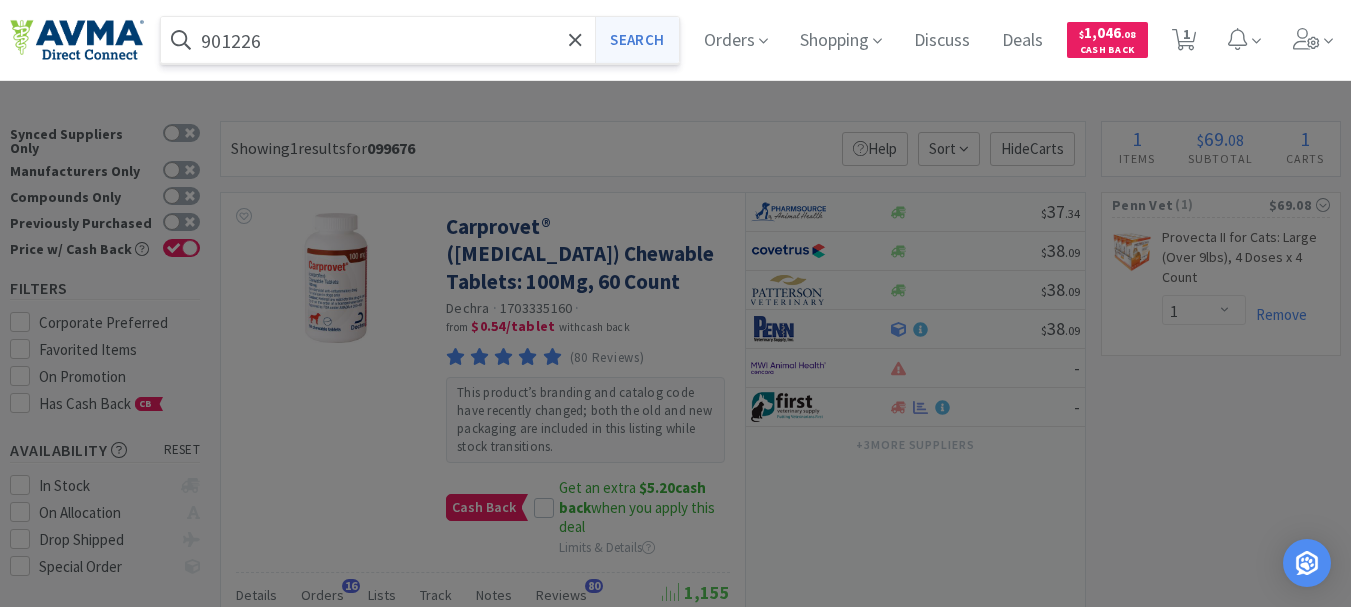 click on "Search" at bounding box center [636, 40] 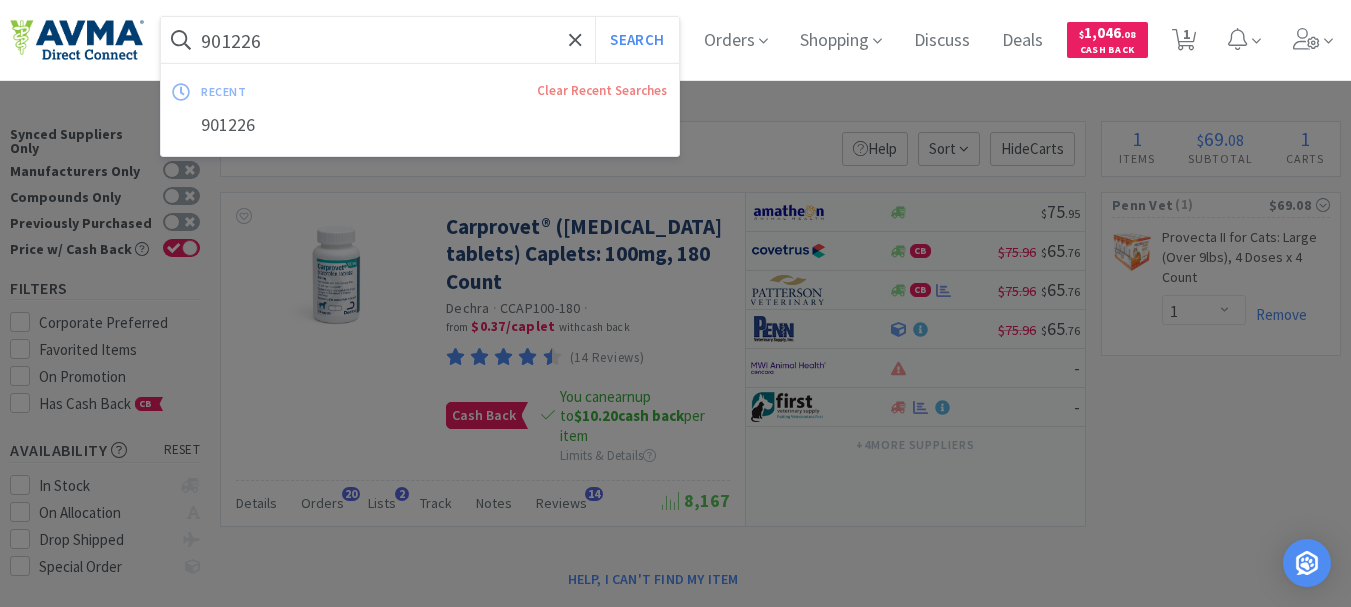 click on "901226" at bounding box center (420, 40) 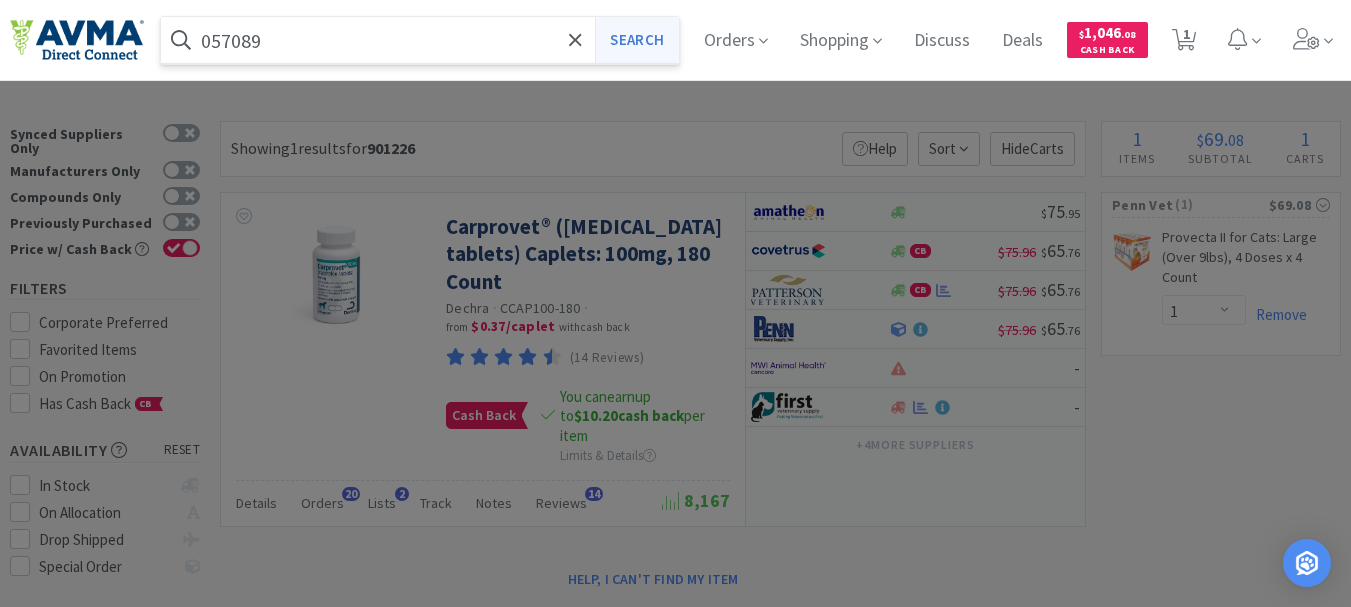 click on "Search" at bounding box center [636, 40] 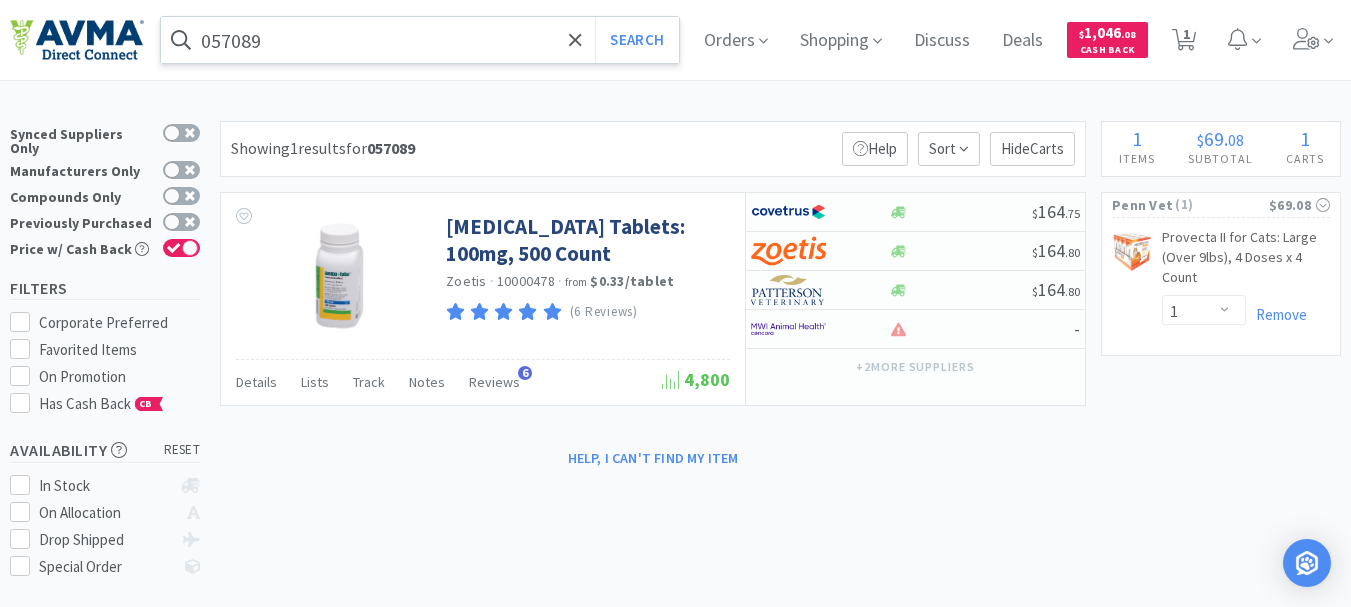 click on "057089" at bounding box center (420, 40) 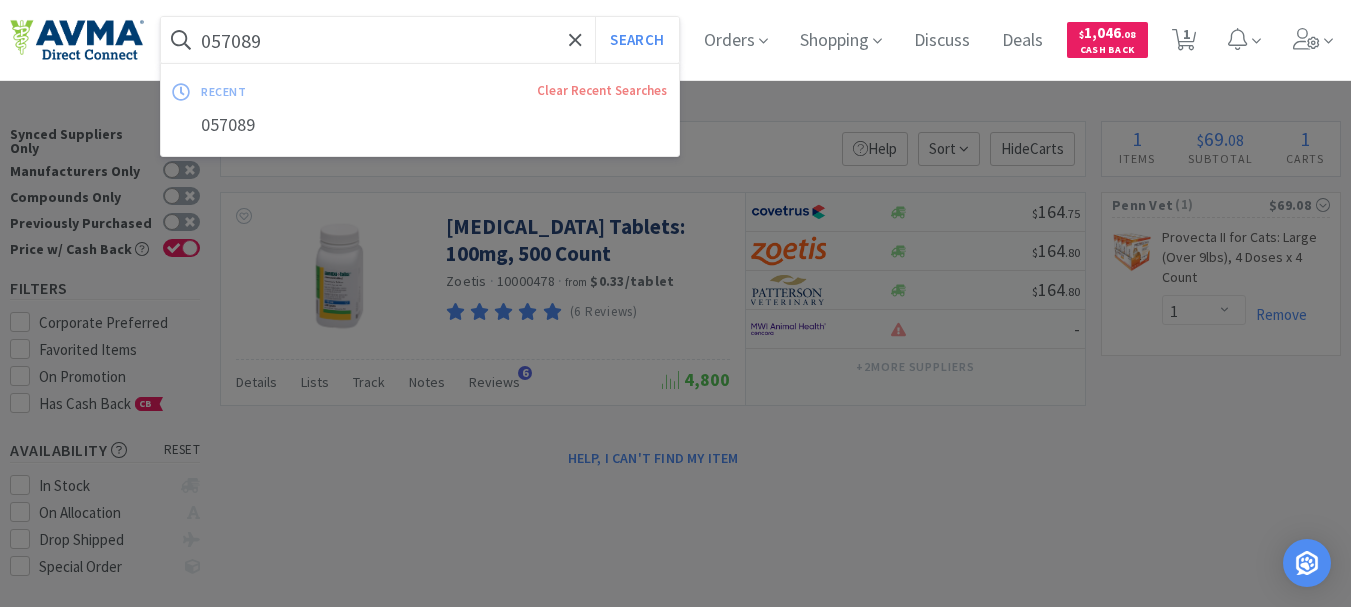 paste on "30348" 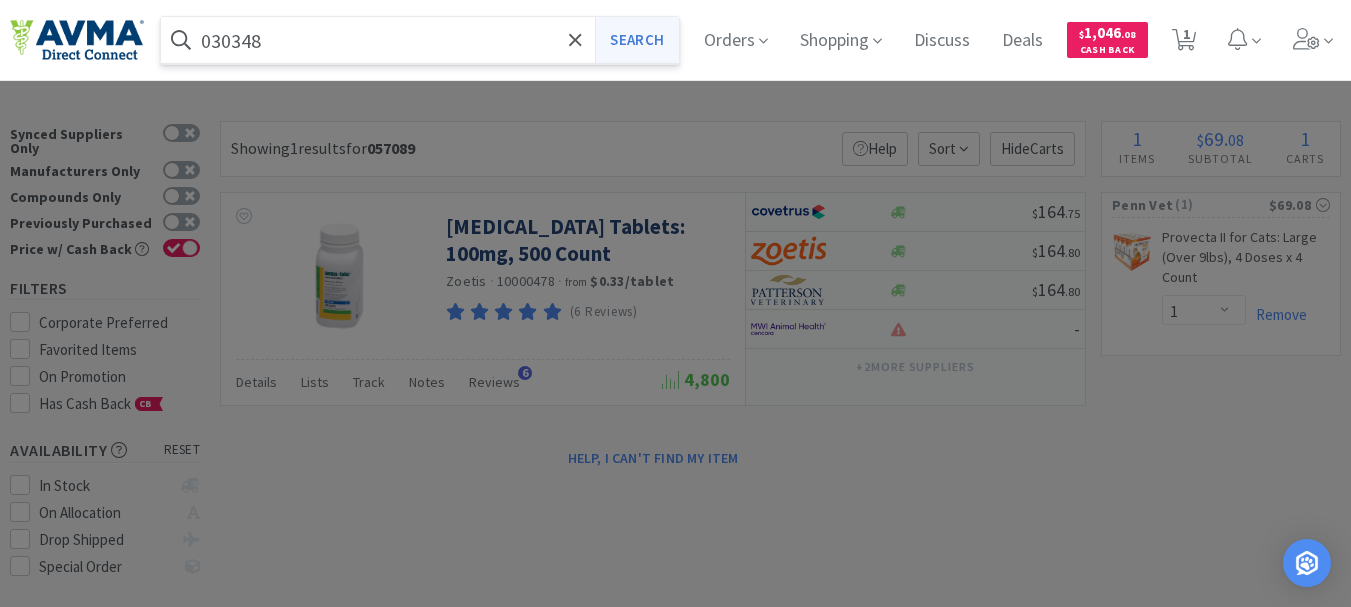 click on "Search" at bounding box center [636, 40] 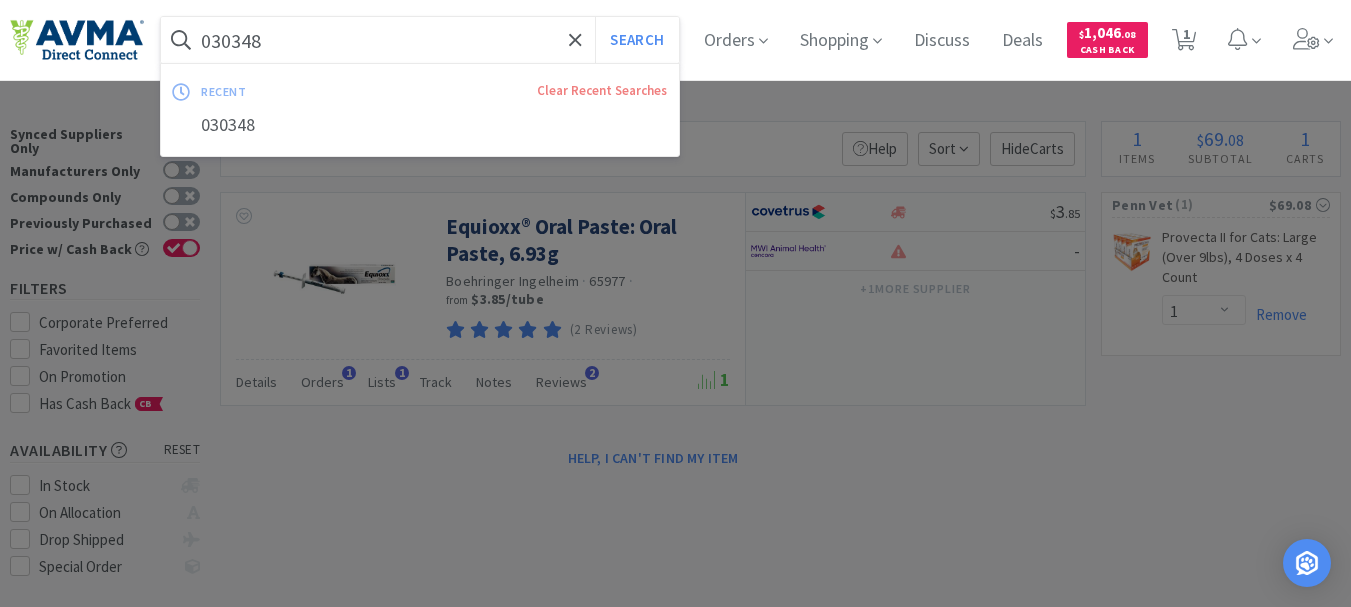 click on "030348" at bounding box center [420, 40] 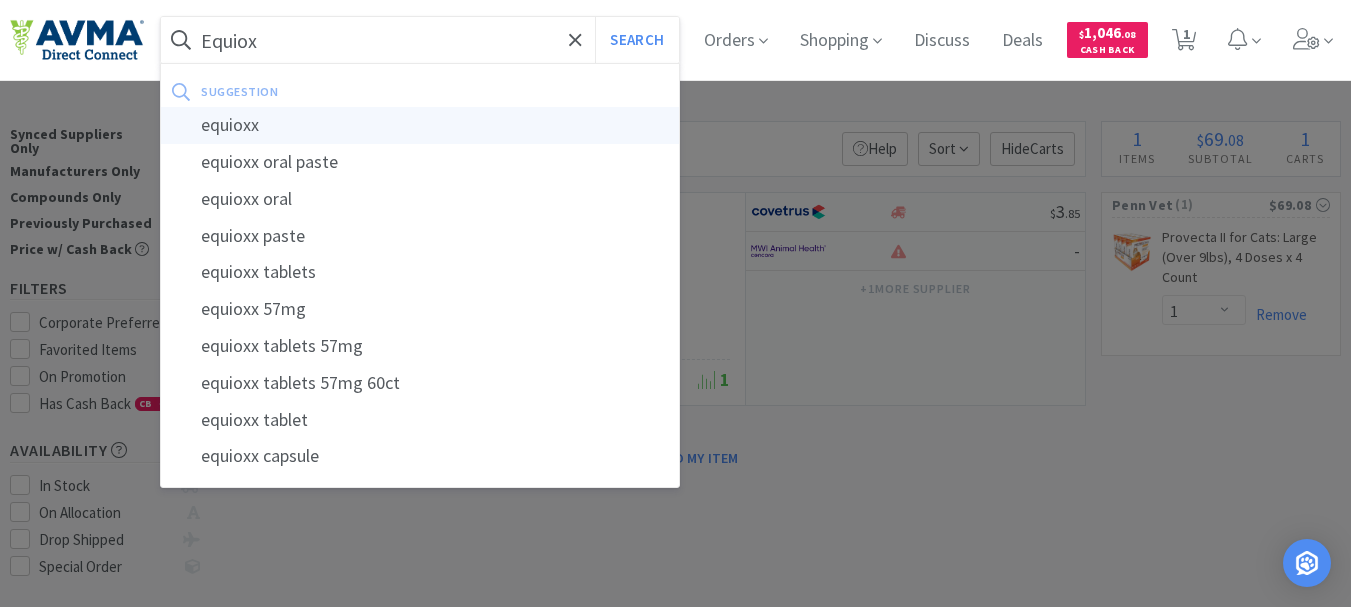 click on "equioxx" at bounding box center [420, 125] 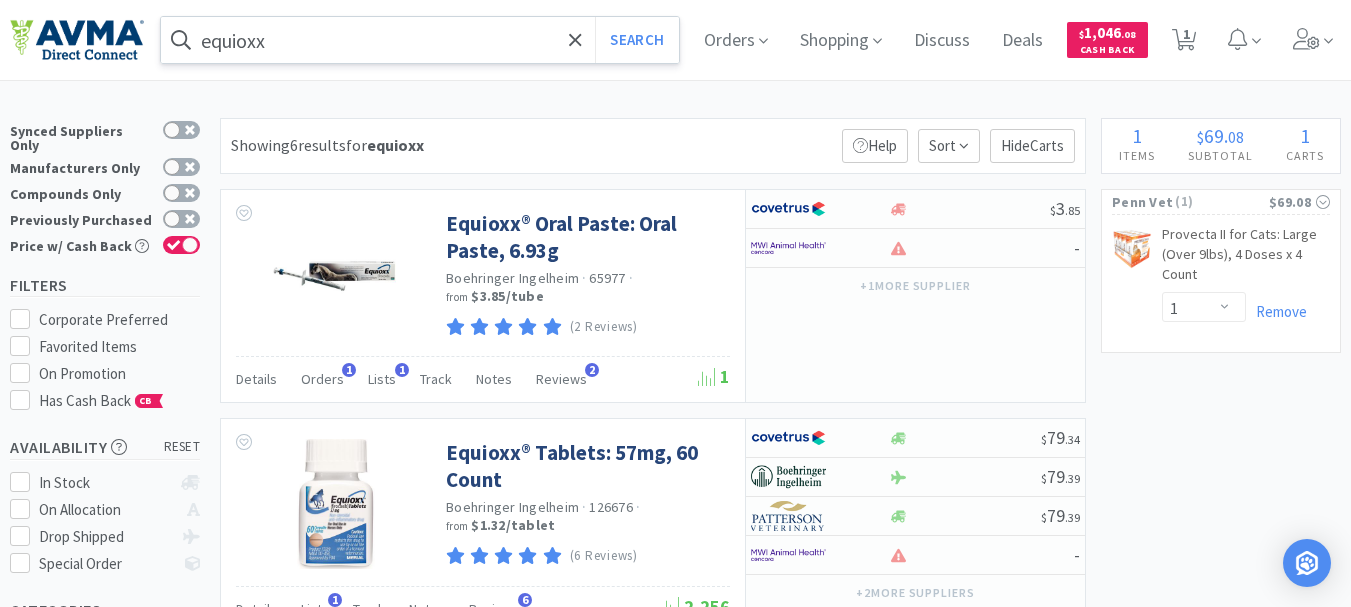 scroll, scrollTop: 0, scrollLeft: 0, axis: both 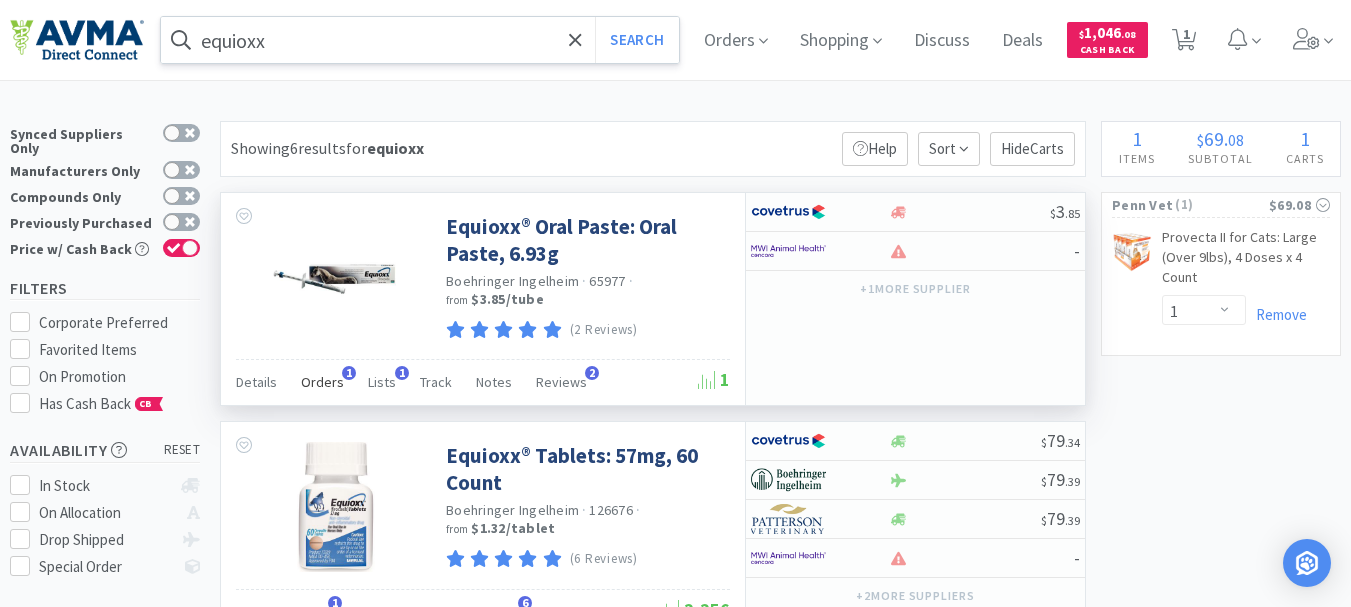 click on "Orders" at bounding box center [322, 382] 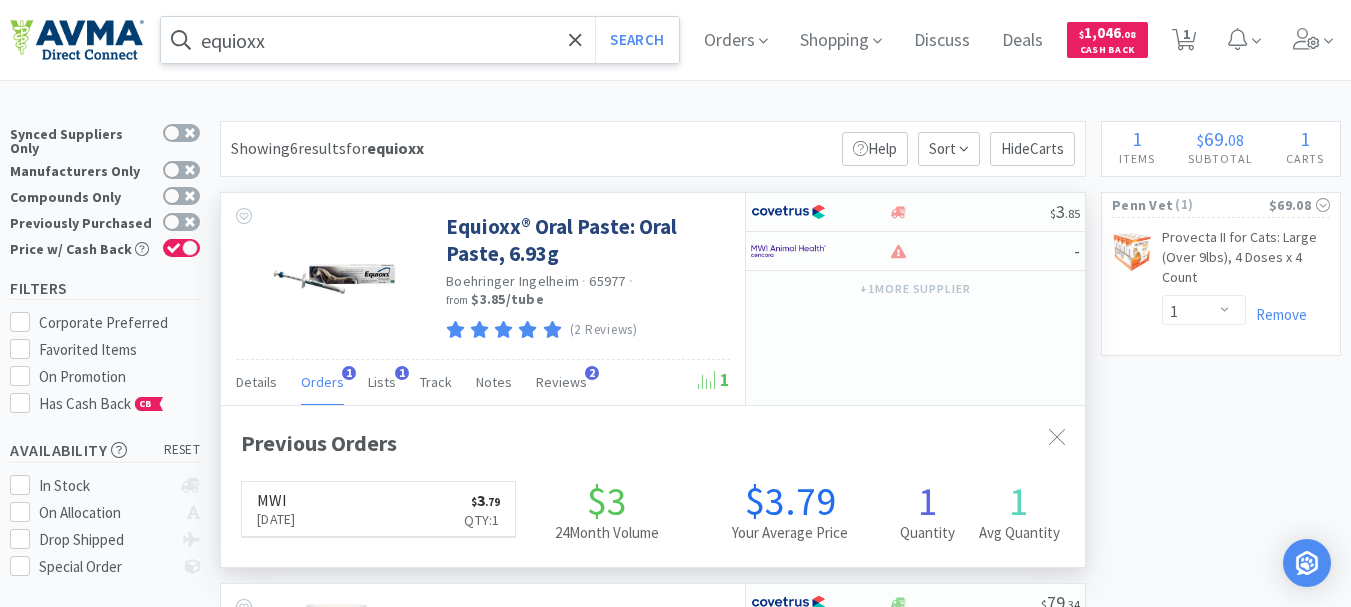 scroll, scrollTop: 999532, scrollLeft: 999136, axis: both 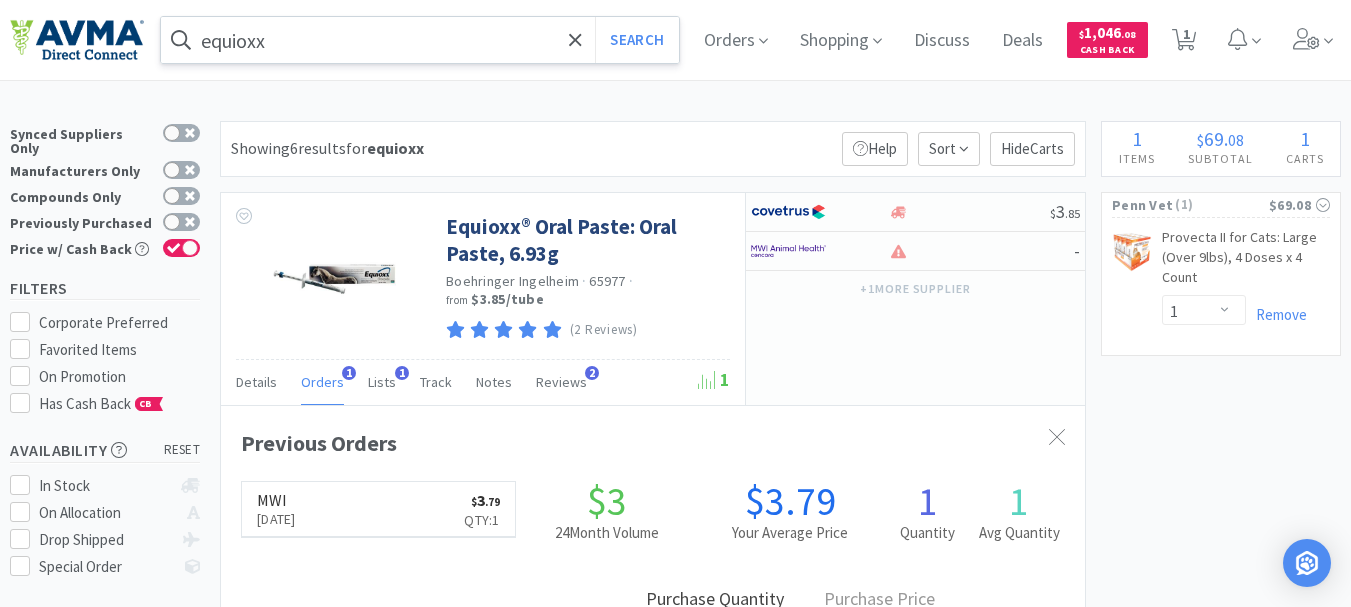 click on "equioxx" at bounding box center [420, 40] 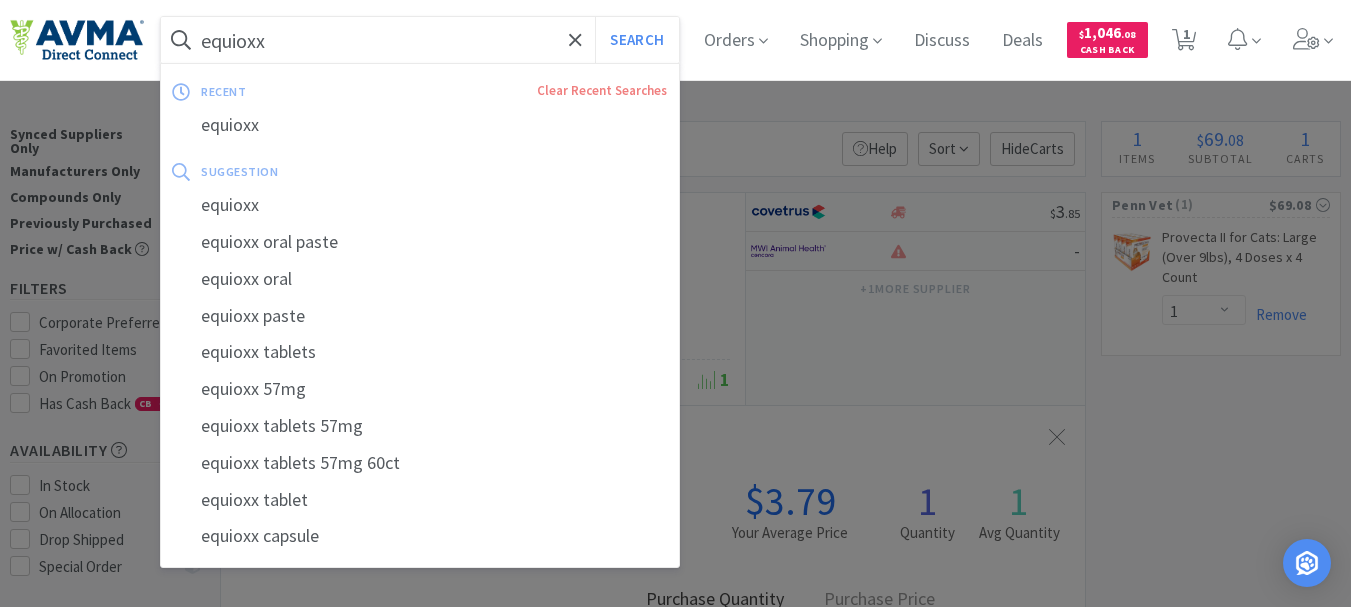 paste on "078929876" 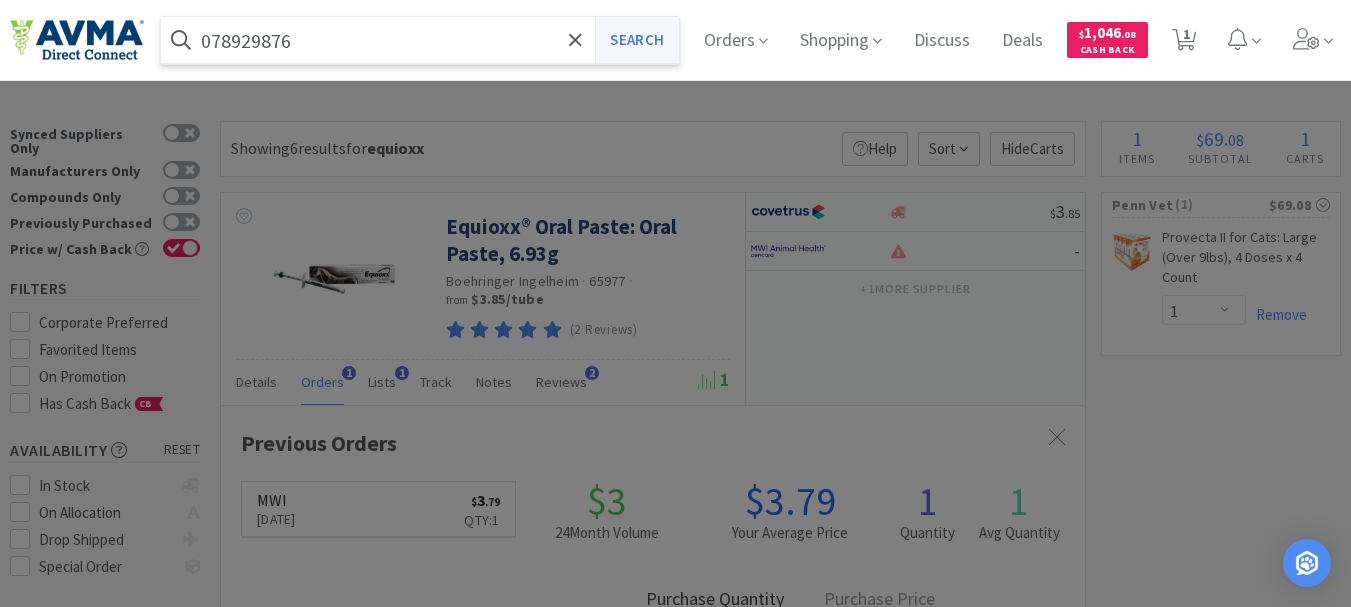 click on "Search" at bounding box center (636, 40) 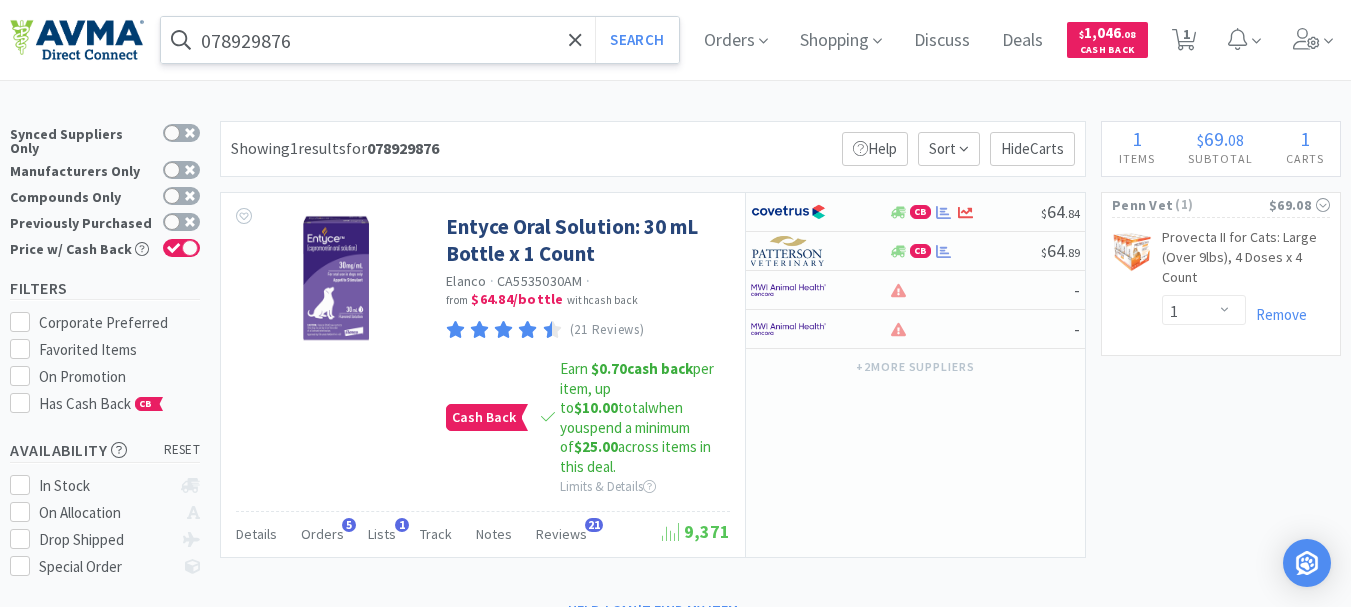 click on "078929876" at bounding box center [420, 40] 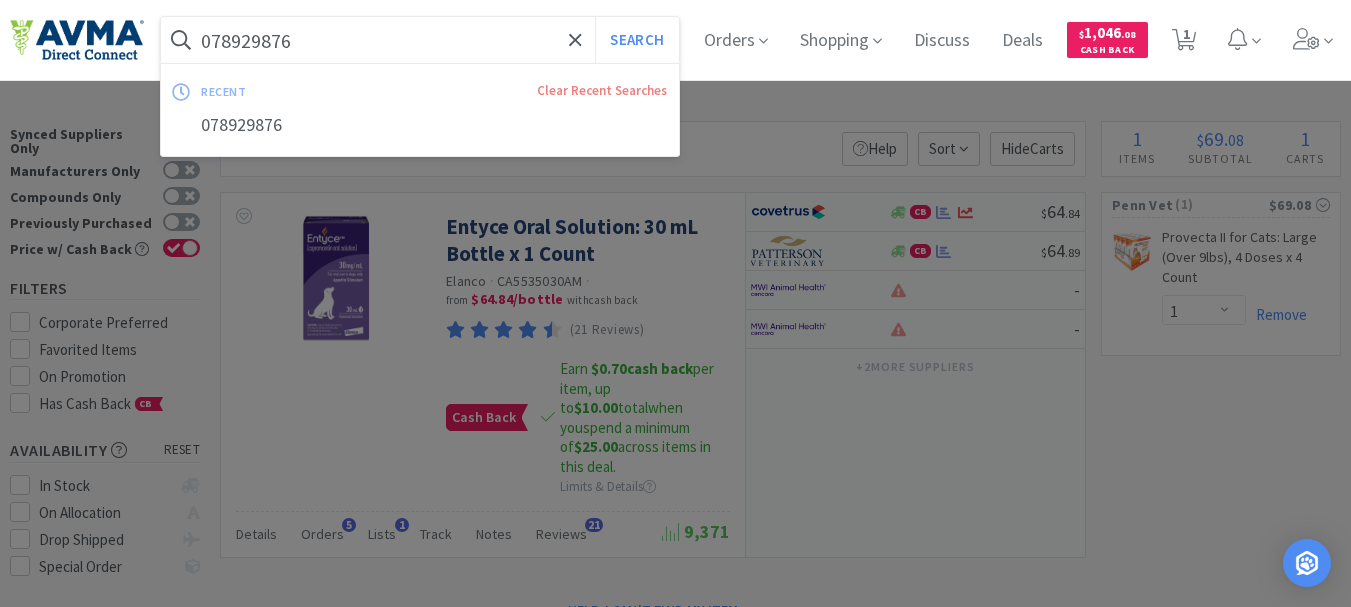 paste on "8711391" 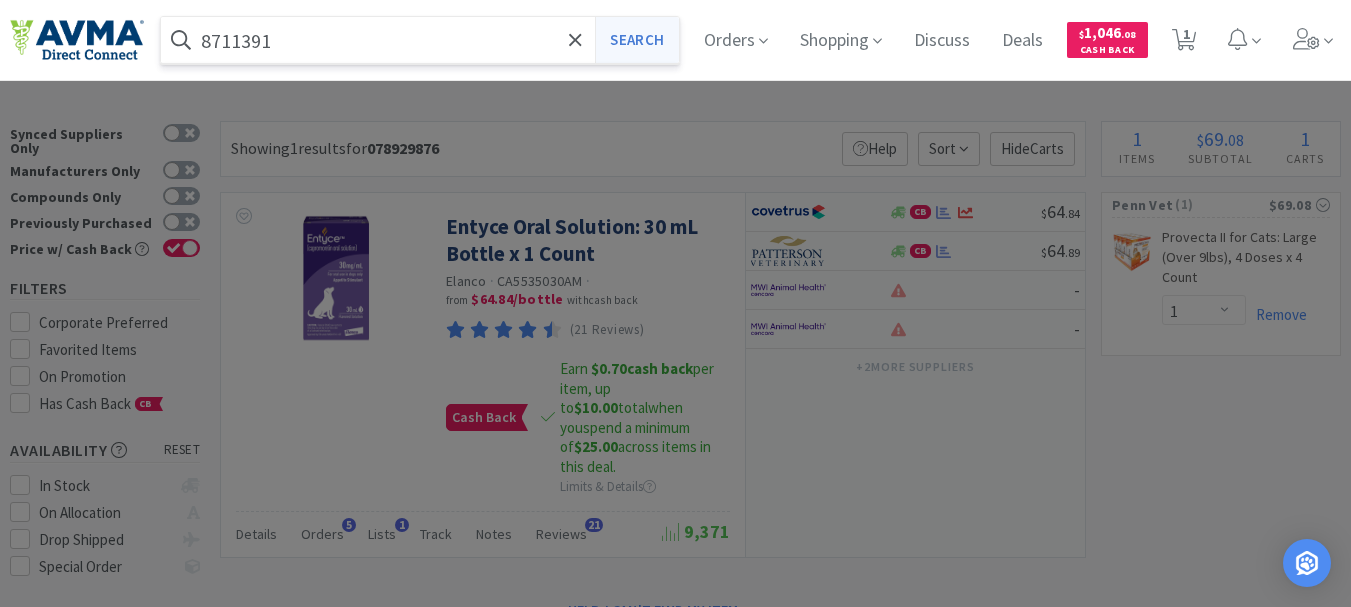 type on "8711391" 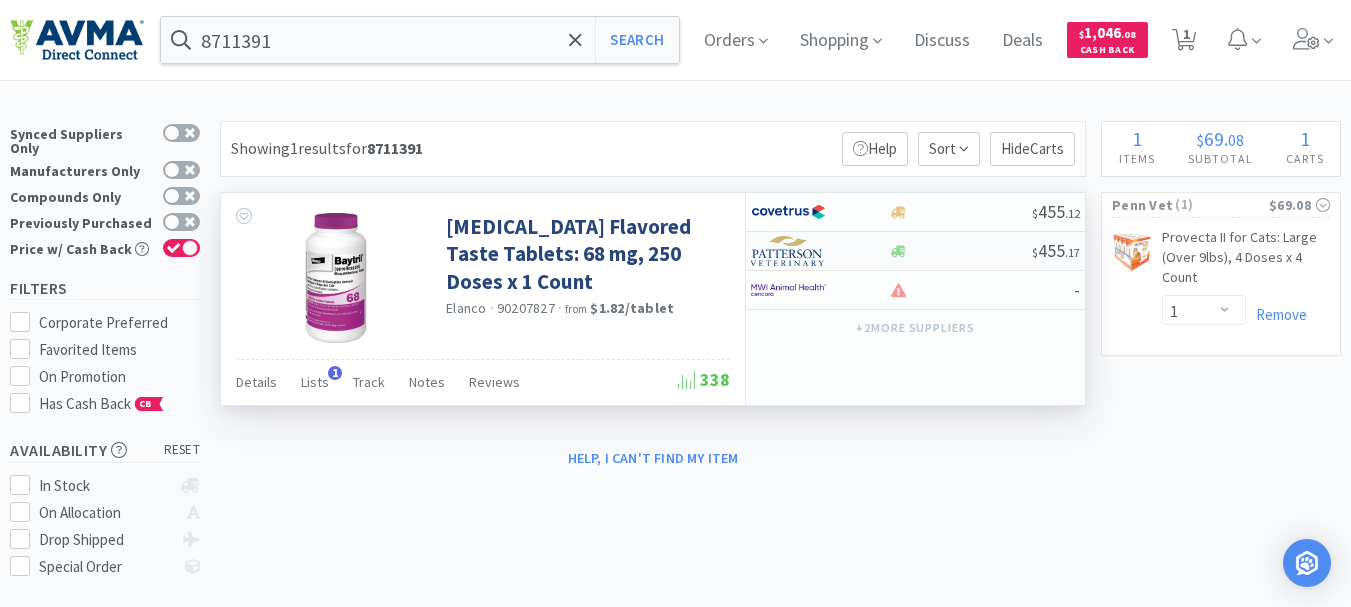 click at bounding box center [788, 251] 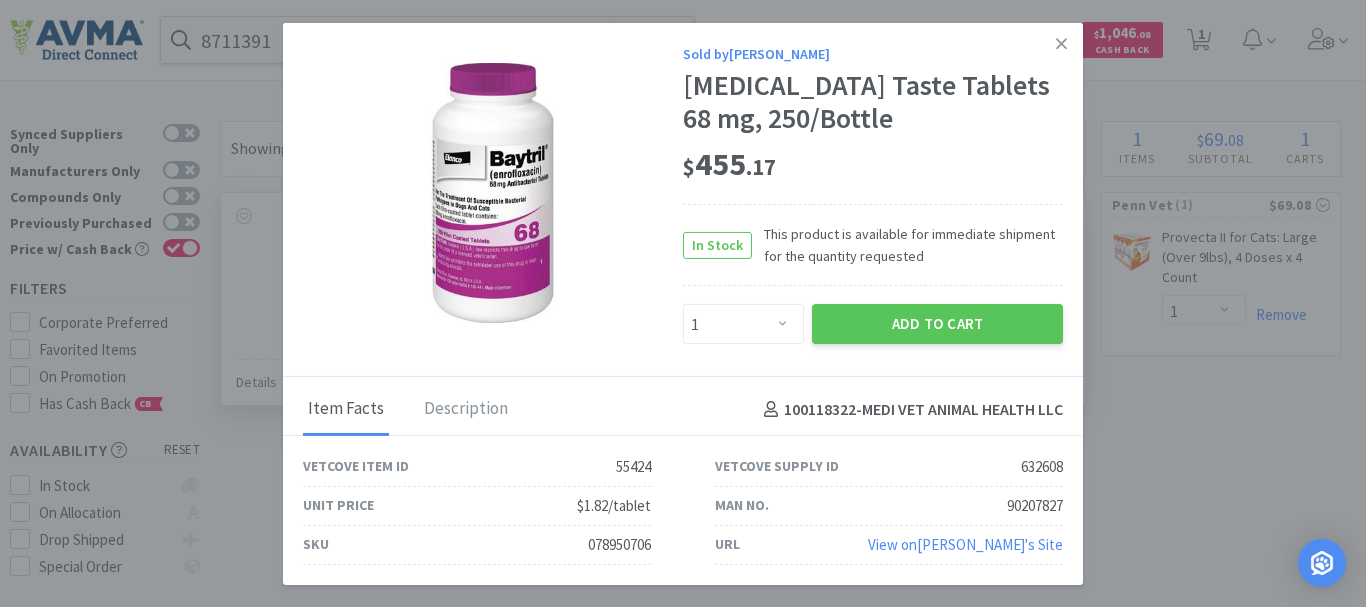click on "078950706" at bounding box center (619, 545) 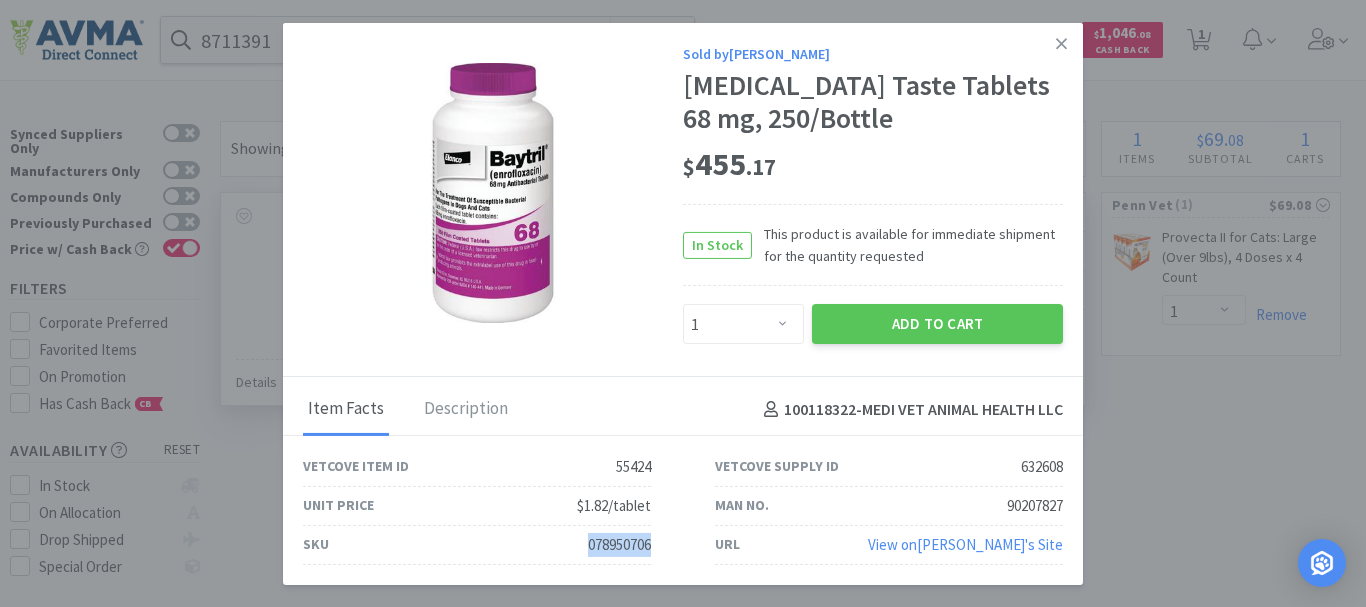click on "078950706" at bounding box center [619, 545] 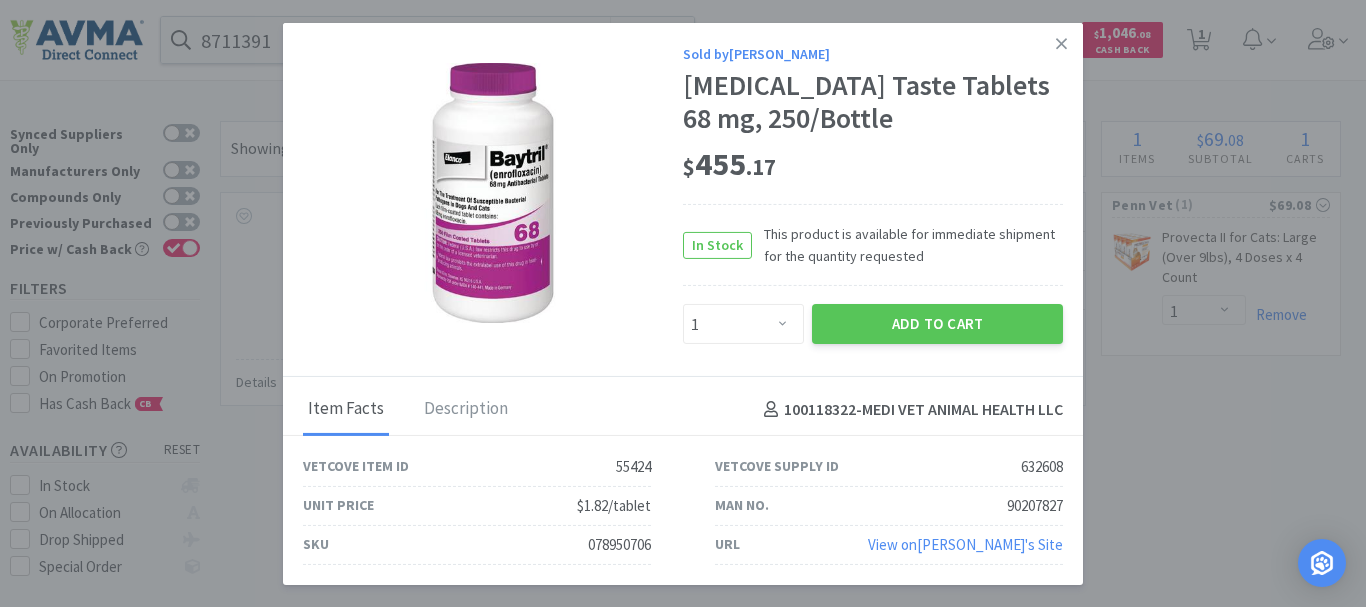 drag, startPoint x: 1183, startPoint y: 495, endPoint x: 1181, endPoint y: 475, distance: 20.09975 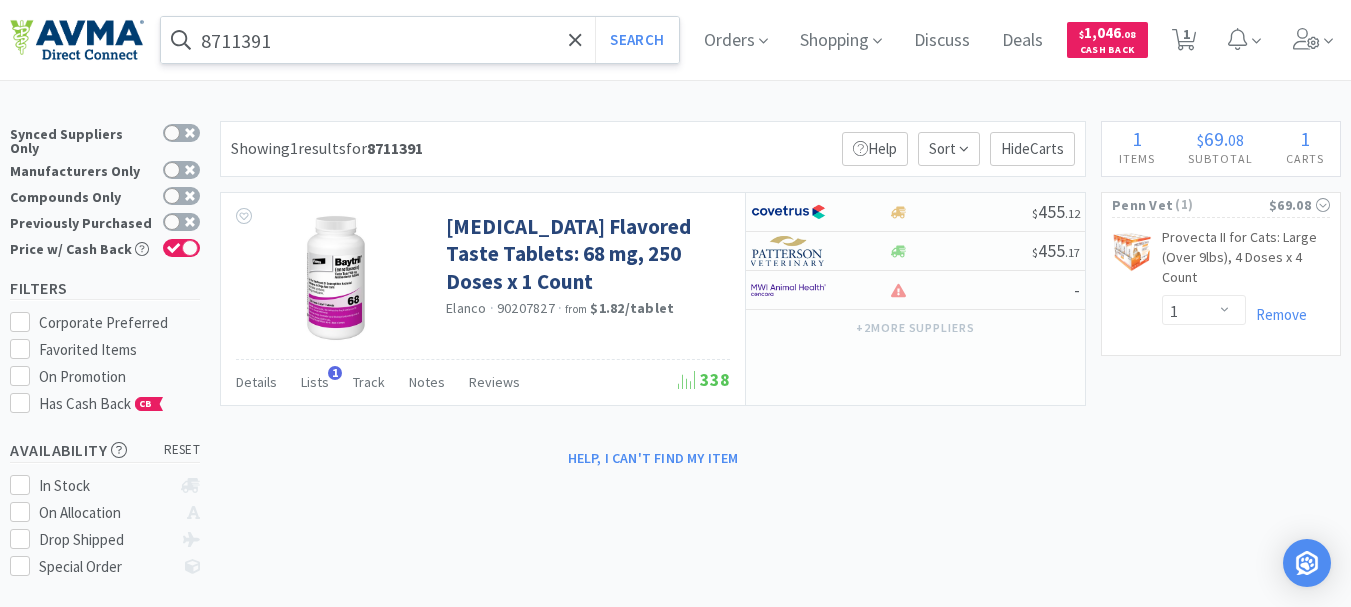 click on "8711391" at bounding box center (420, 40) 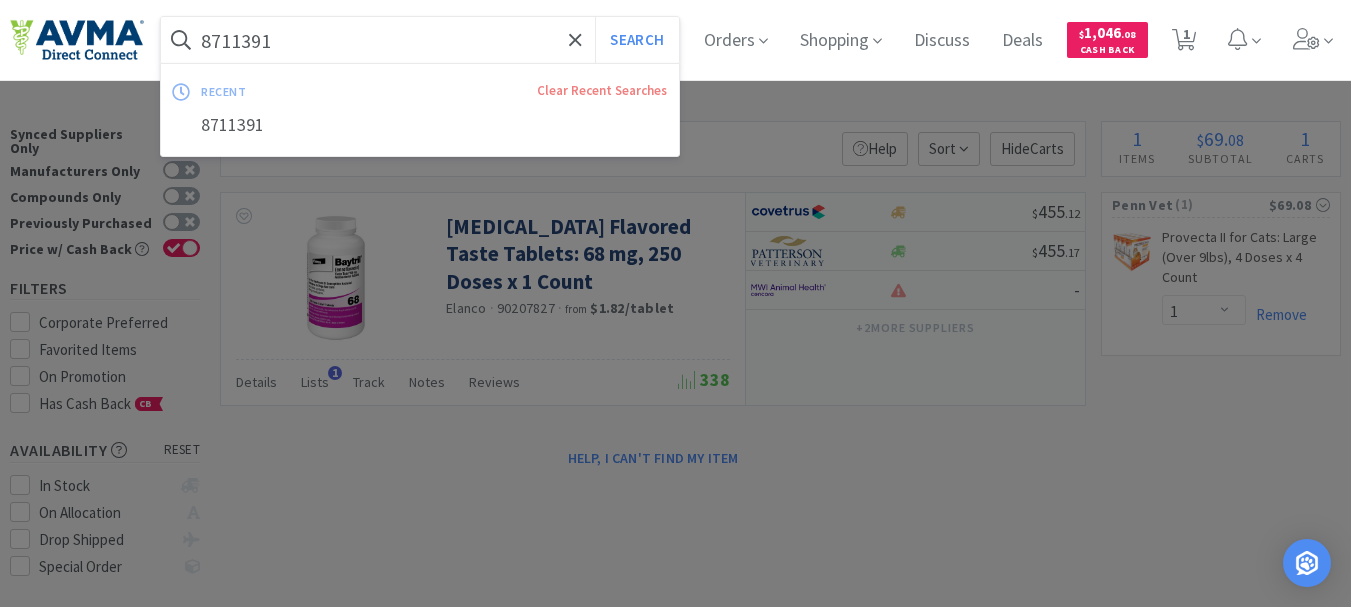 paste on "078950708" 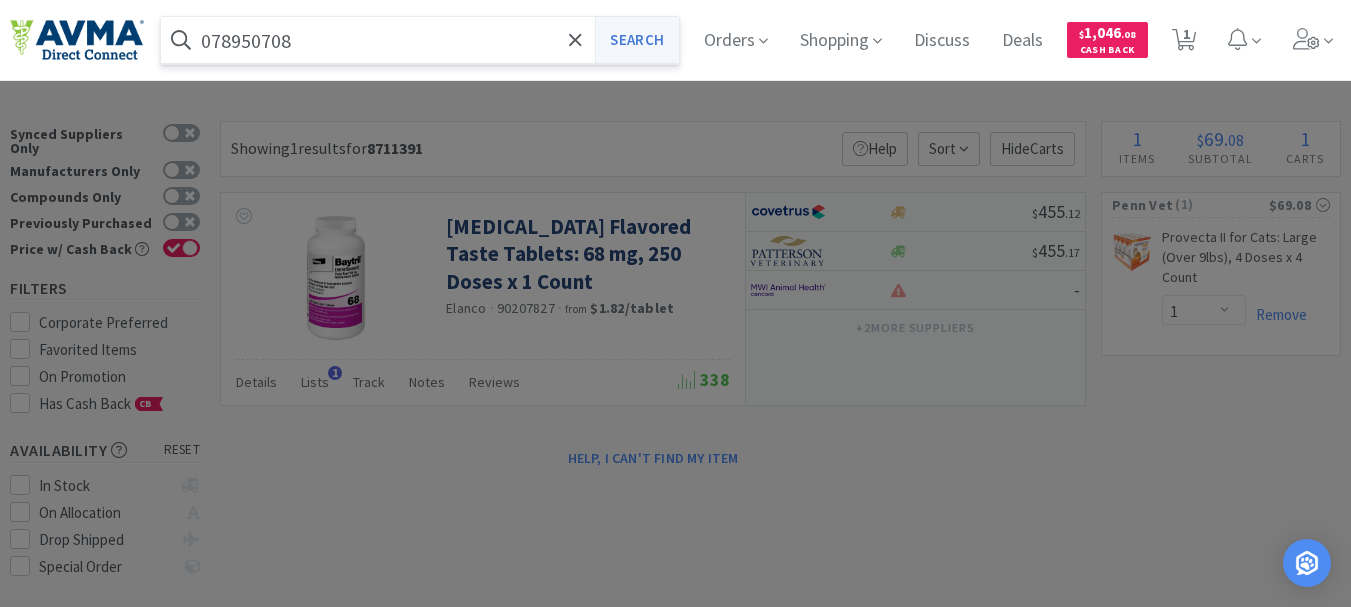 click on "Search" at bounding box center [636, 40] 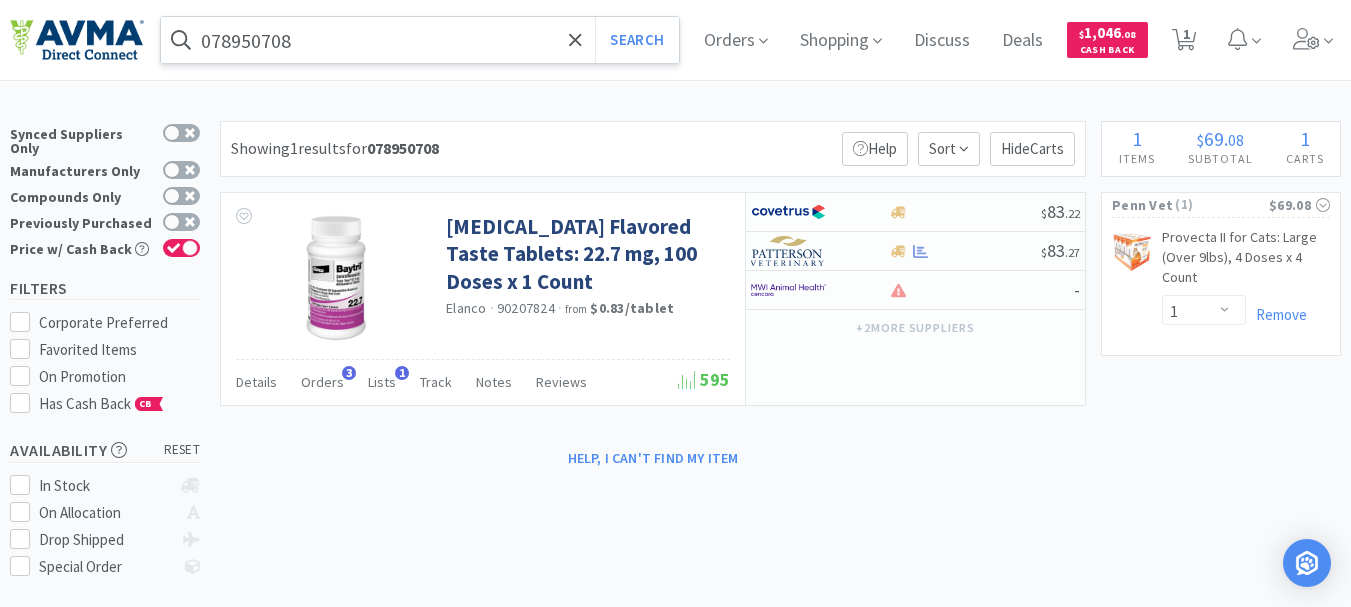 click on "078950708" at bounding box center (420, 40) 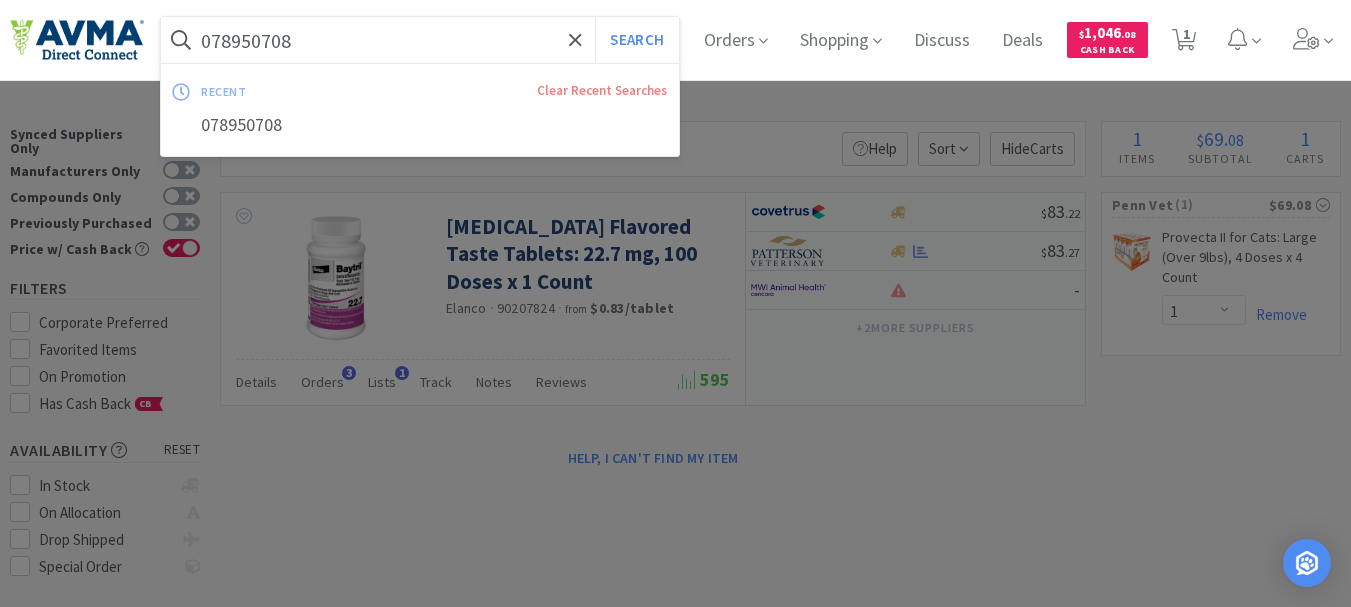 paste on "8711405" 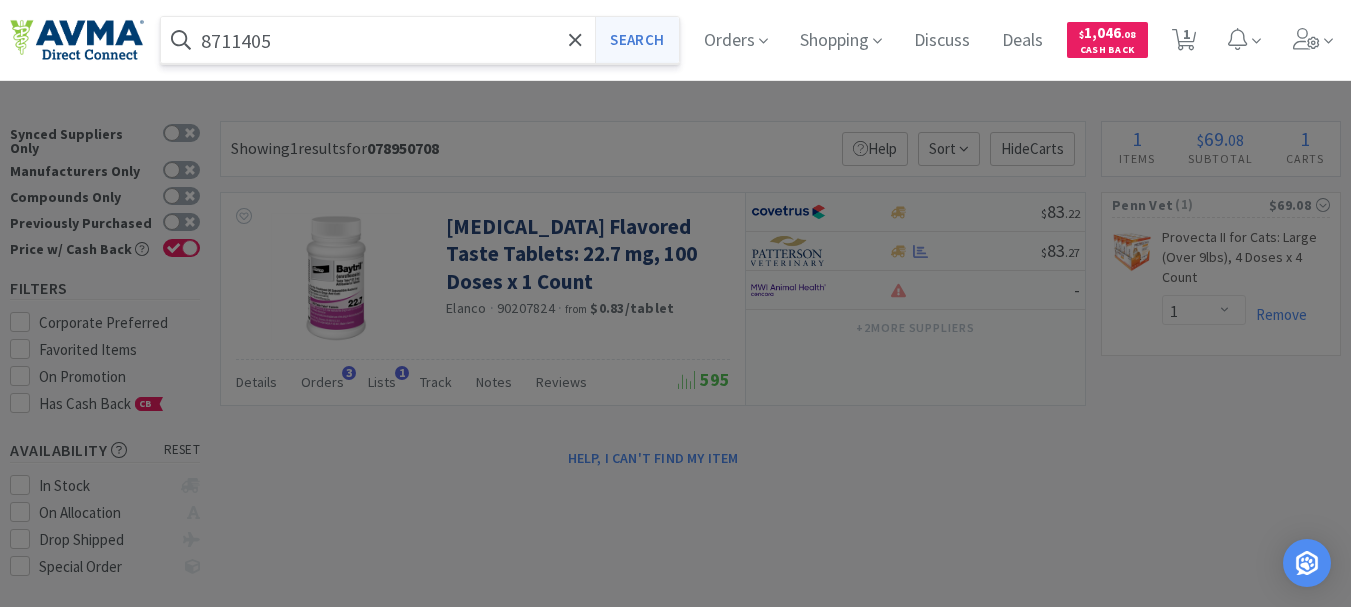 click on "Search" at bounding box center (636, 40) 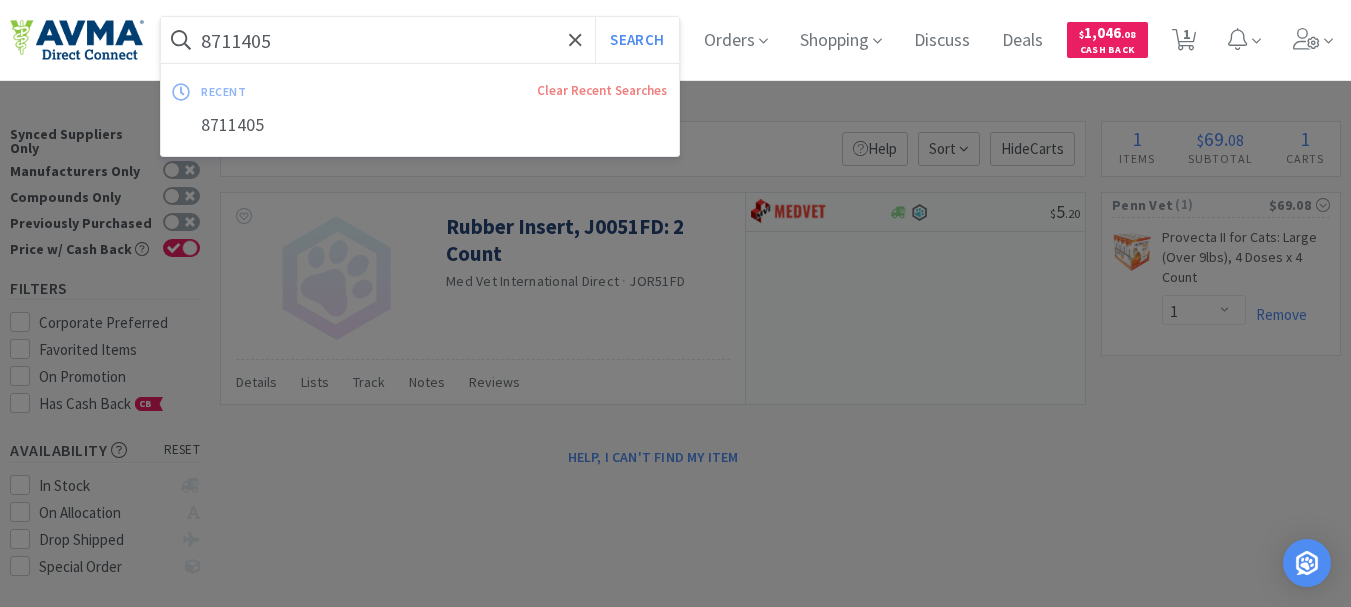 click on "8711405" at bounding box center [420, 40] 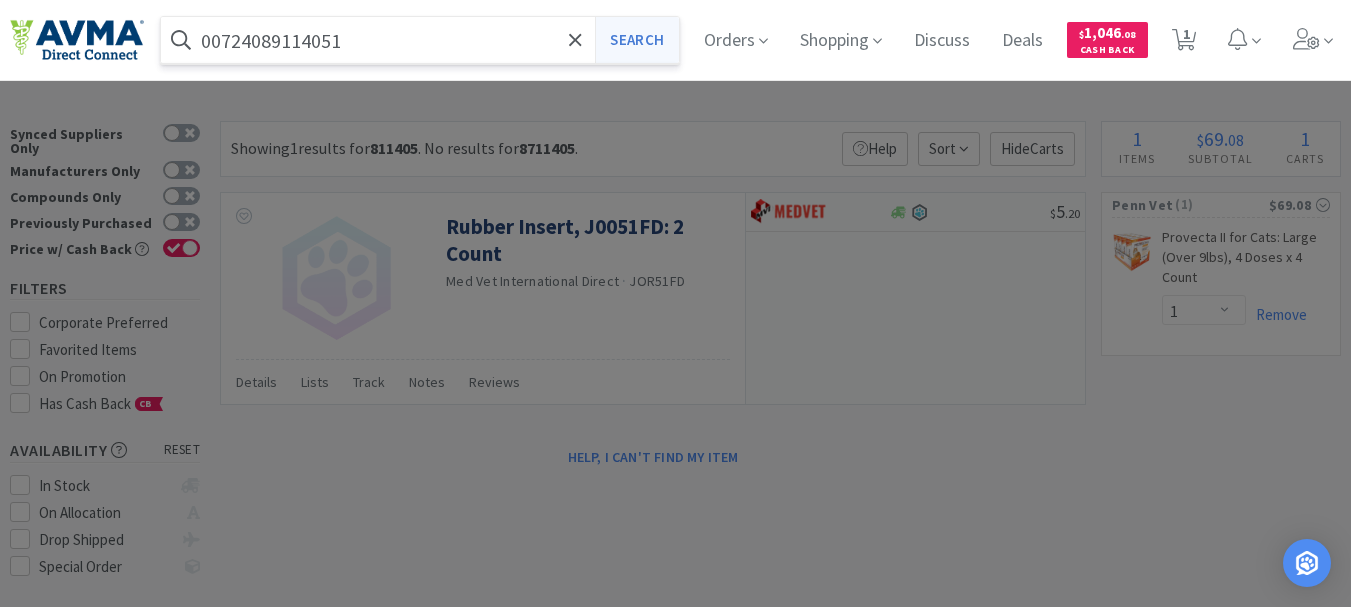 type on "00724089114051" 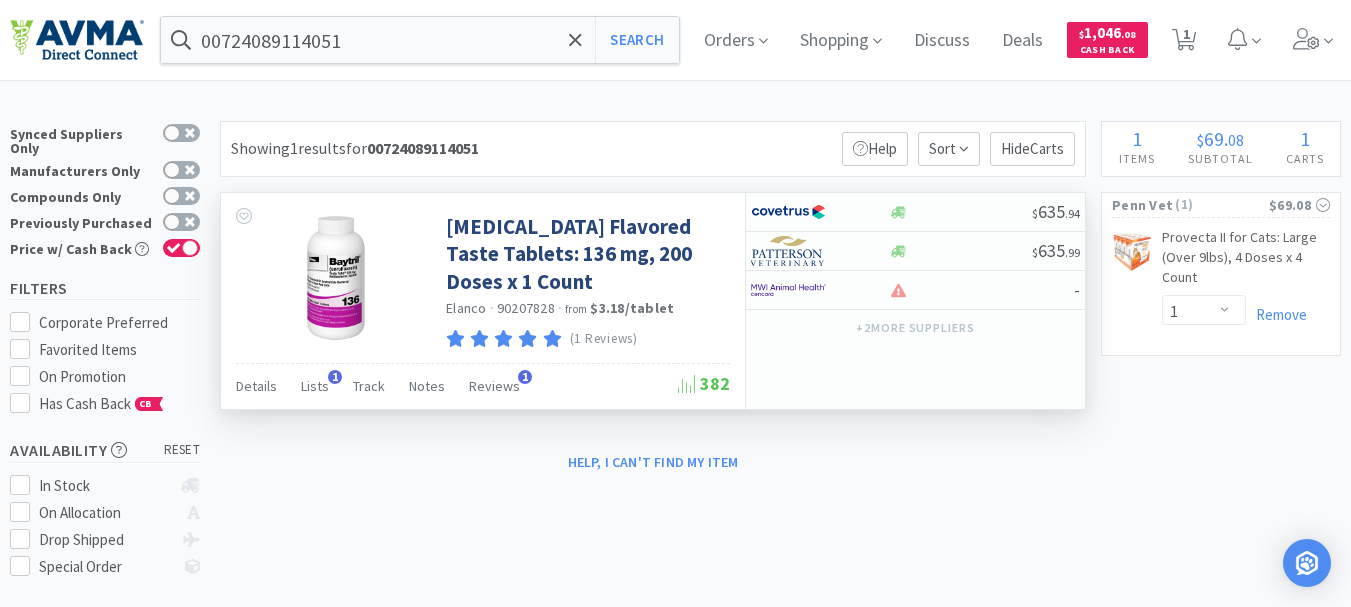 click on "90207828" at bounding box center [526, 308] 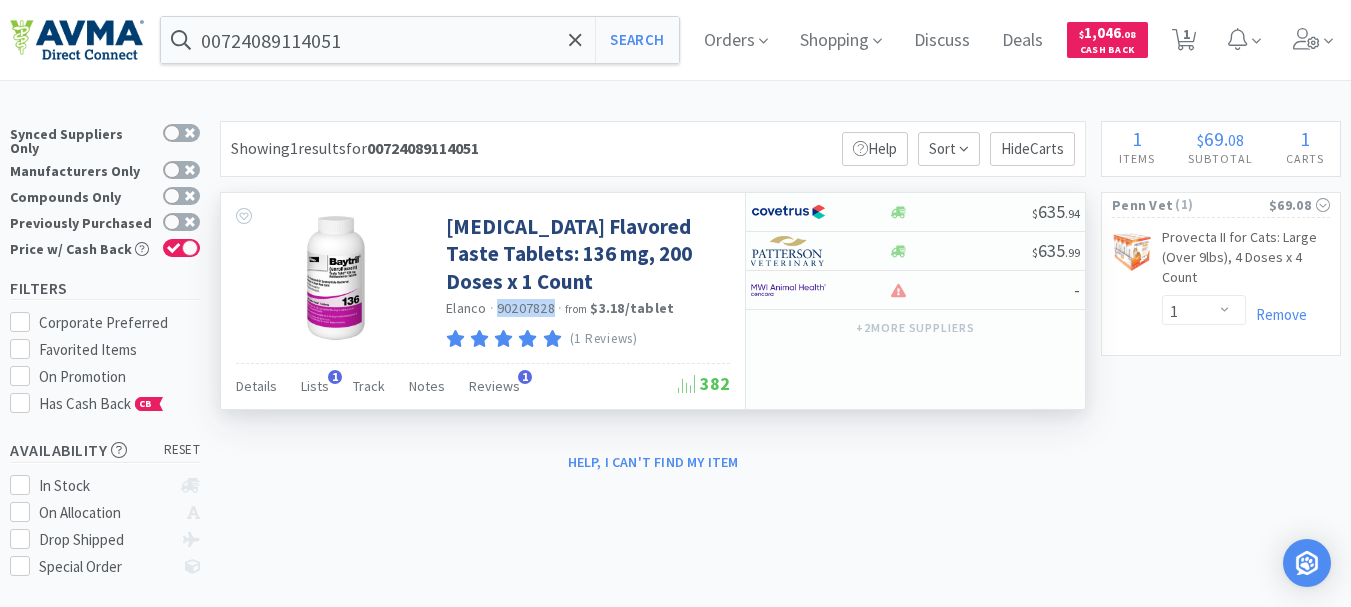 click on "90207828" at bounding box center (526, 308) 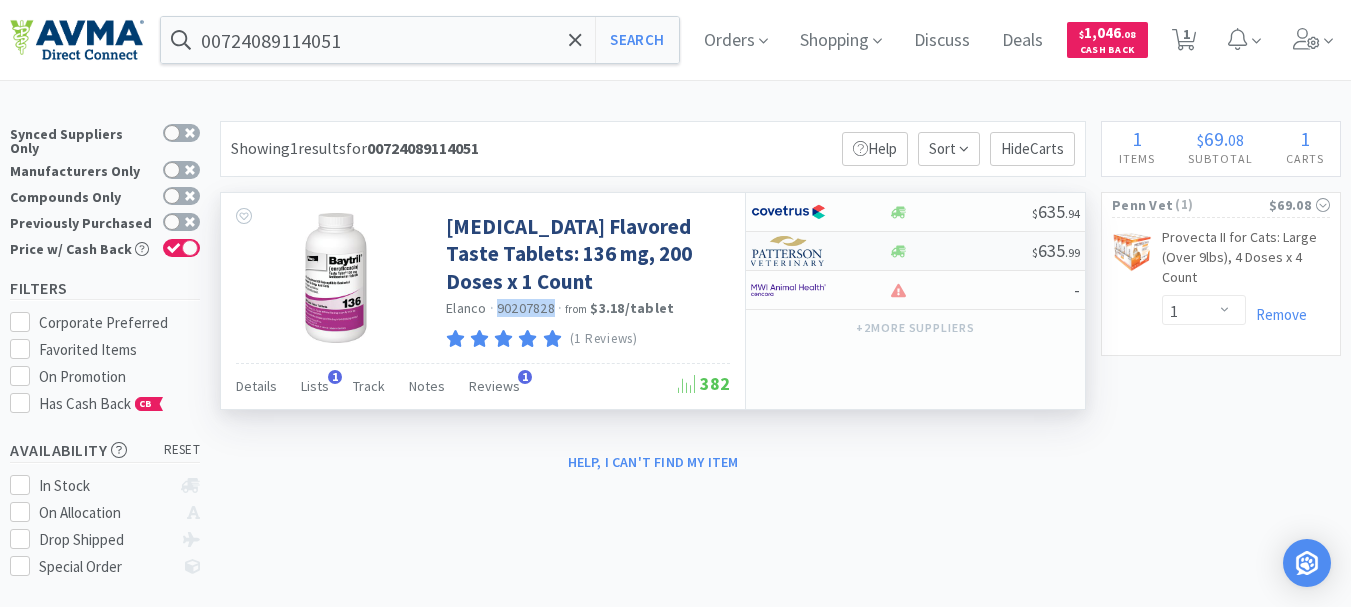click at bounding box center [788, 251] 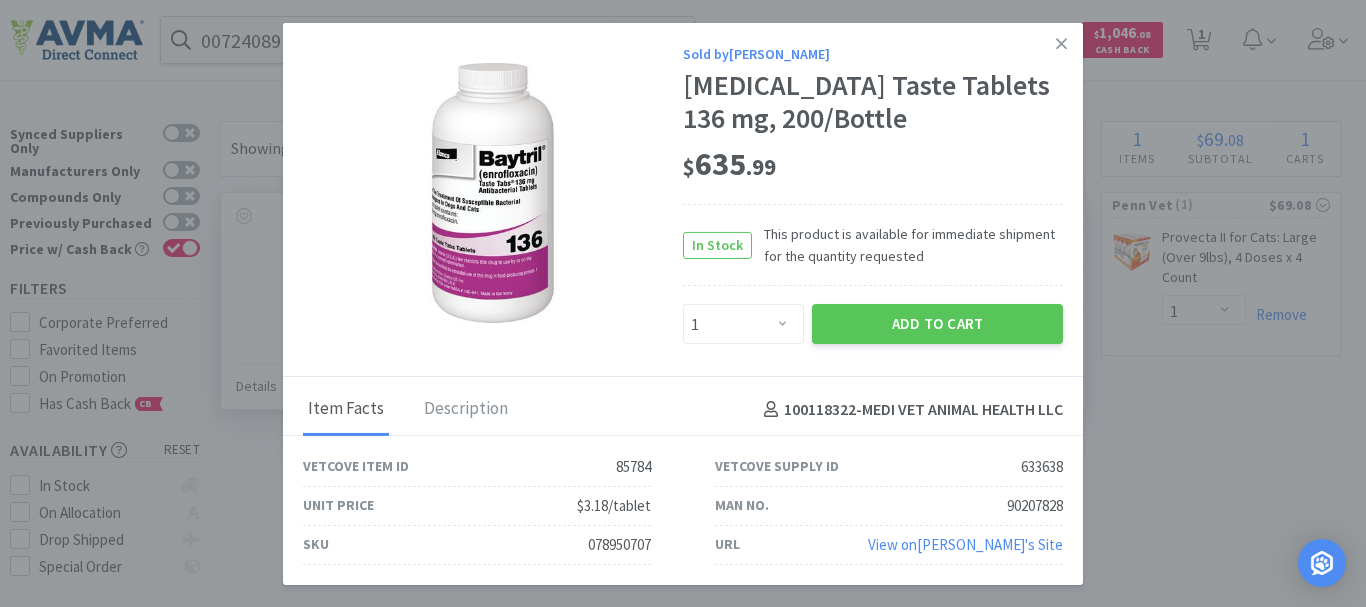 click on "078950707" at bounding box center [619, 545] 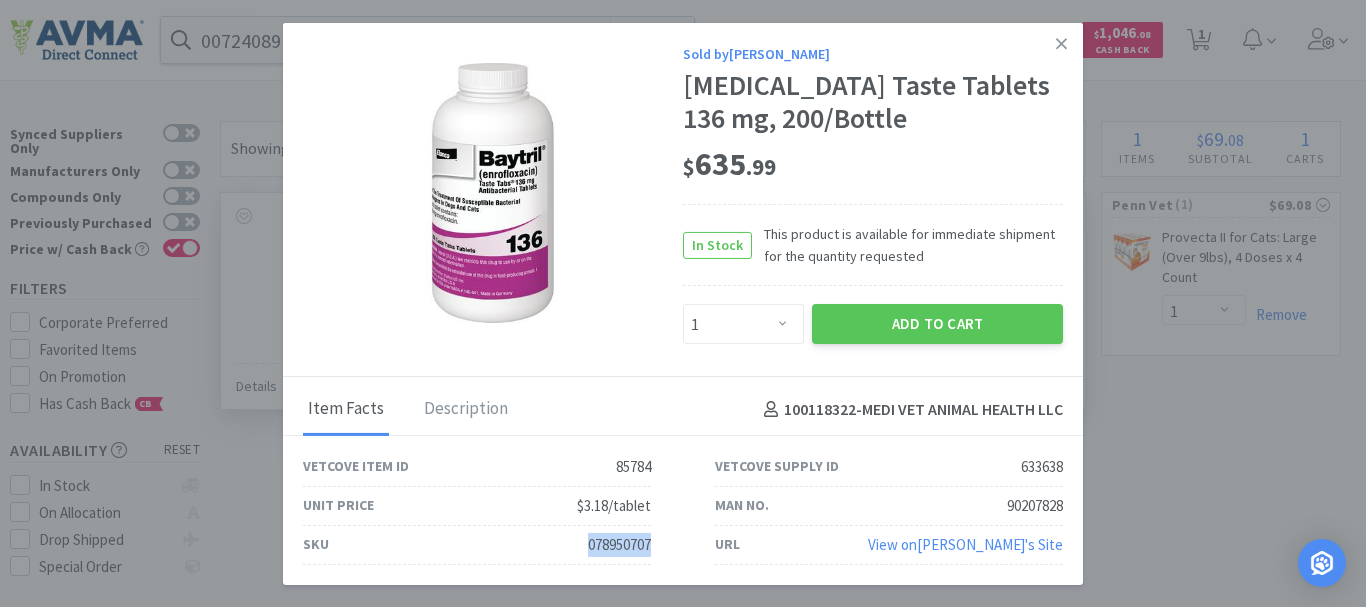click on "078950707" at bounding box center (619, 545) 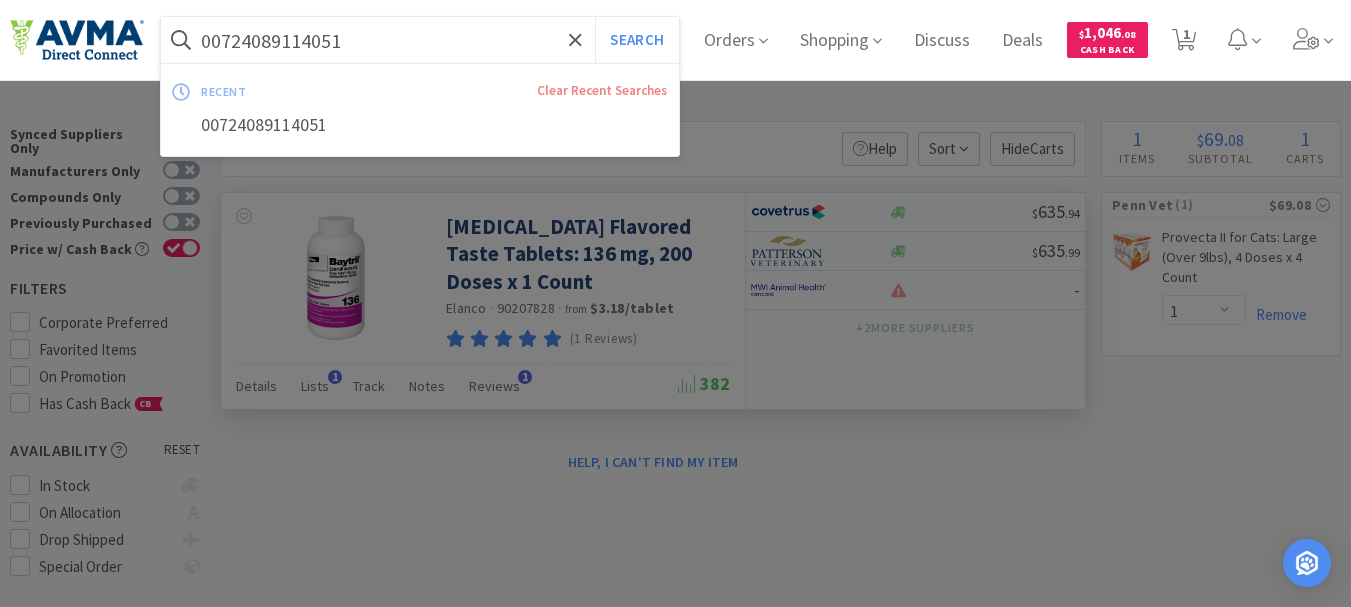 click on "00724089114051" at bounding box center (420, 40) 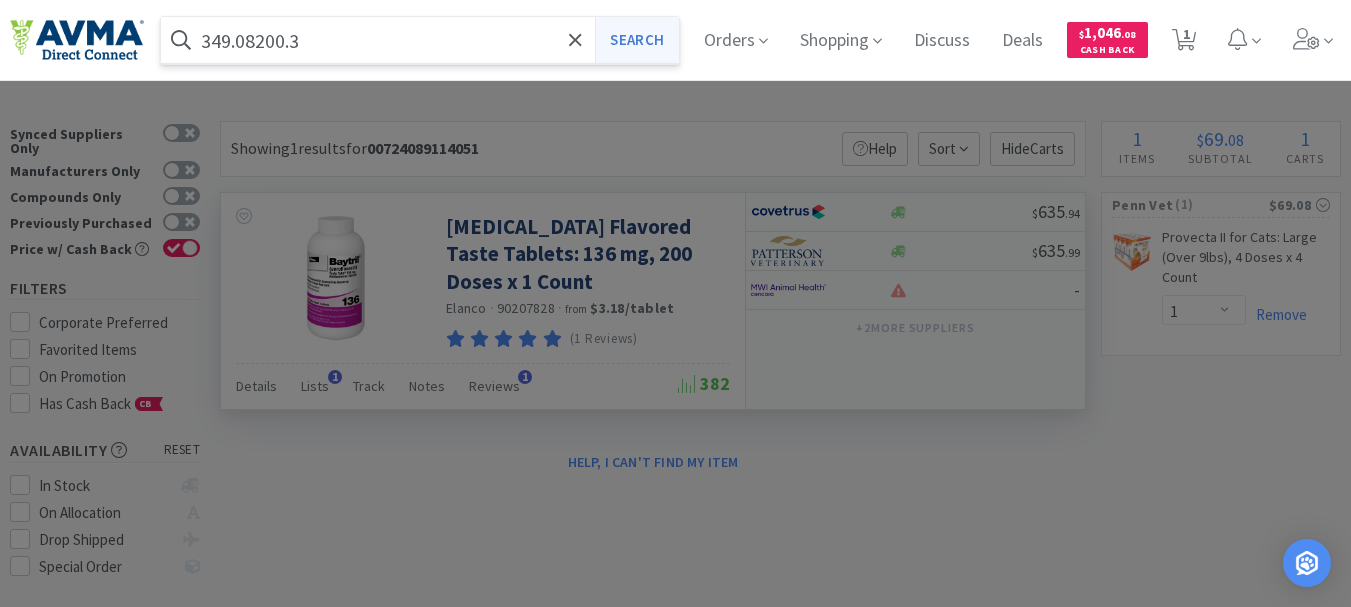 type on "349.08200.3" 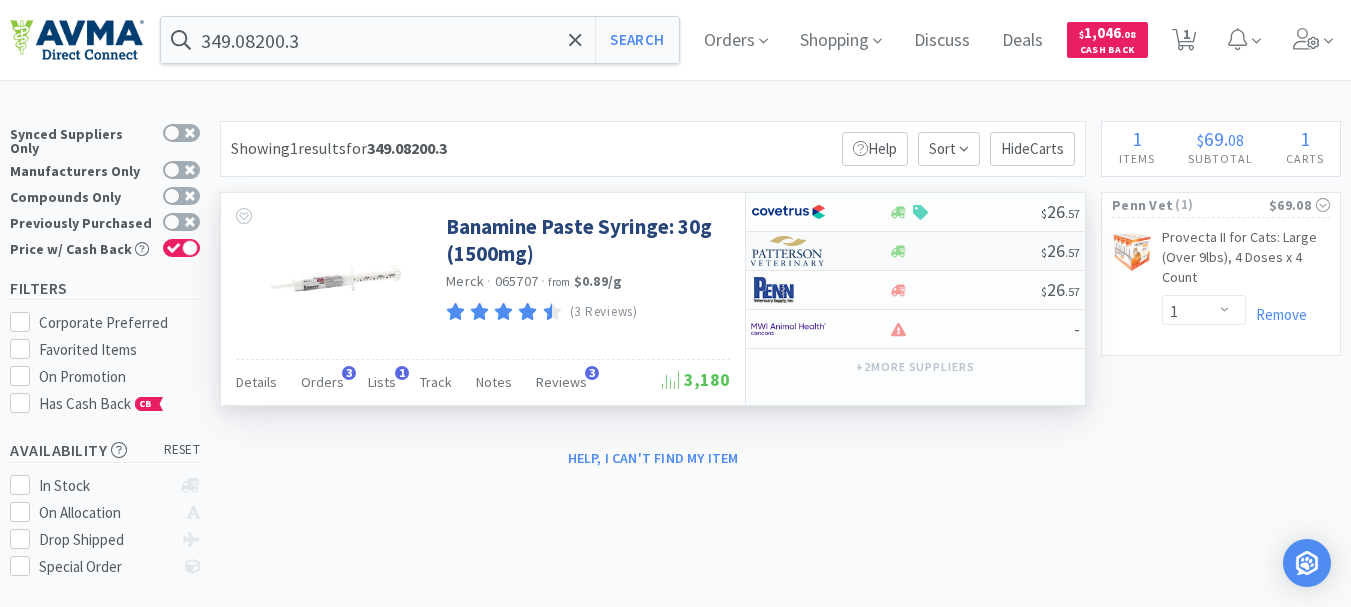 click at bounding box center (788, 251) 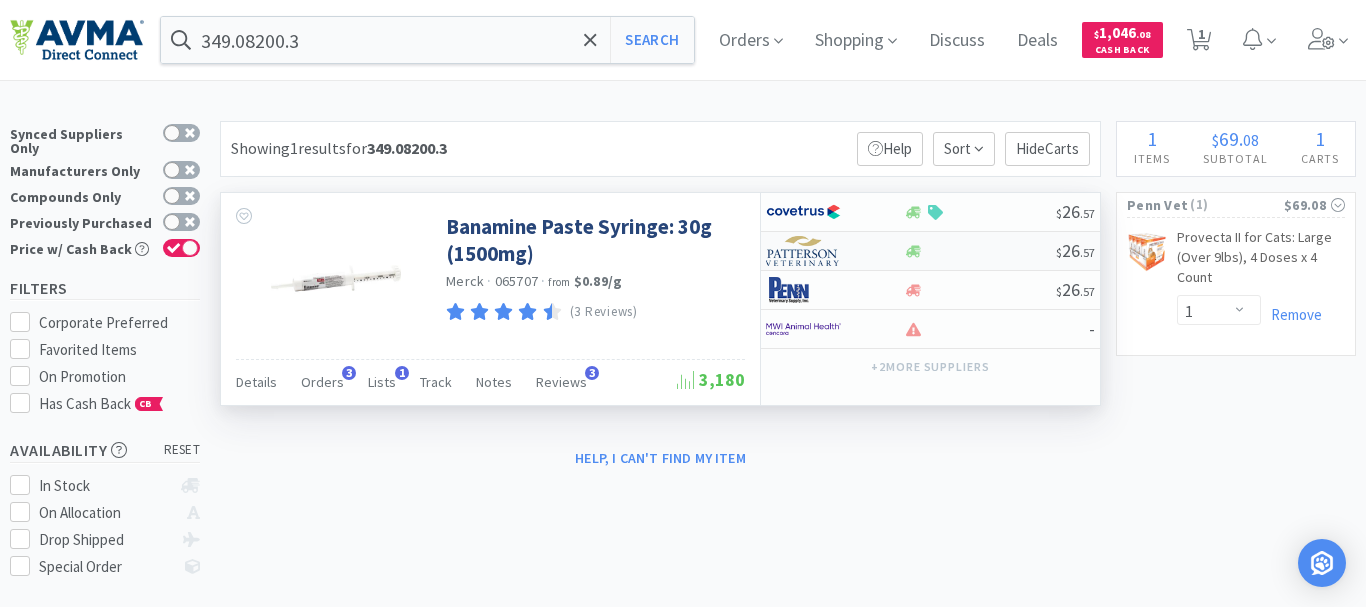 select on "1" 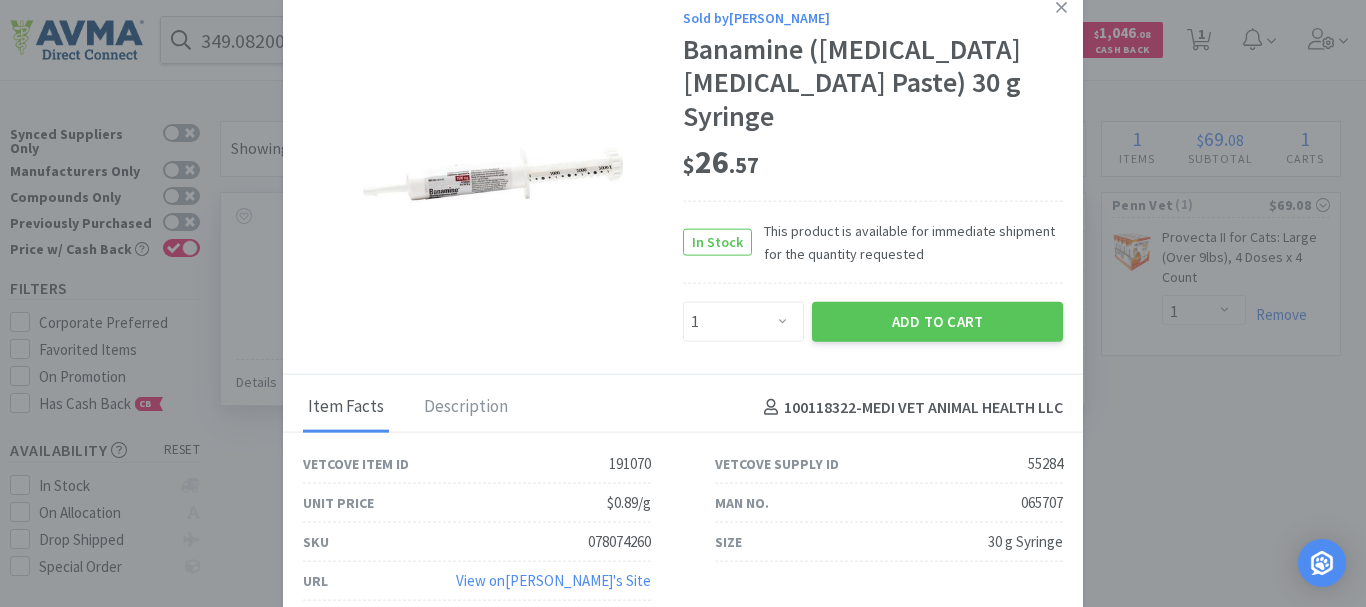 click on "078074260" at bounding box center (619, 542) 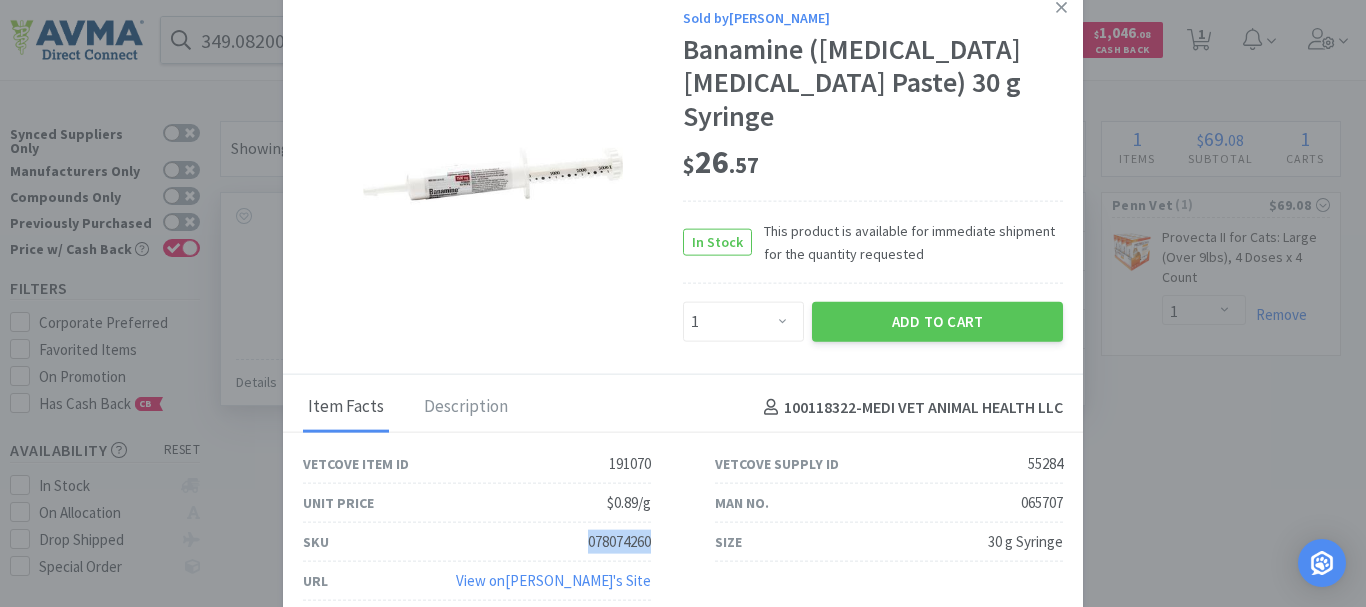 click on "078074260" at bounding box center [619, 542] 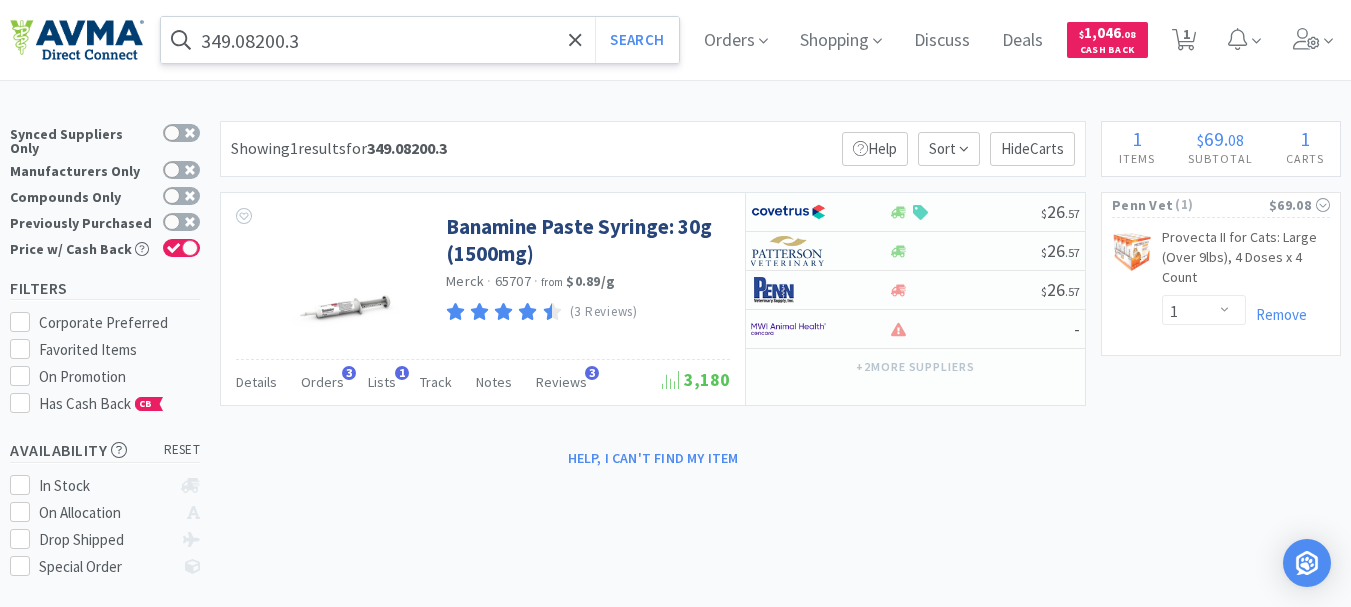 click on "349.08200.3" at bounding box center (420, 40) 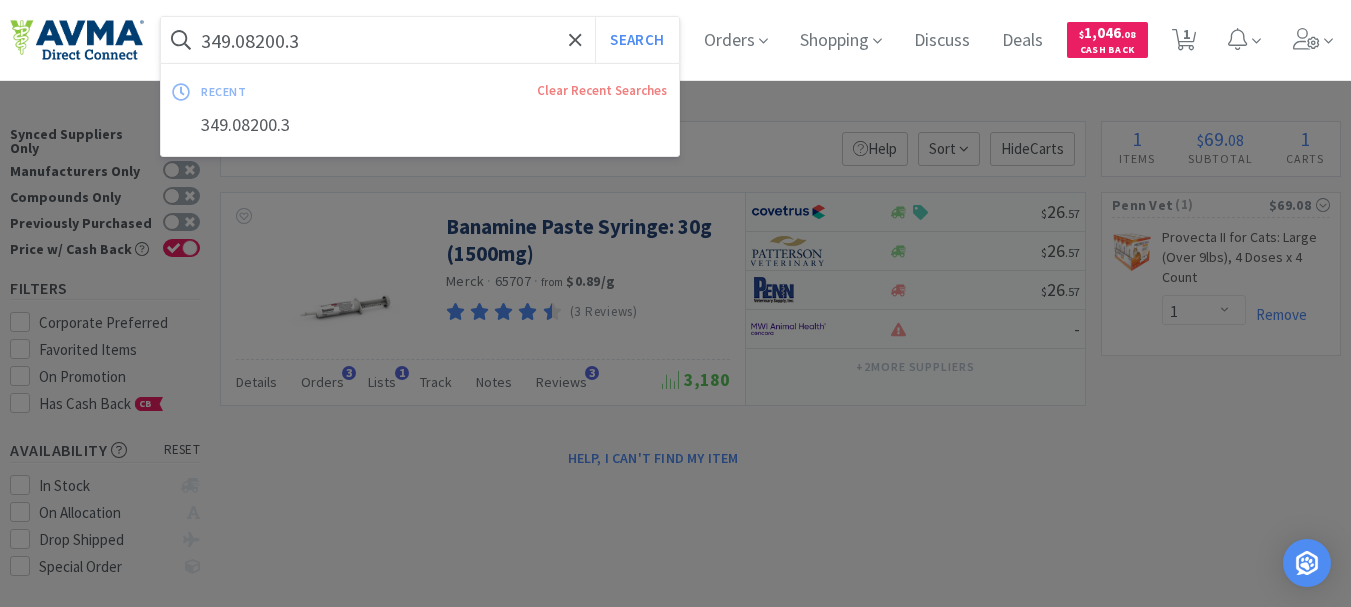 paste on "885.1006" 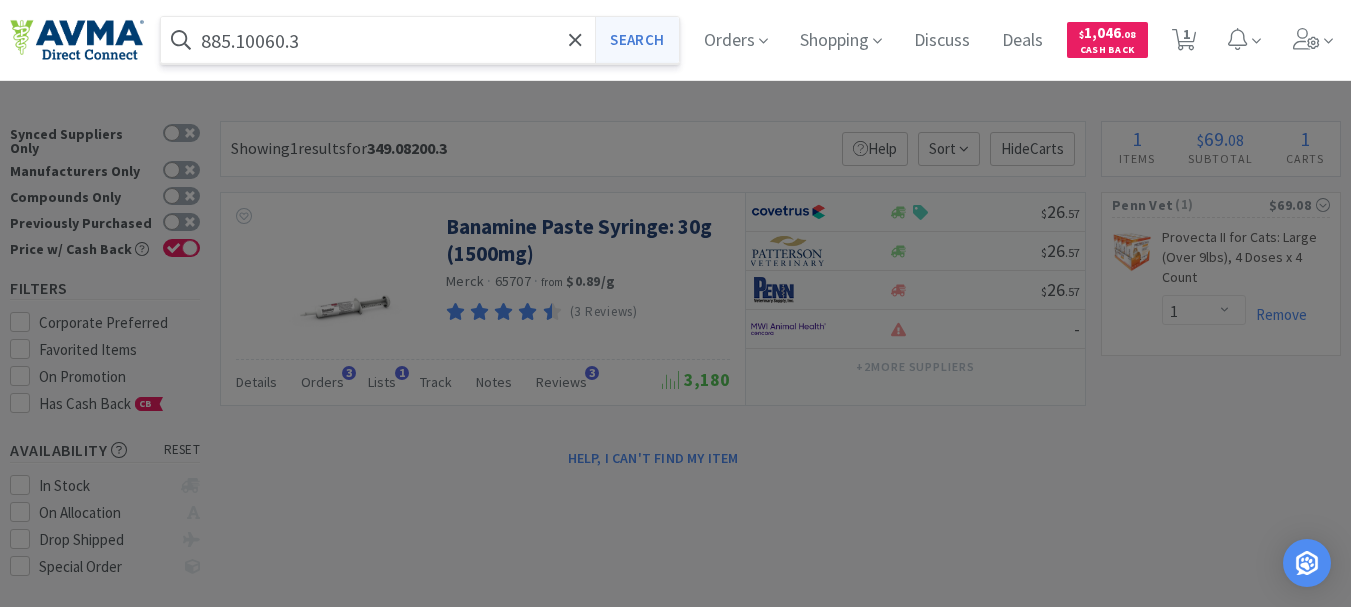 type on "885.10060.3" 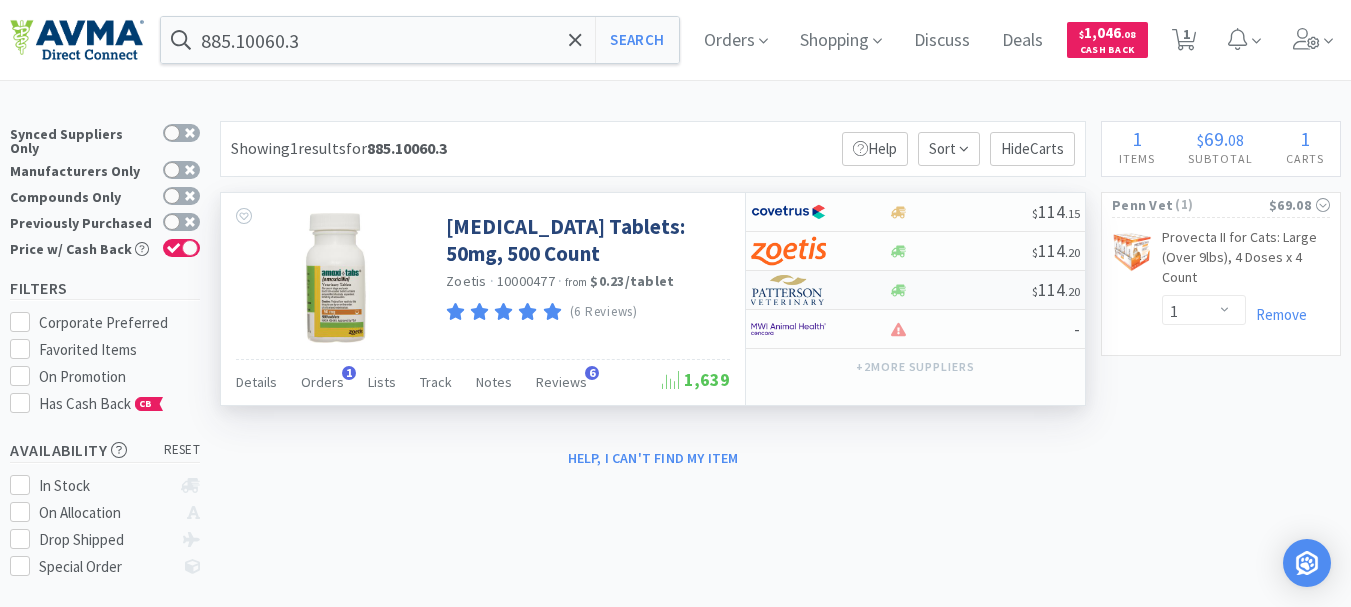 click at bounding box center [788, 290] 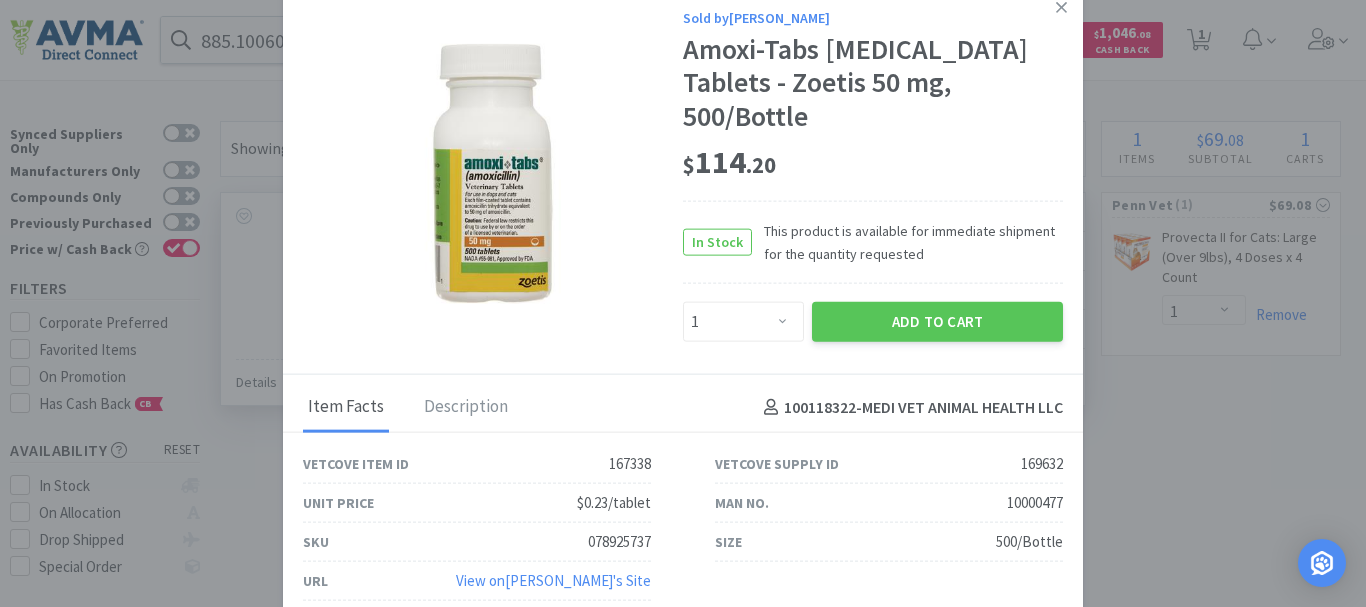 click on "078925737" at bounding box center (619, 542) 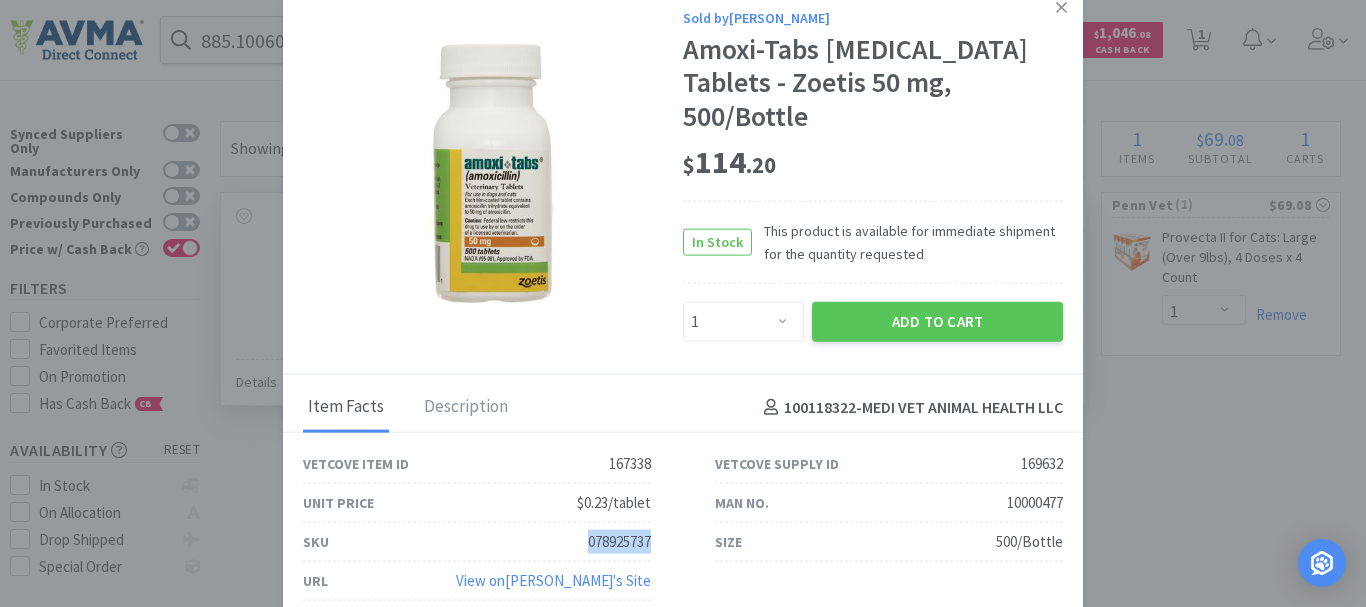 click on "078925737" at bounding box center [619, 542] 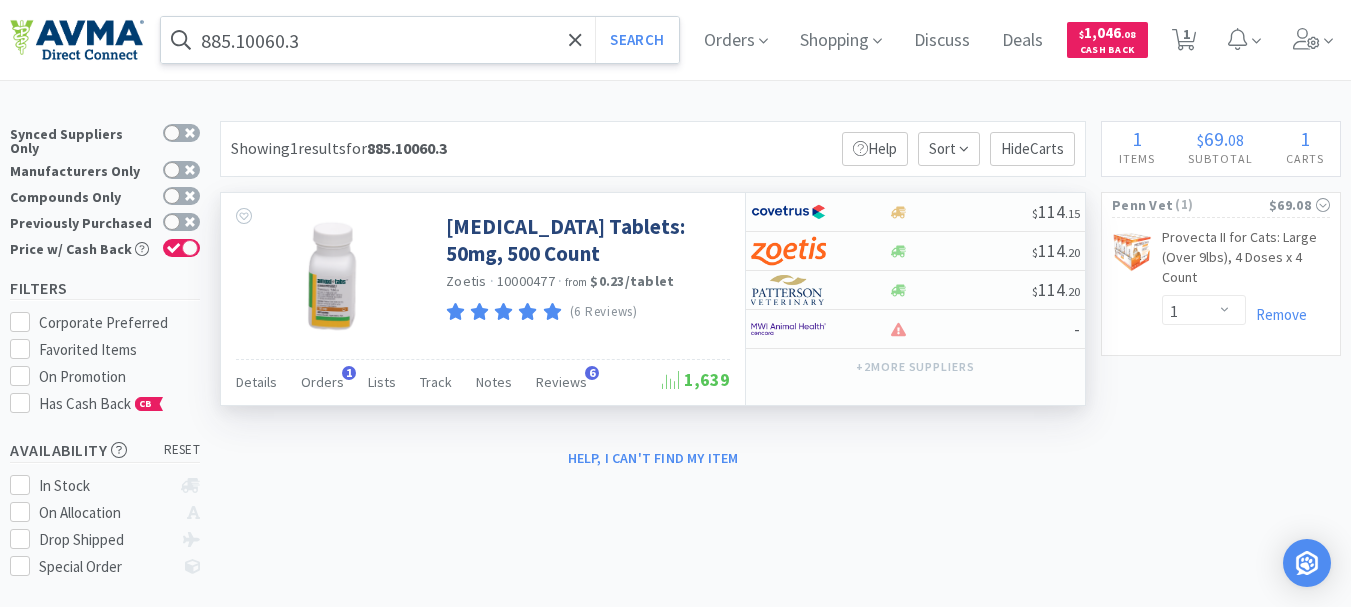 click on "885.10060.3" at bounding box center [420, 40] 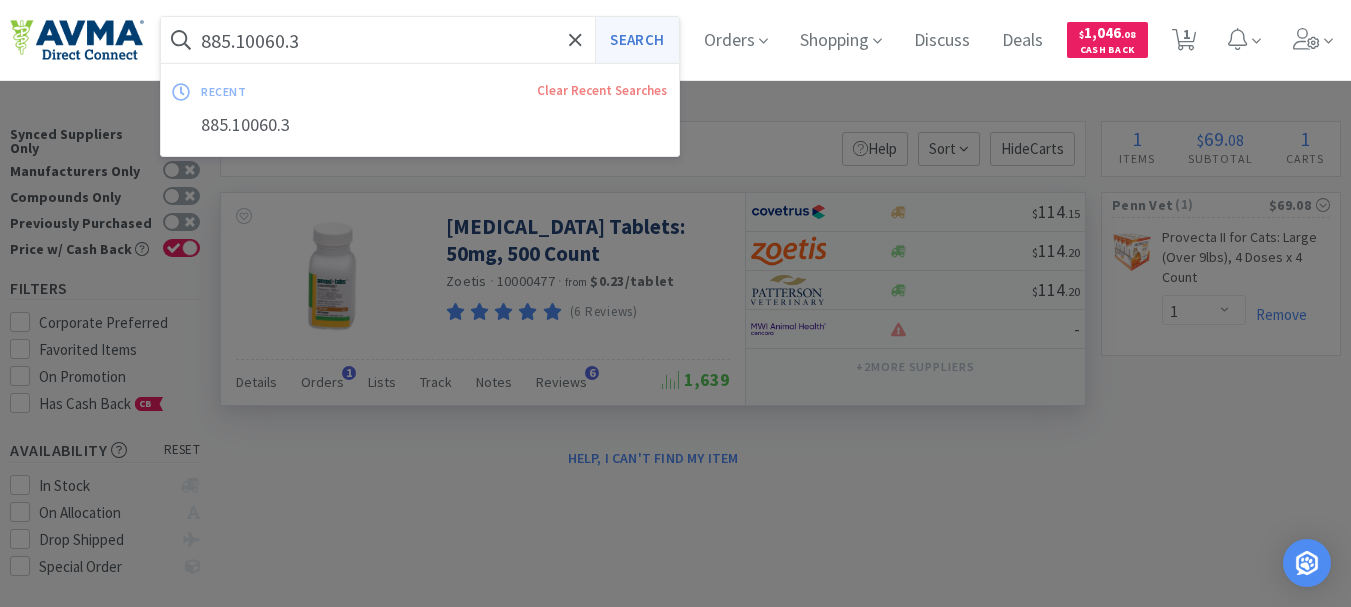 paste on "032775" 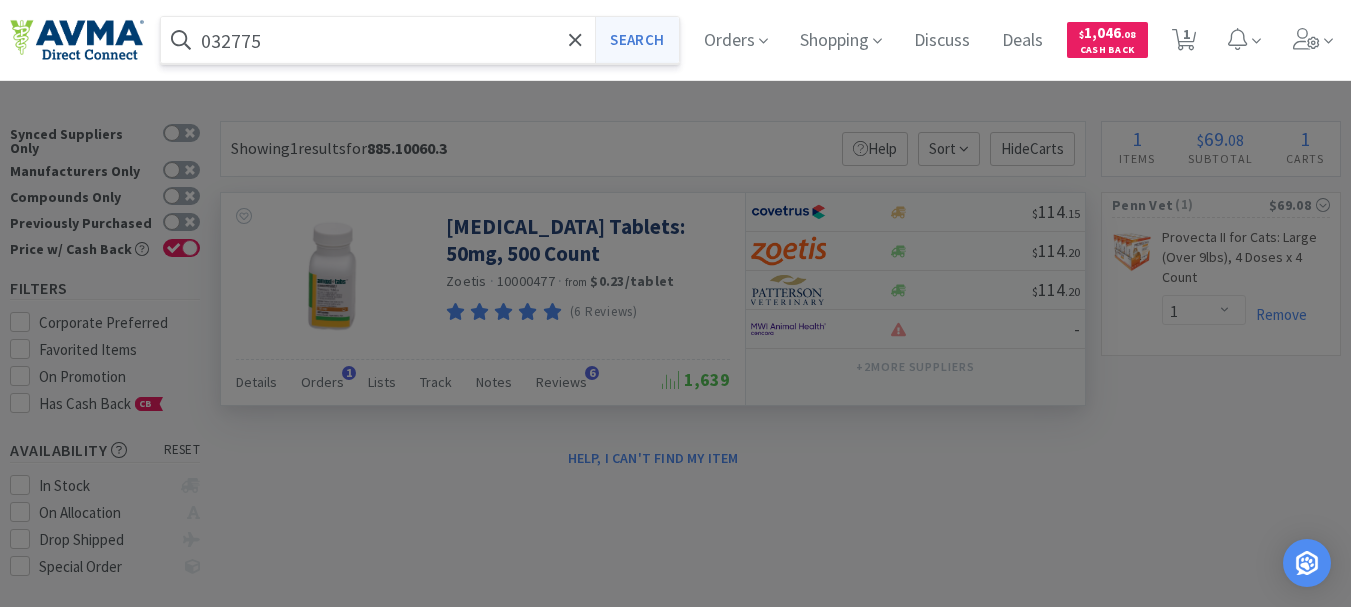 type on "032775" 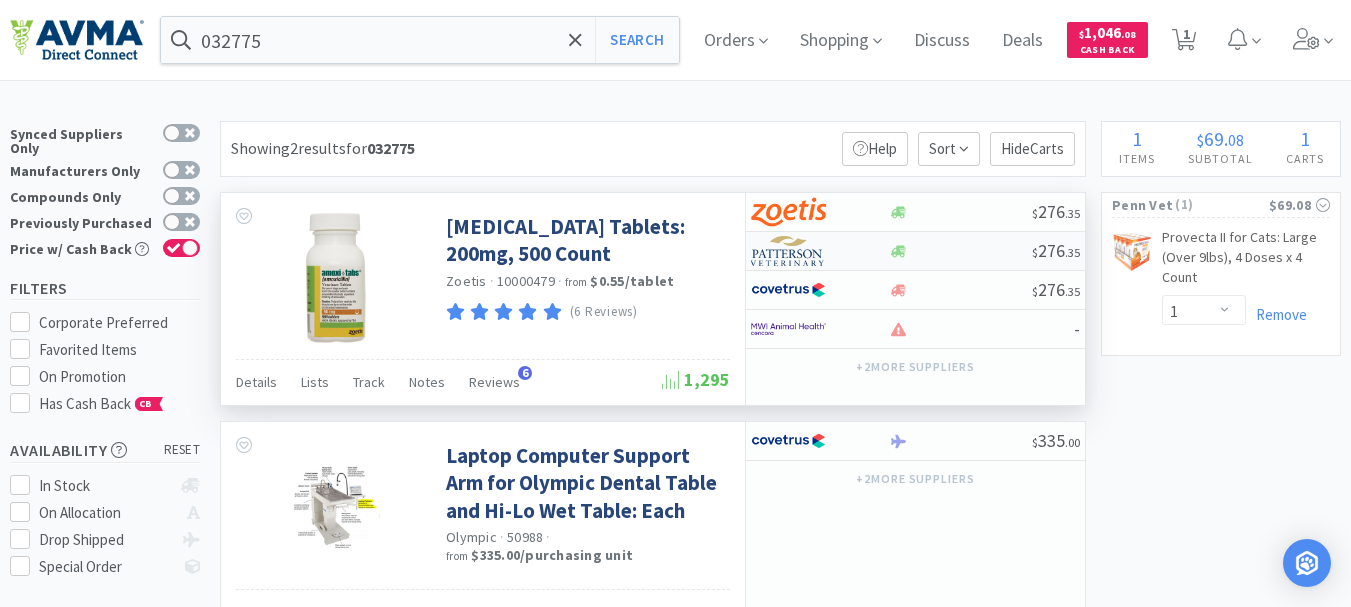 click at bounding box center [788, 251] 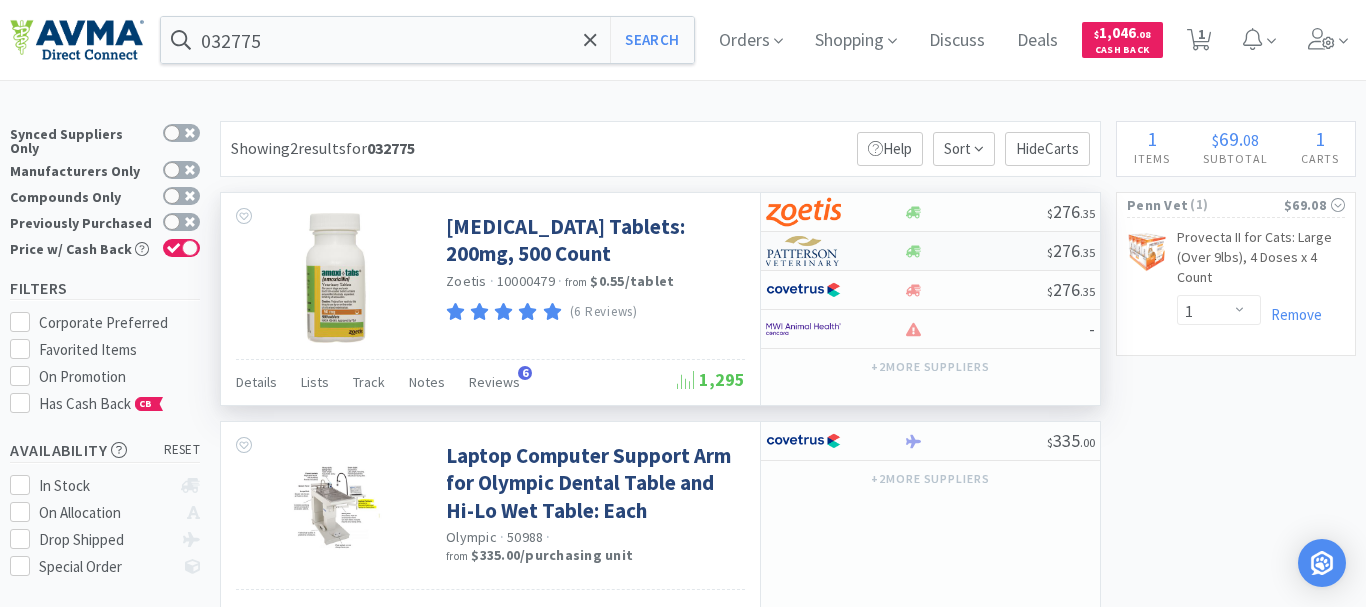 select on "1" 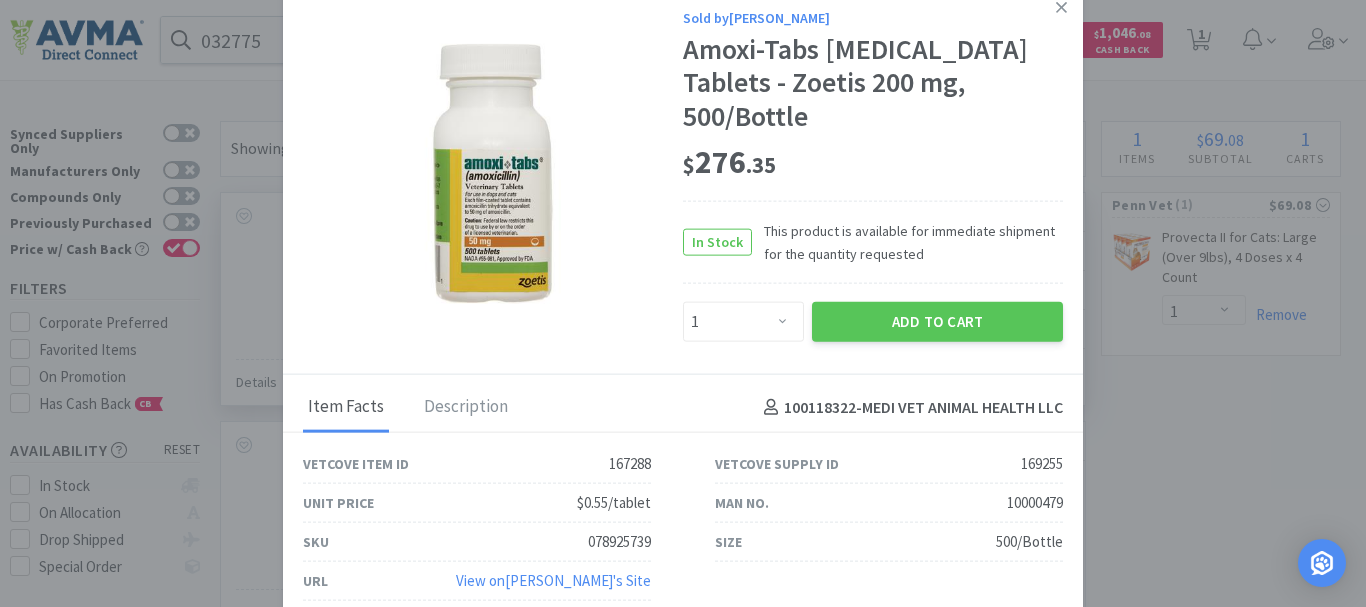 click on "078925739" at bounding box center (619, 542) 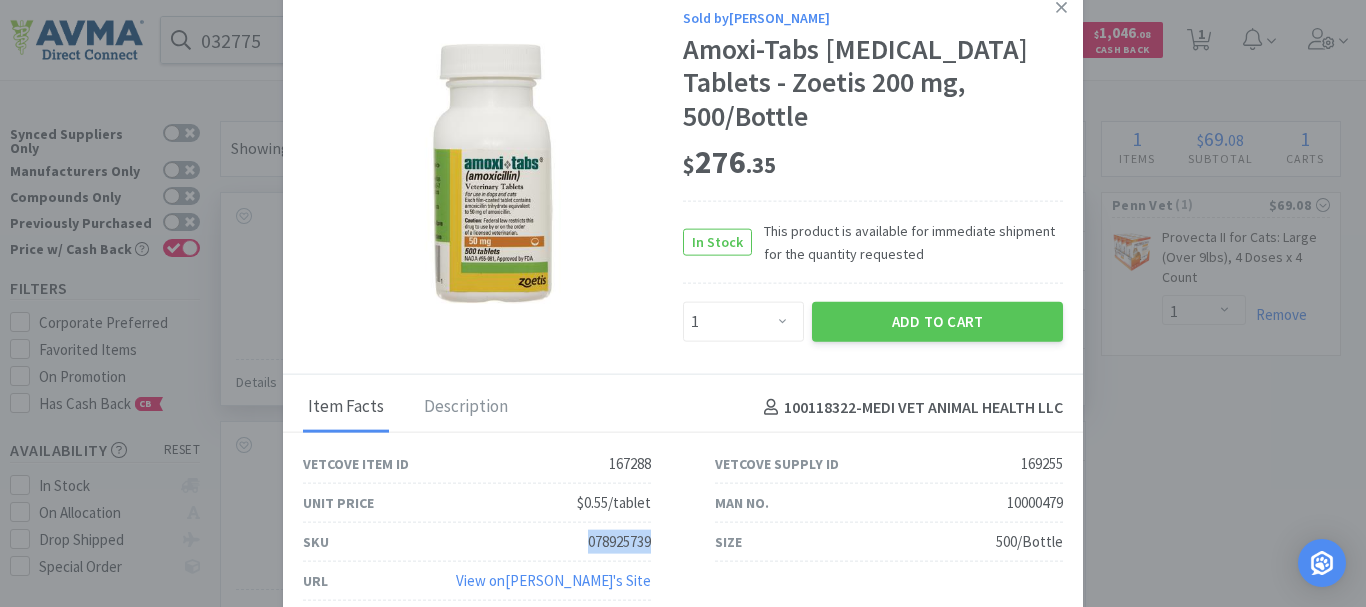 click on "078925739" at bounding box center (619, 542) 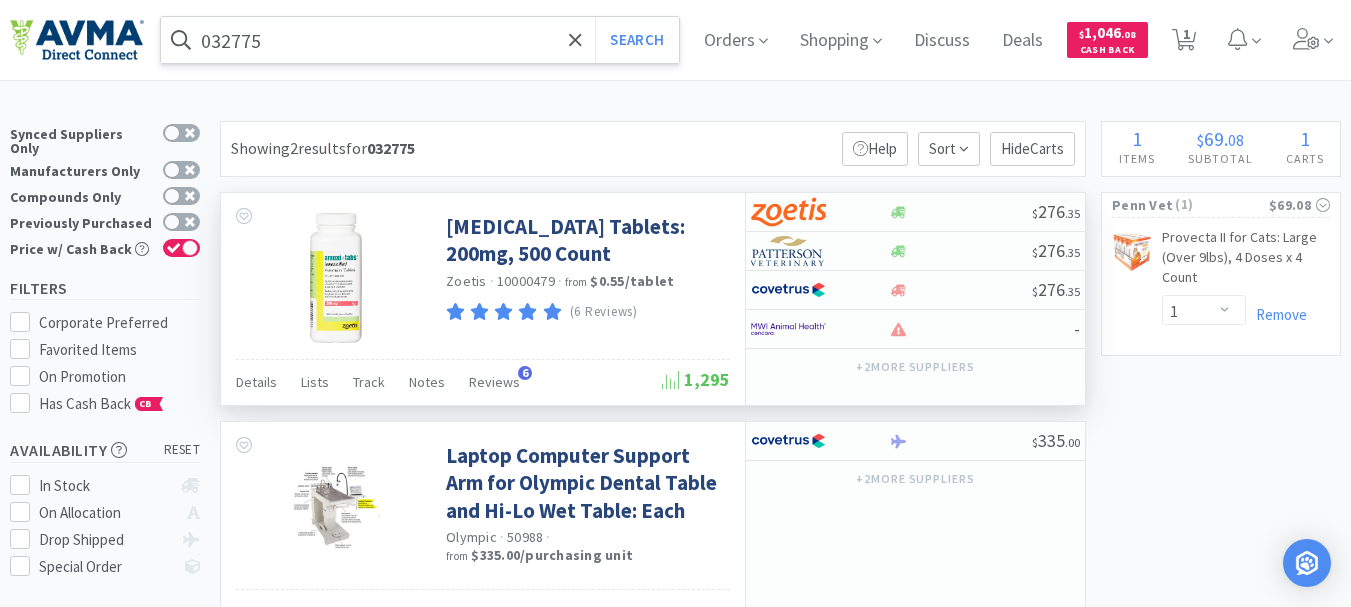 click on "032775" at bounding box center (420, 40) 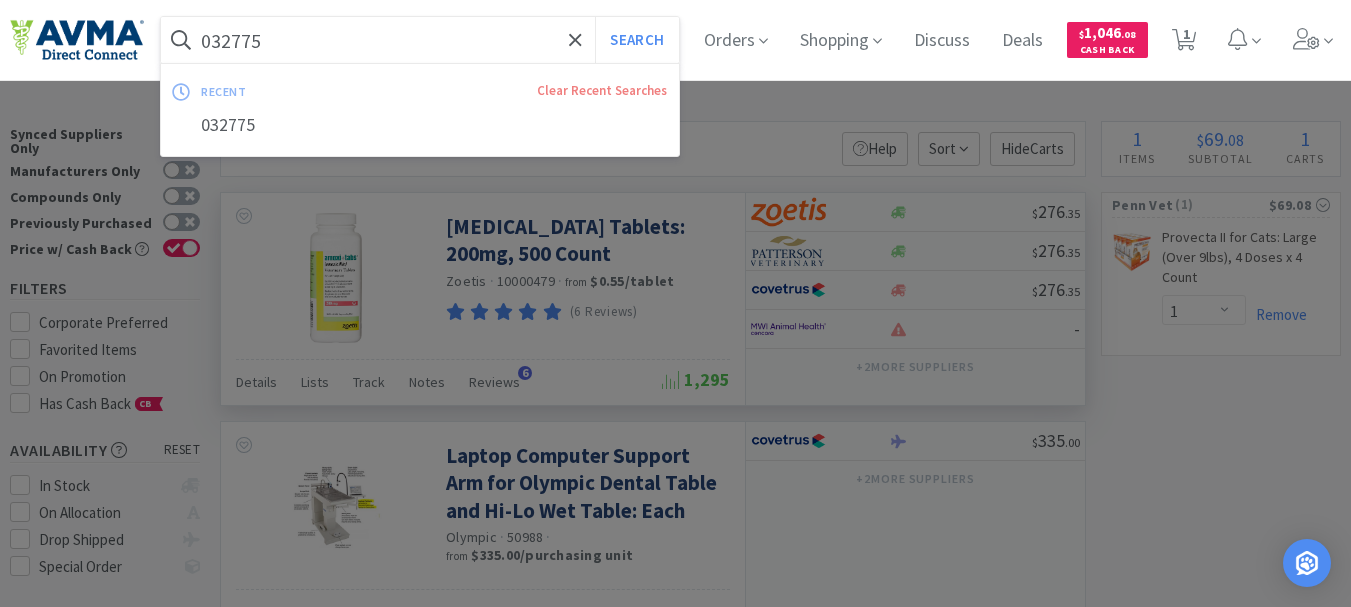 paste on "548" 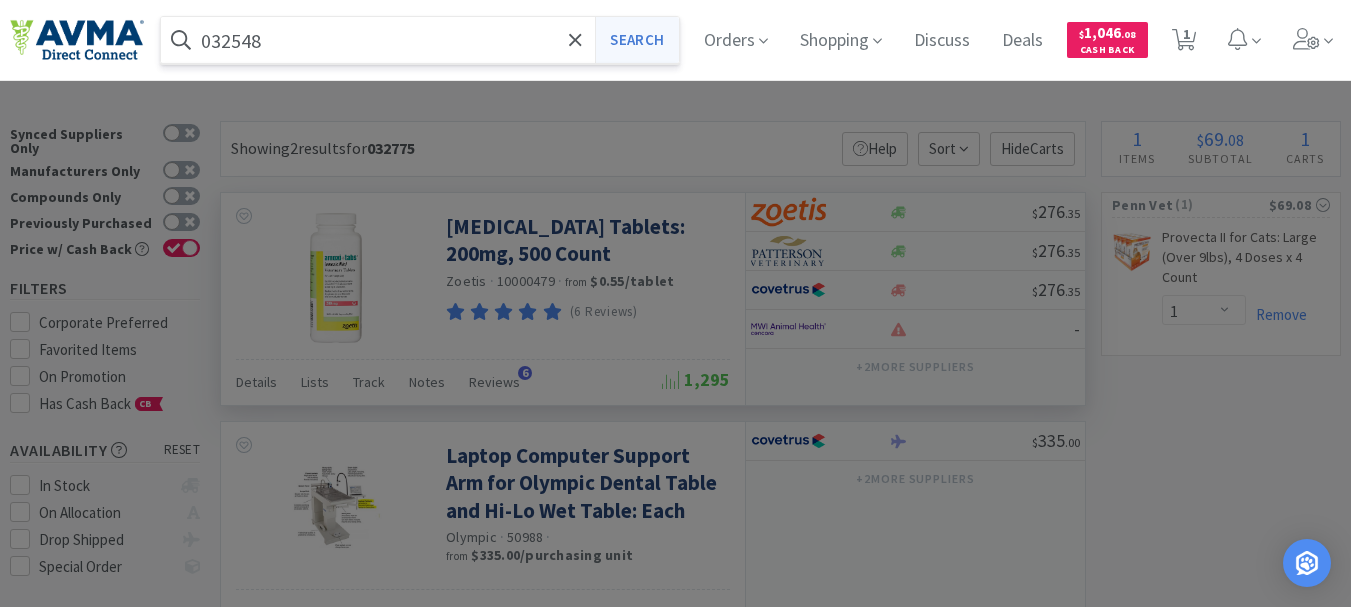 click on "Search" at bounding box center (636, 40) 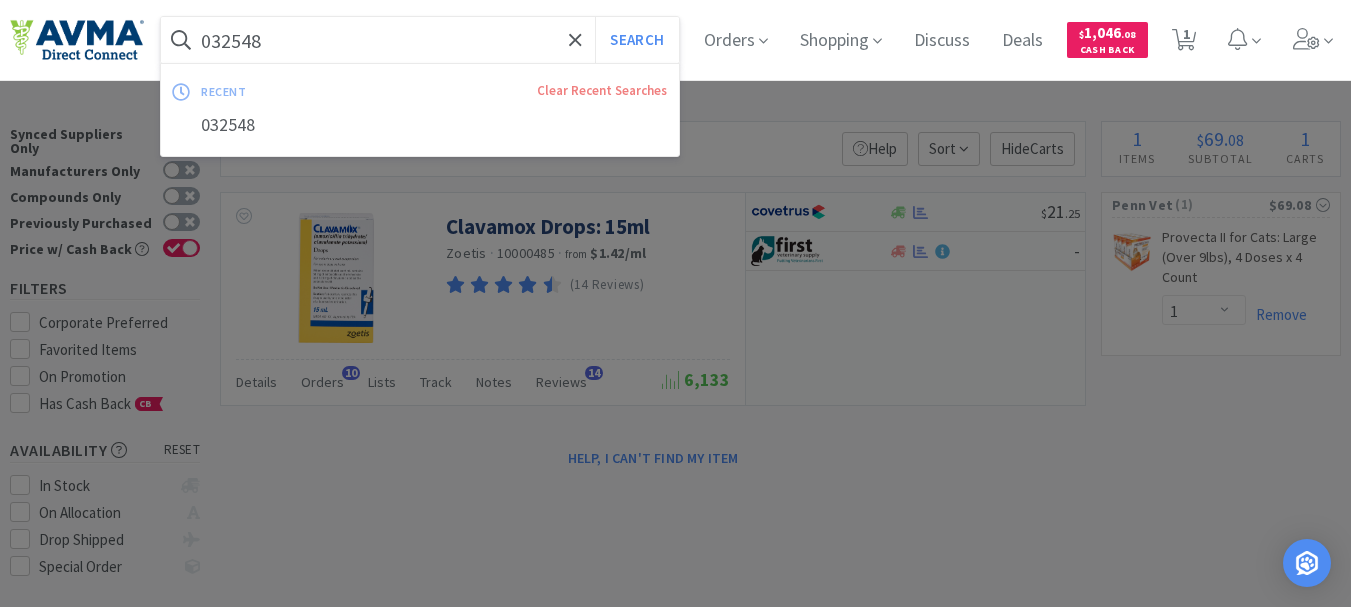 click on "032548" at bounding box center (420, 40) 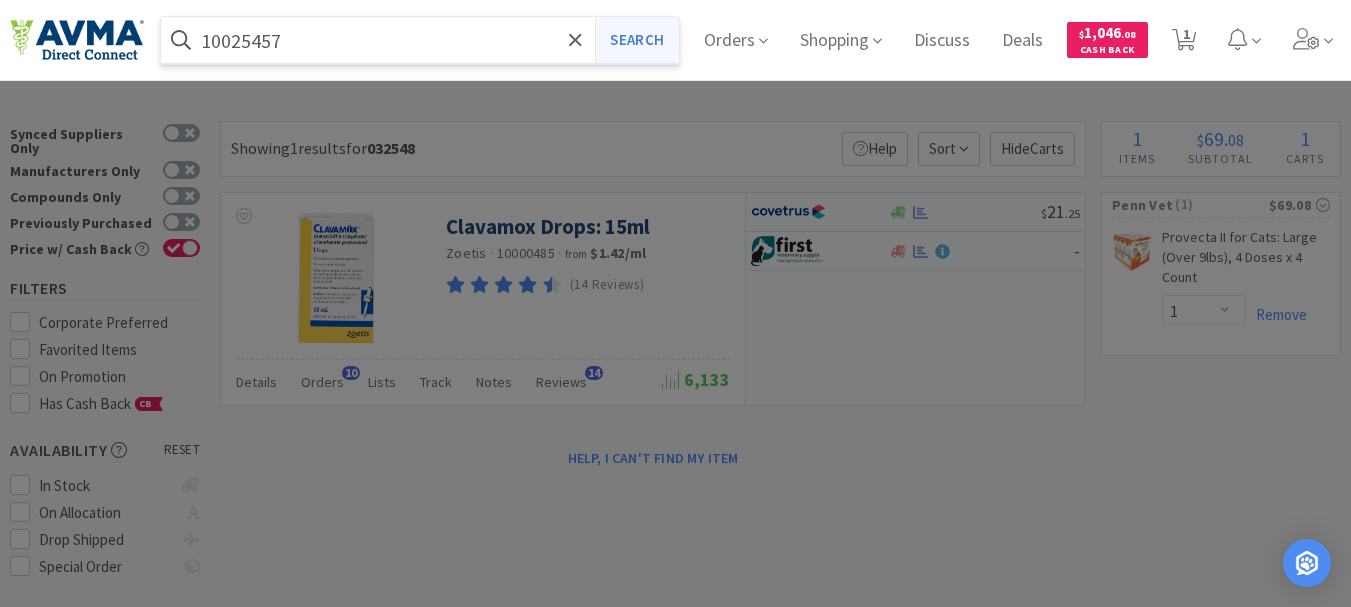 type on "10025457" 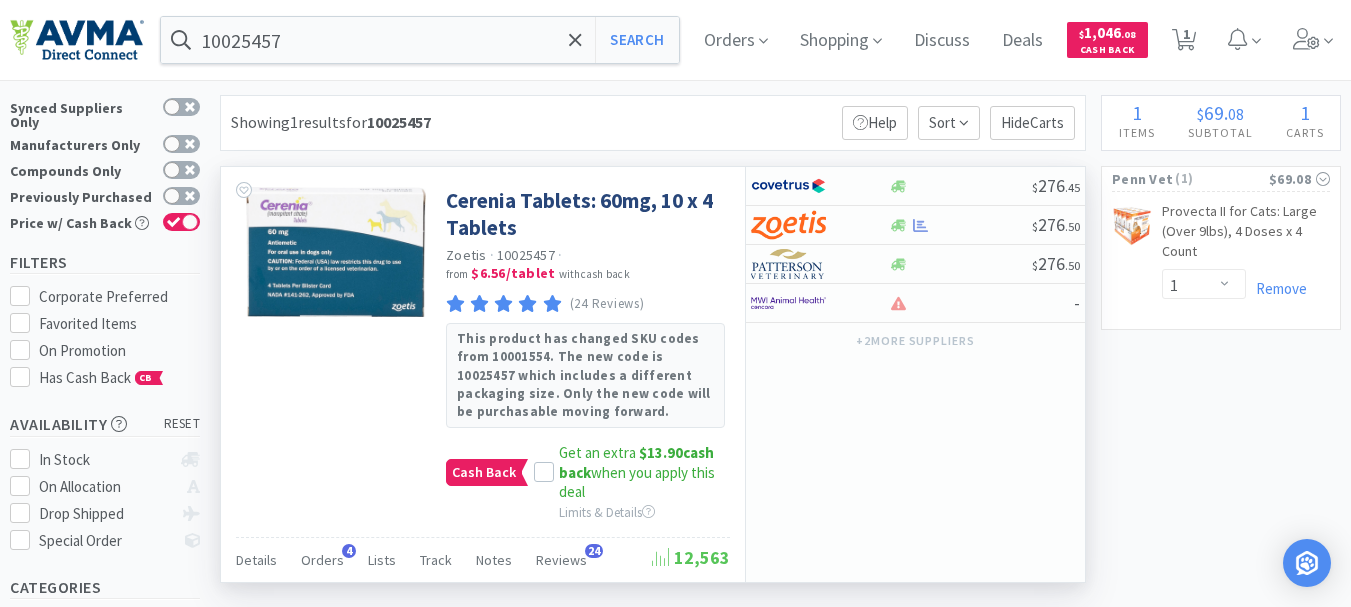 scroll, scrollTop: 0, scrollLeft: 0, axis: both 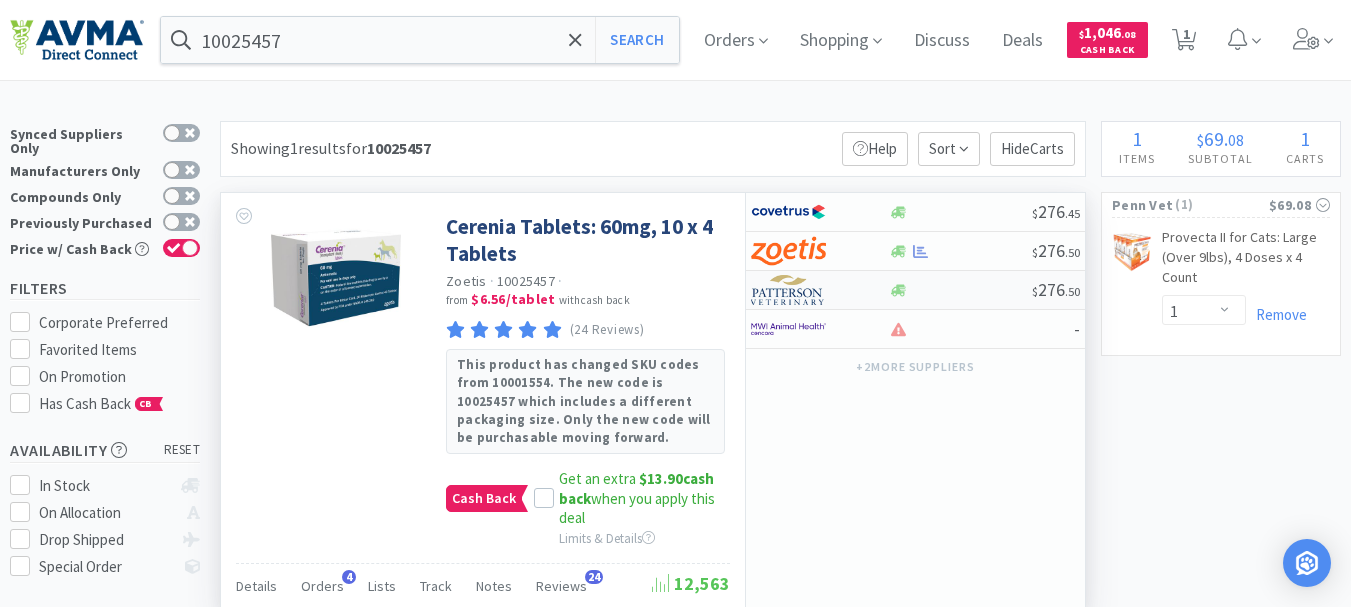 click at bounding box center (788, 290) 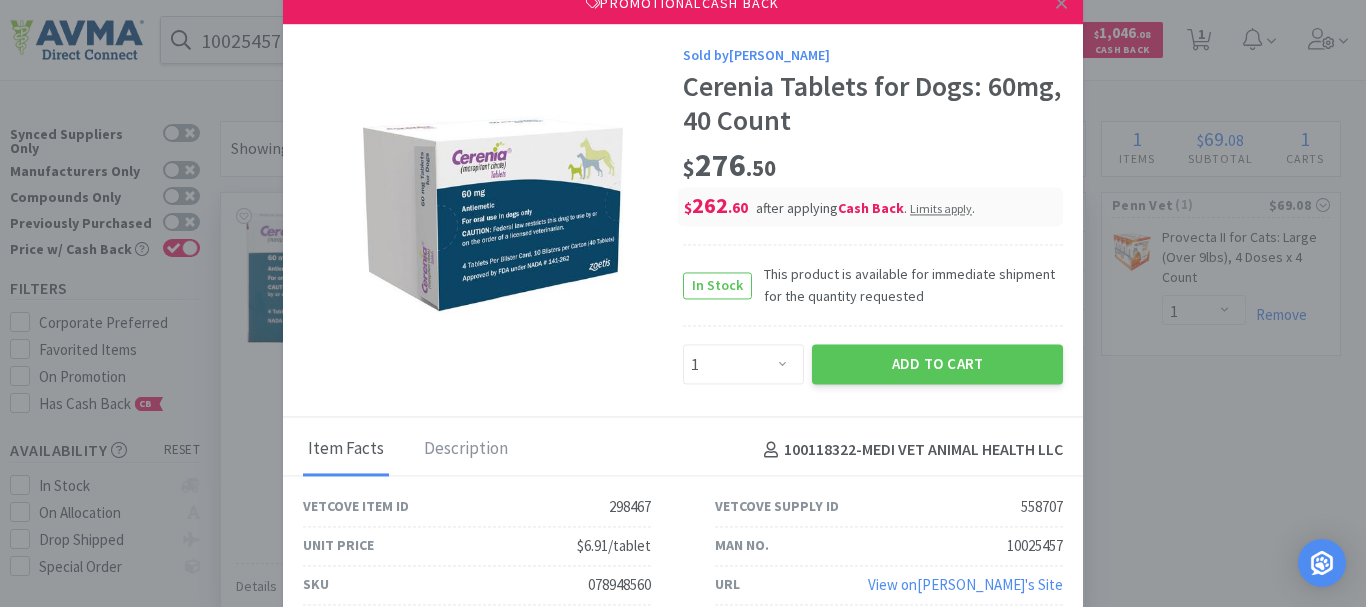 click on "078948560" at bounding box center (619, 585) 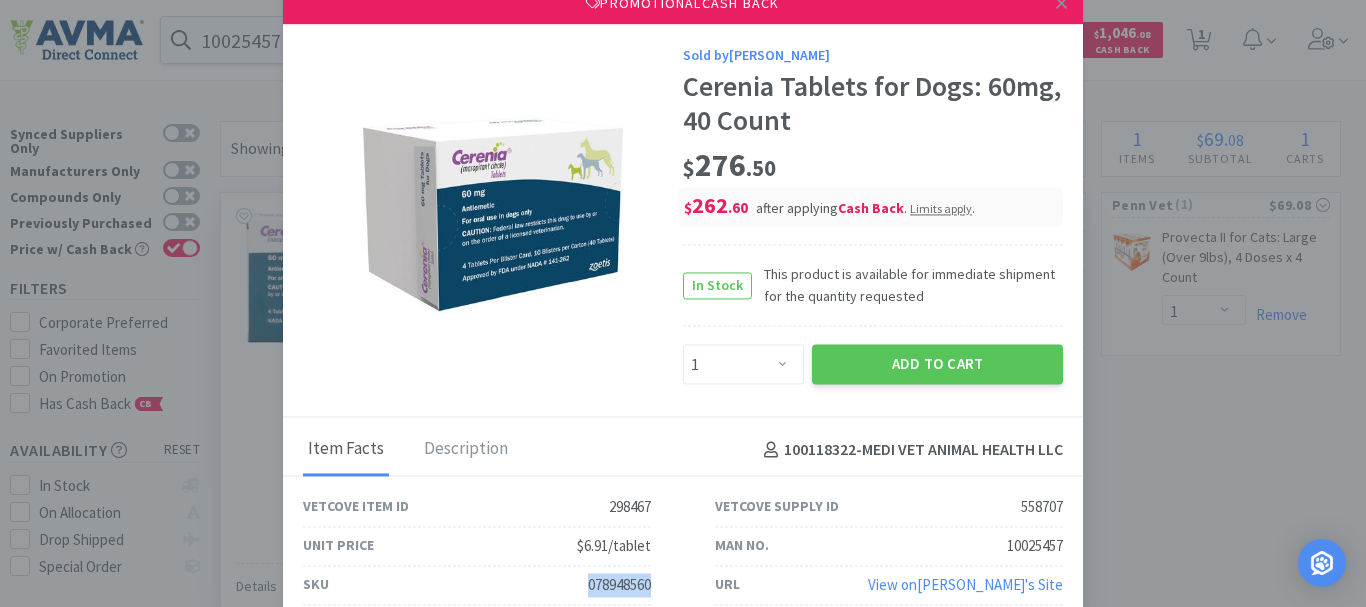 click on "078948560" at bounding box center (619, 585) 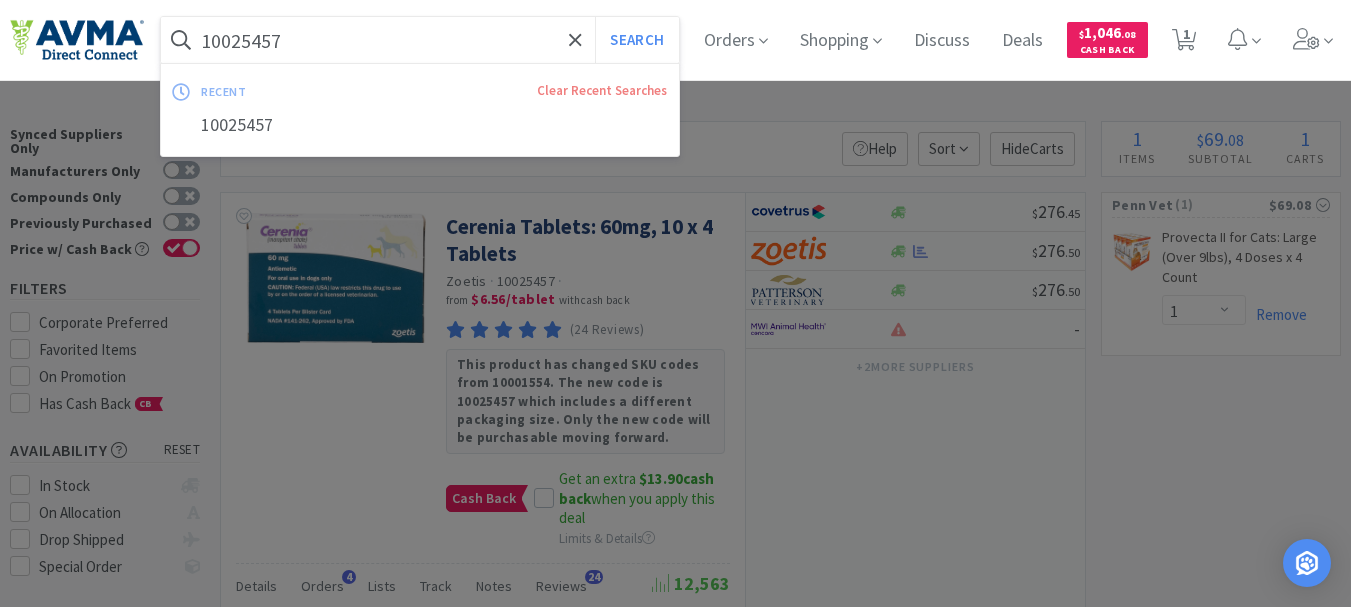 click on "10025457" at bounding box center (420, 40) 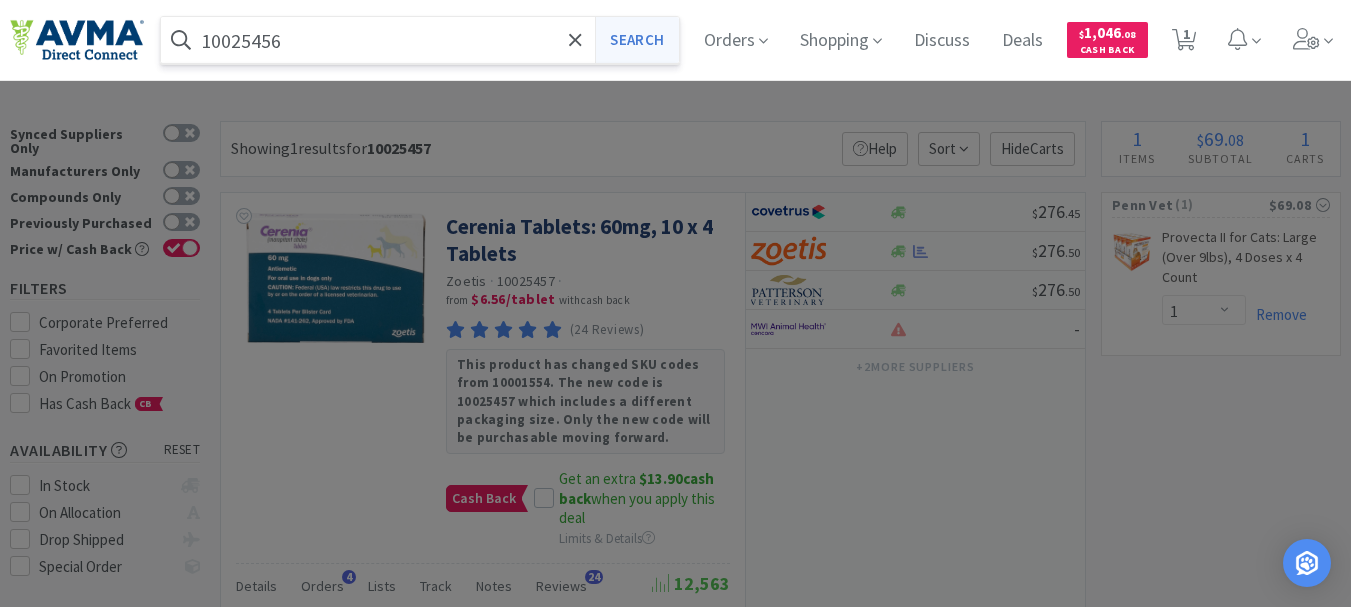 type on "10025456" 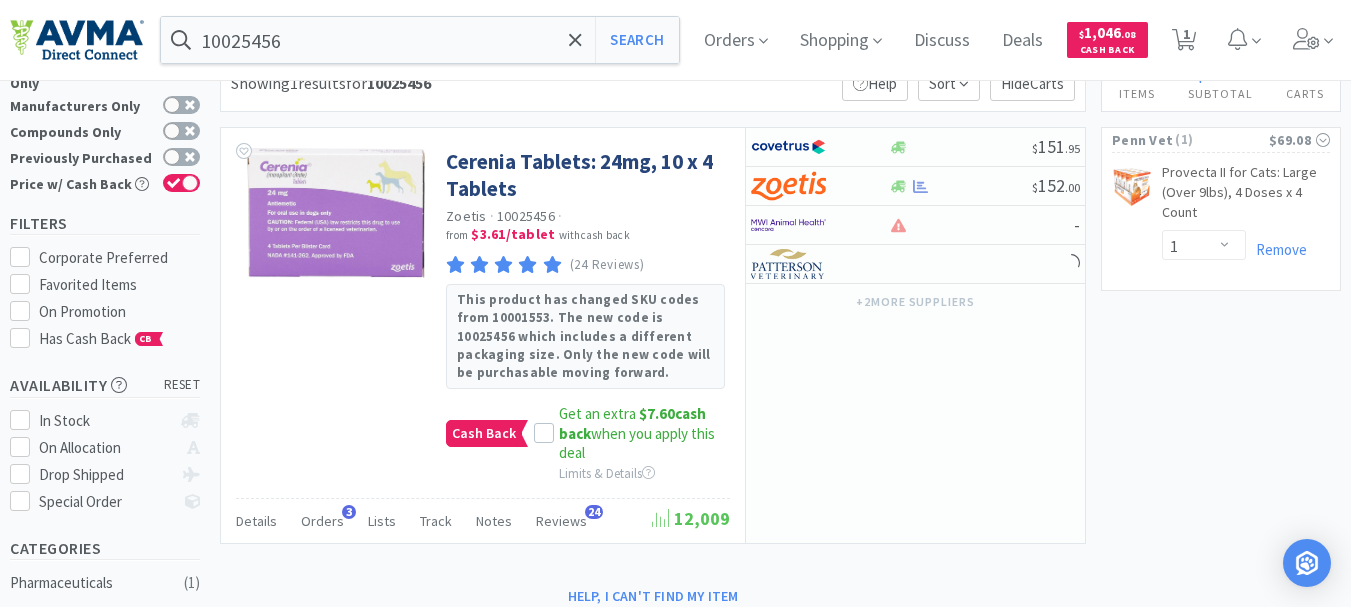scroll, scrollTop: 100, scrollLeft: 0, axis: vertical 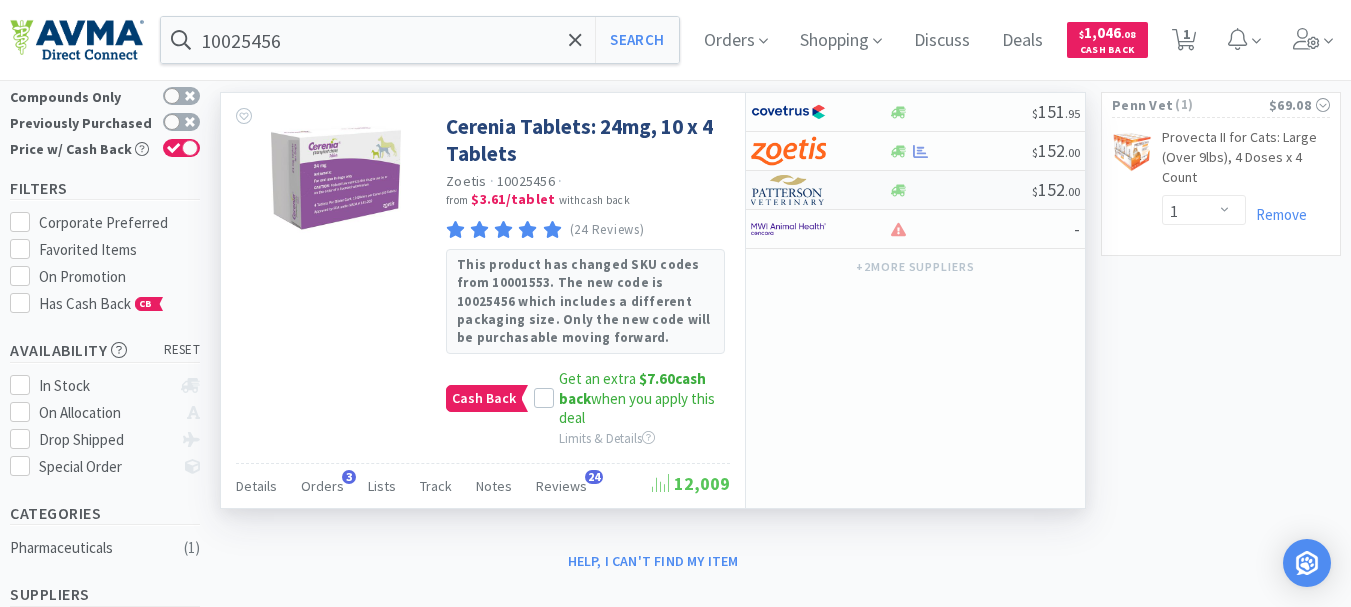 click at bounding box center (788, 190) 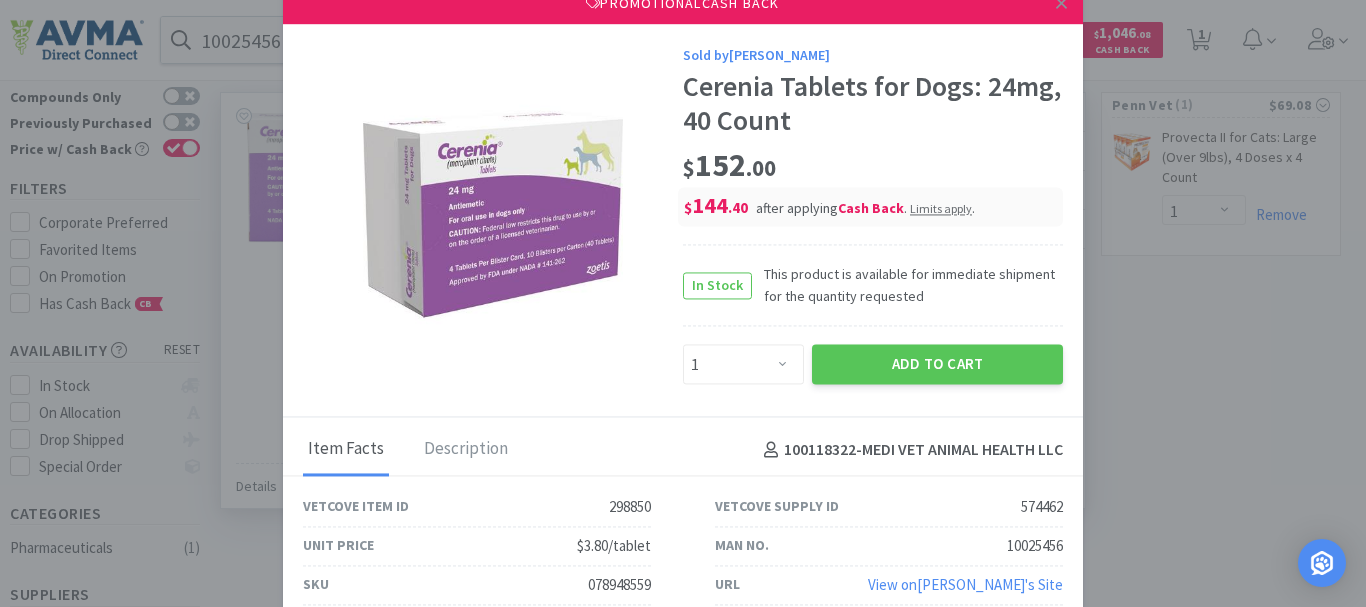 click on "078948559" at bounding box center (619, 585) 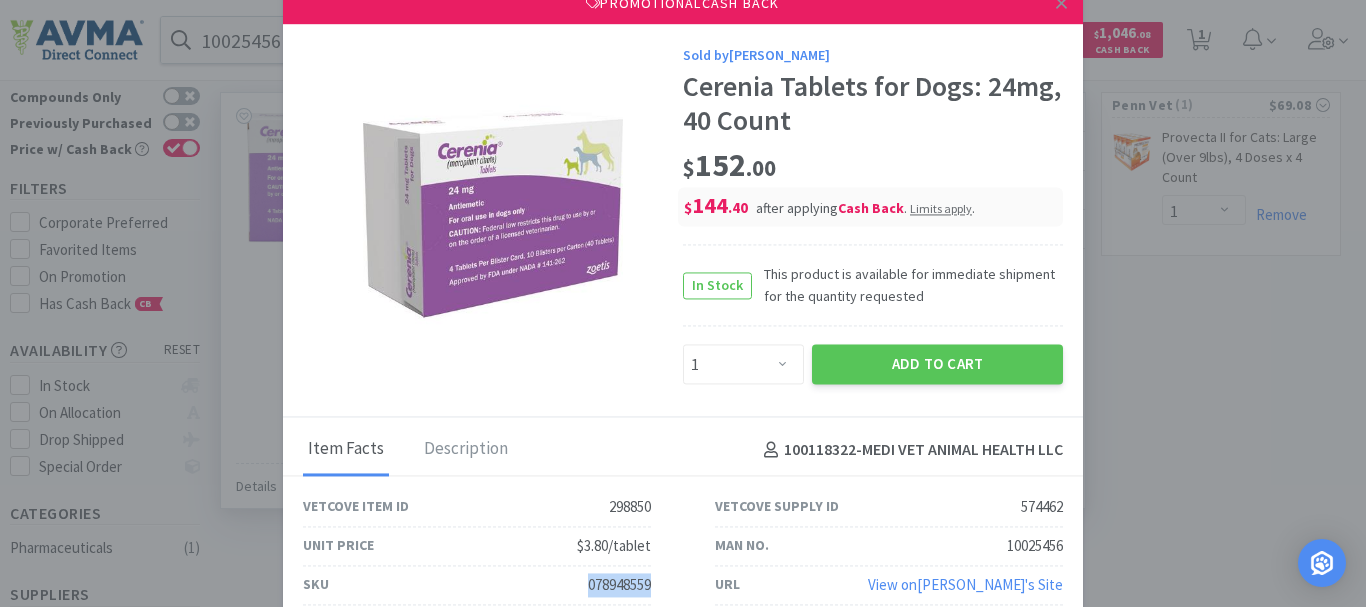 click on "078948559" at bounding box center [619, 585] 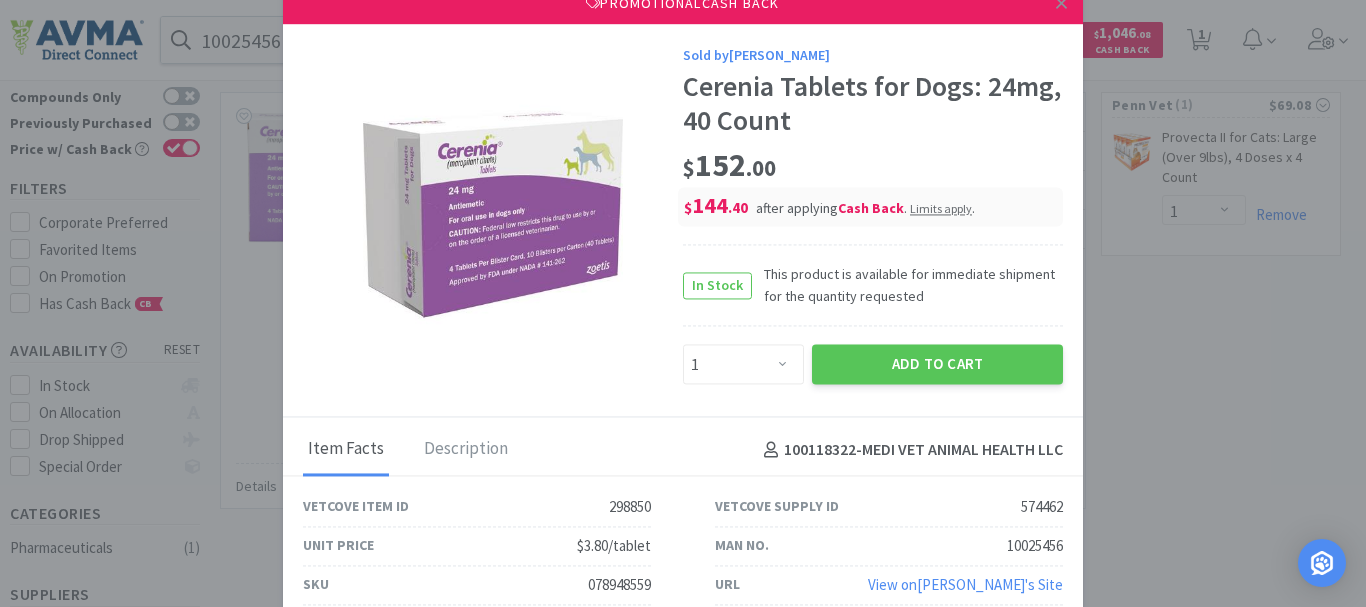 drag, startPoint x: 1151, startPoint y: 281, endPoint x: 1120, endPoint y: 243, distance: 49.0408 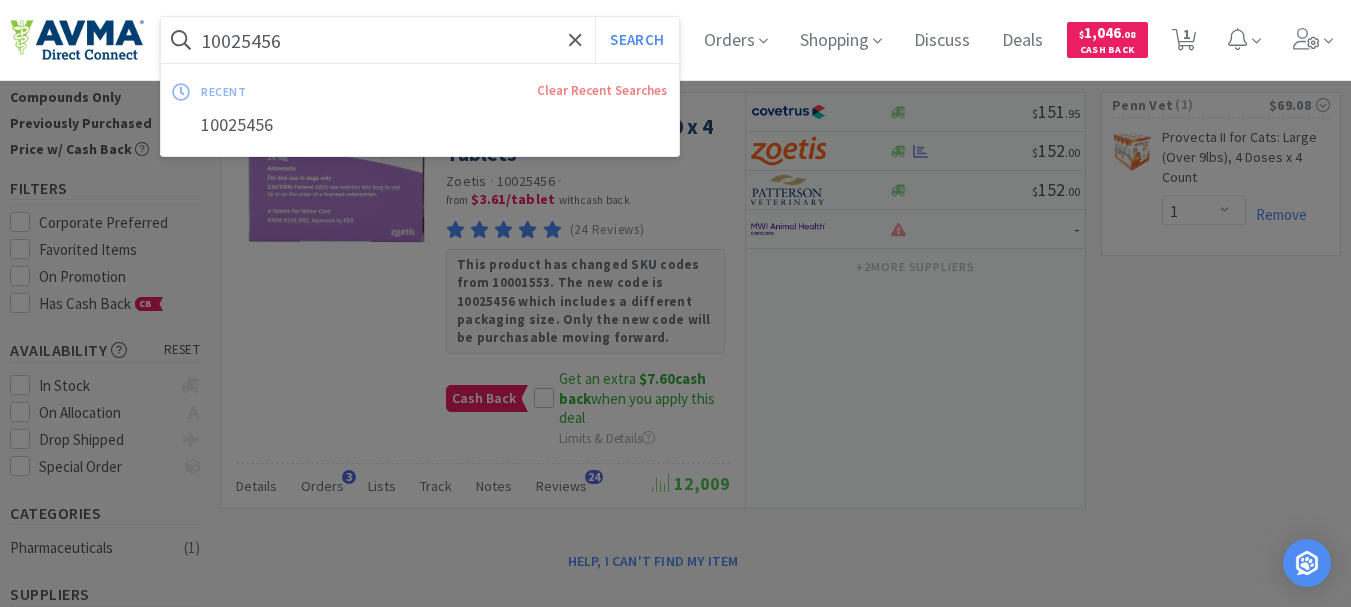 click on "10025456" at bounding box center [420, 40] 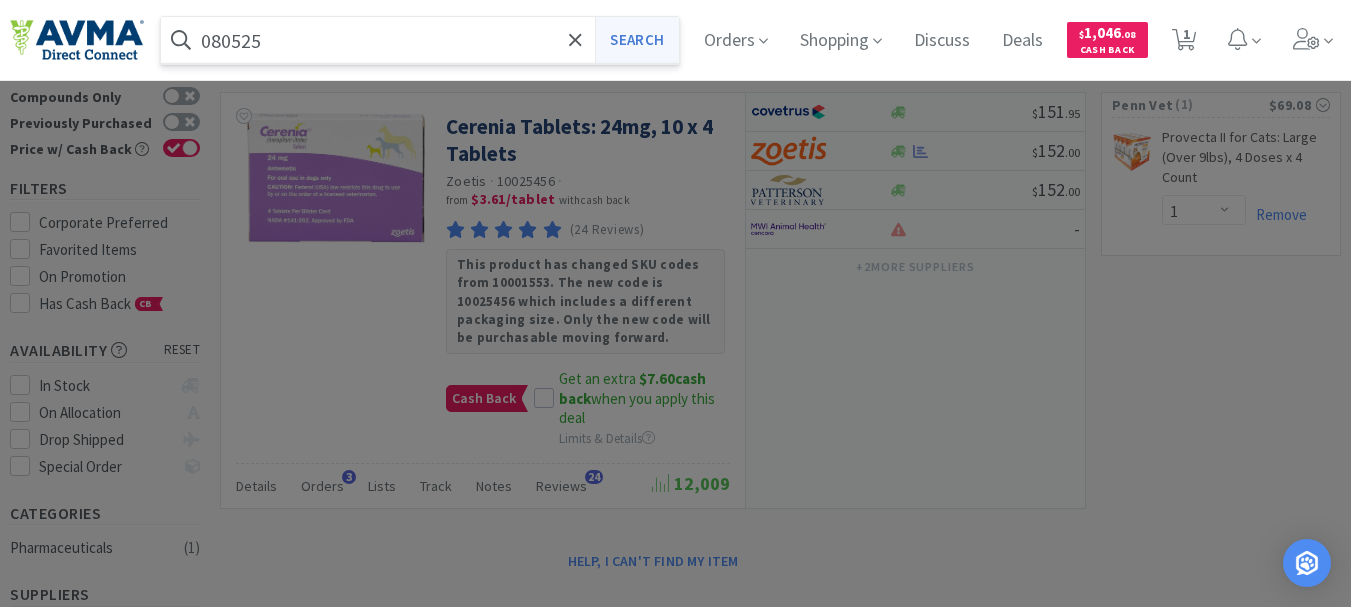 type on "080525" 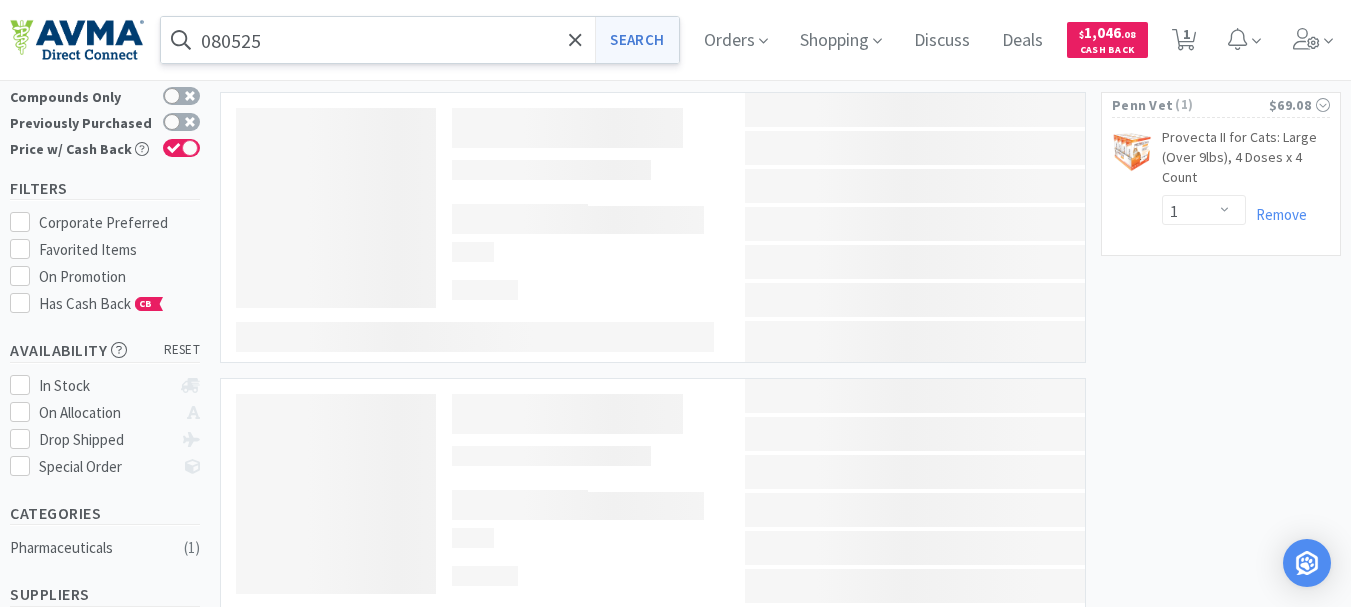 scroll, scrollTop: 0, scrollLeft: 0, axis: both 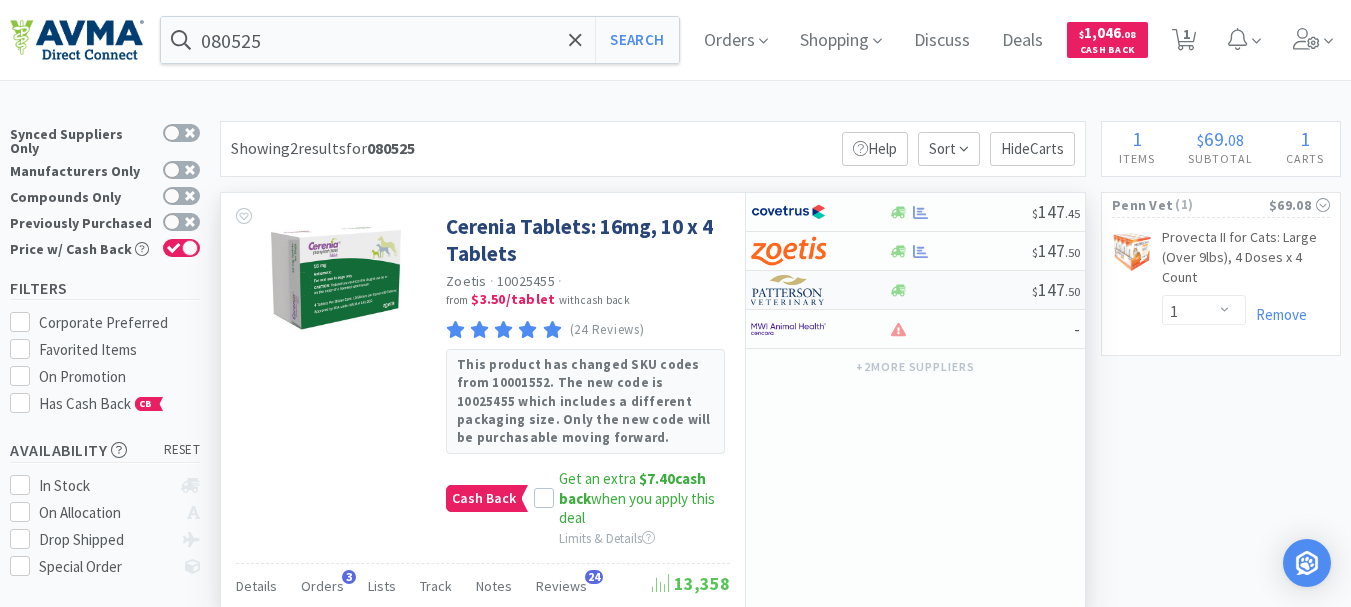 click at bounding box center (788, 290) 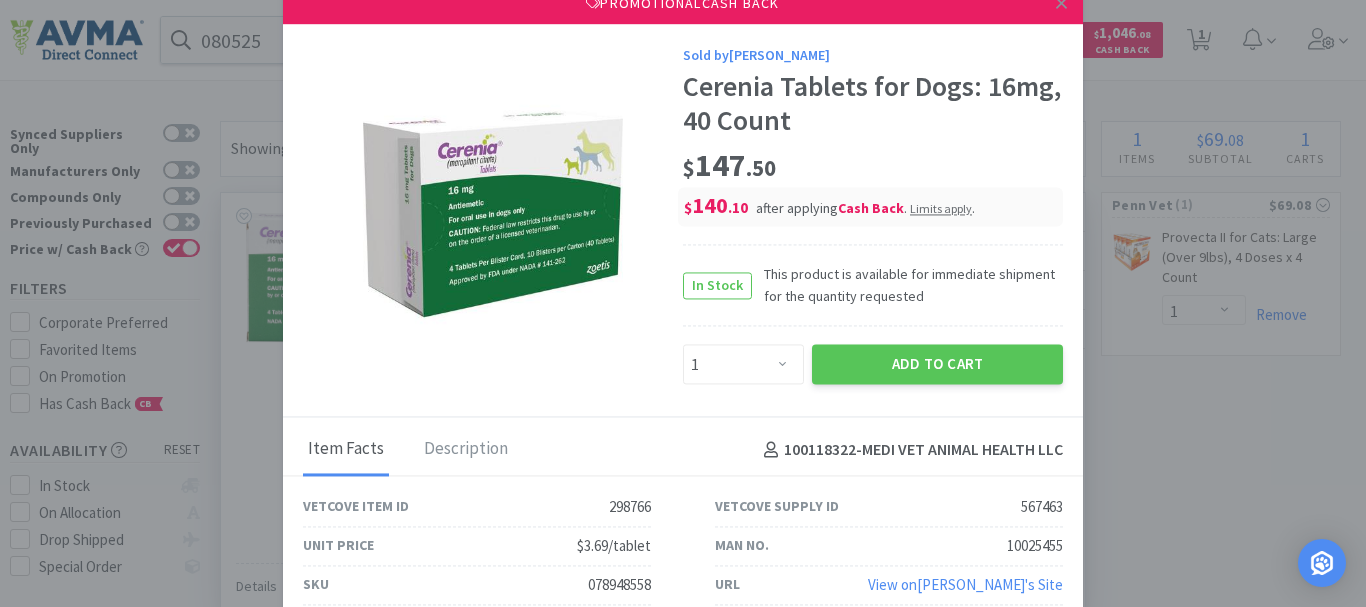 click on "078948558" at bounding box center (619, 585) 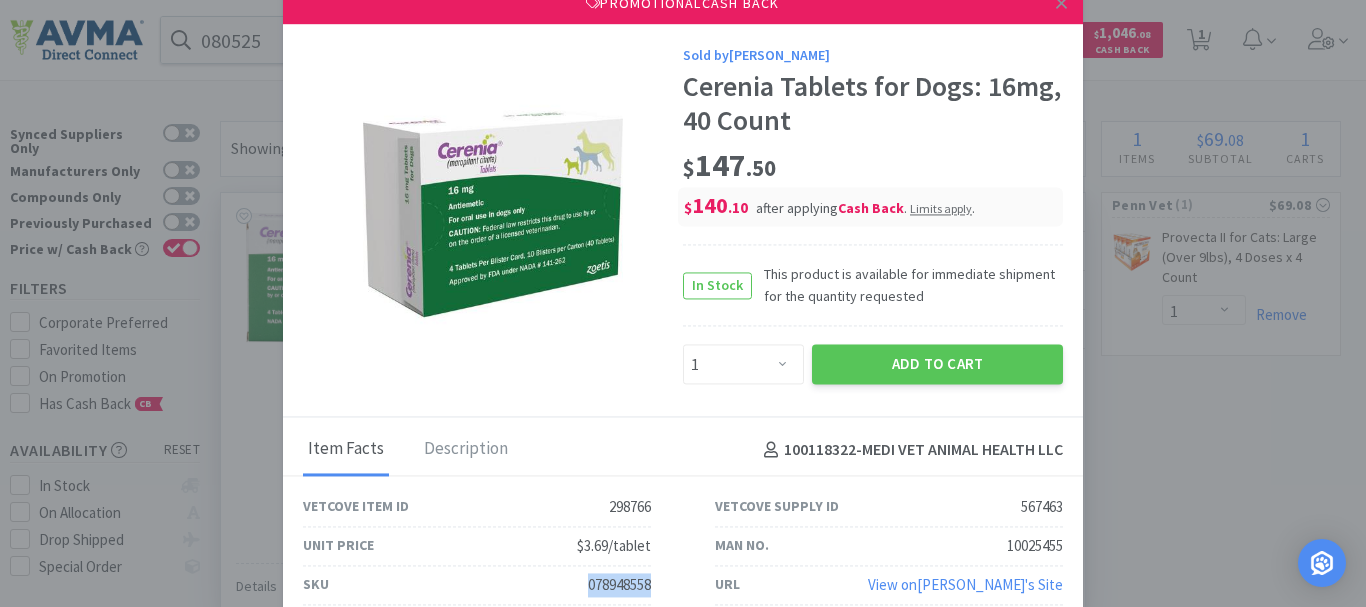 click on "078948558" at bounding box center (619, 585) 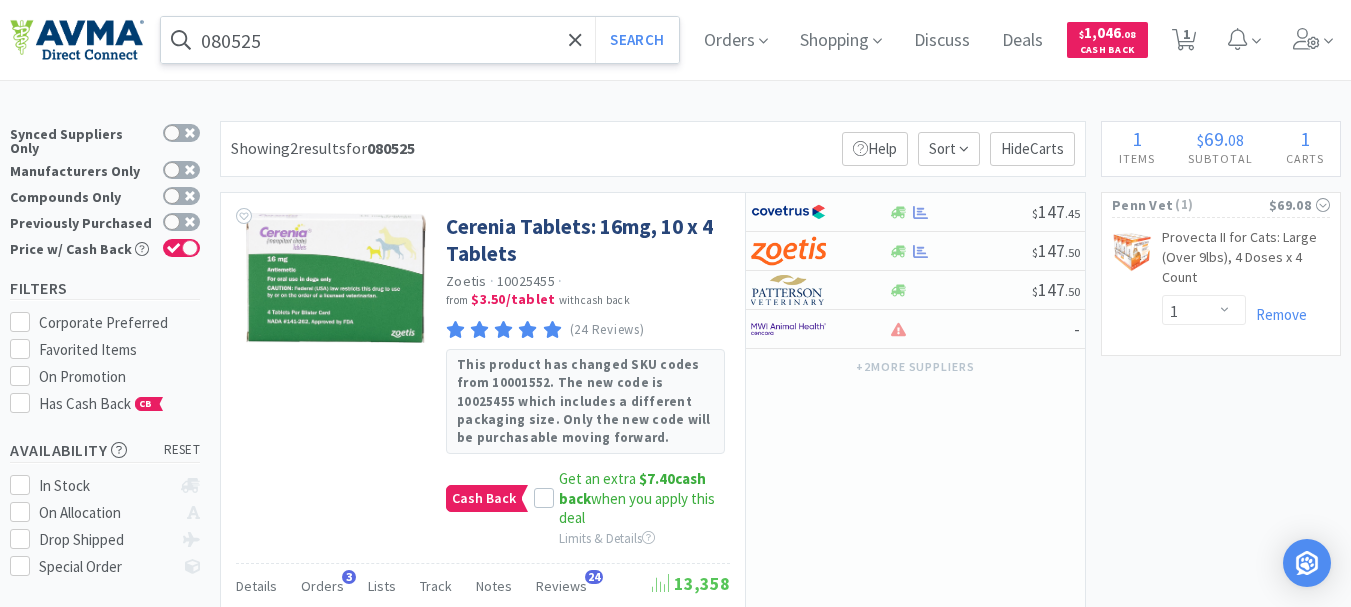 click on "080525" at bounding box center [420, 40] 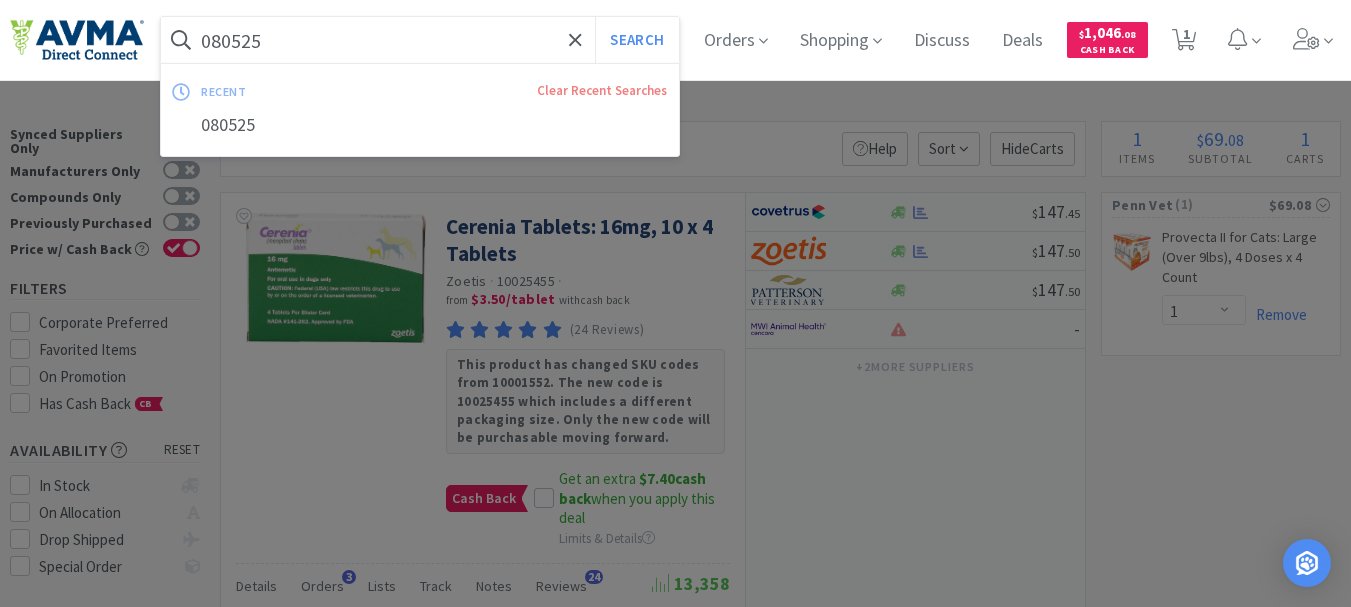 paste on "119417" 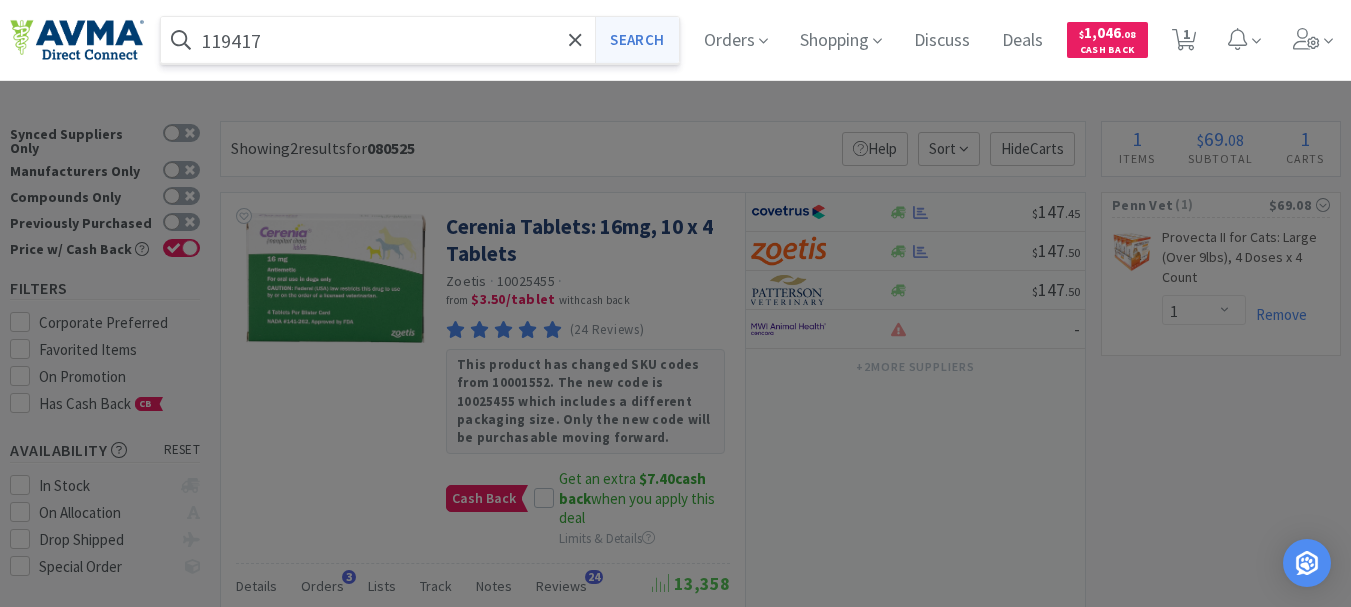 click on "Search" at bounding box center [636, 40] 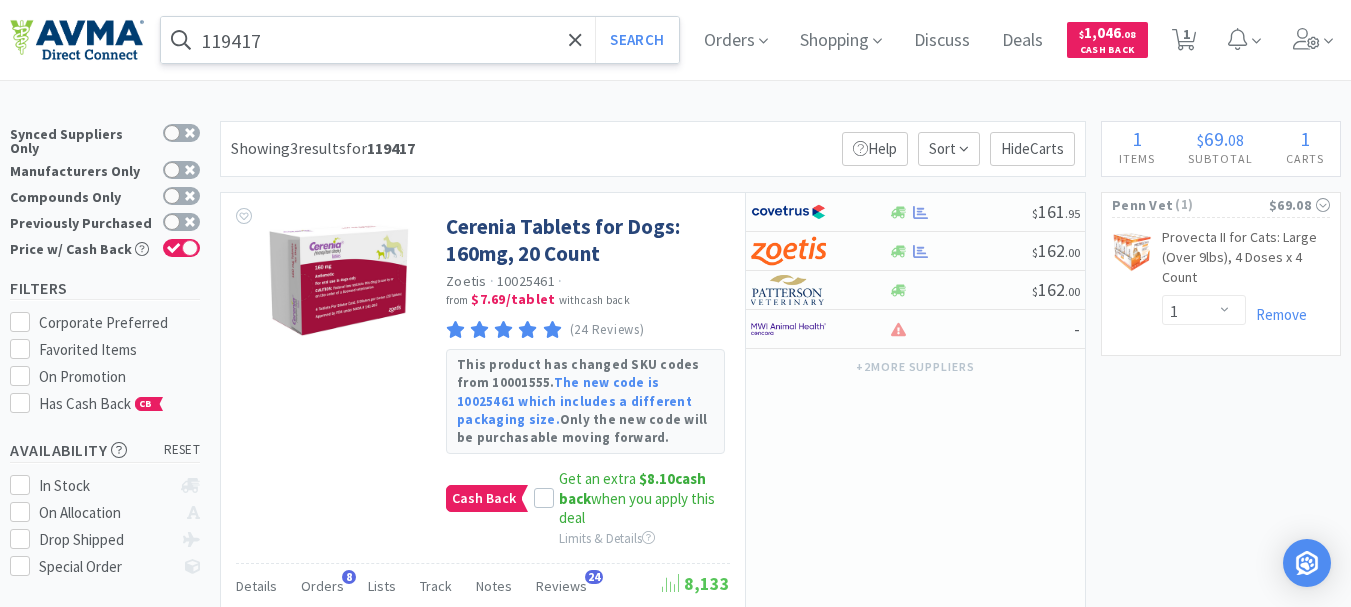 click on "119417" at bounding box center [420, 40] 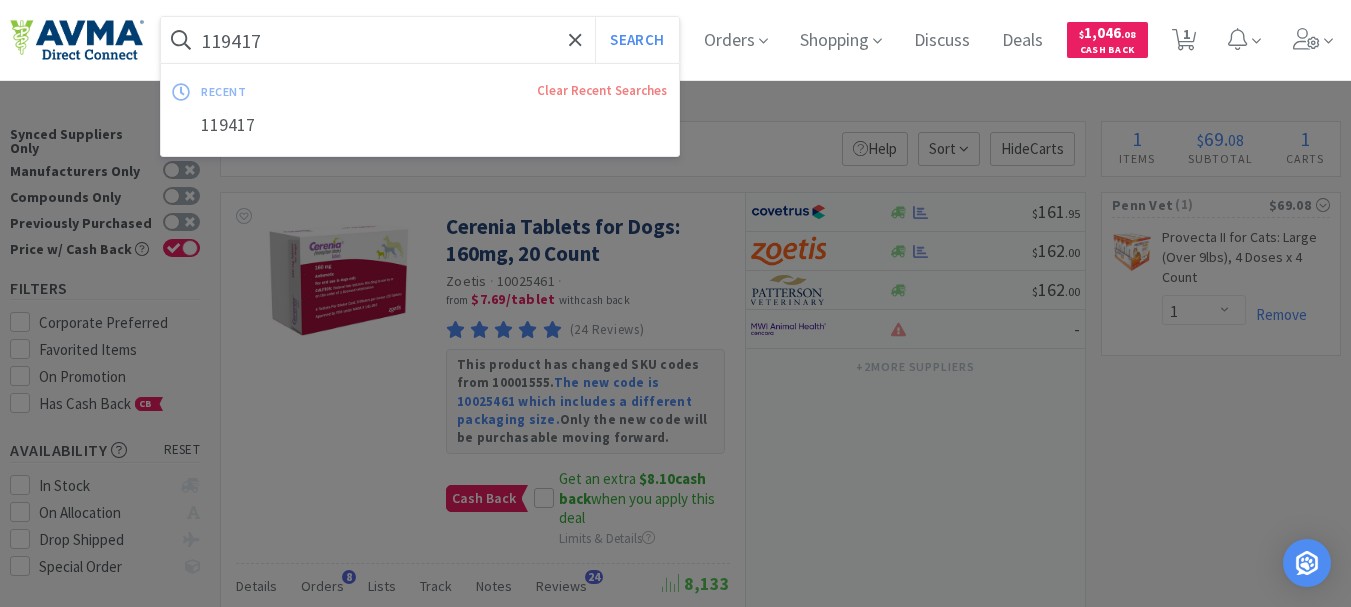 paste on "063595" 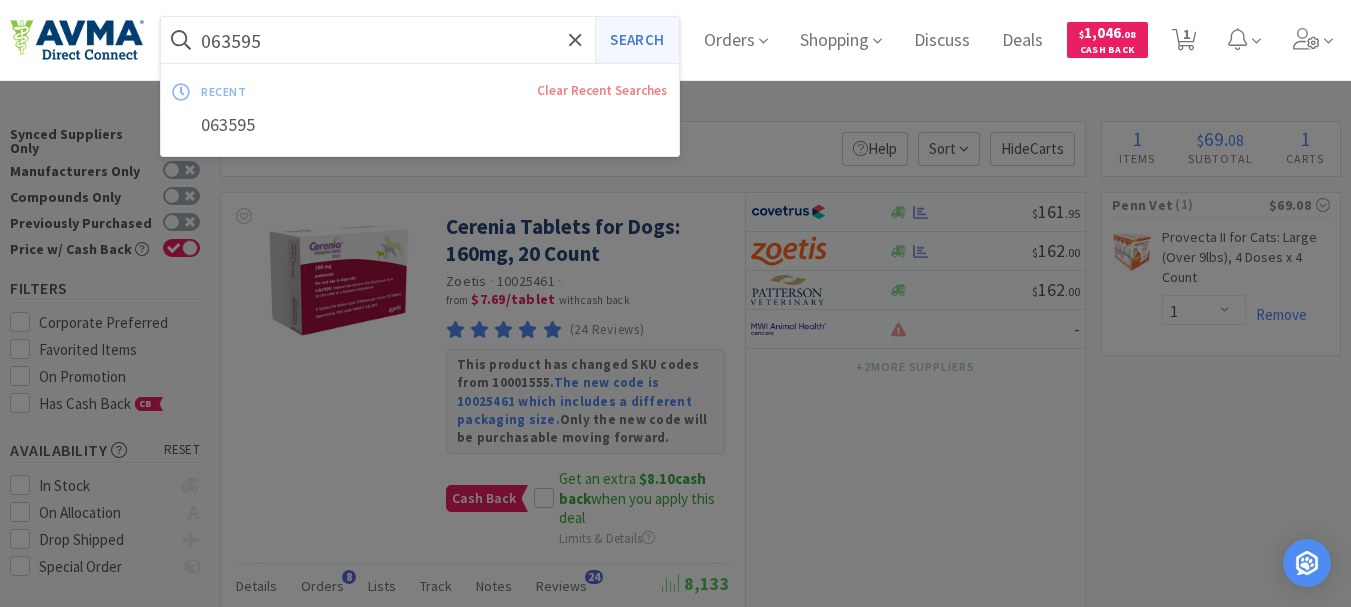click on "Search" at bounding box center [636, 40] 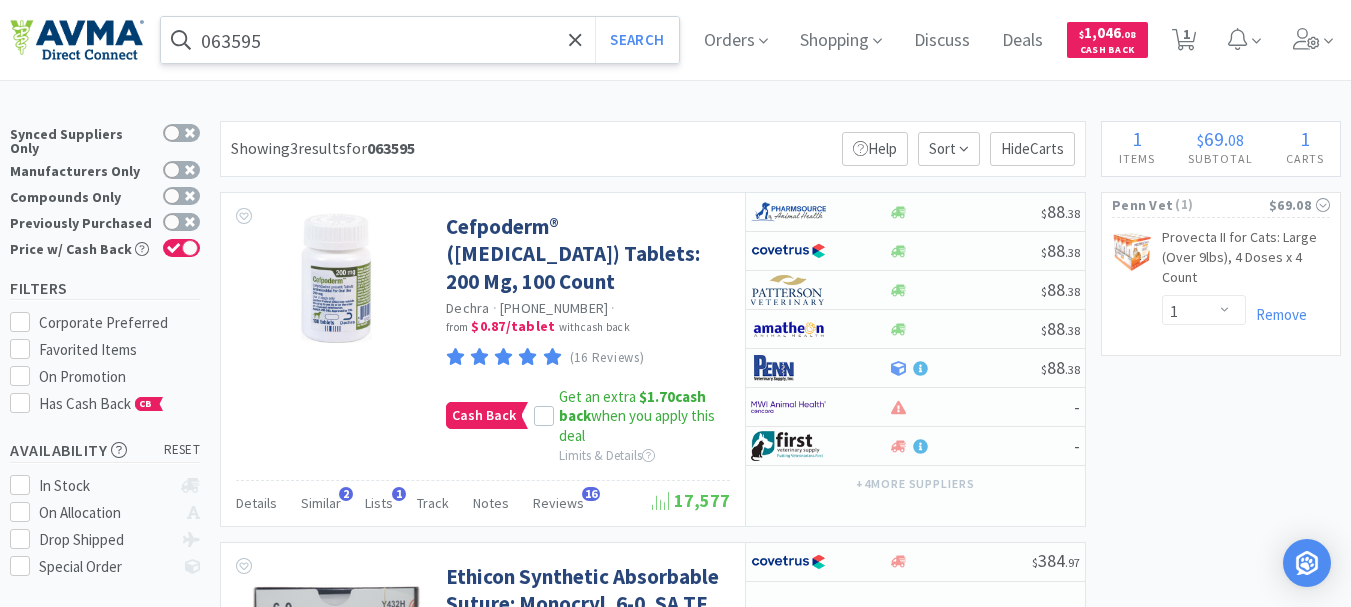 click on "063595" at bounding box center [420, 40] 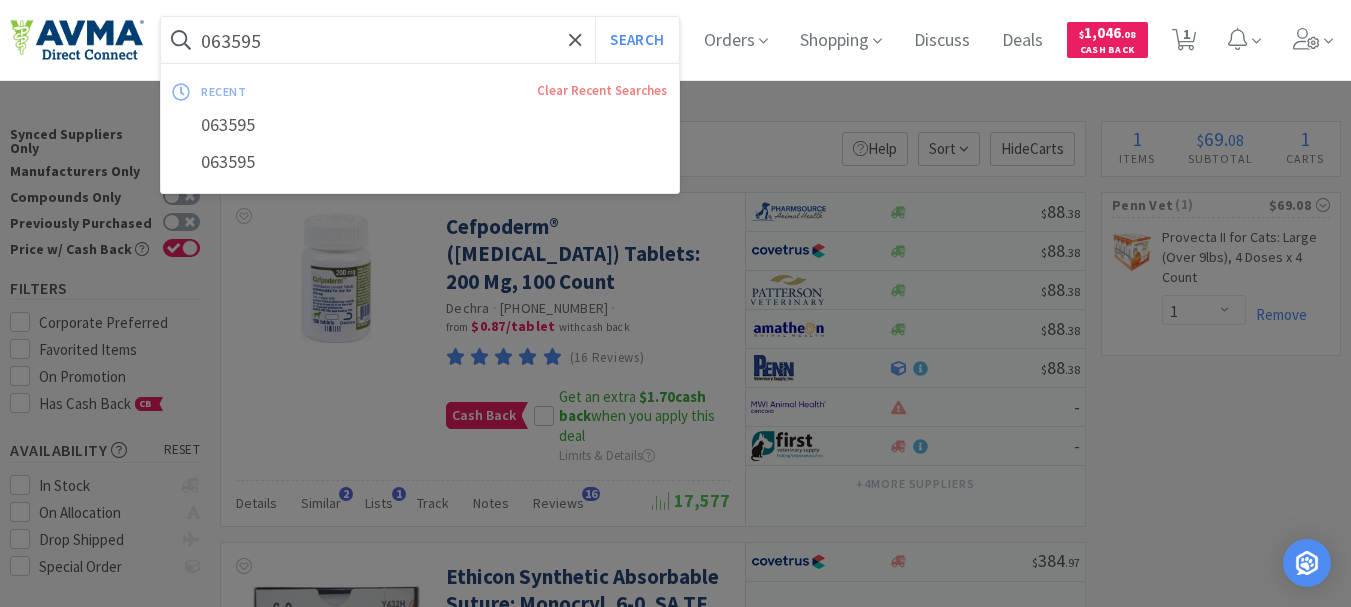 paste on "94008" 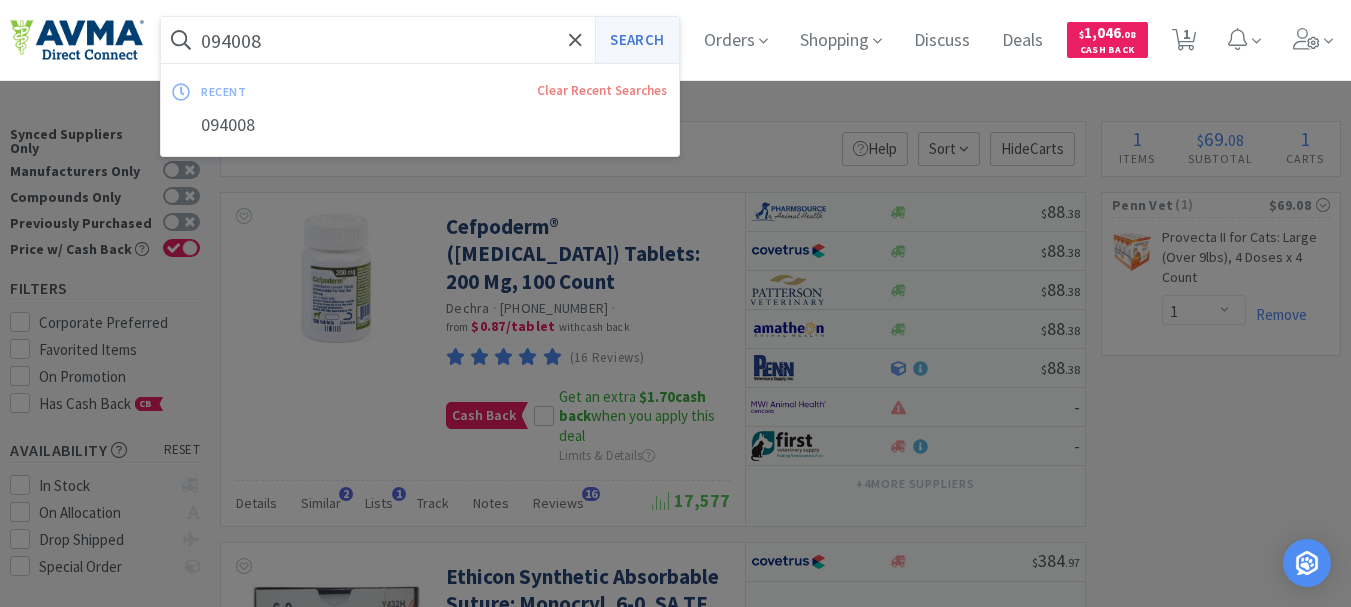 click on "Search" at bounding box center [636, 40] 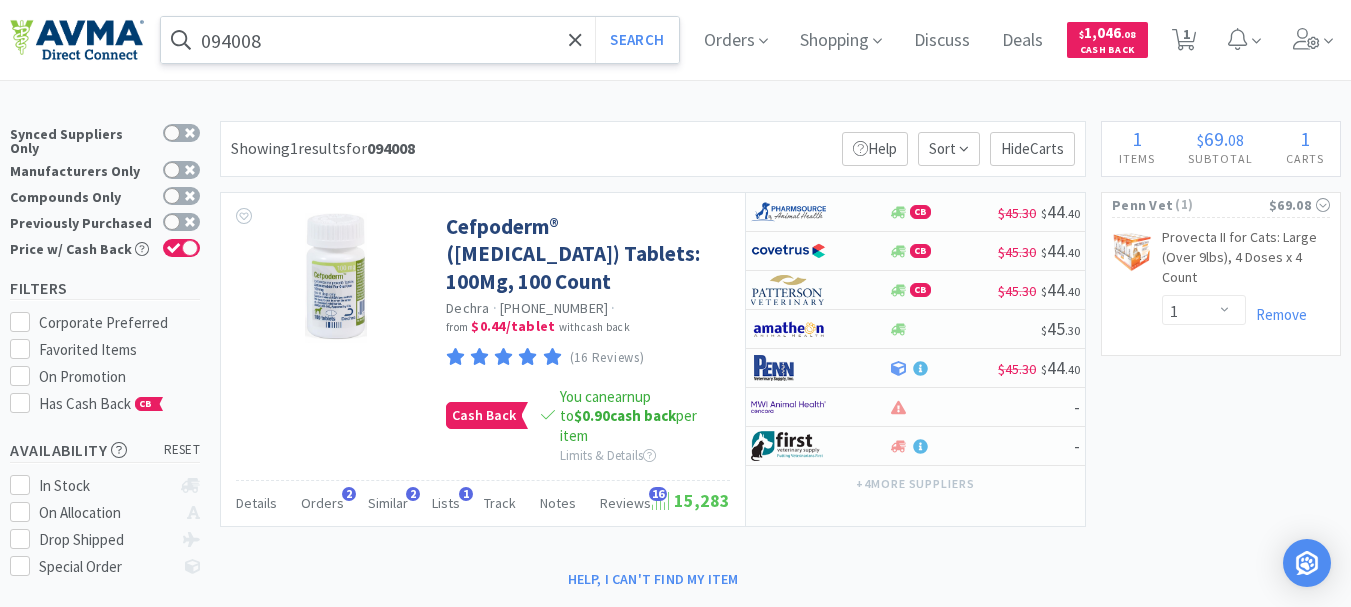 click on "094008" at bounding box center (420, 40) 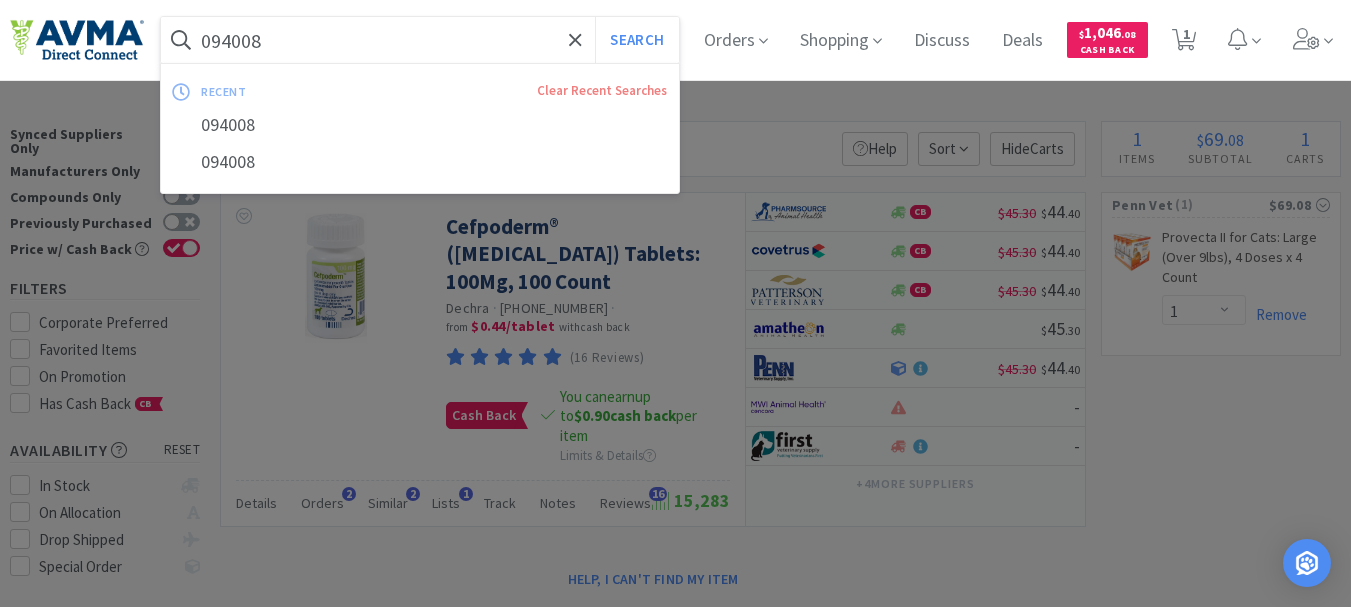 paste on "18148" 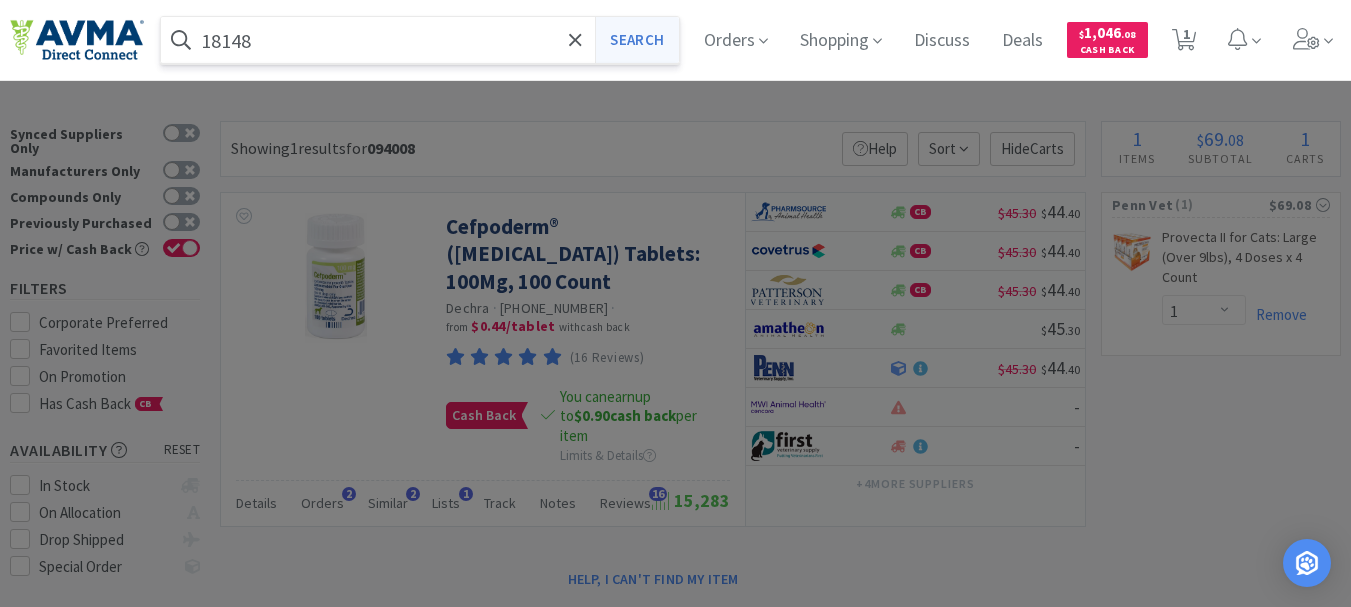 click on "Search" at bounding box center [636, 40] 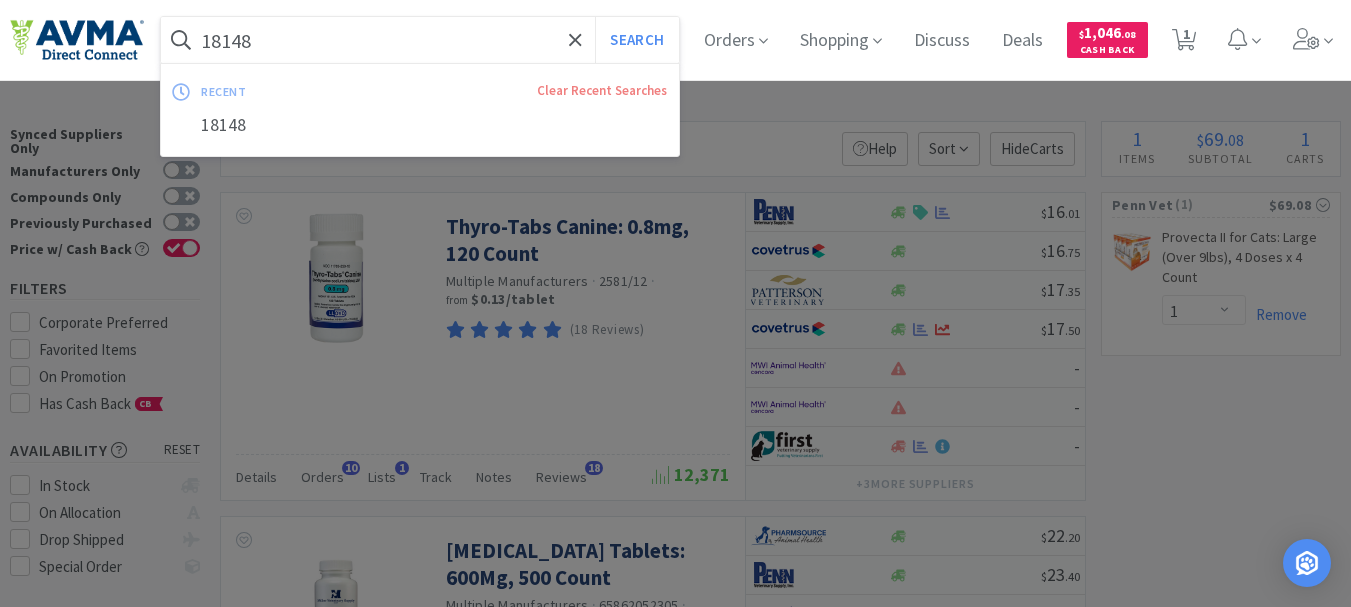 click on "18148" at bounding box center (420, 40) 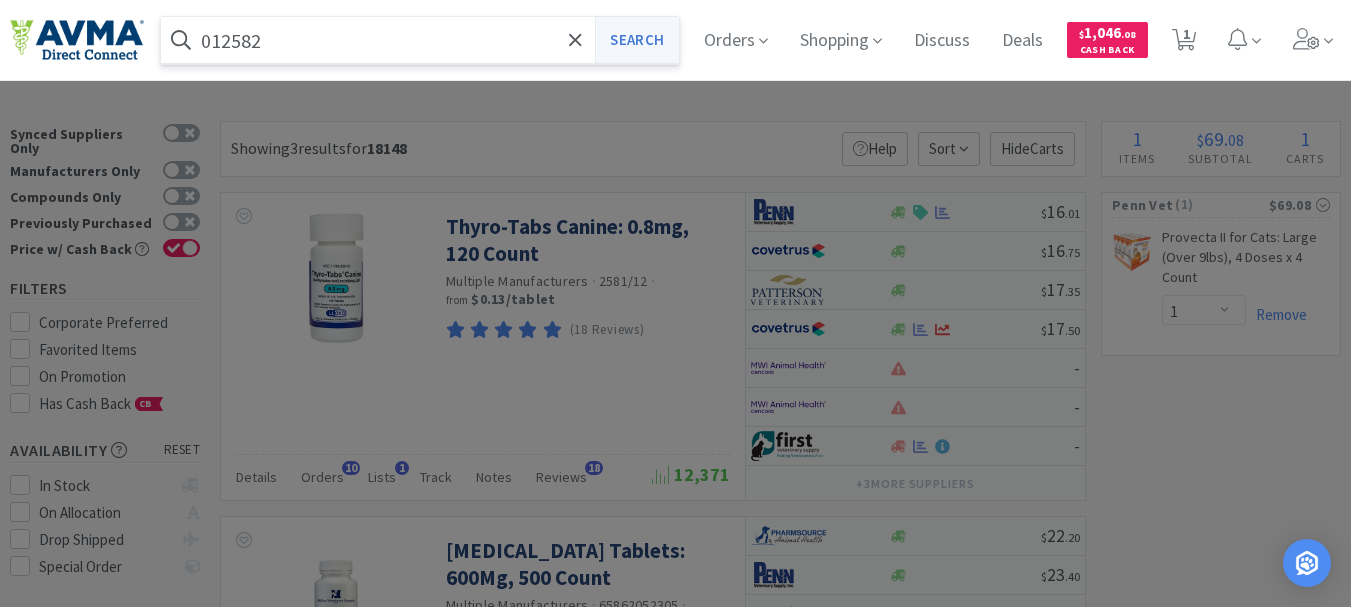 click on "Search" at bounding box center [636, 40] 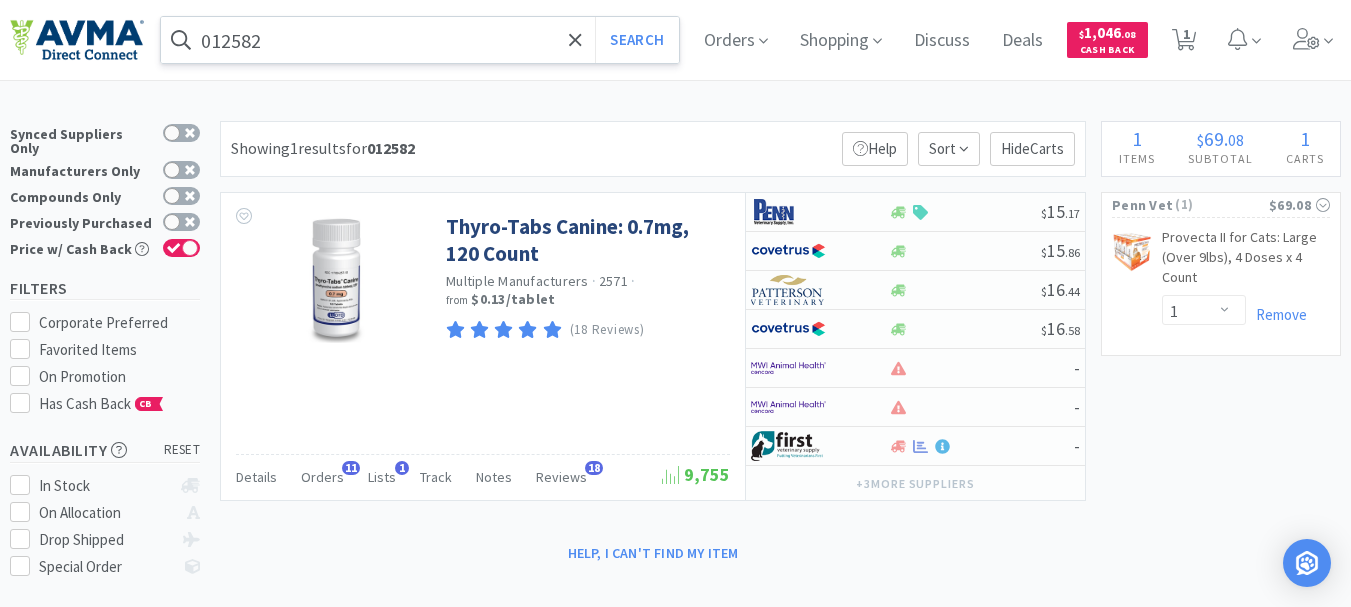 click on "012582" at bounding box center (420, 40) 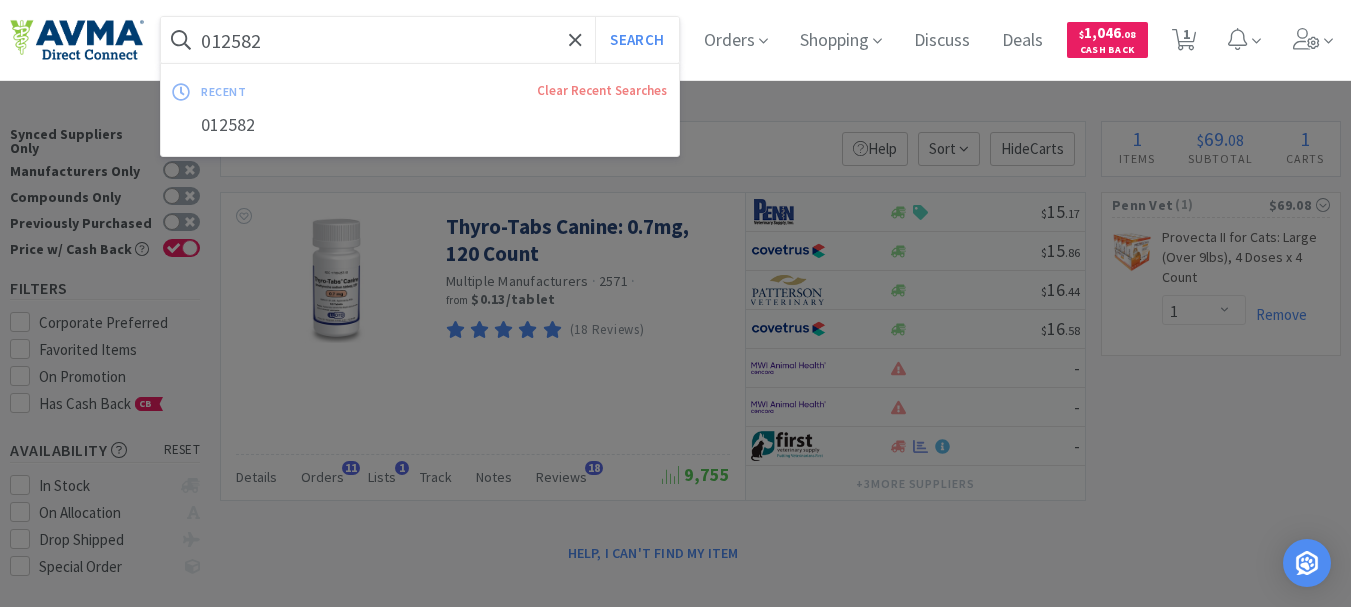 paste on "05364" 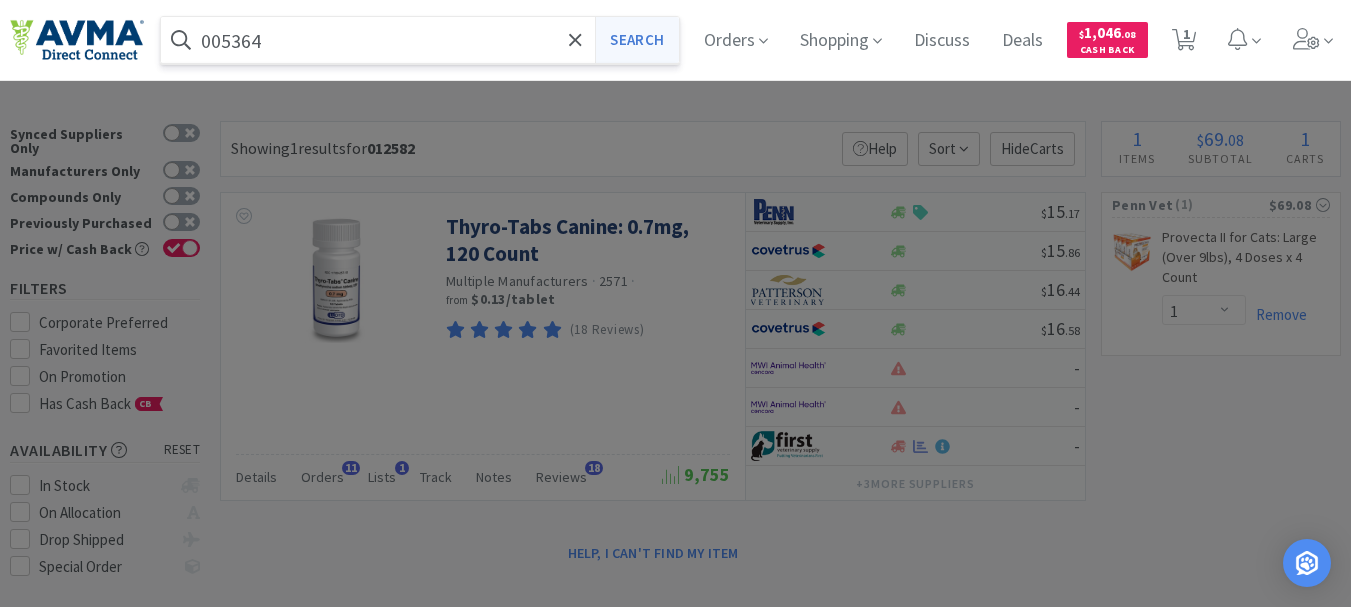 click on "Search" at bounding box center [636, 40] 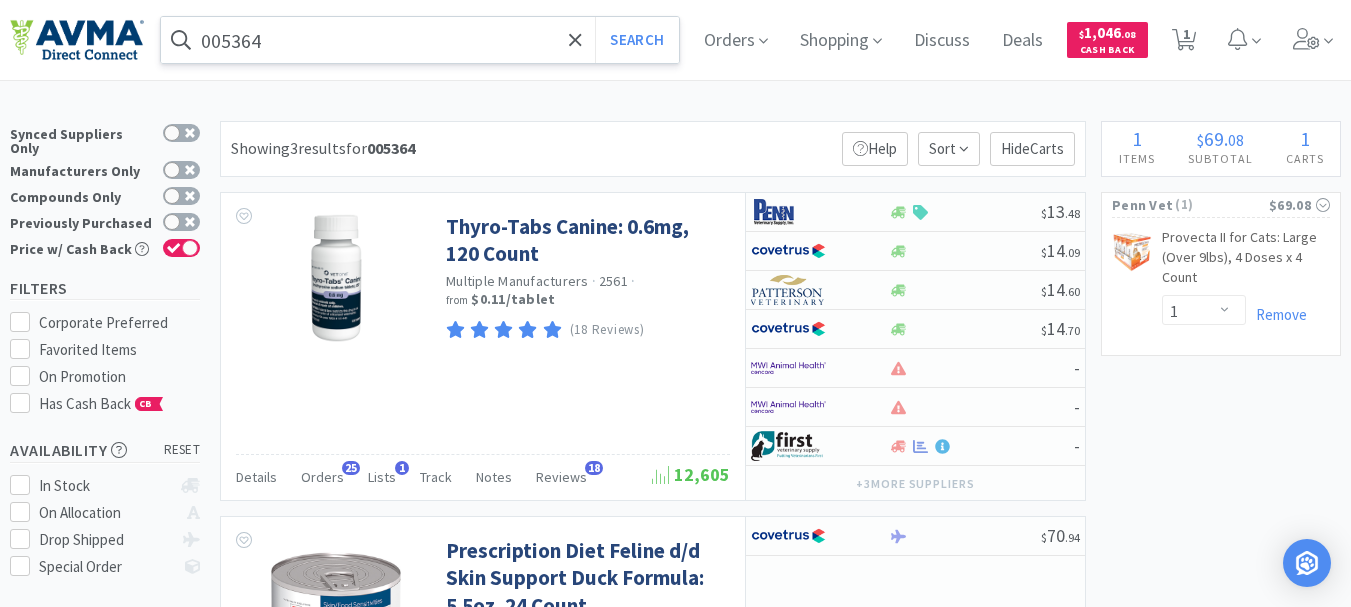 click on "005364" at bounding box center [420, 40] 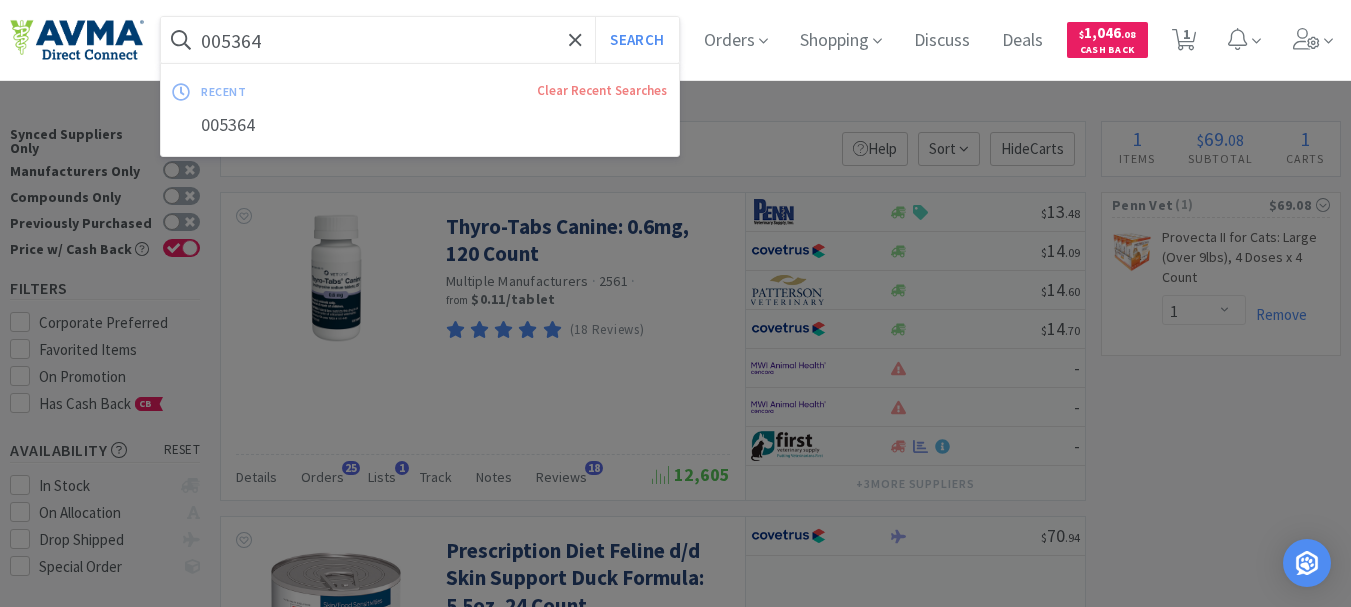 paste on "4040" 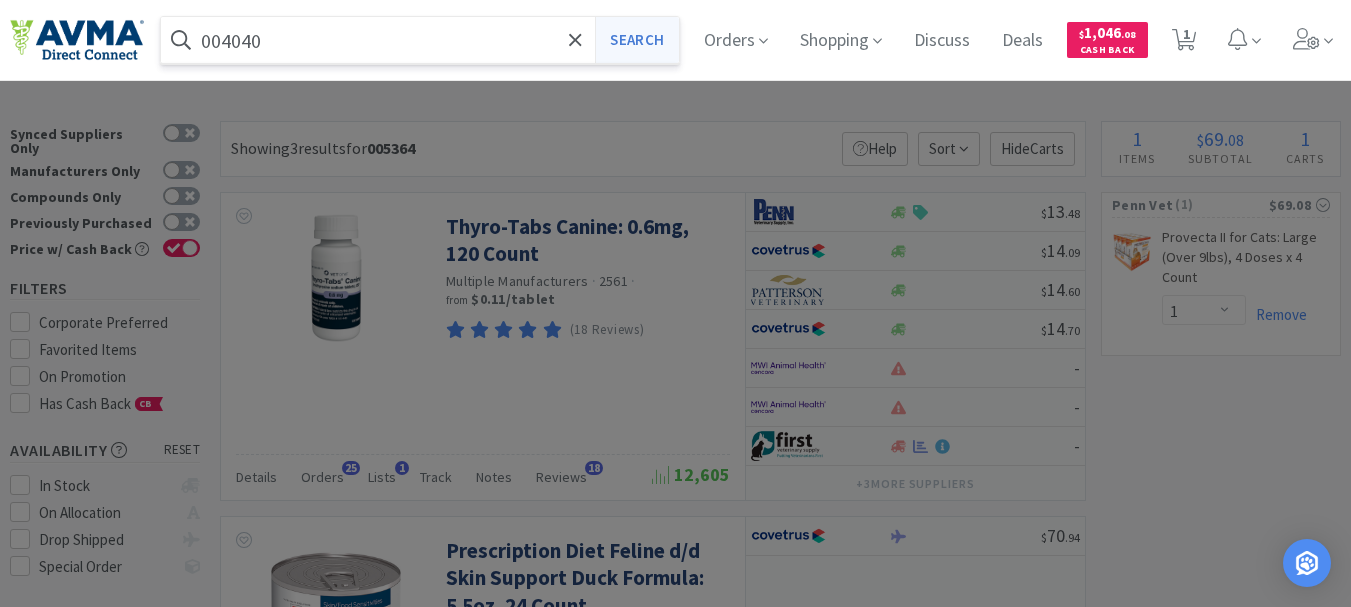 click on "Search" at bounding box center (636, 40) 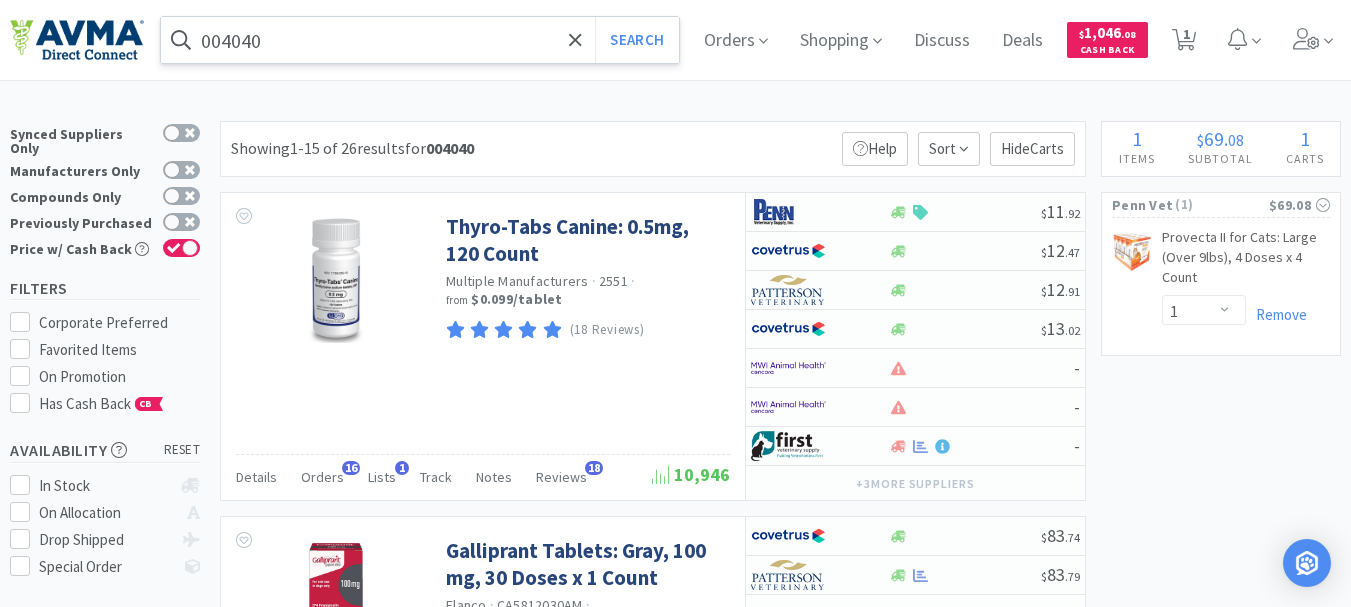 click on "004040" at bounding box center [420, 40] 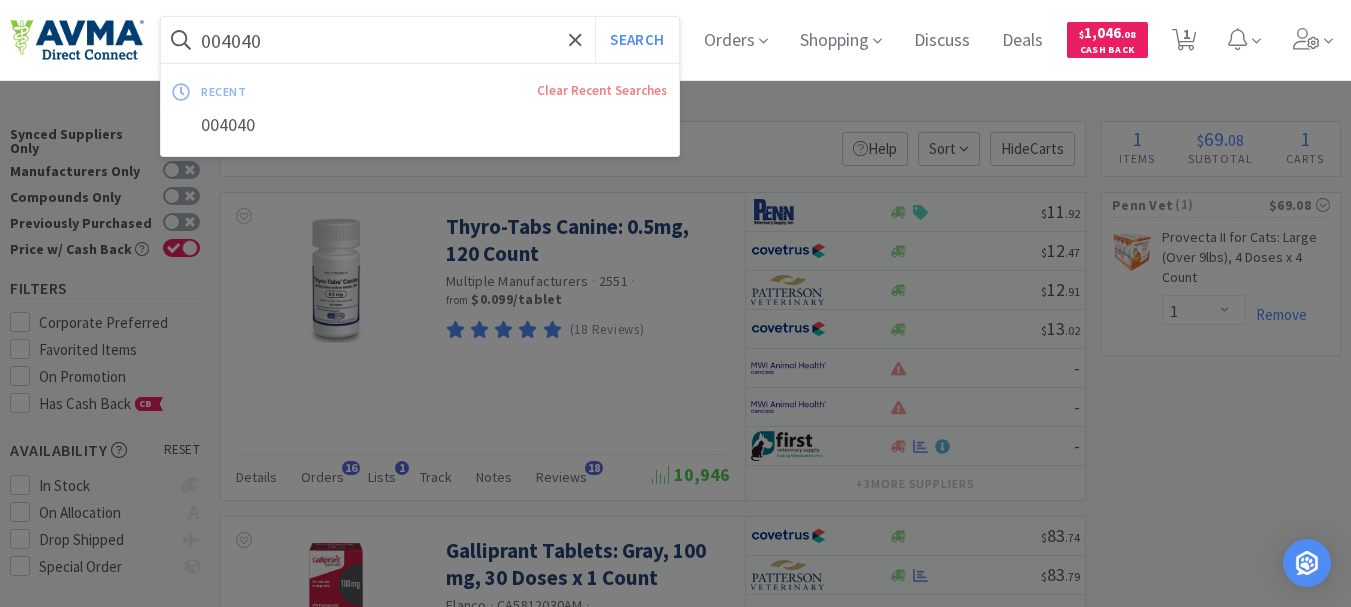 paste on "45783" 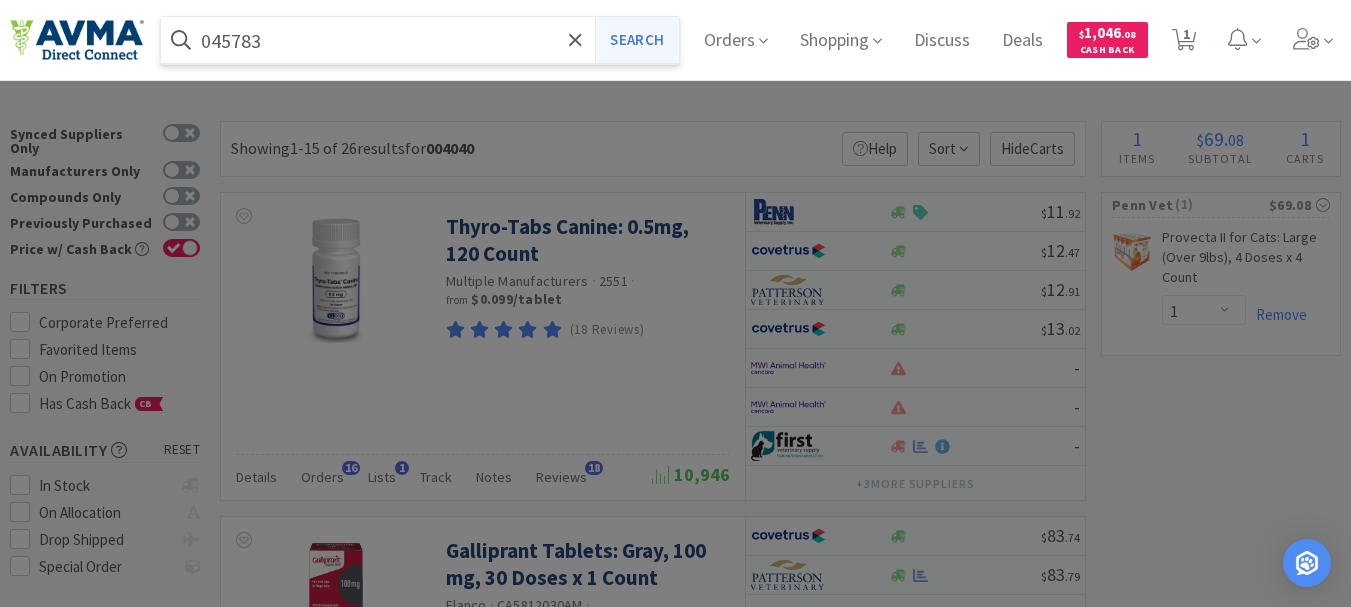 type on "045783" 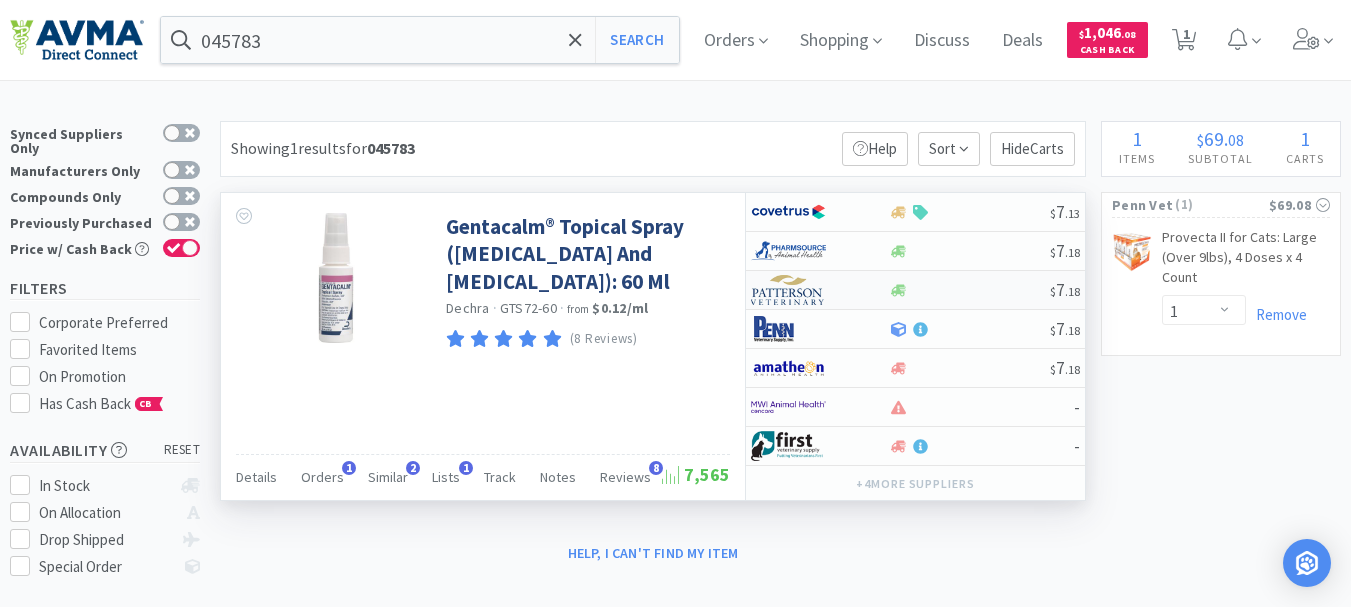 click at bounding box center [788, 290] 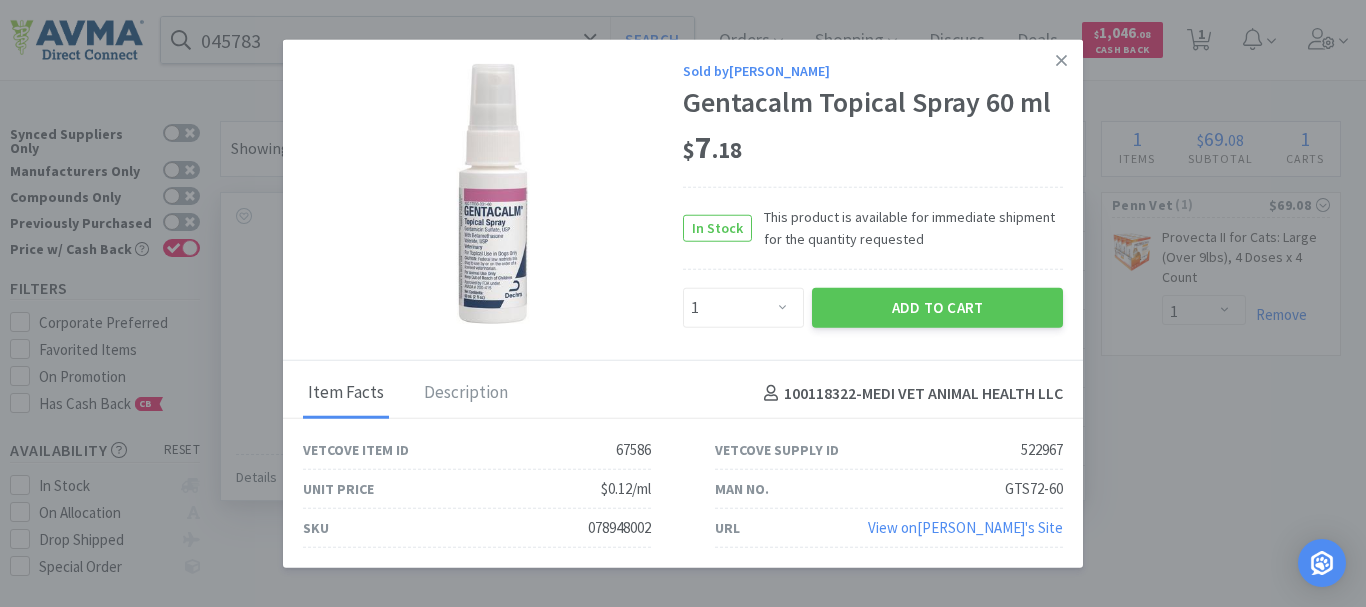 click on "078948002" at bounding box center (619, 528) 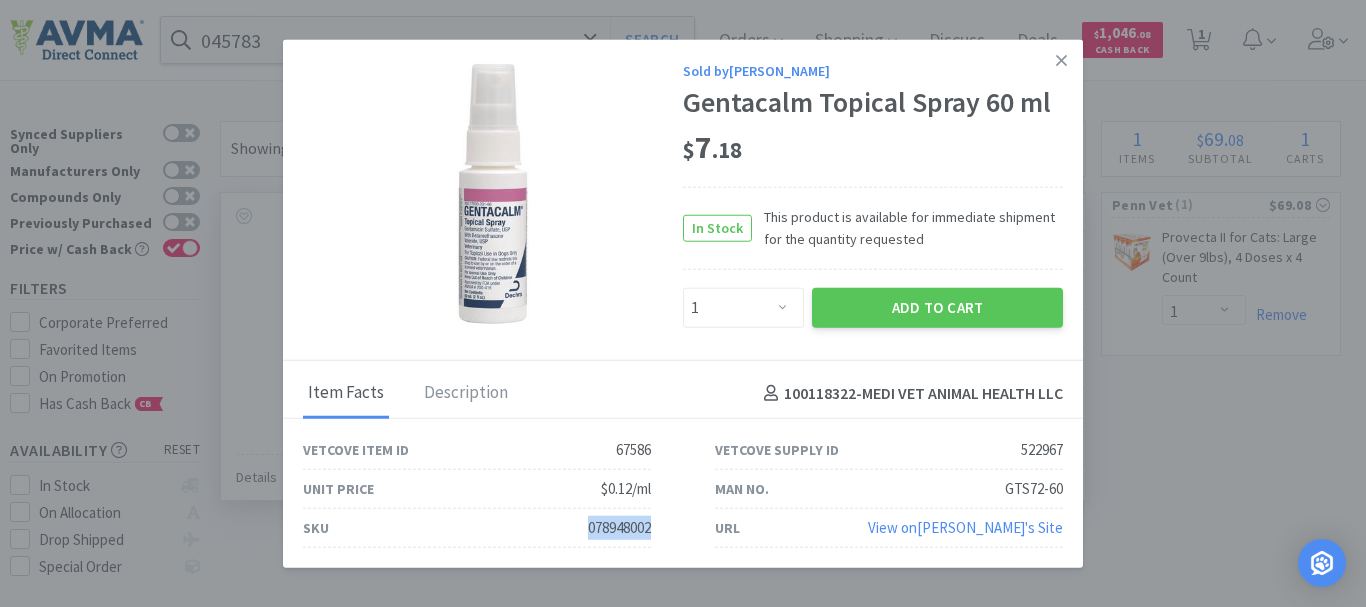 click on "078948002" at bounding box center (619, 528) 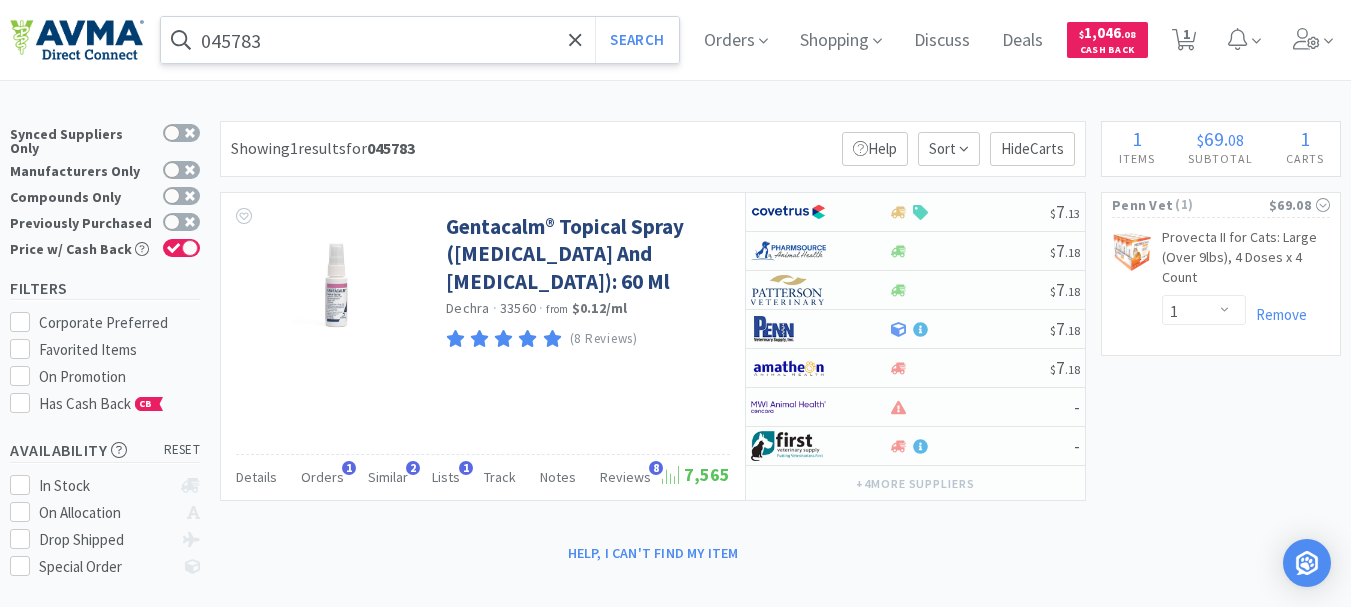 click on "045783" at bounding box center [420, 40] 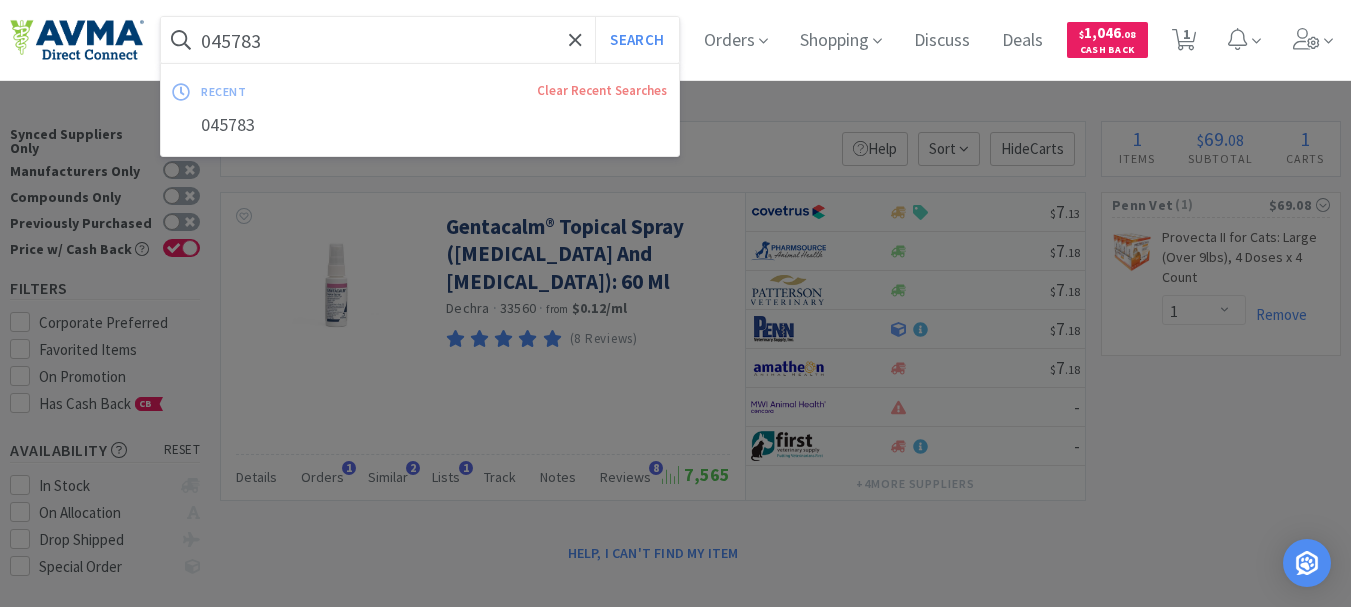 paste on "503018" 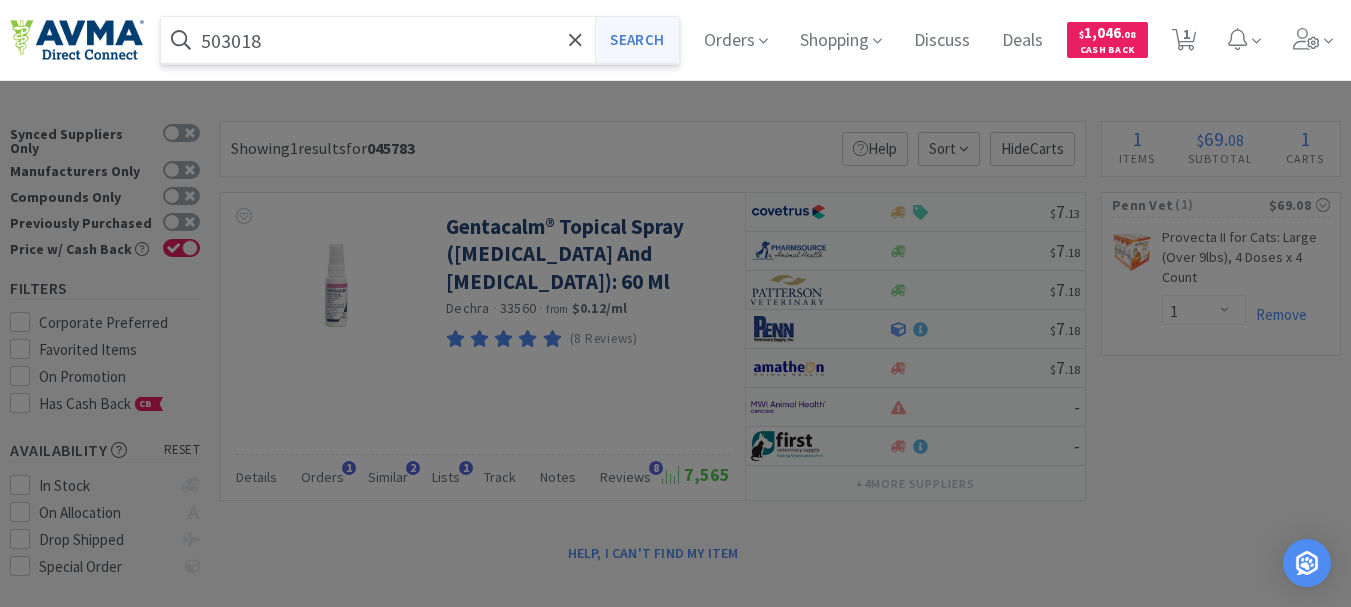 click on "Search" at bounding box center (636, 40) 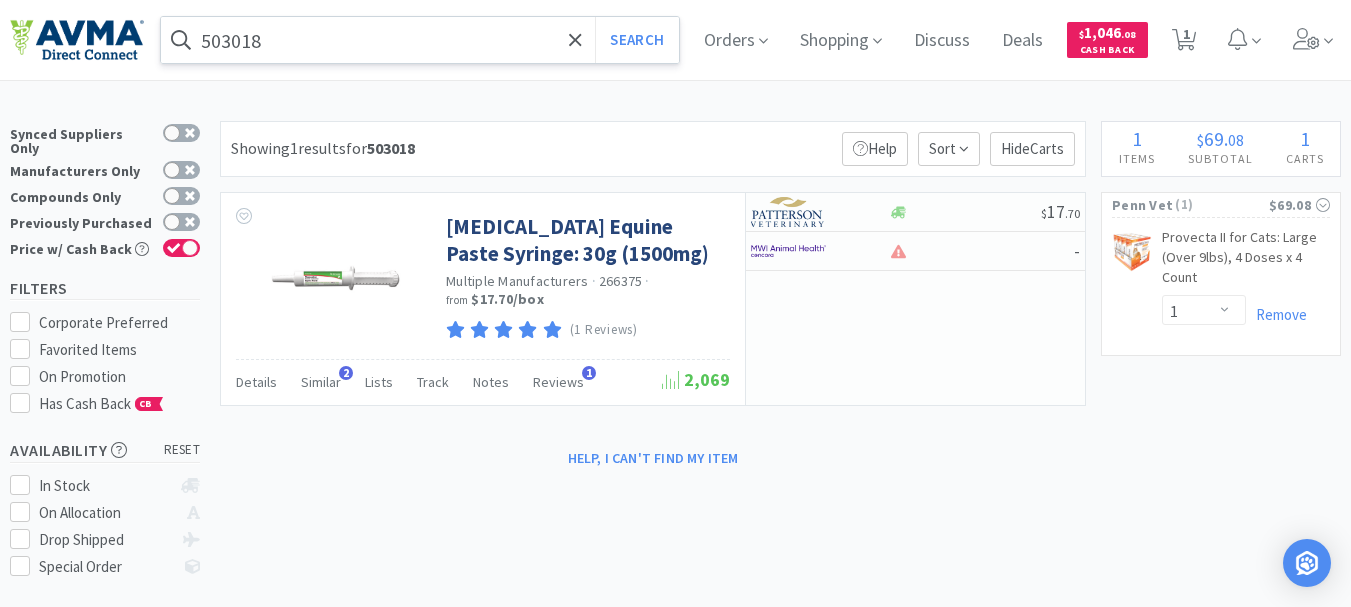 click on "503018" at bounding box center [420, 40] 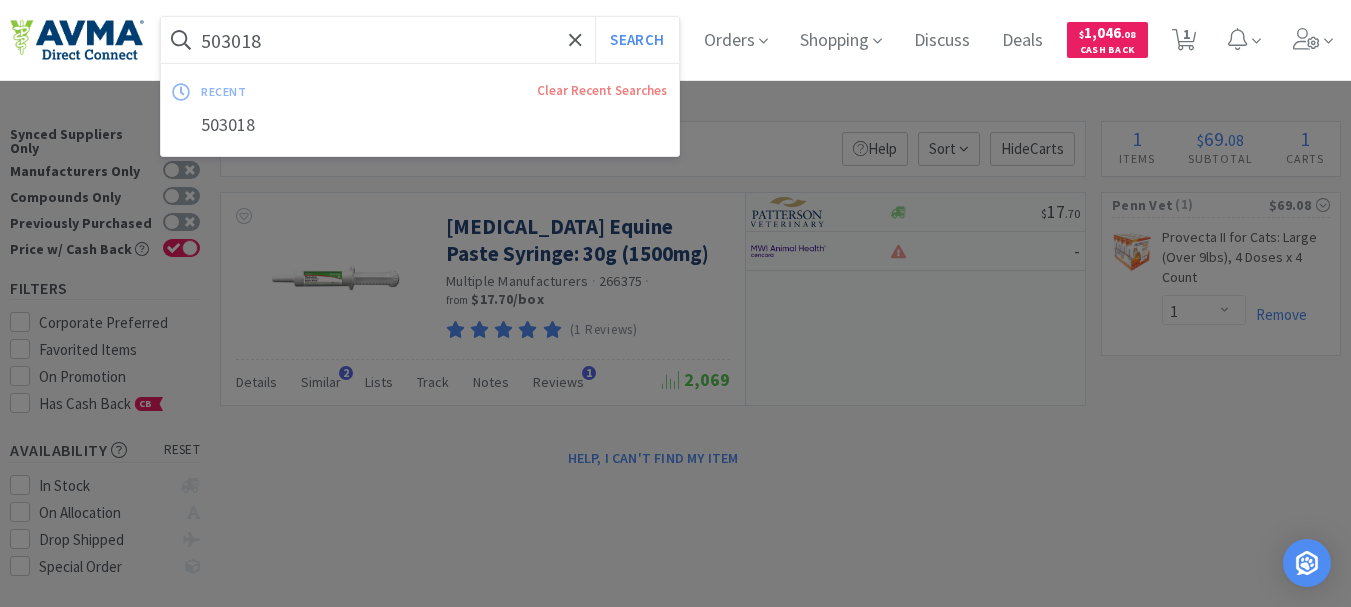 paste on "035277" 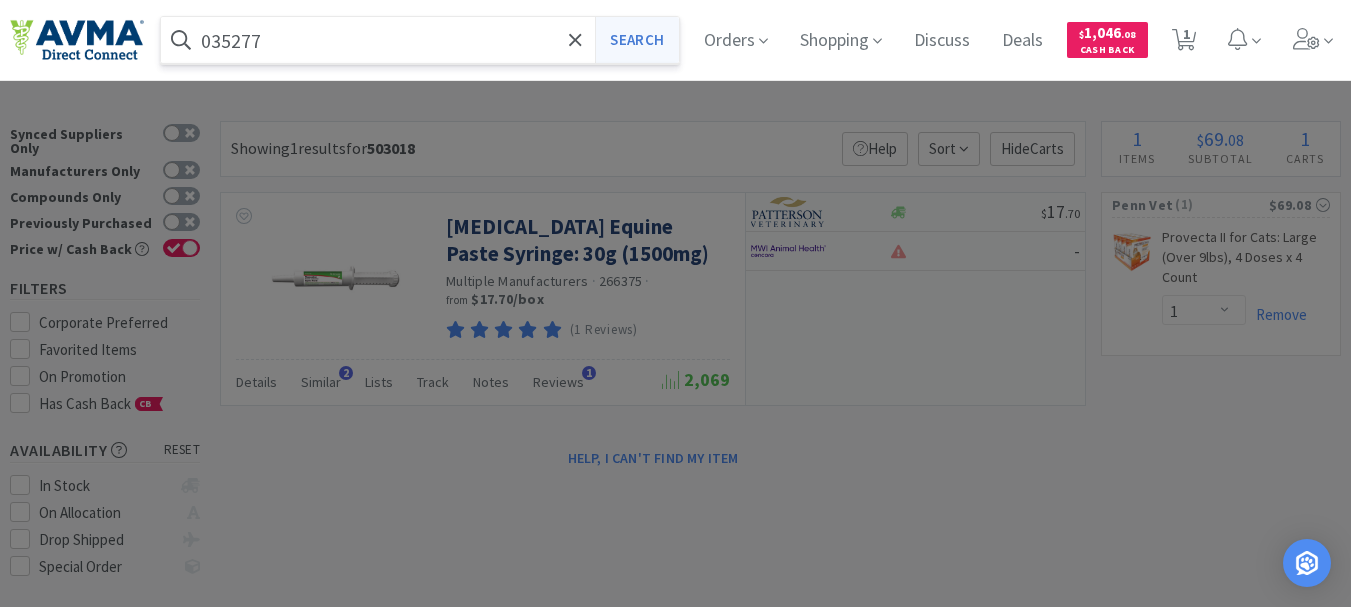 click on "Search" at bounding box center [636, 40] 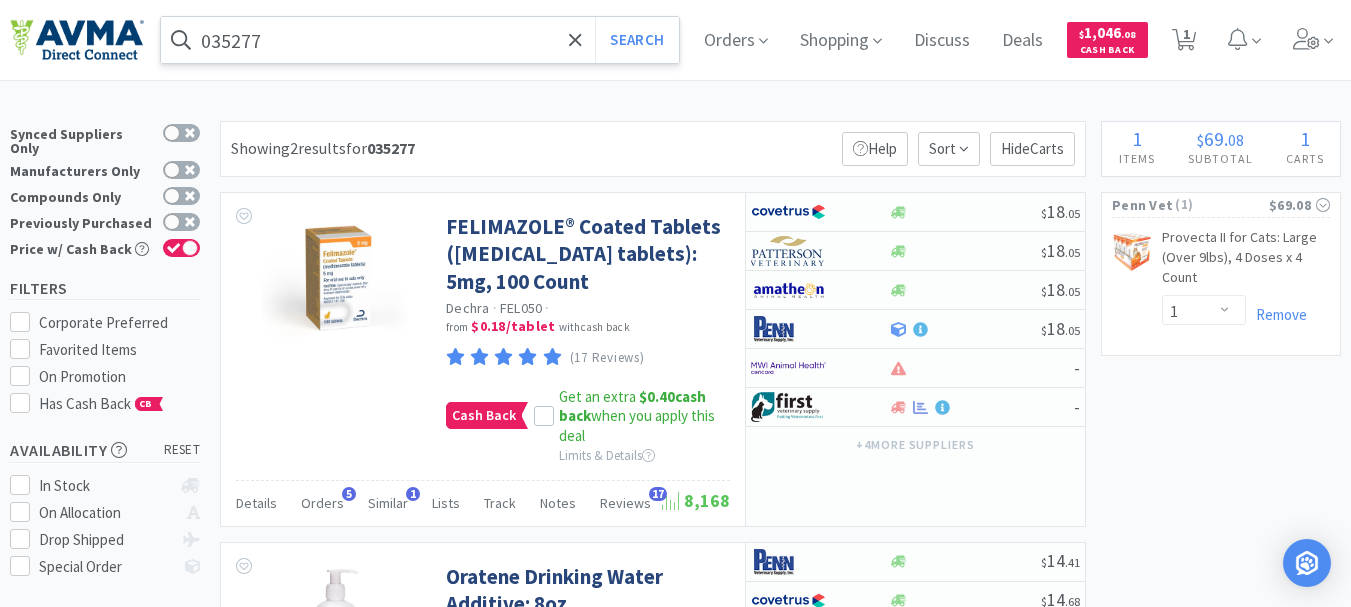 click on "035277" at bounding box center [420, 40] 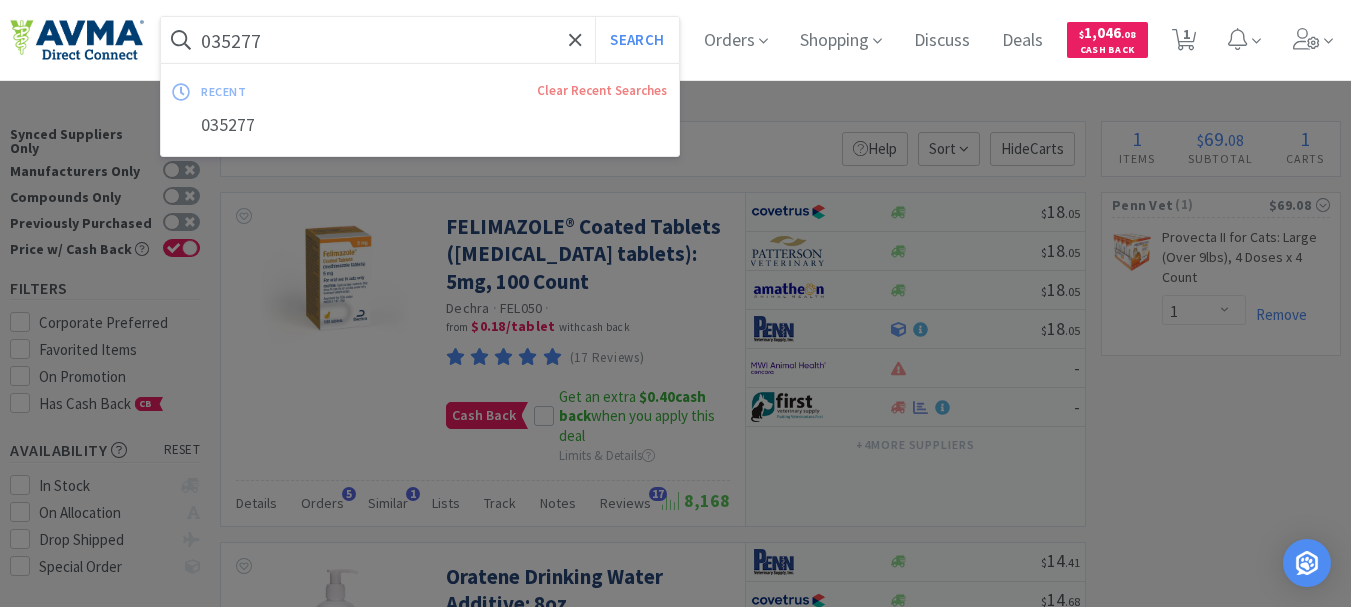 paste on "6" 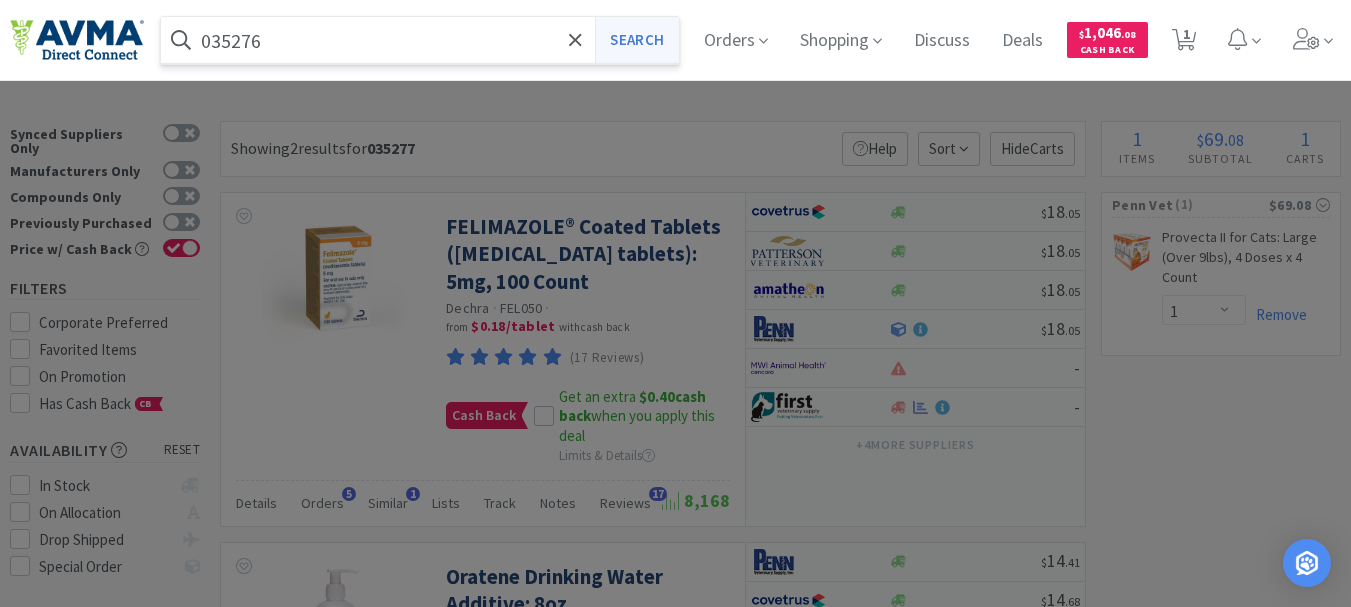 click on "Search" at bounding box center [636, 40] 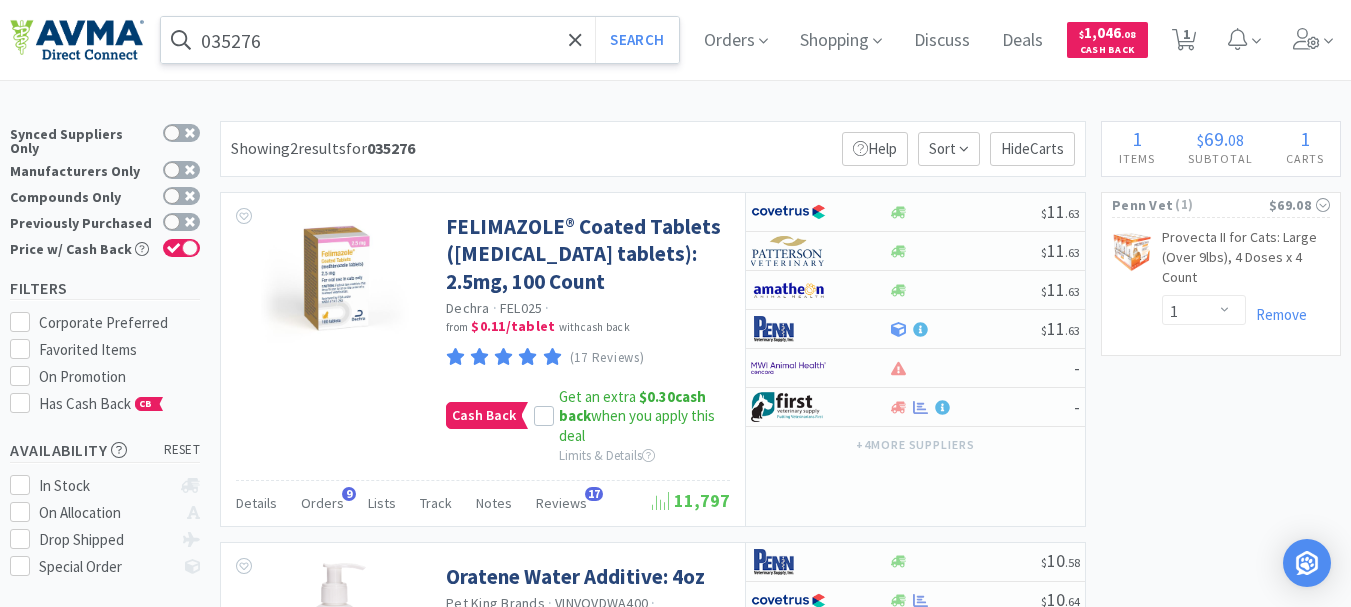 click on "035276" at bounding box center [420, 40] 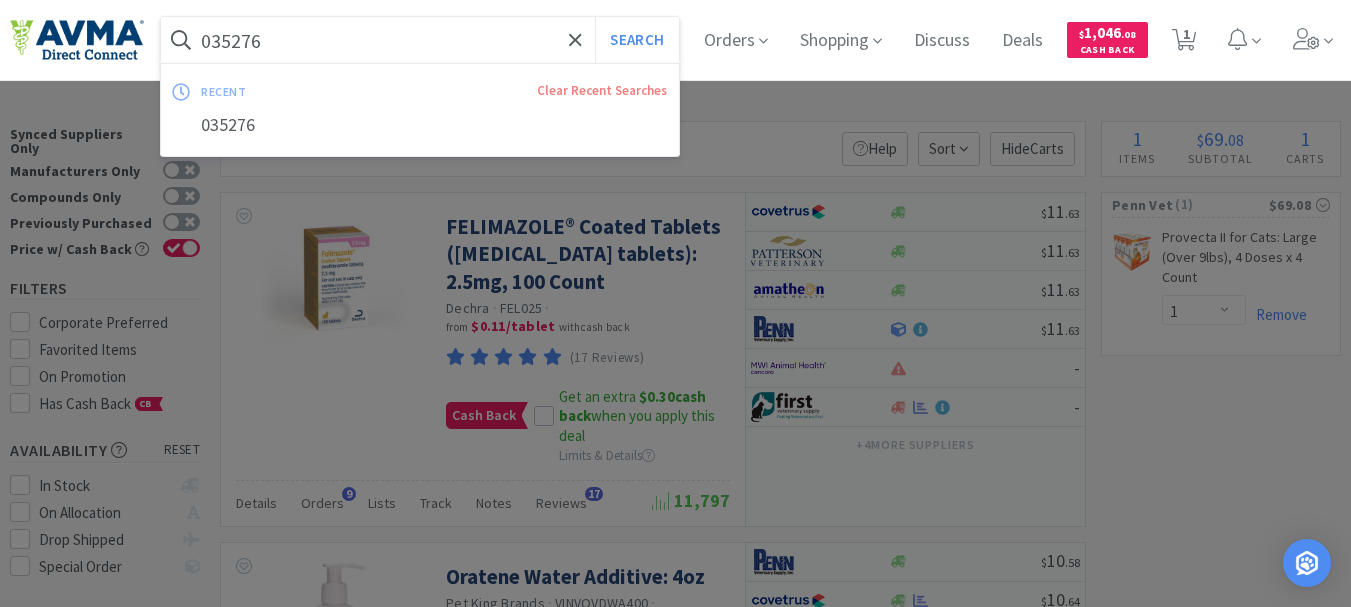 paste on "112952" 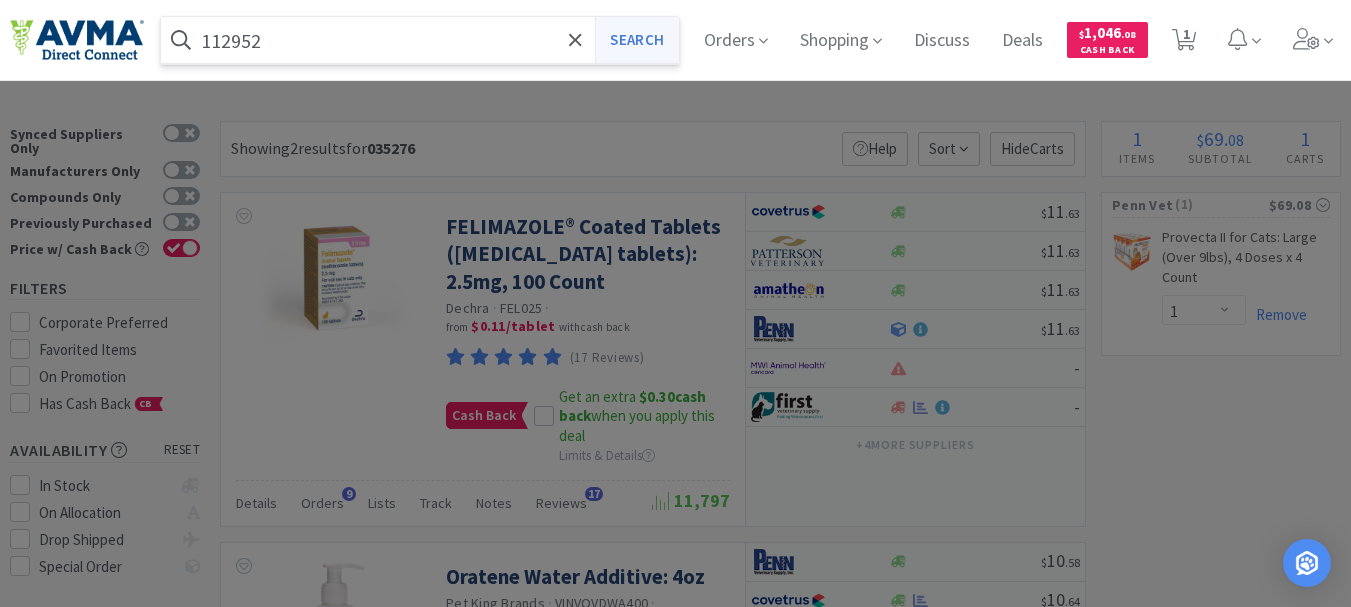 click on "Search" at bounding box center (636, 40) 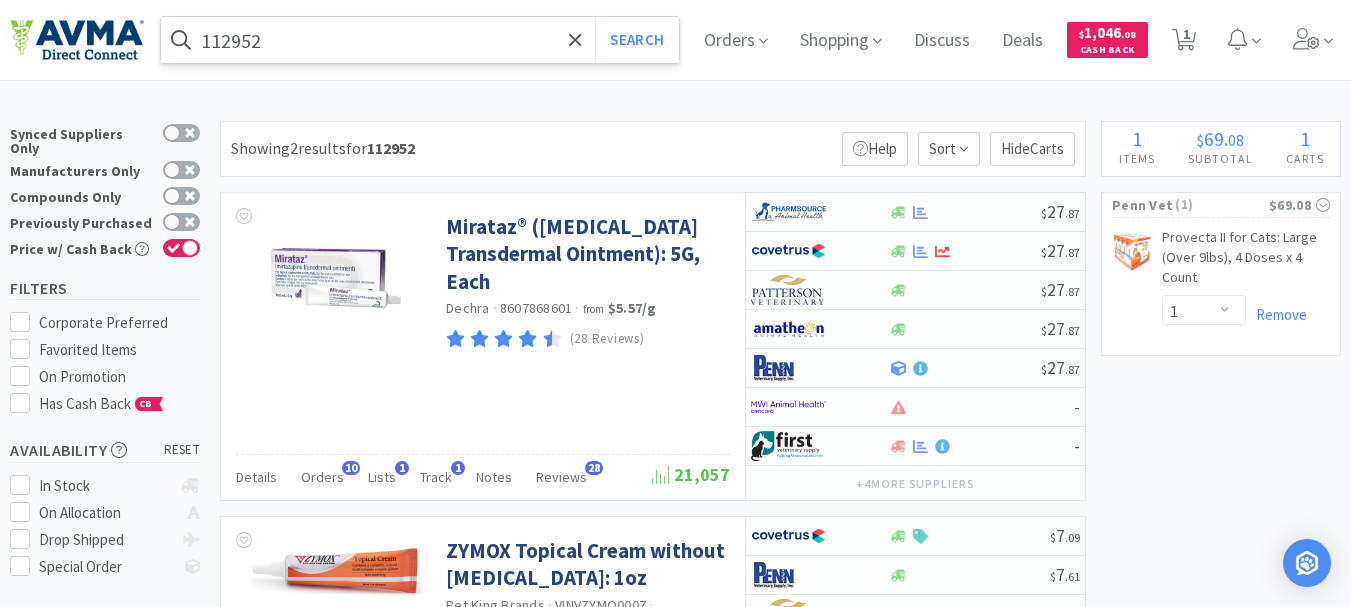 click on "112952" at bounding box center (420, 40) 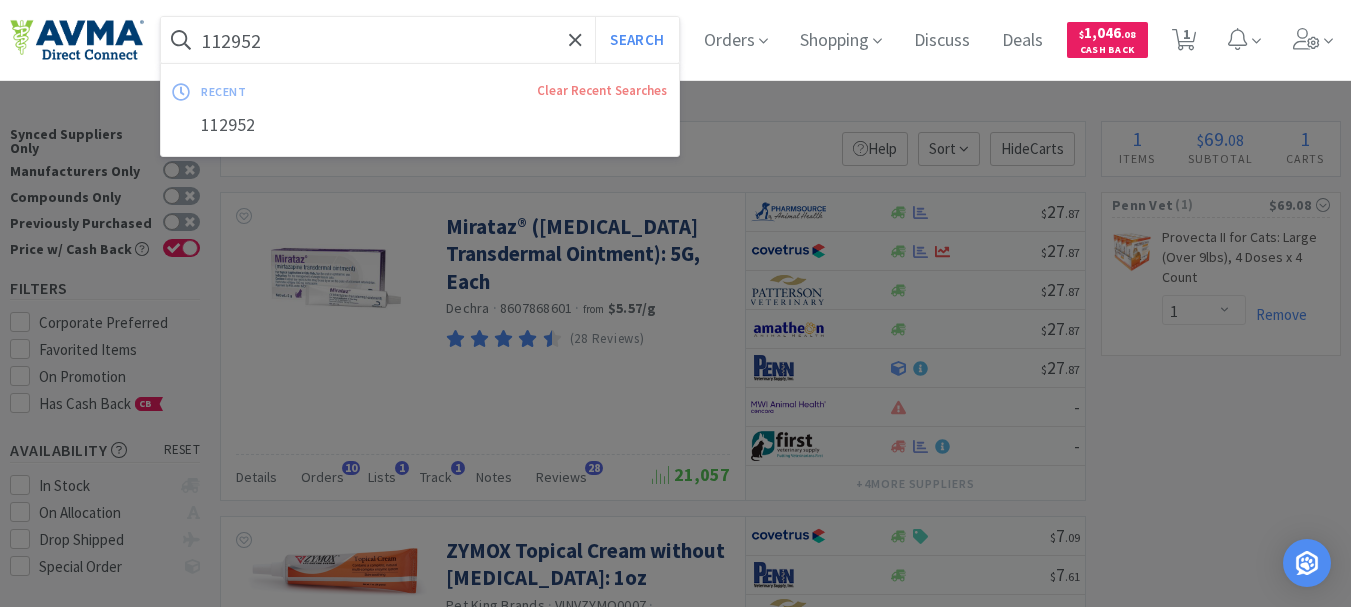 paste on "501087" 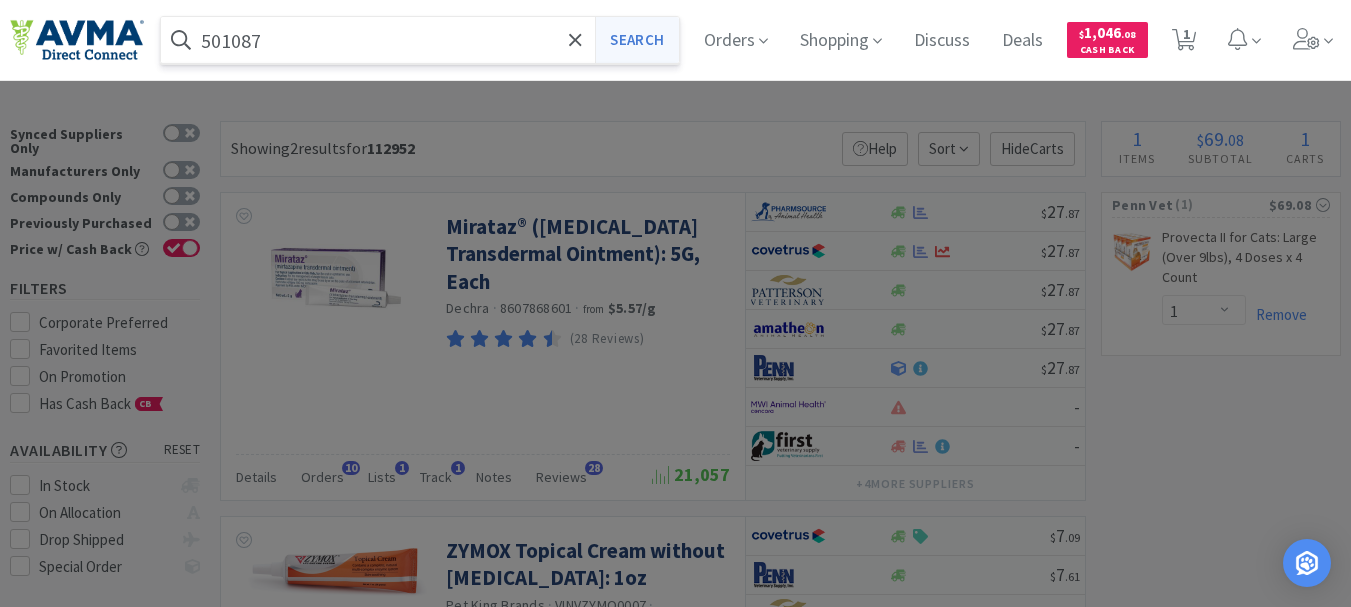 click on "Search" at bounding box center (636, 40) 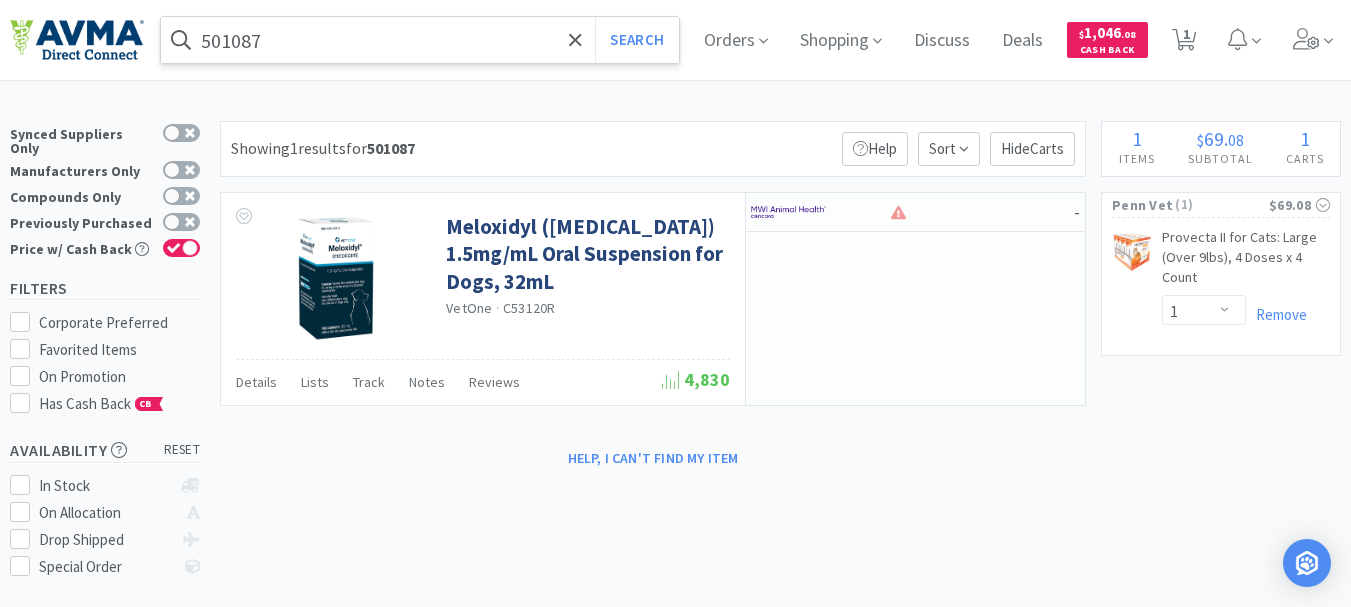 click on "501087" at bounding box center [420, 40] 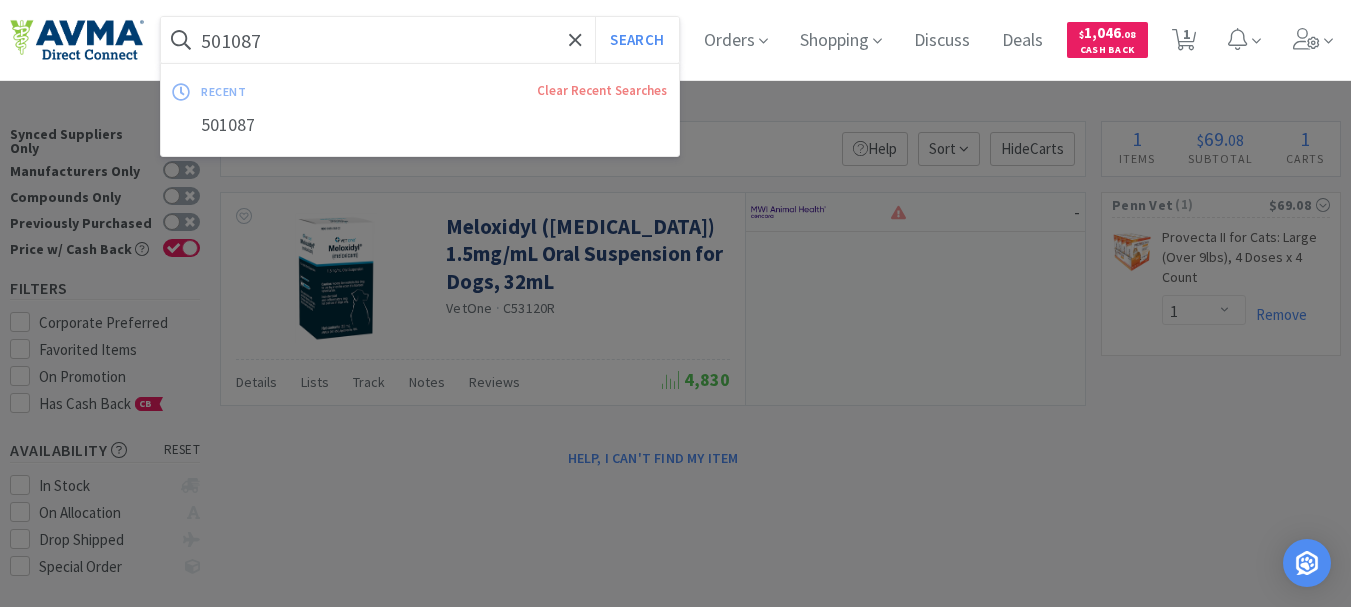 paste on "C531032A" 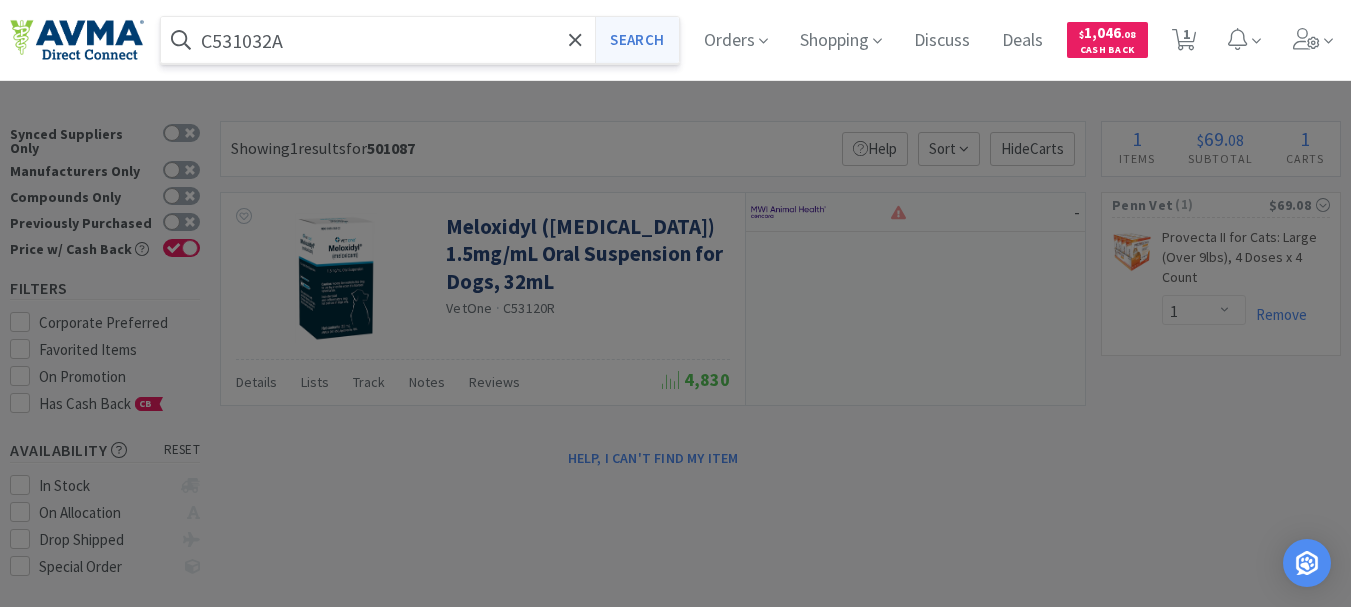 click on "Search" at bounding box center (636, 40) 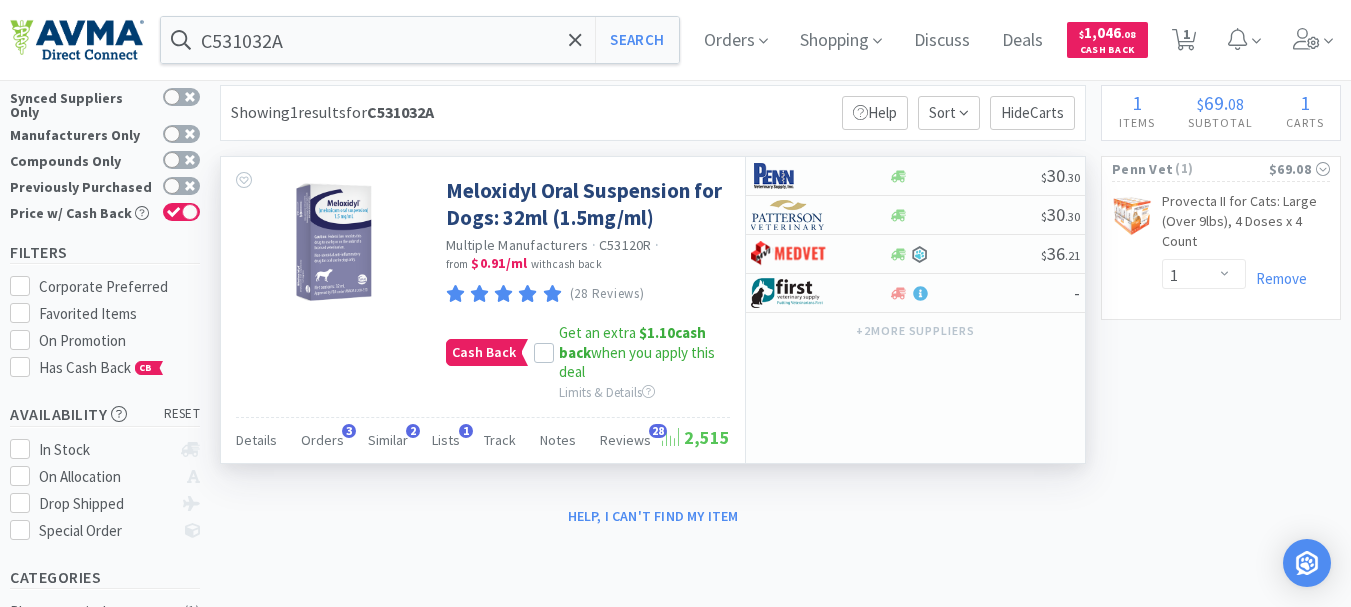 scroll, scrollTop: 0, scrollLeft: 0, axis: both 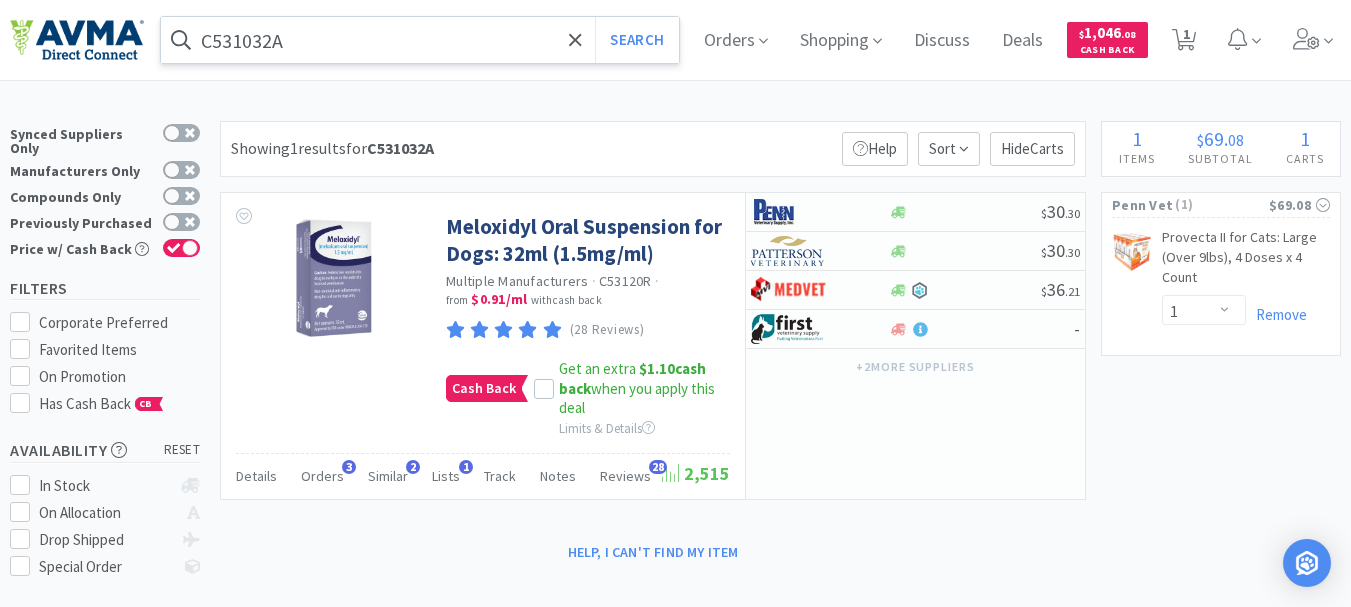 click on "C531032A" at bounding box center (420, 40) 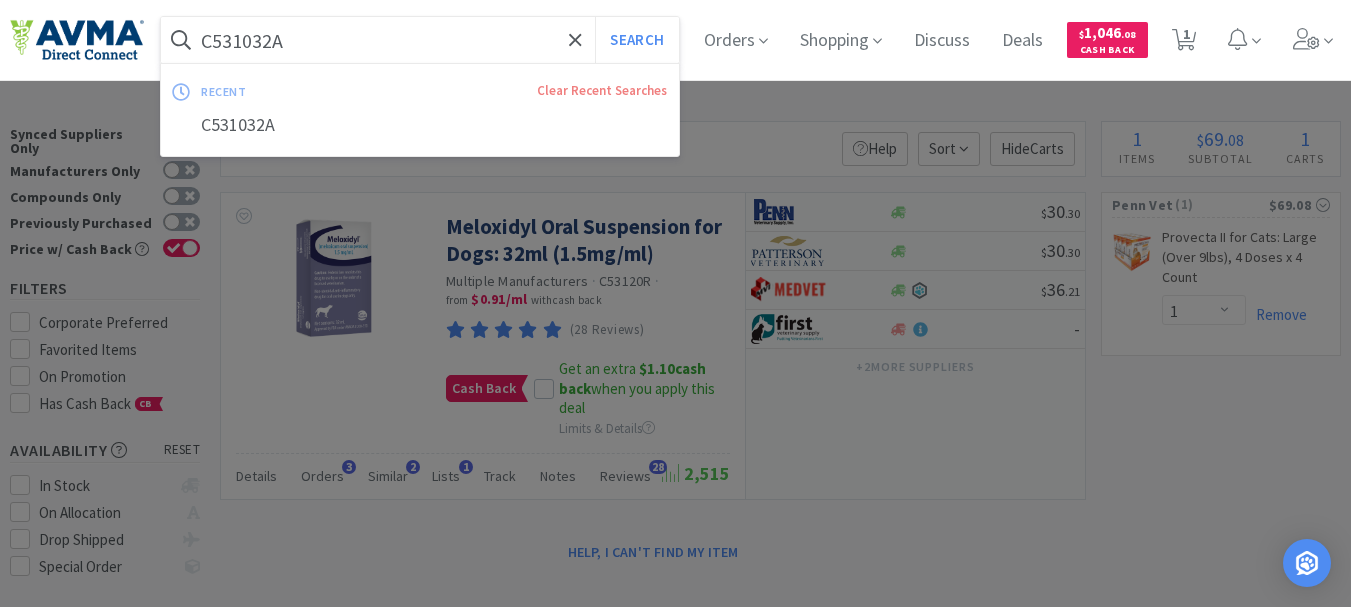 paste on "501086" 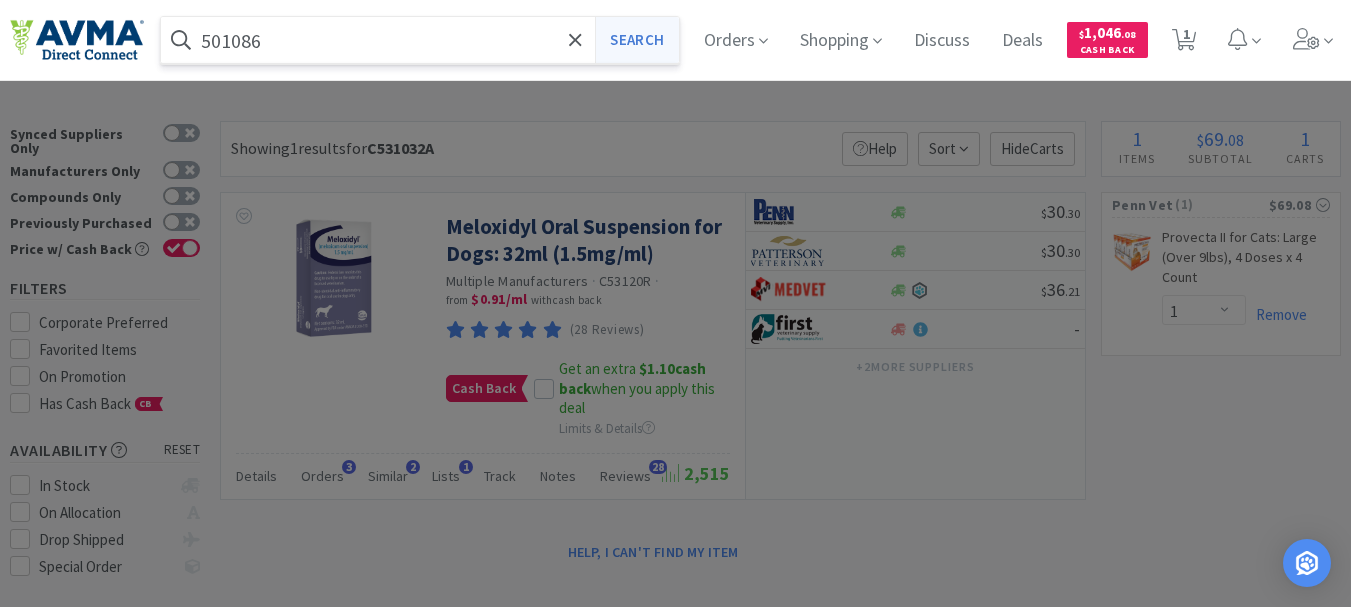 type on "501086" 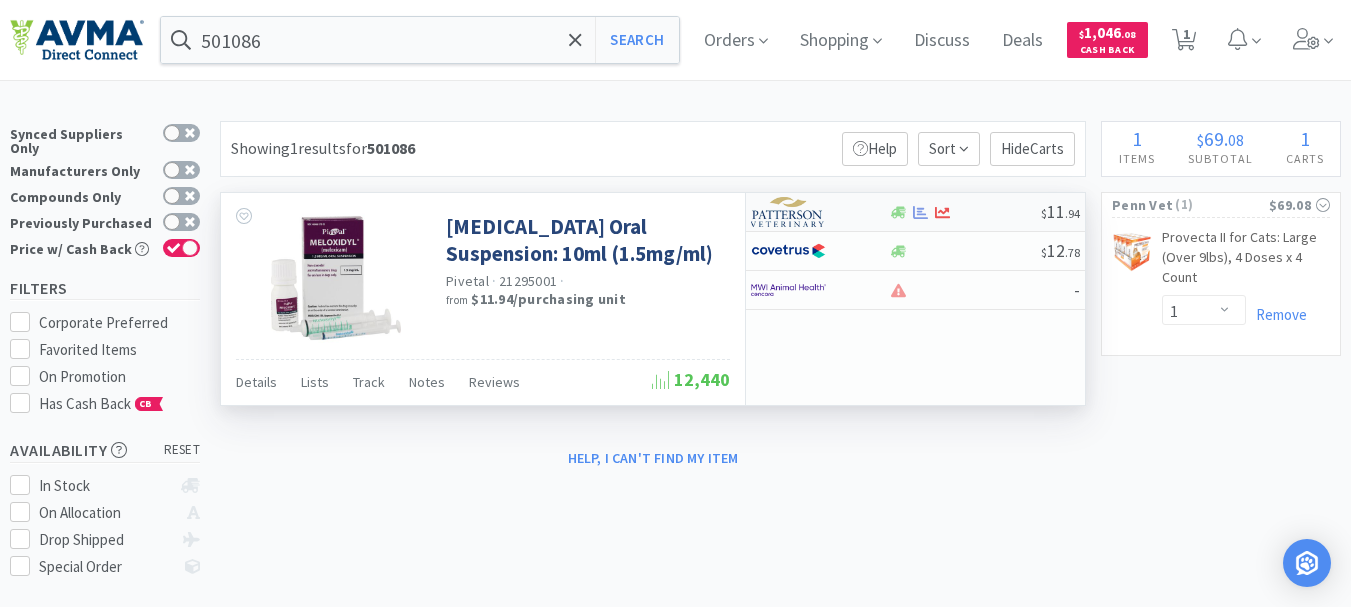 click at bounding box center [788, 212] 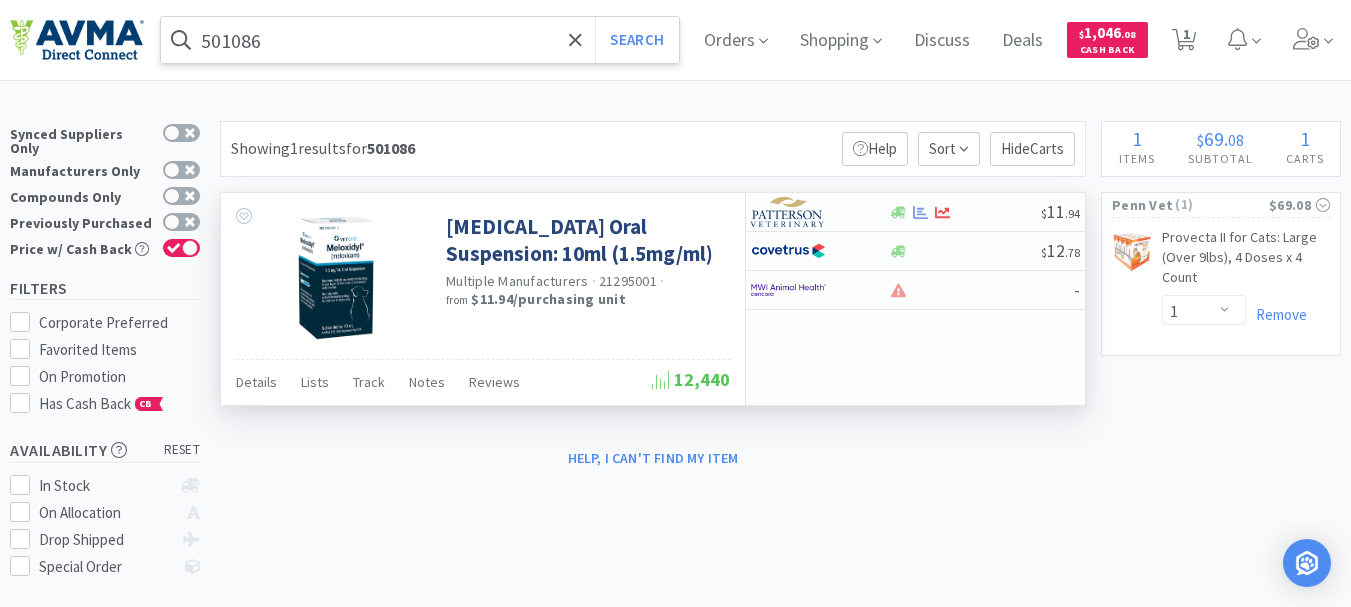 click on "501086" at bounding box center [420, 40] 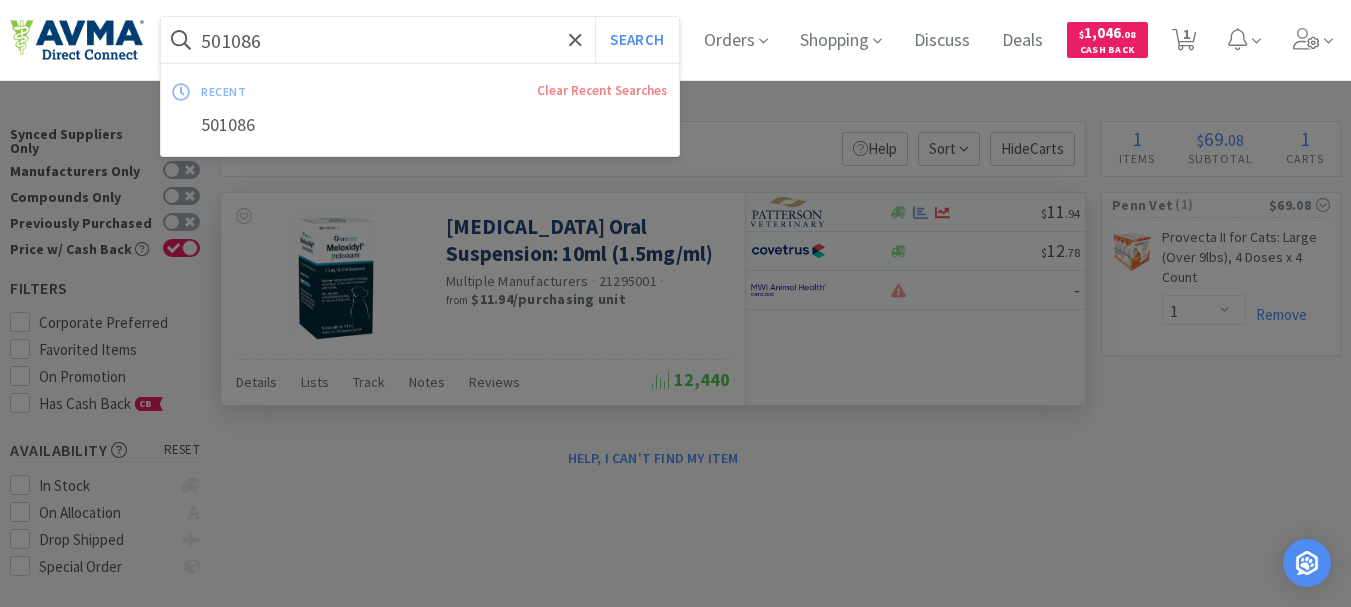 paste on "ZYV2020" 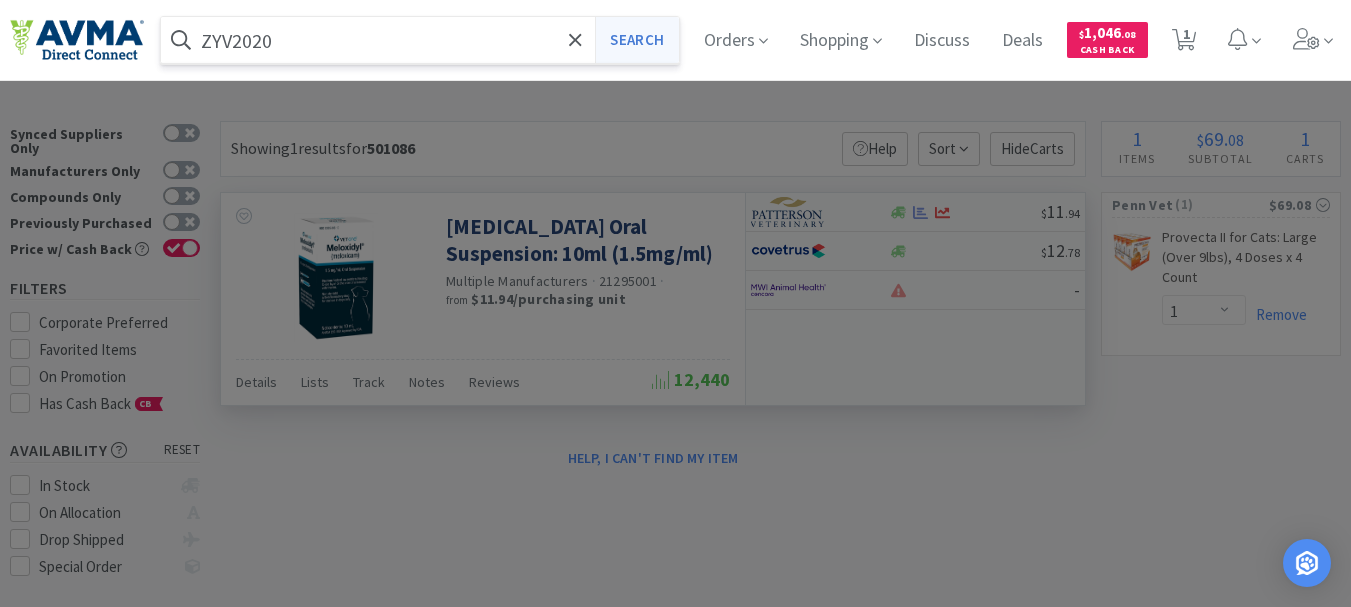 click on "Search" at bounding box center (636, 40) 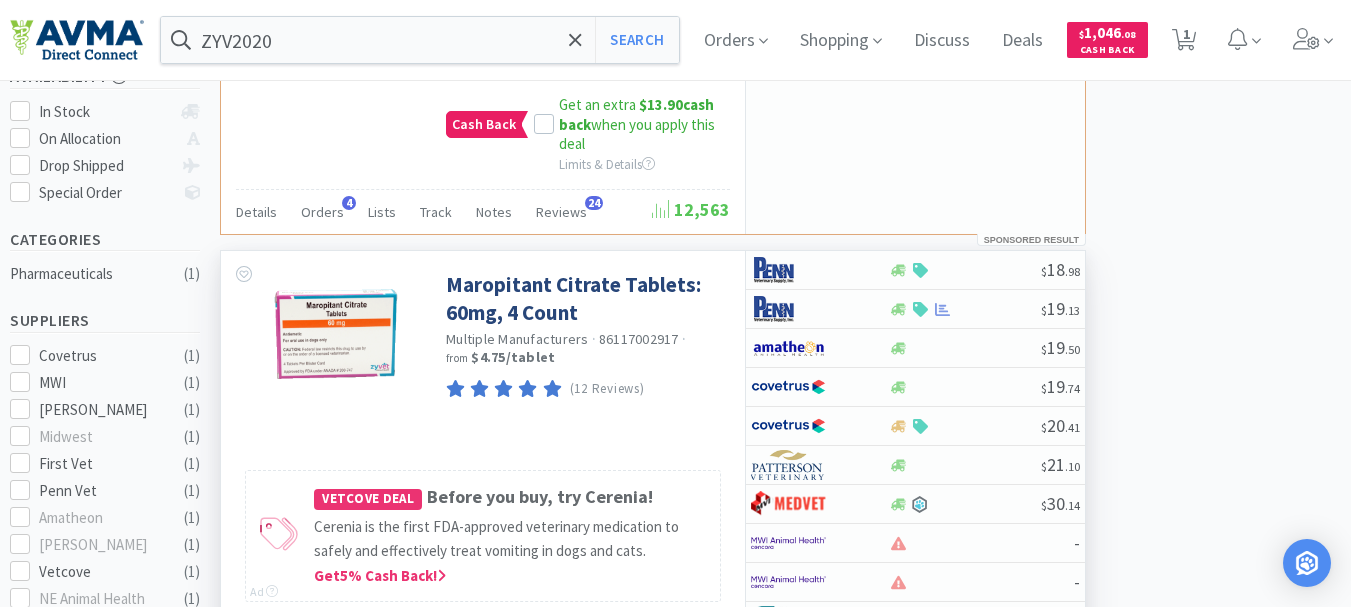 scroll, scrollTop: 400, scrollLeft: 0, axis: vertical 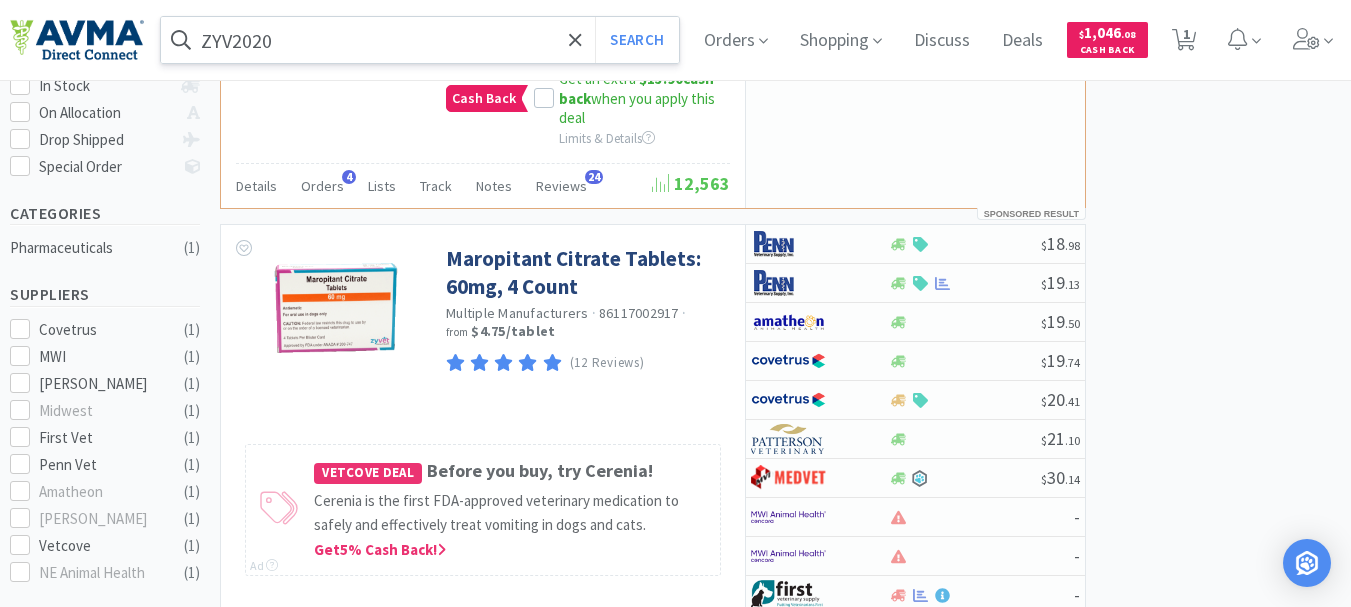 click on "ZYV2020" at bounding box center [420, 40] 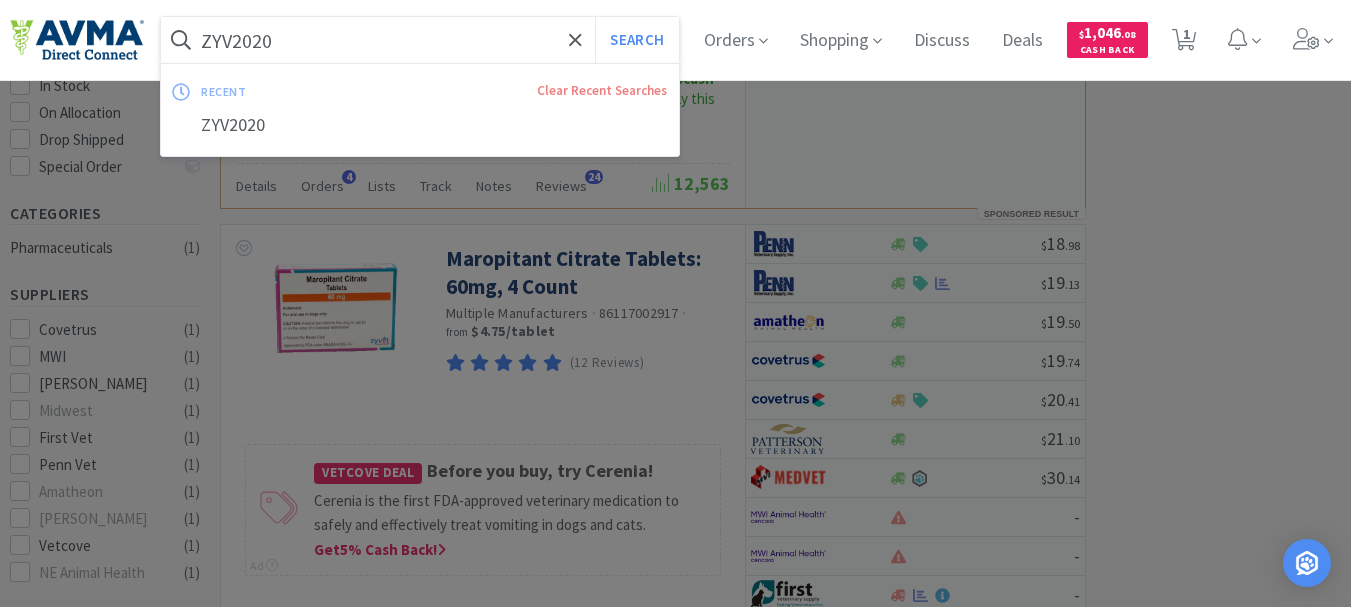 paste on "1" 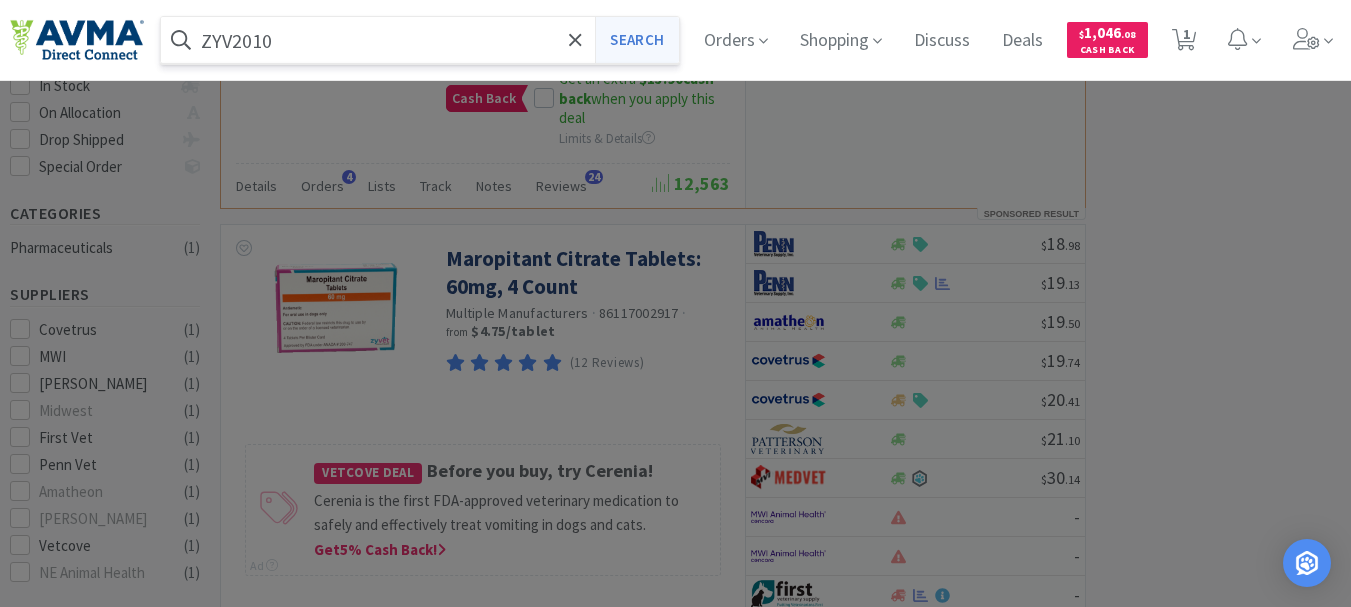 click on "Search" at bounding box center [636, 40] 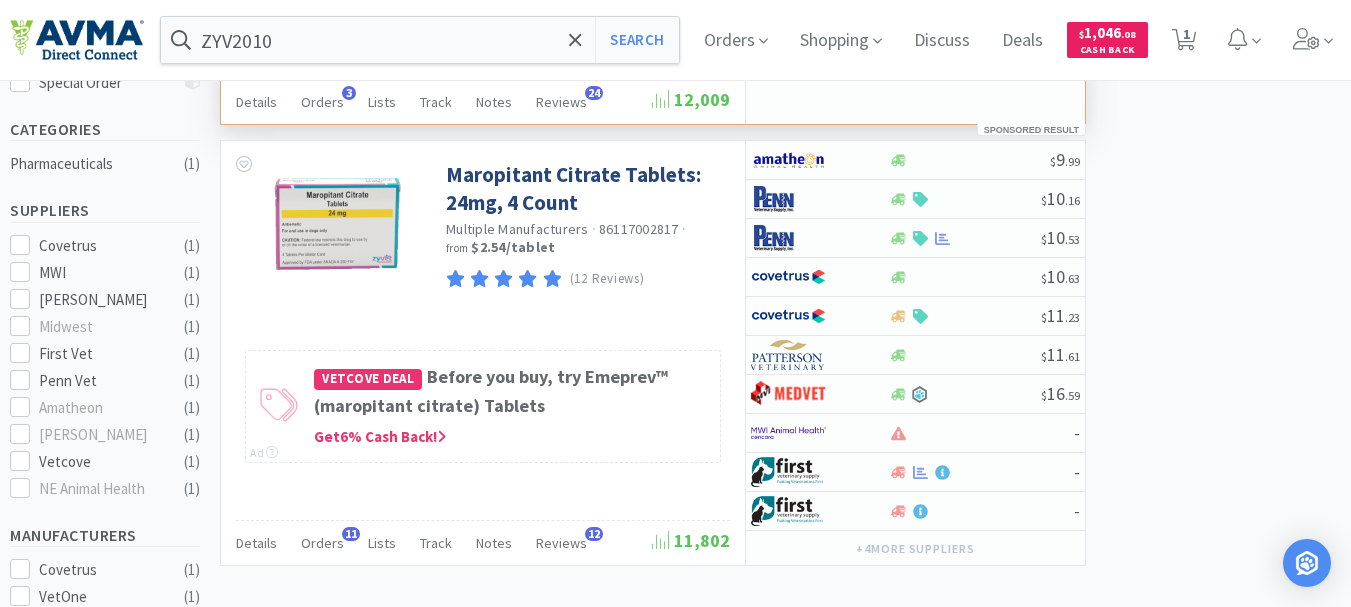 scroll, scrollTop: 500, scrollLeft: 0, axis: vertical 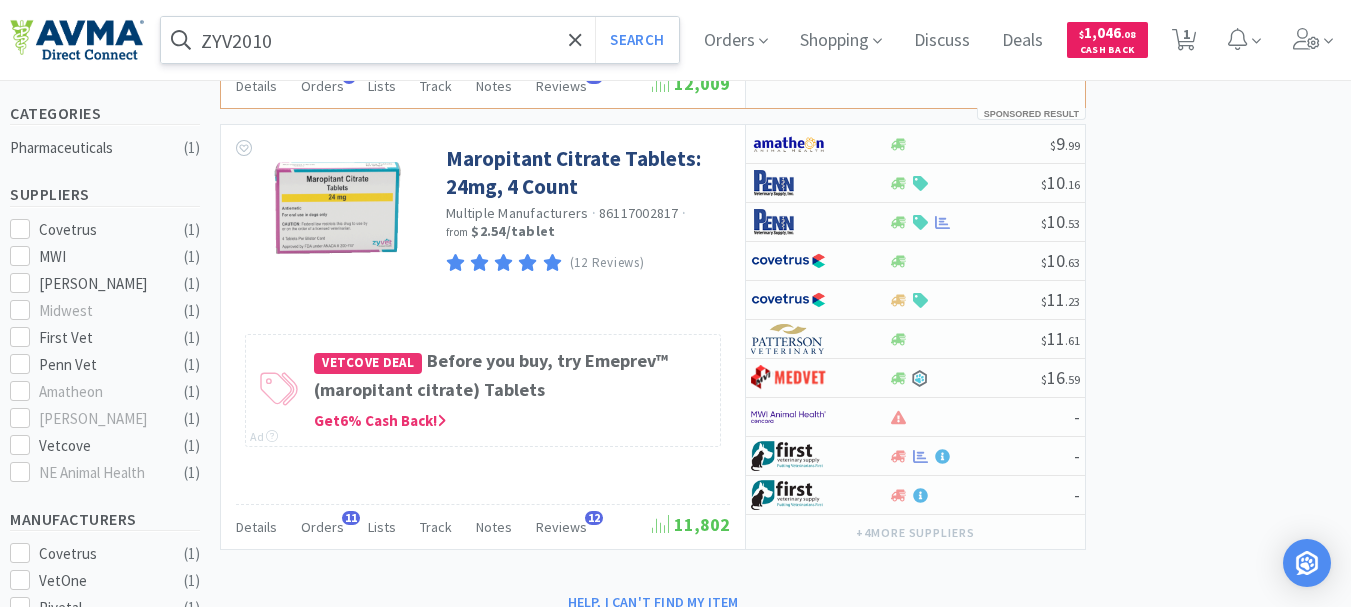 click on "ZYV2010" at bounding box center [420, 40] 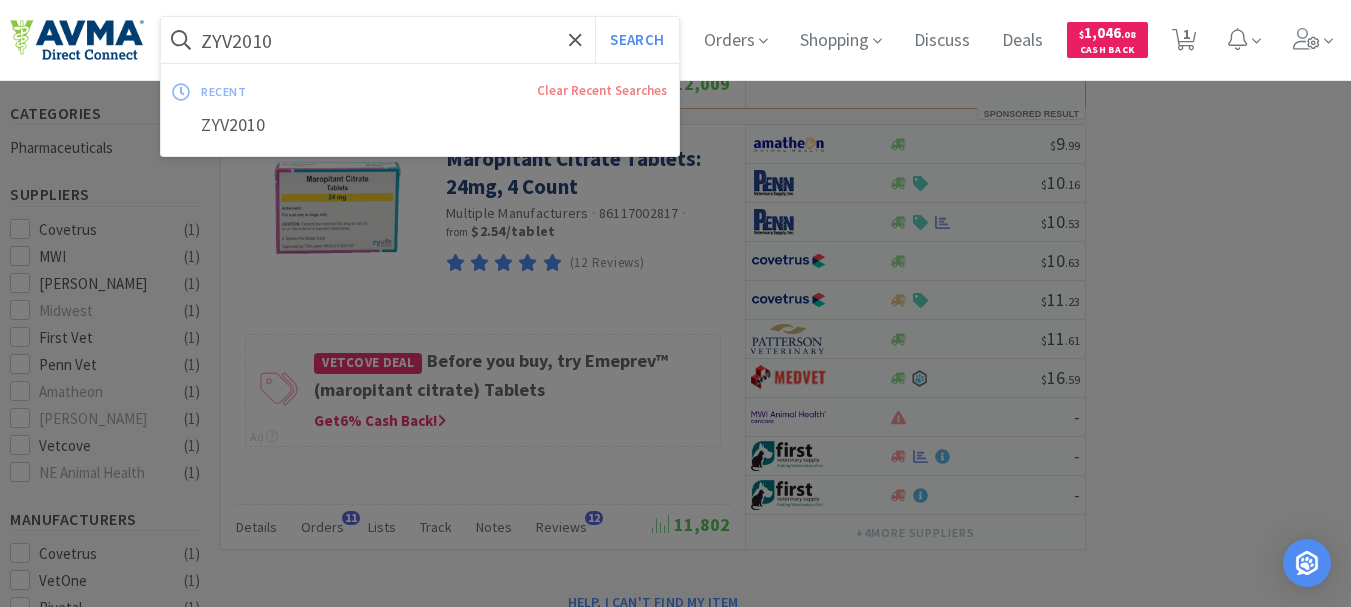 paste on "00" 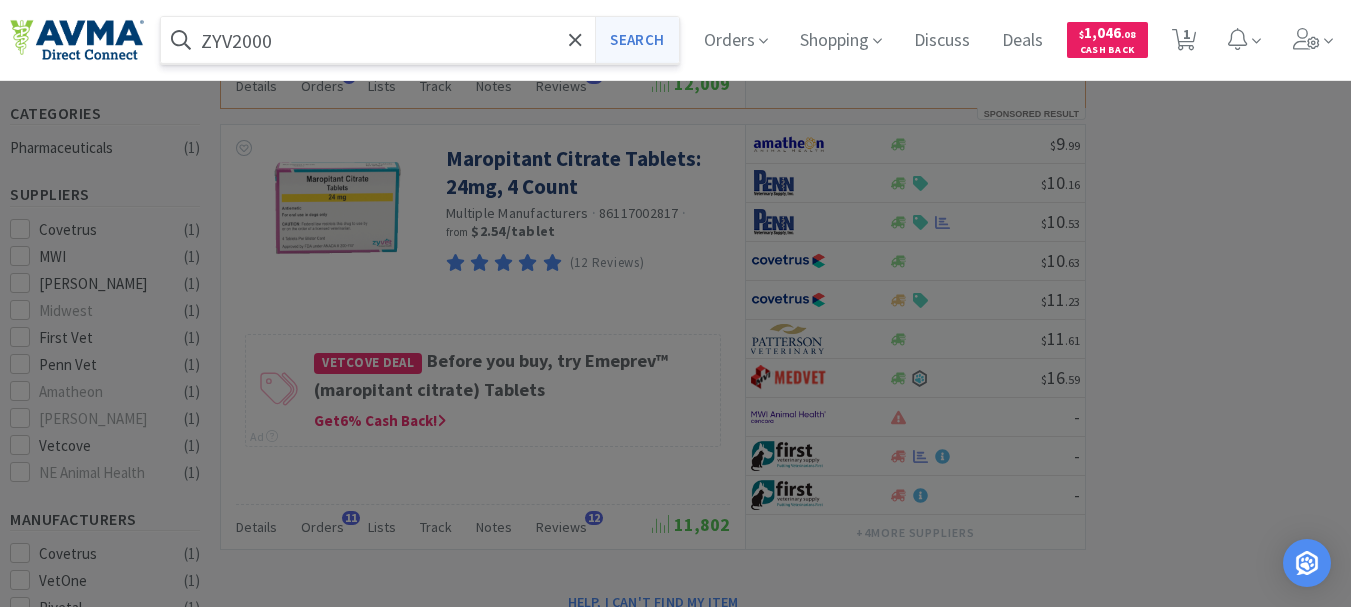 click on "Search" at bounding box center (636, 40) 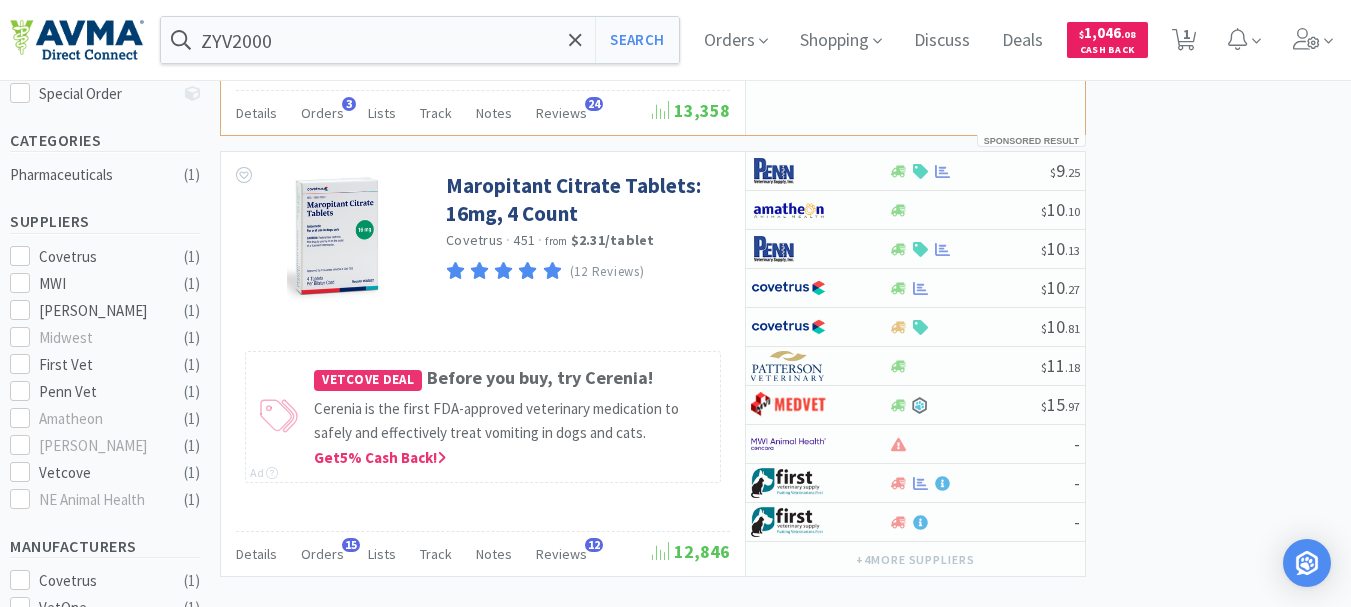 scroll, scrollTop: 500, scrollLeft: 0, axis: vertical 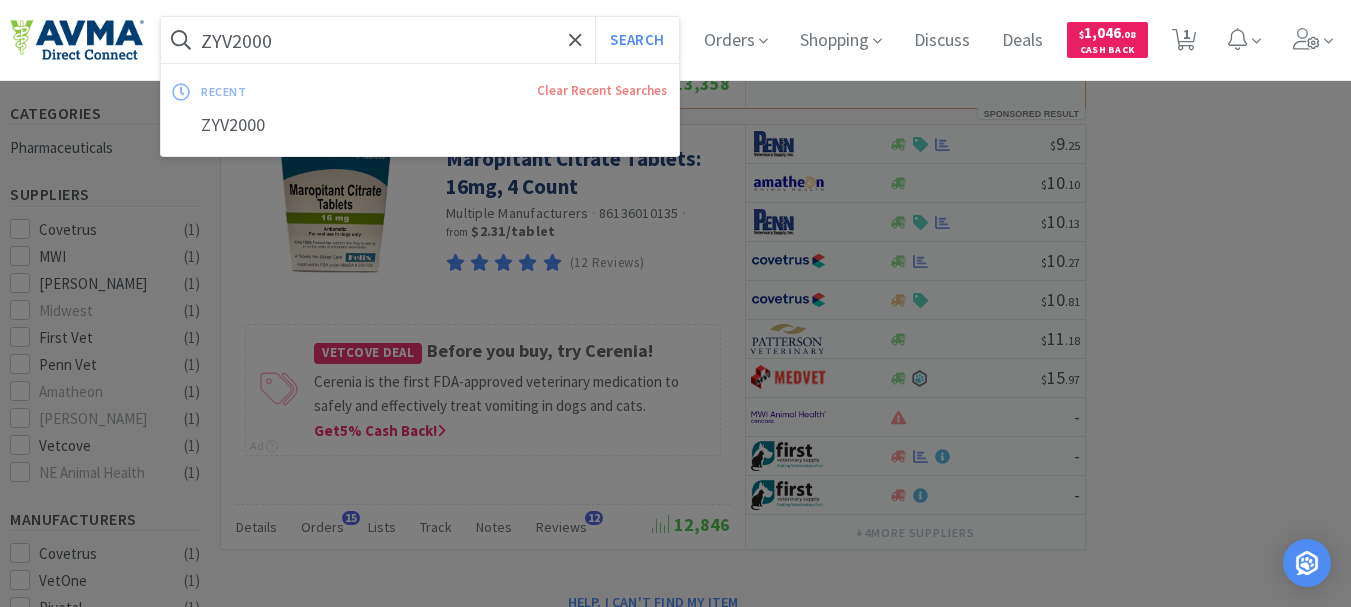 click on "ZYV2000" at bounding box center (420, 40) 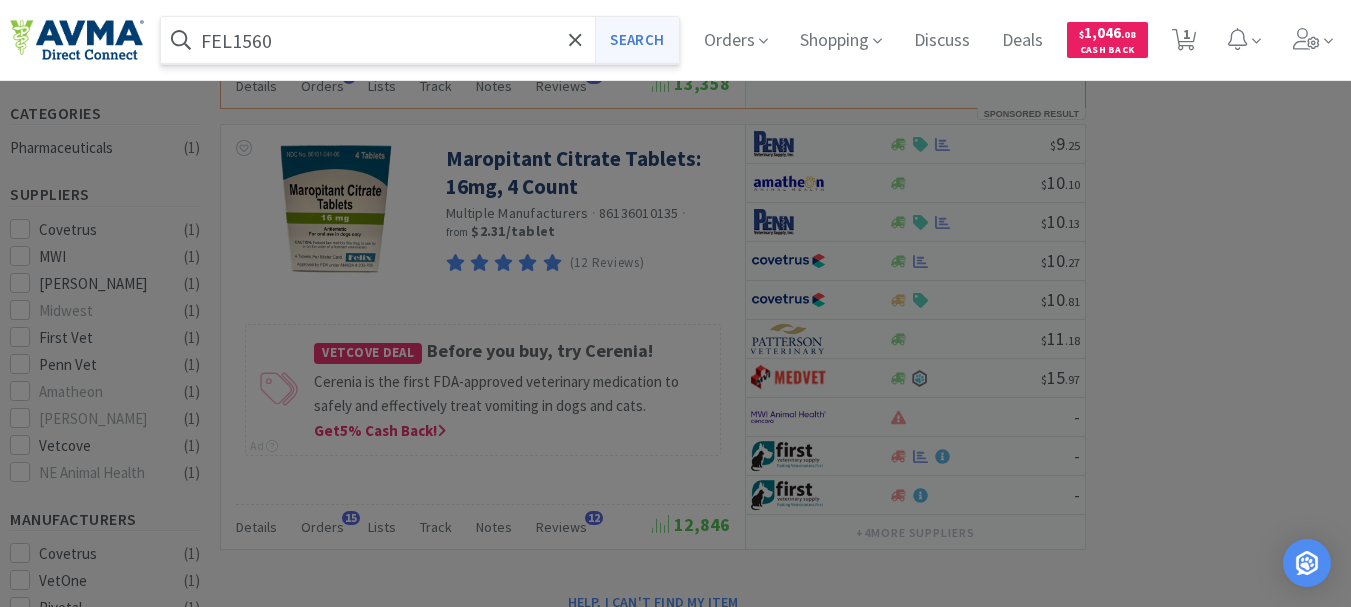click on "Search" at bounding box center (636, 40) 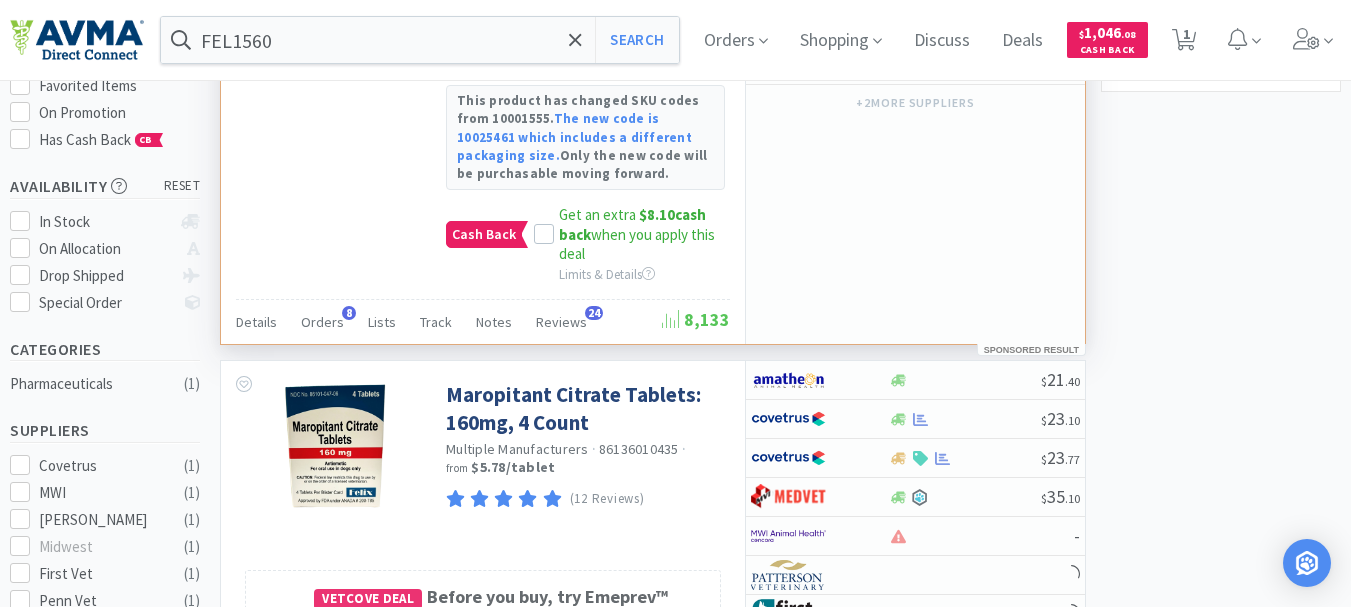 scroll, scrollTop: 400, scrollLeft: 0, axis: vertical 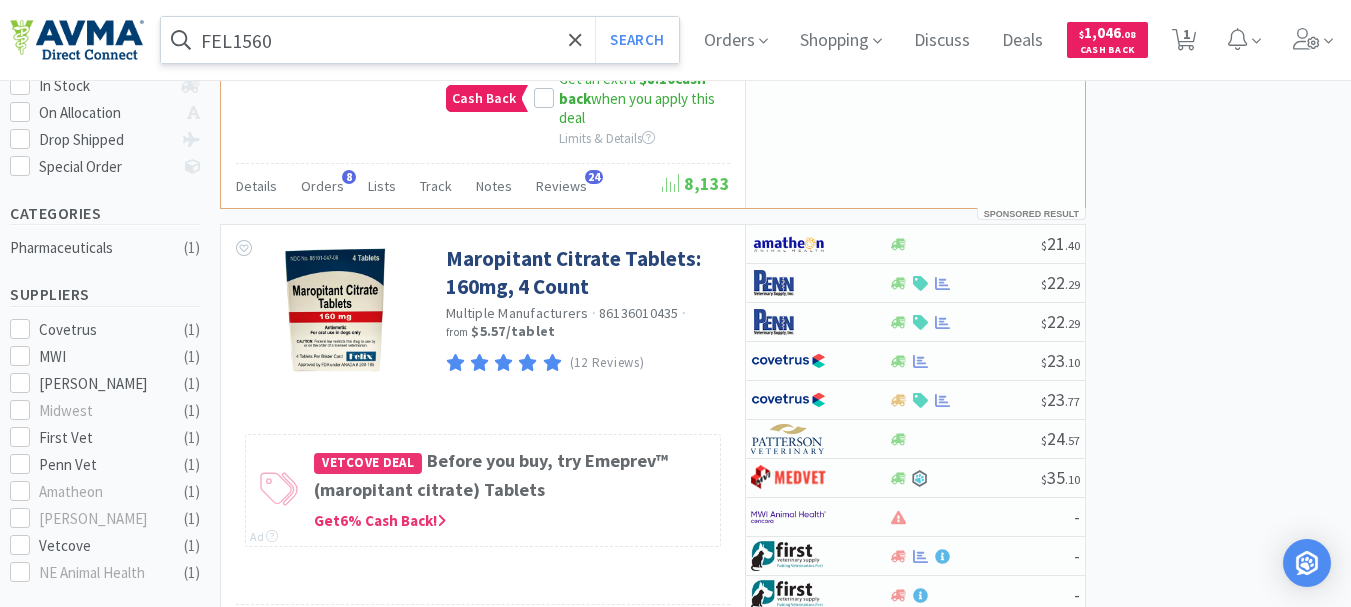 click on "FEL1560" at bounding box center [420, 40] 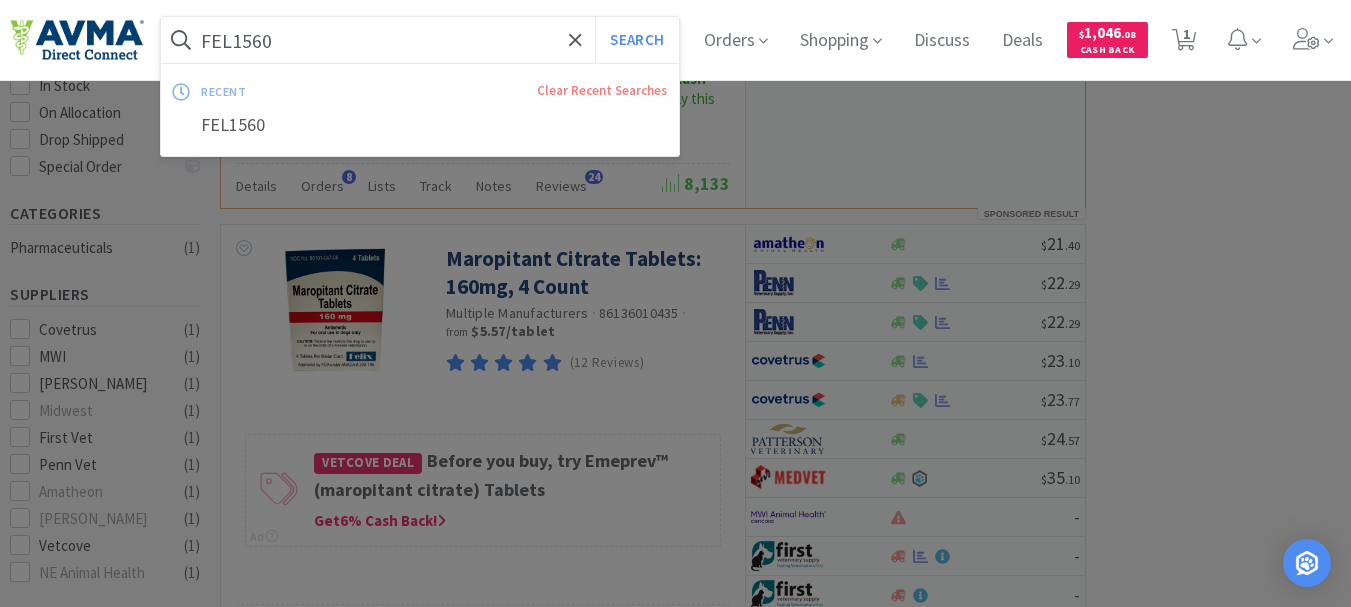 paste on "073404" 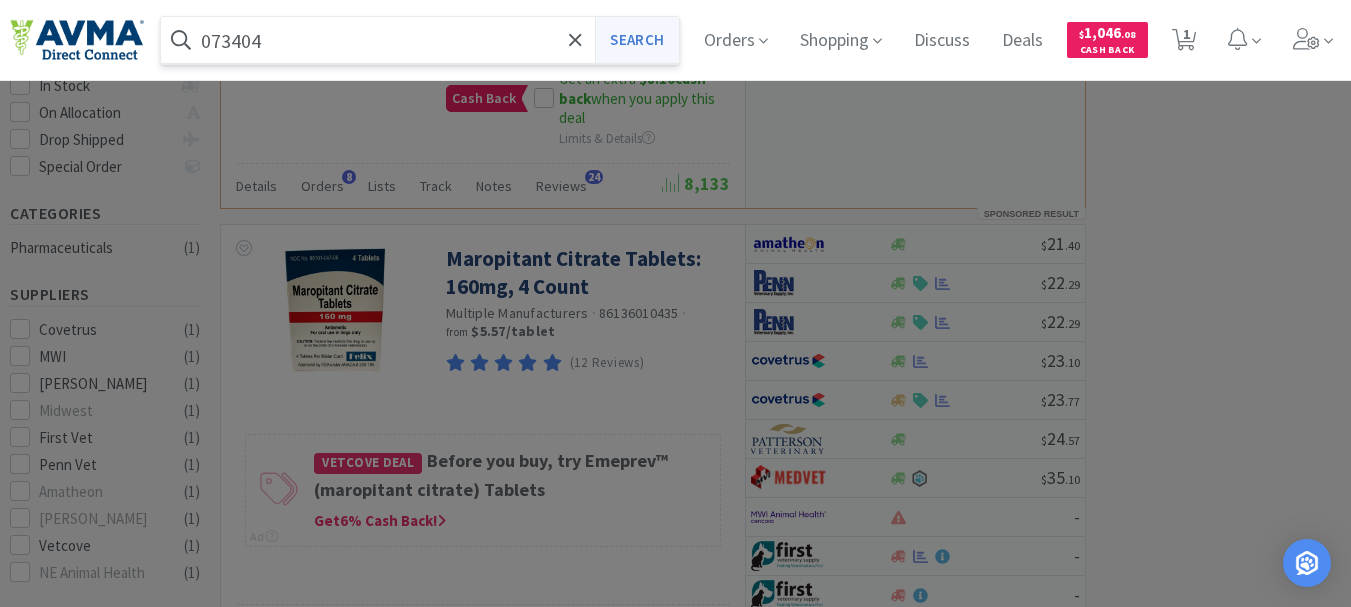 type on "073404" 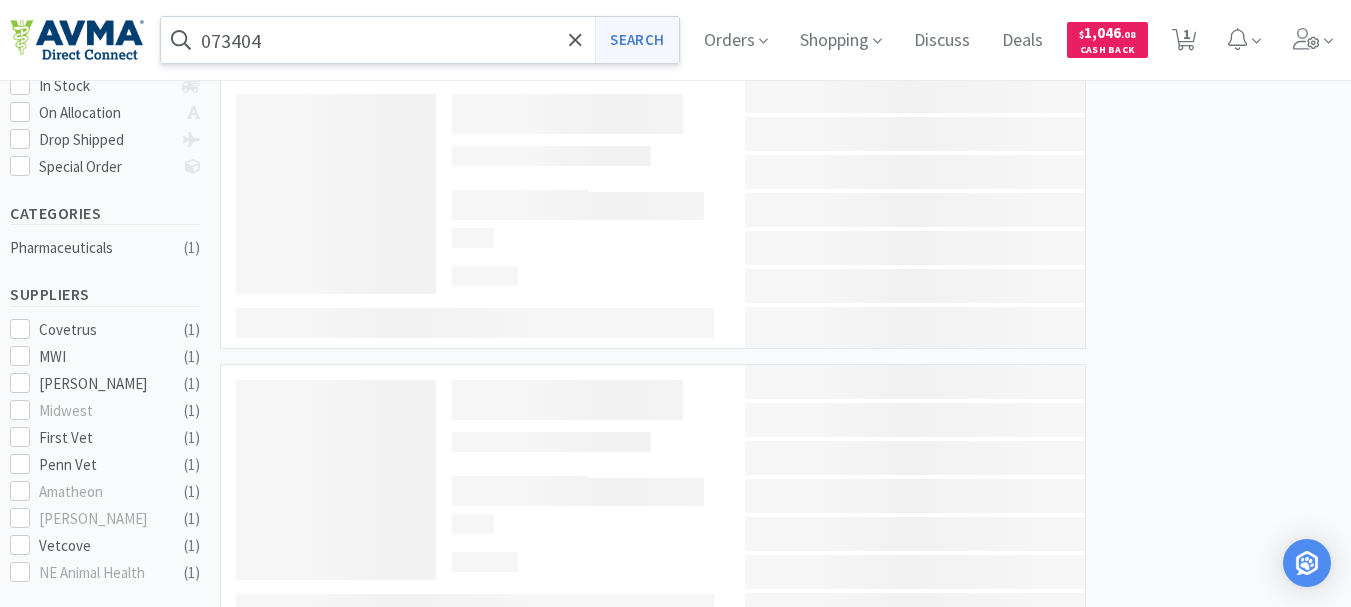 scroll, scrollTop: 0, scrollLeft: 0, axis: both 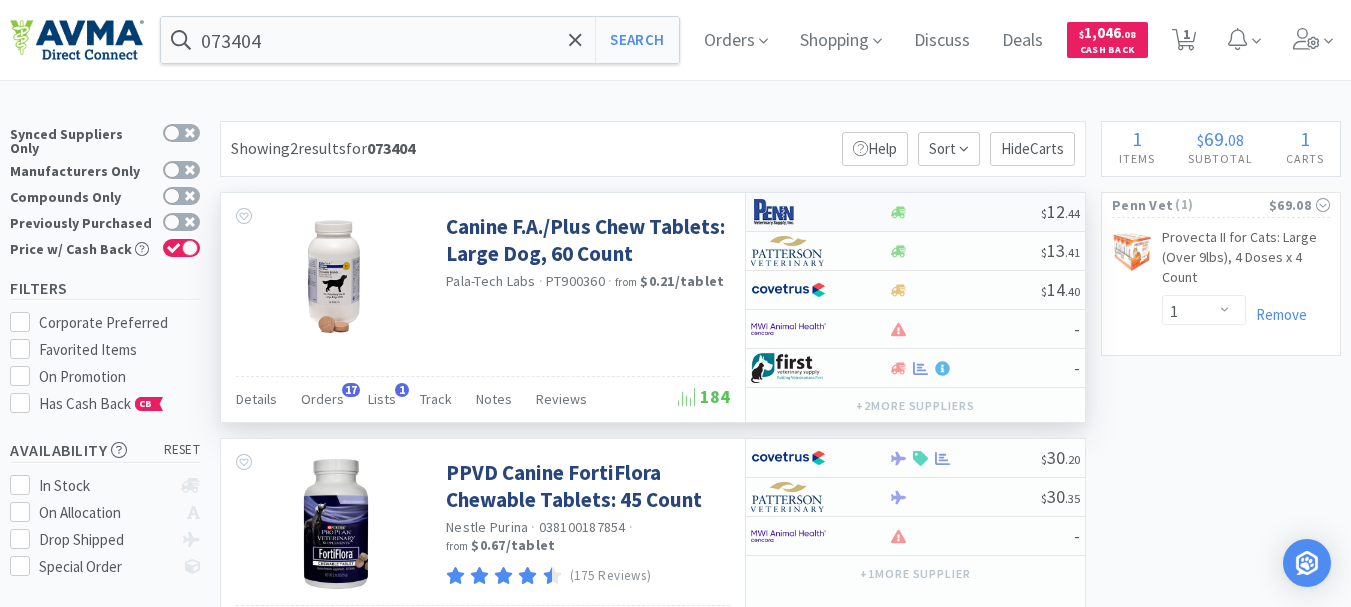 click at bounding box center (788, 212) 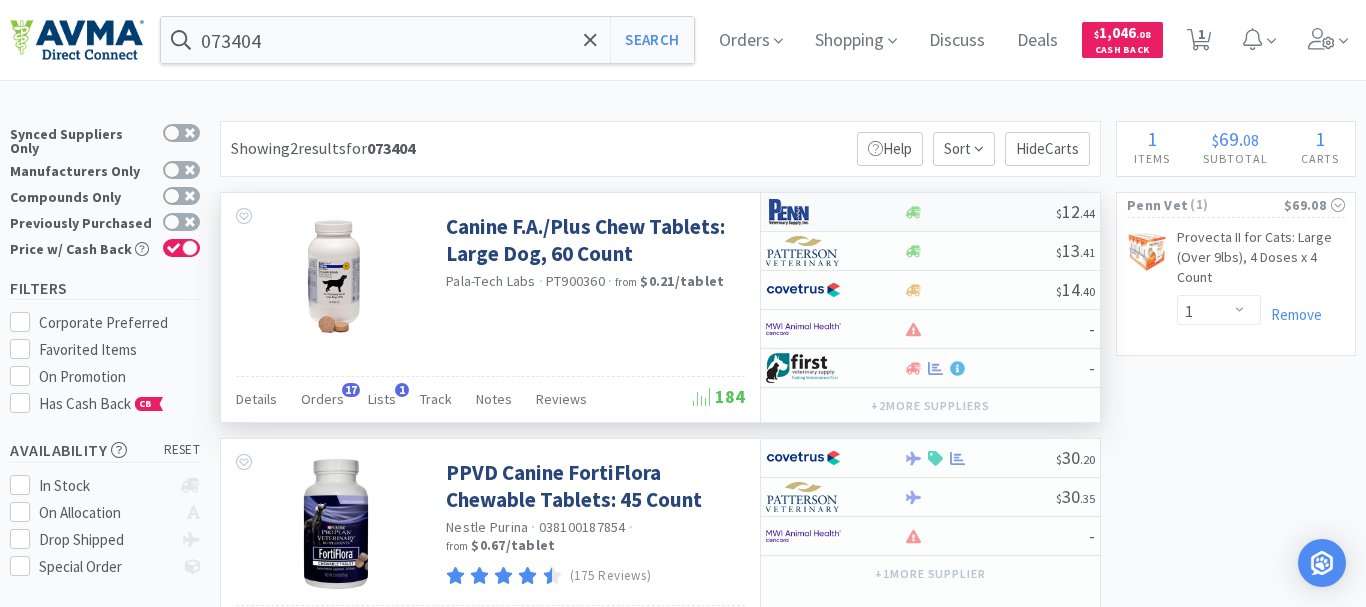 select on "1" 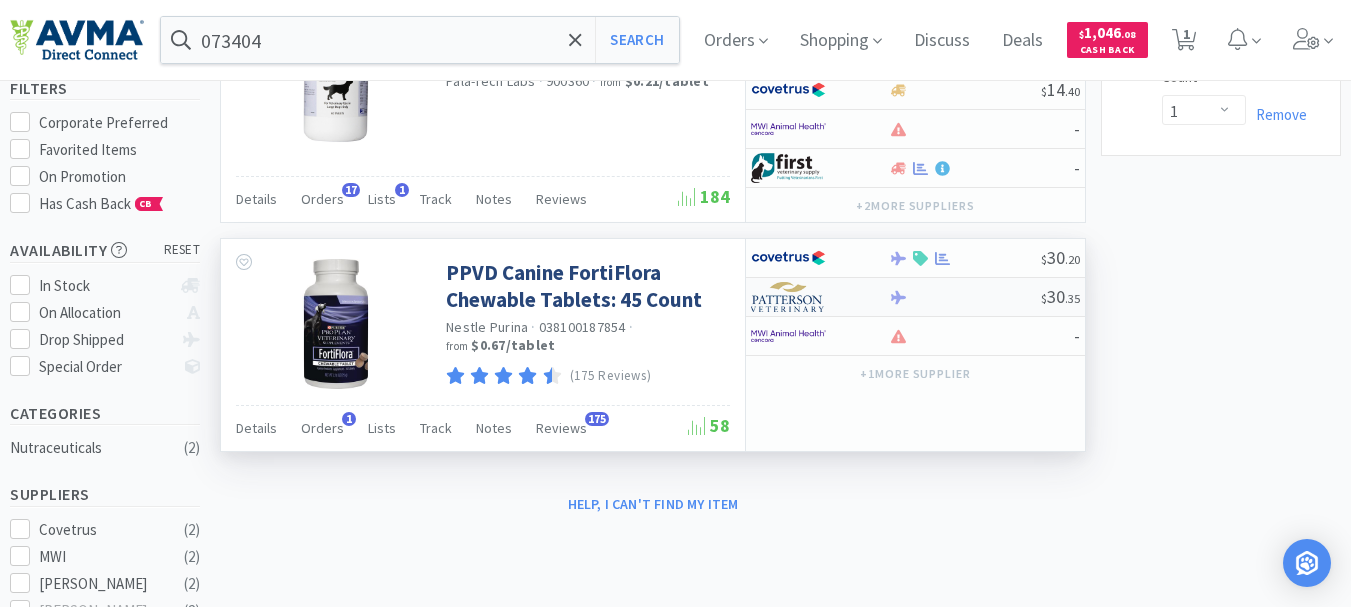 scroll, scrollTop: 300, scrollLeft: 0, axis: vertical 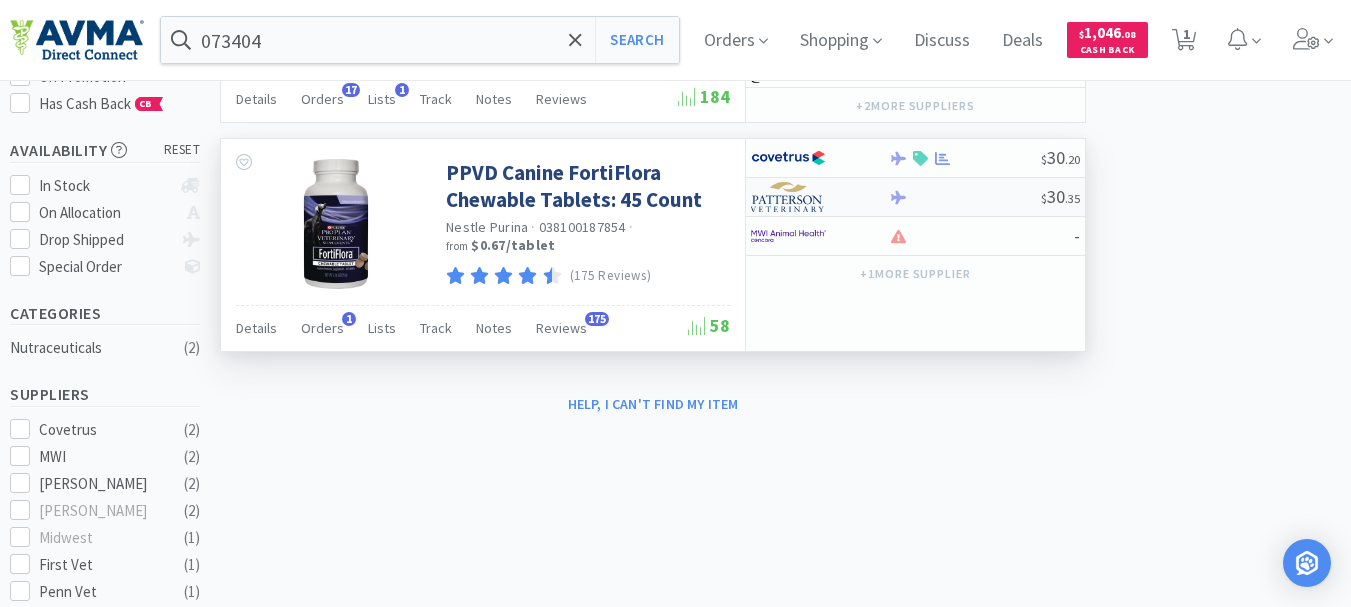 click at bounding box center (788, 197) 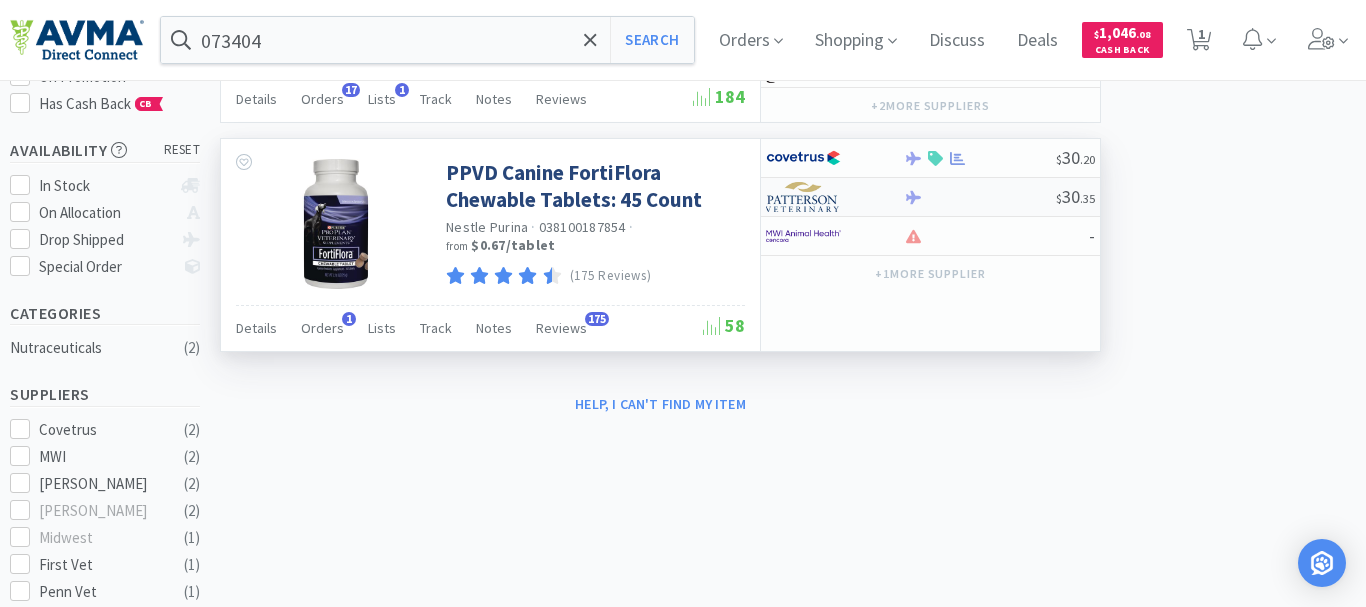 select on "1" 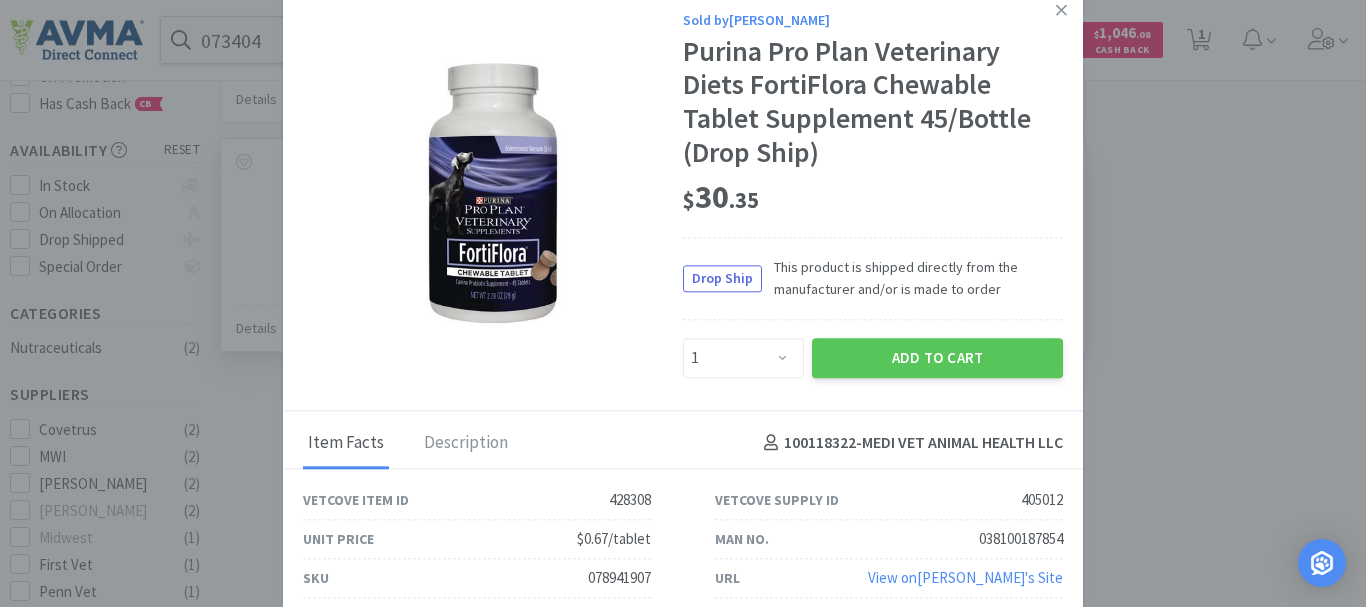 click on "078941907" at bounding box center [619, 578] 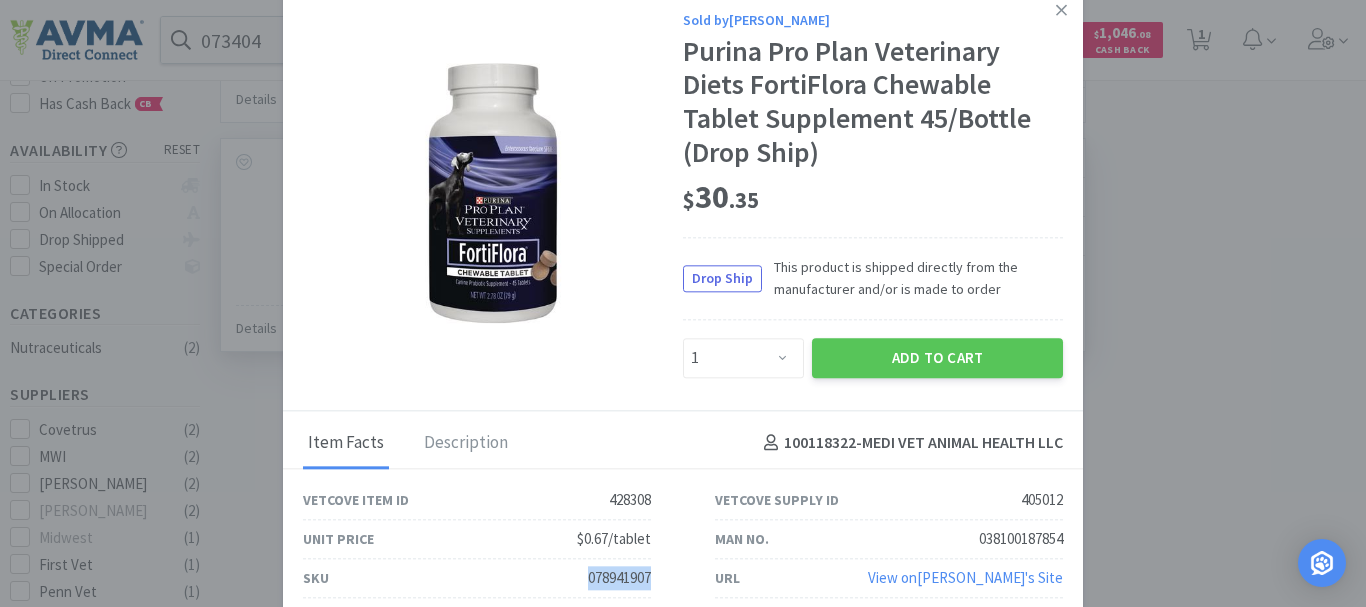 click on "078941907" at bounding box center (619, 578) 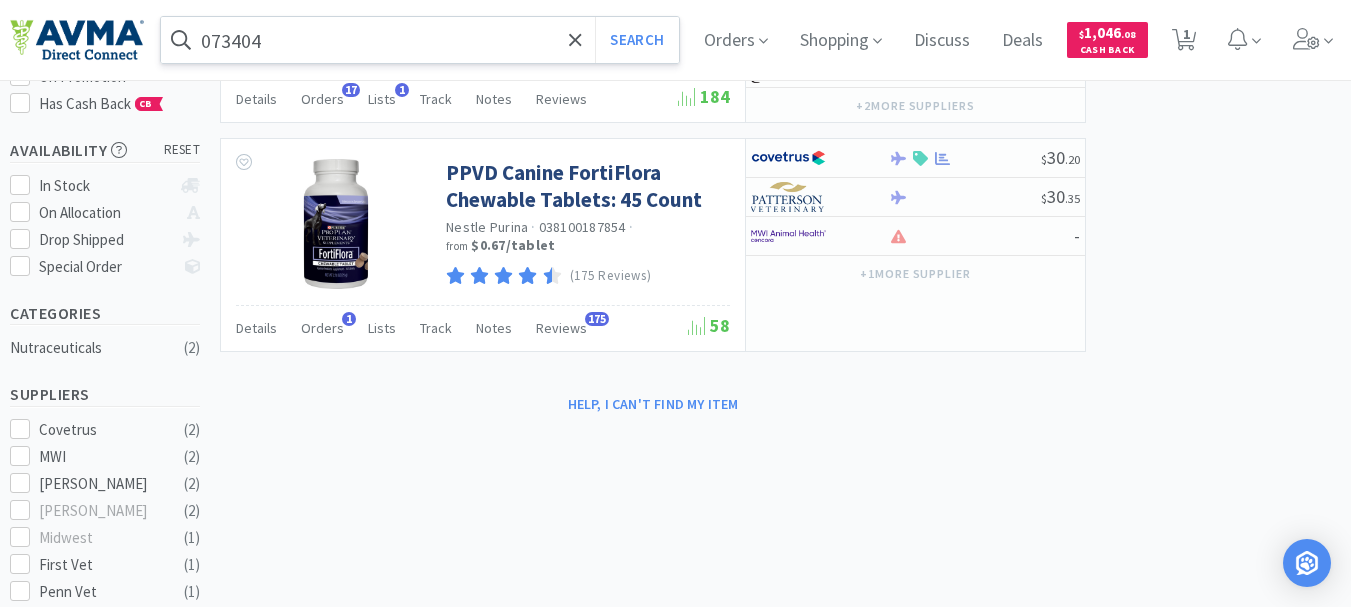 click on "073404" at bounding box center (420, 40) 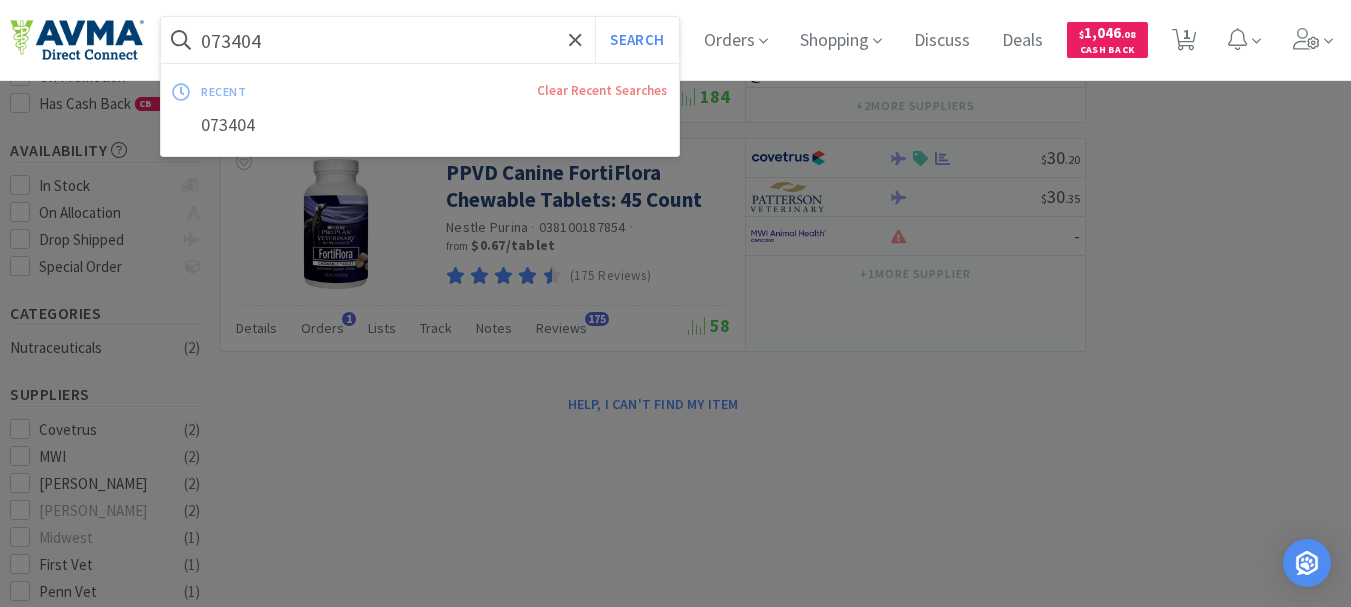 paste on "40996" 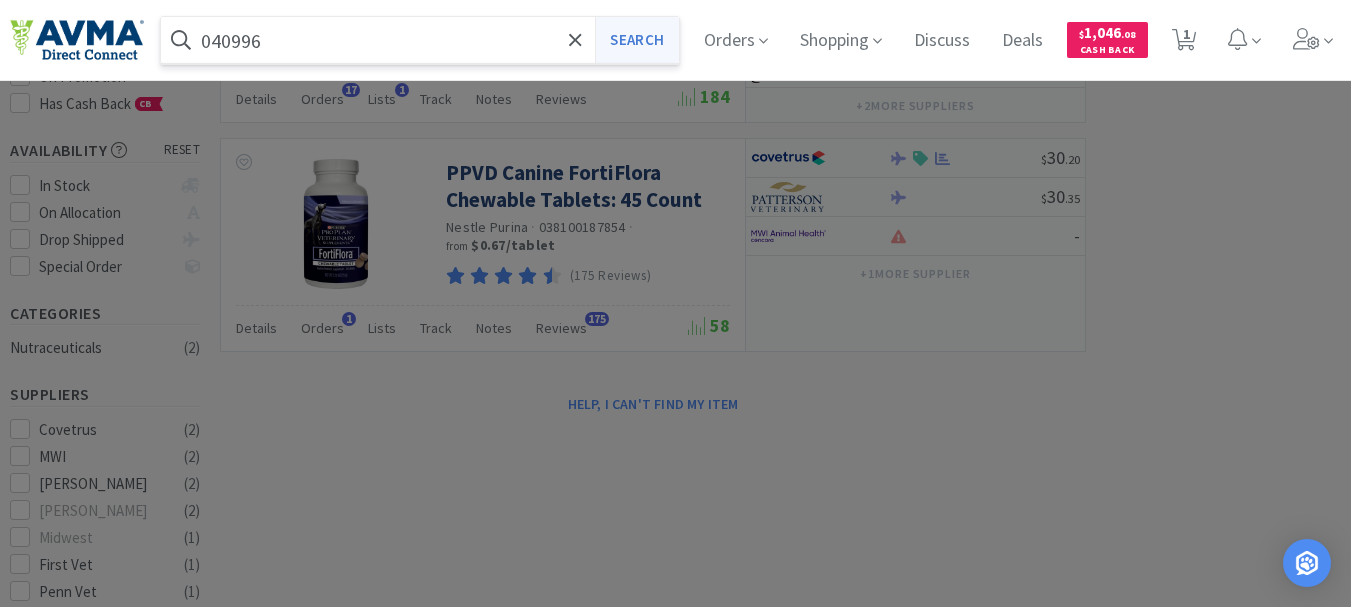 type on "040996" 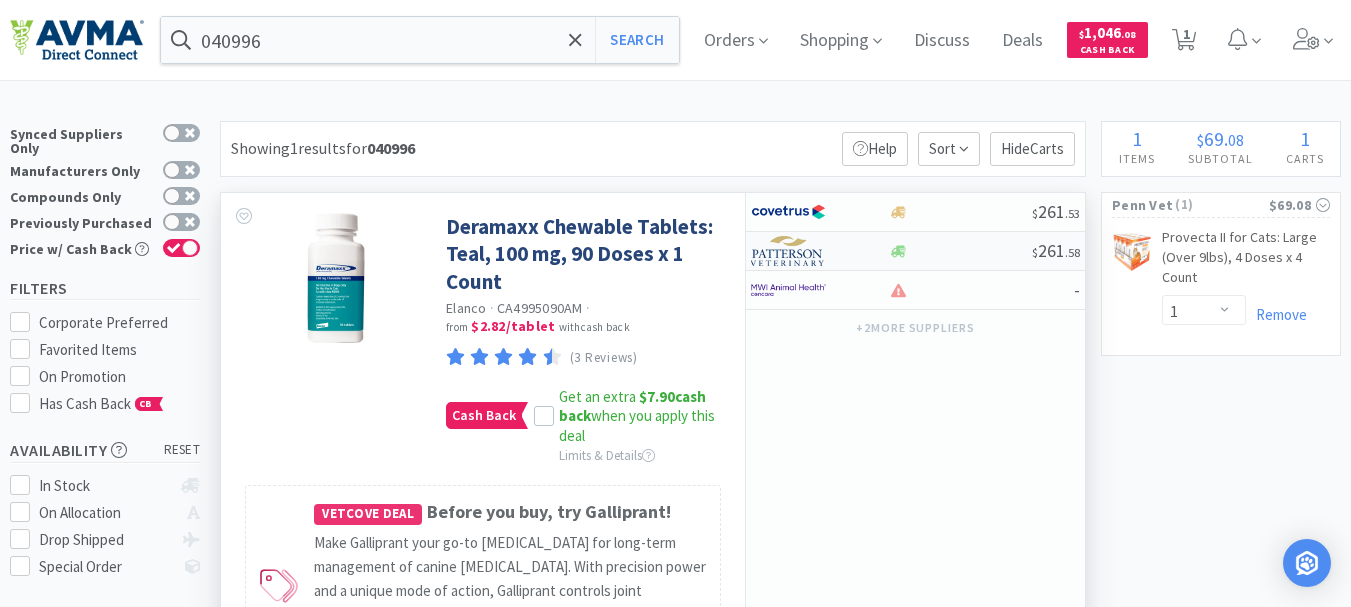 click at bounding box center (788, 251) 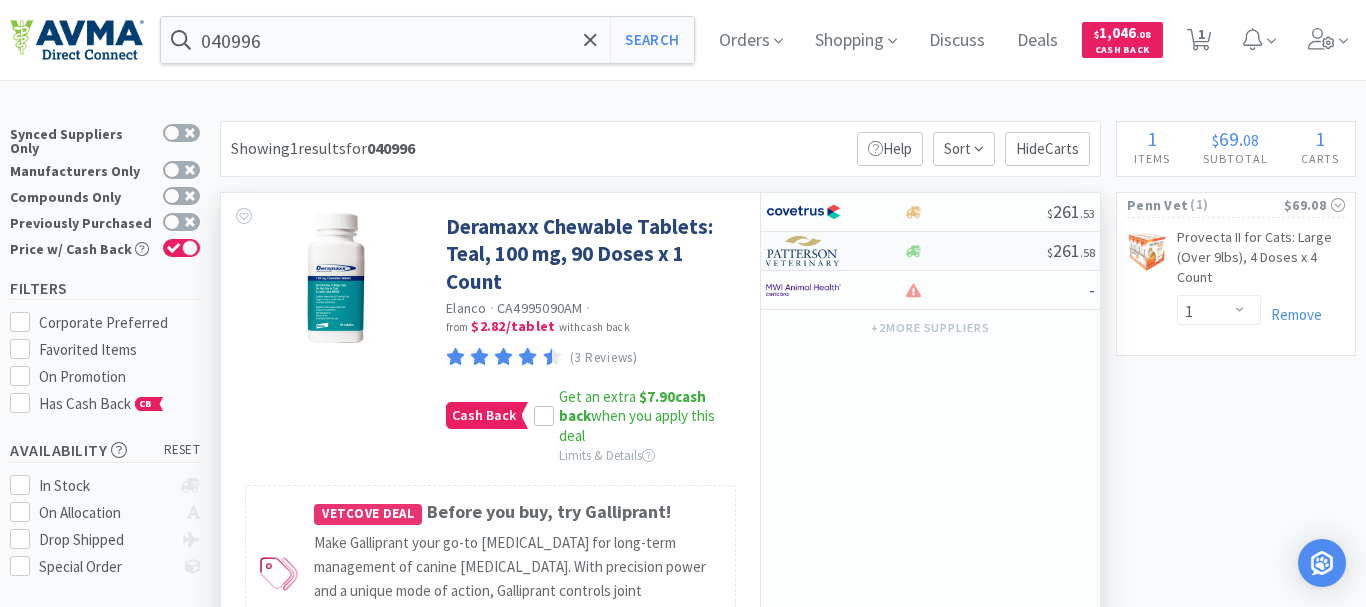 select on "1" 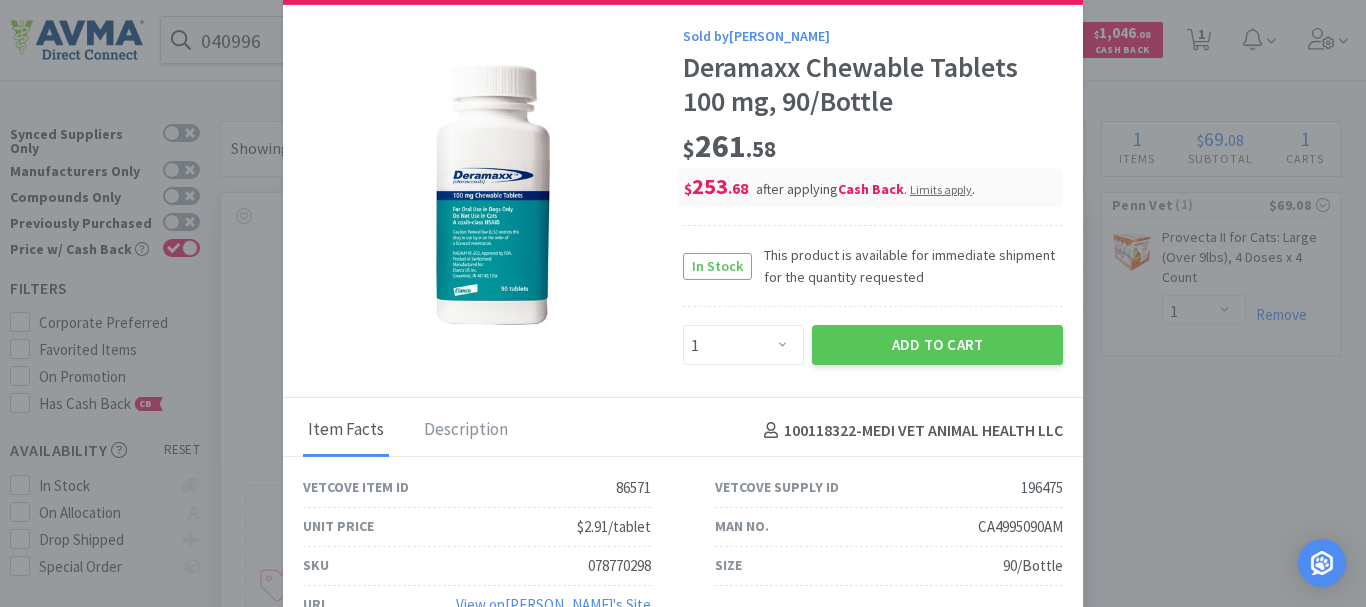 click on "078770298" at bounding box center (619, 566) 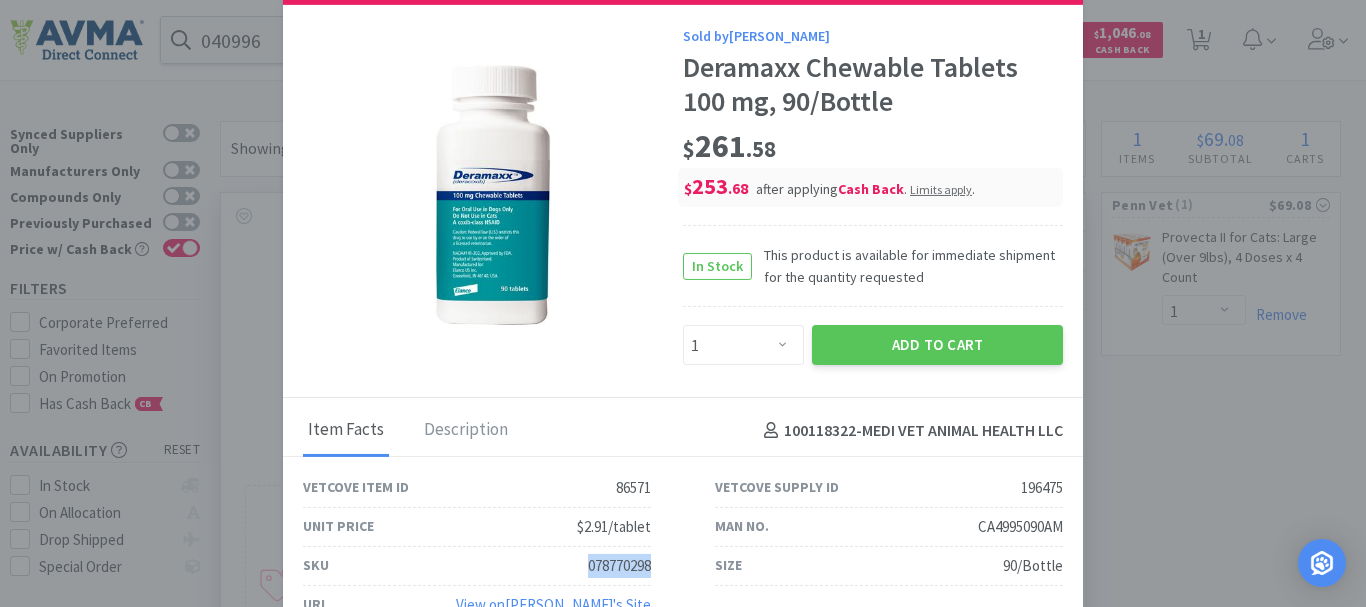 click on "078770298" at bounding box center (619, 566) 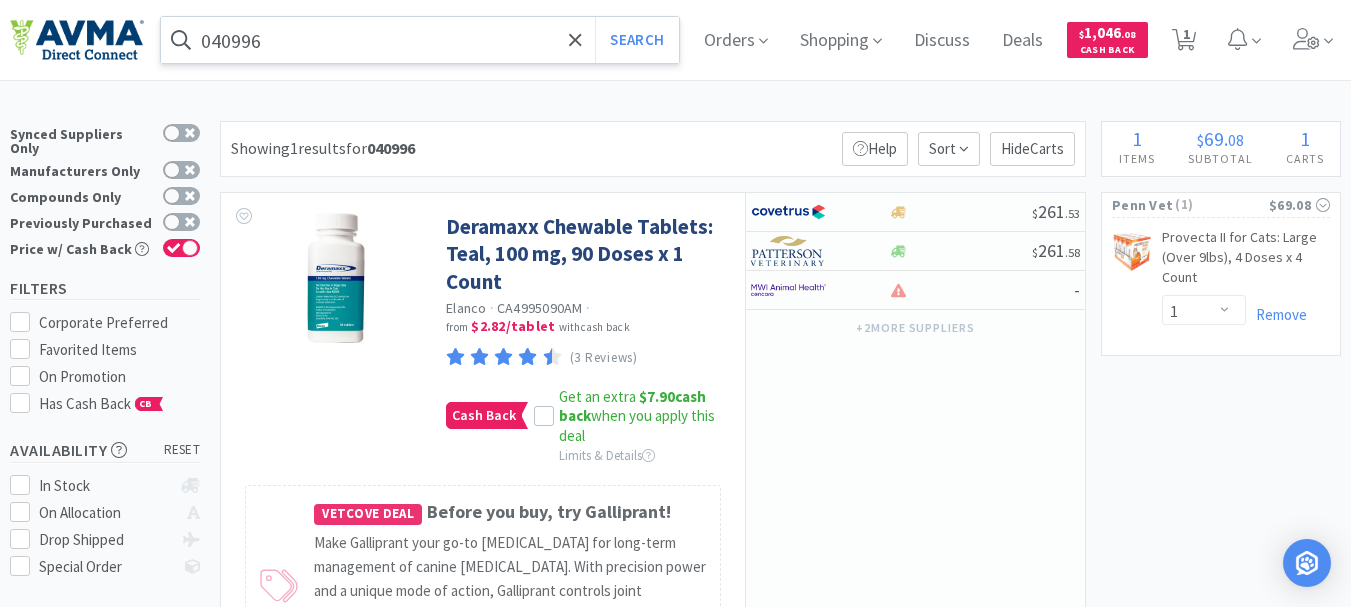 click on "040996" at bounding box center (420, 40) 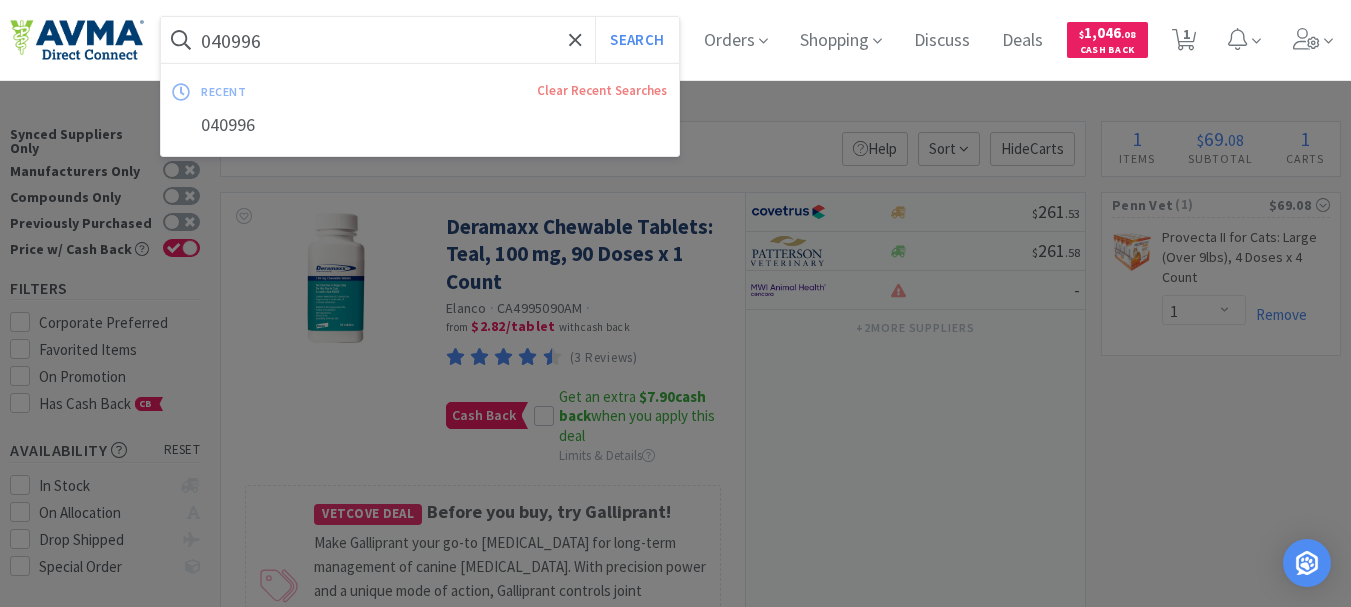 paste on "7" 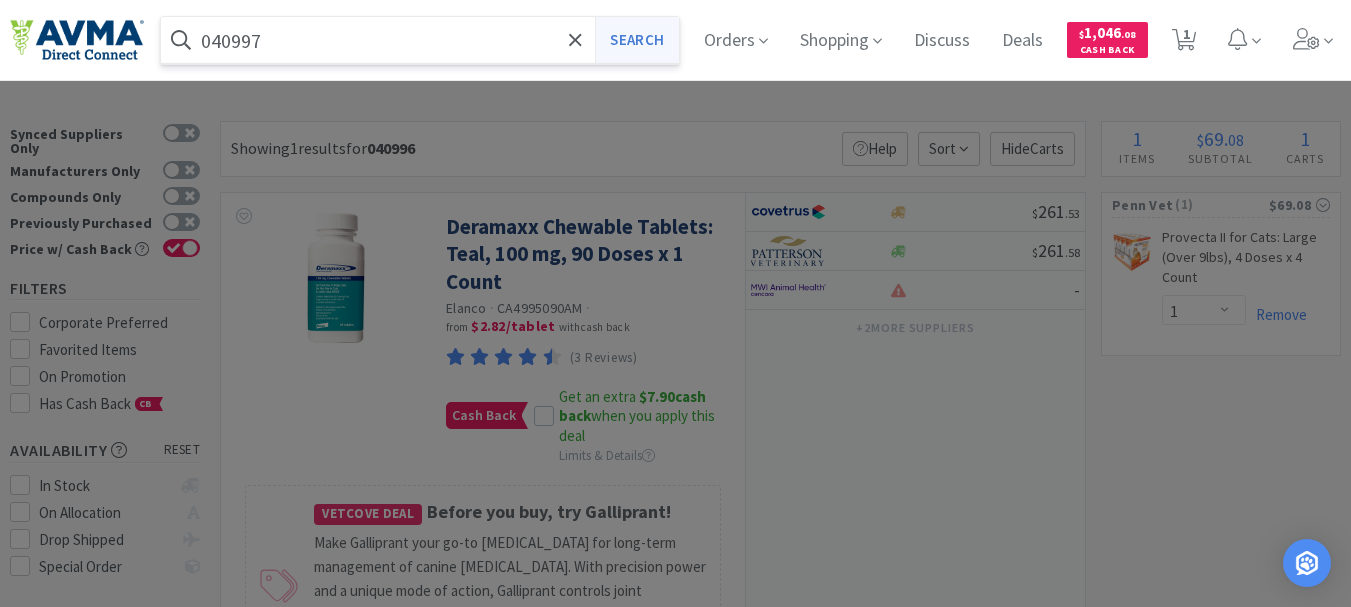 type on "040997" 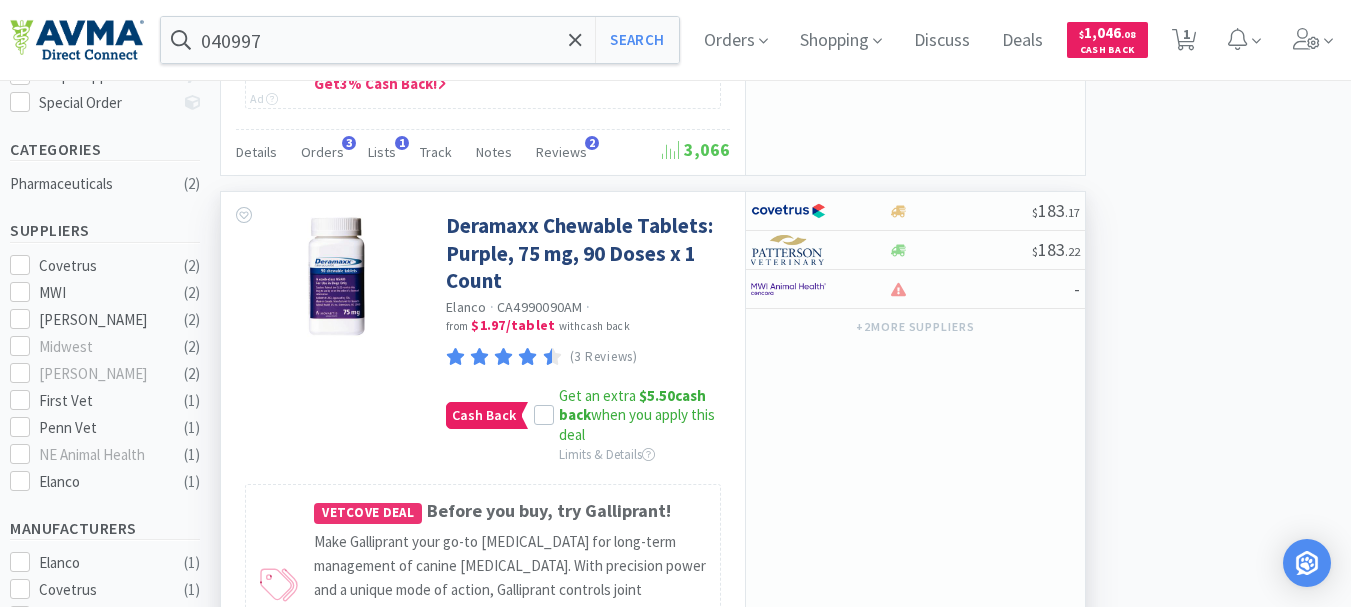 scroll, scrollTop: 500, scrollLeft: 0, axis: vertical 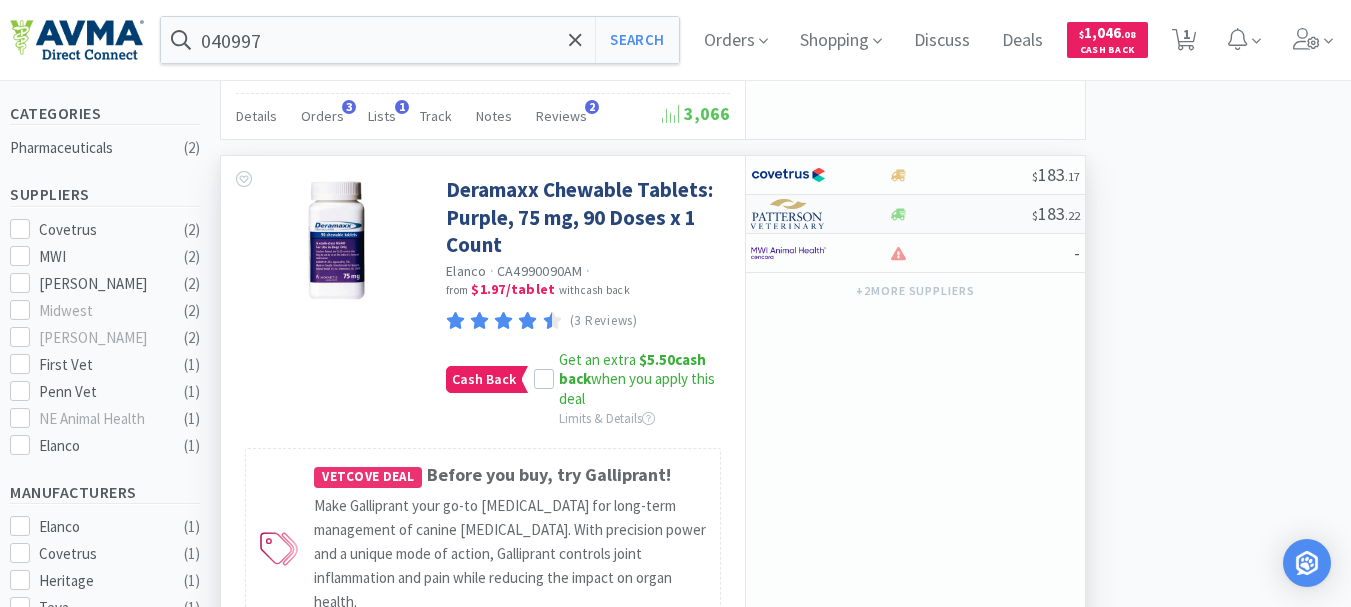 click at bounding box center (788, 214) 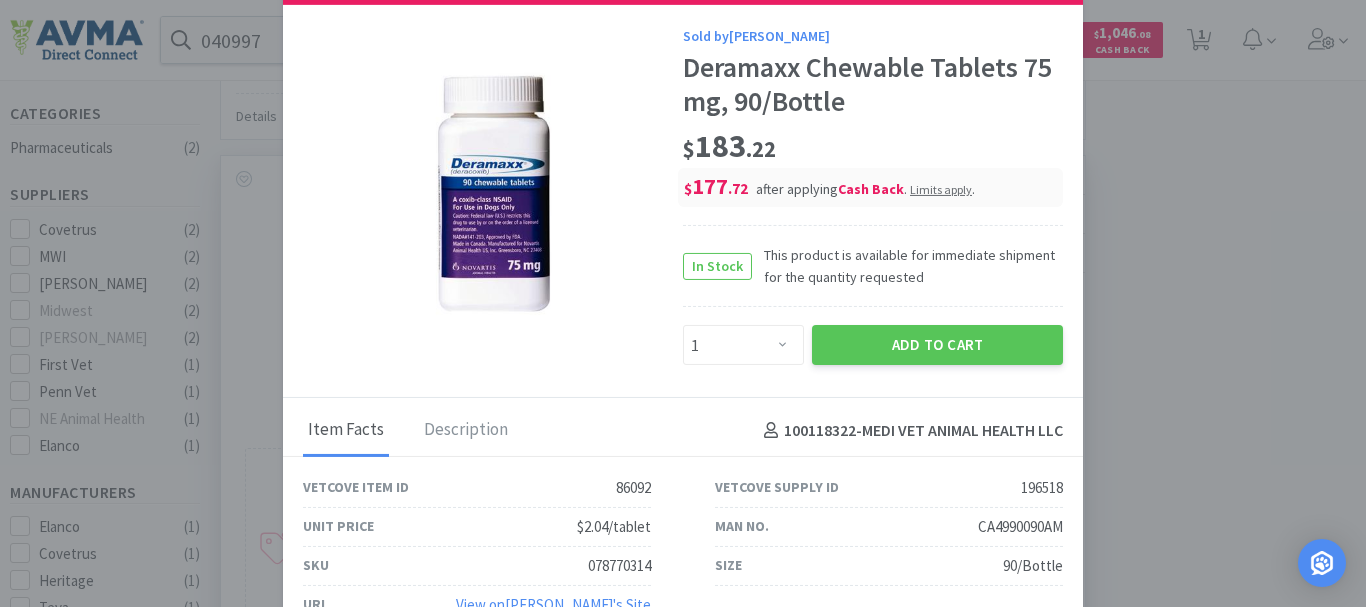 click on "SKU 078770314" at bounding box center (477, 566) 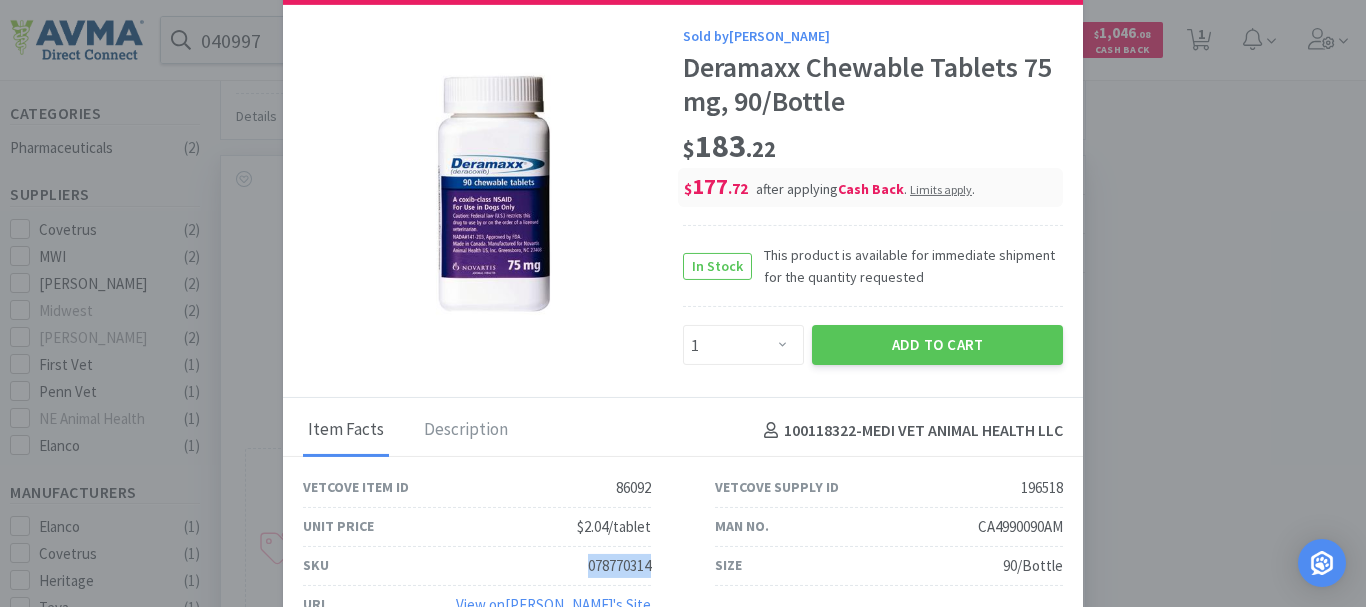 click on "078770314" at bounding box center (619, 566) 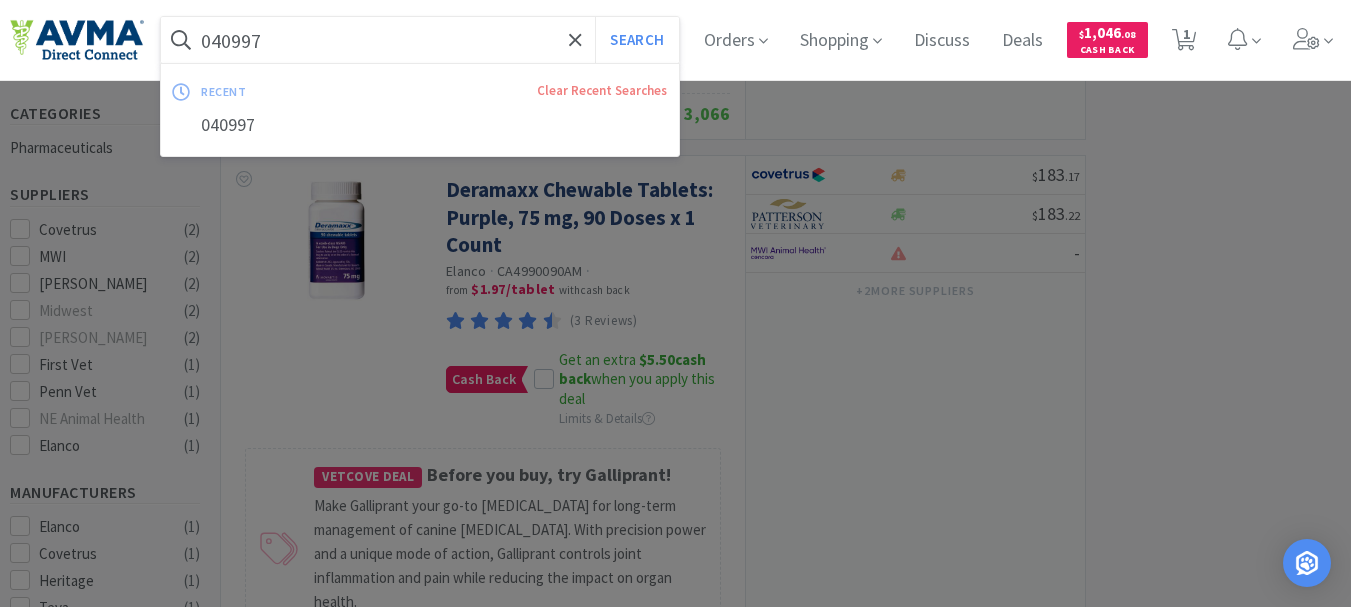 click on "040997" at bounding box center (420, 40) 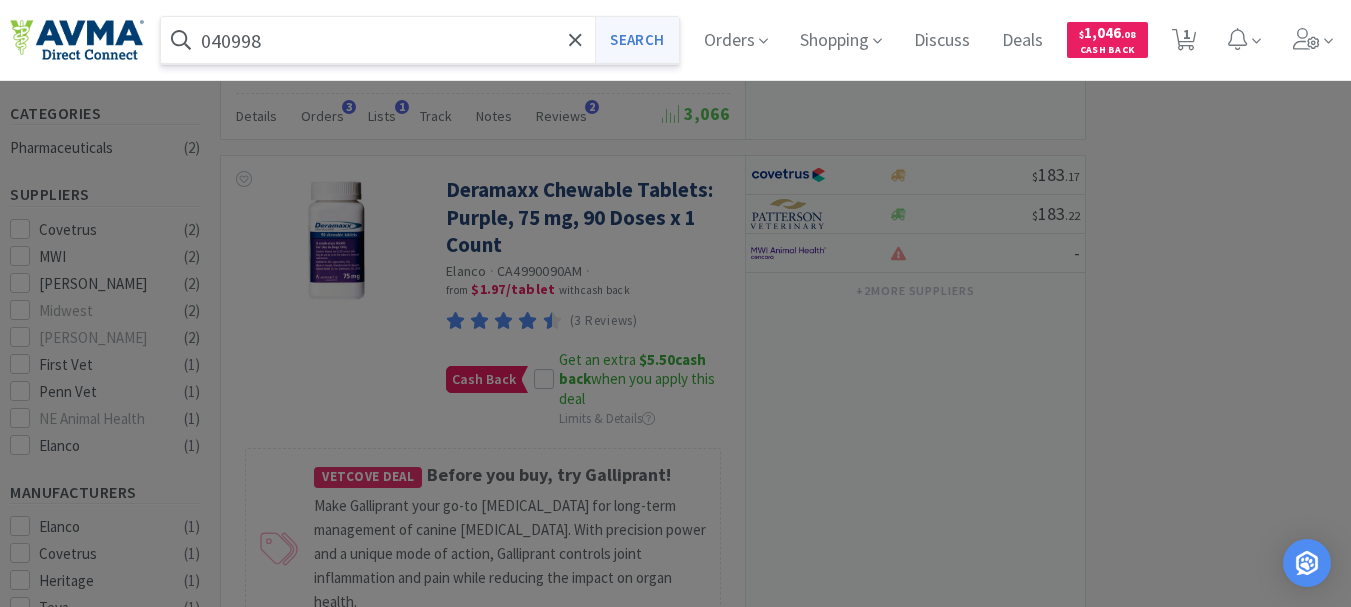 type on "040998" 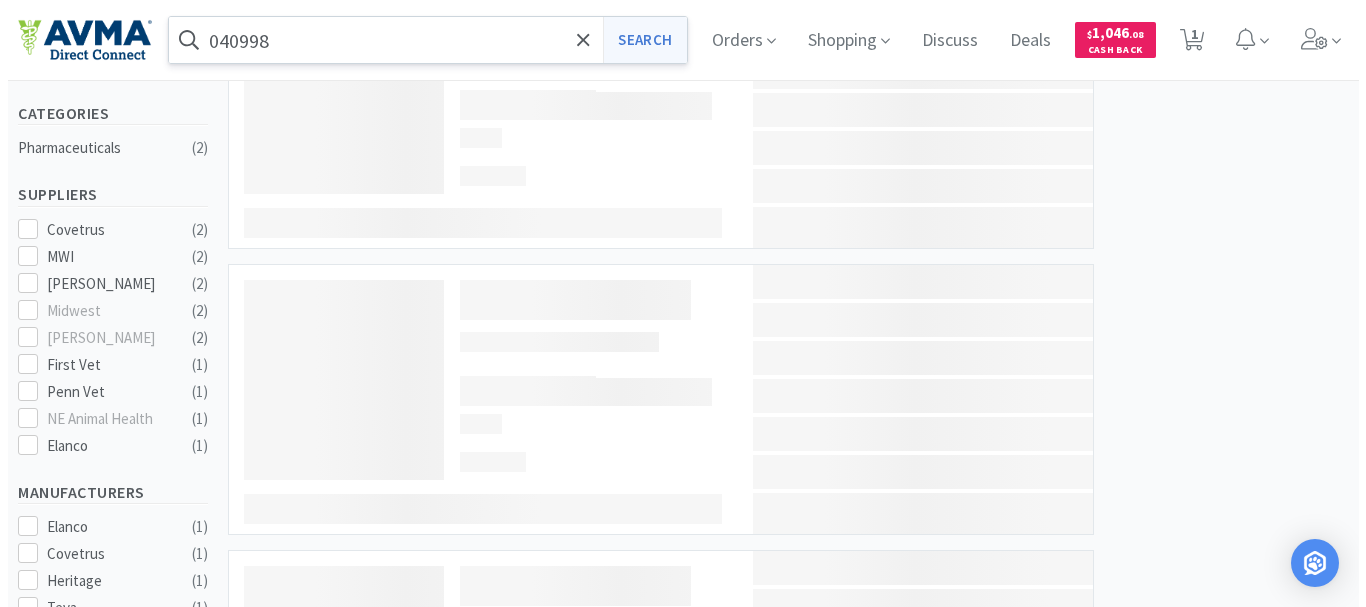 scroll, scrollTop: 0, scrollLeft: 0, axis: both 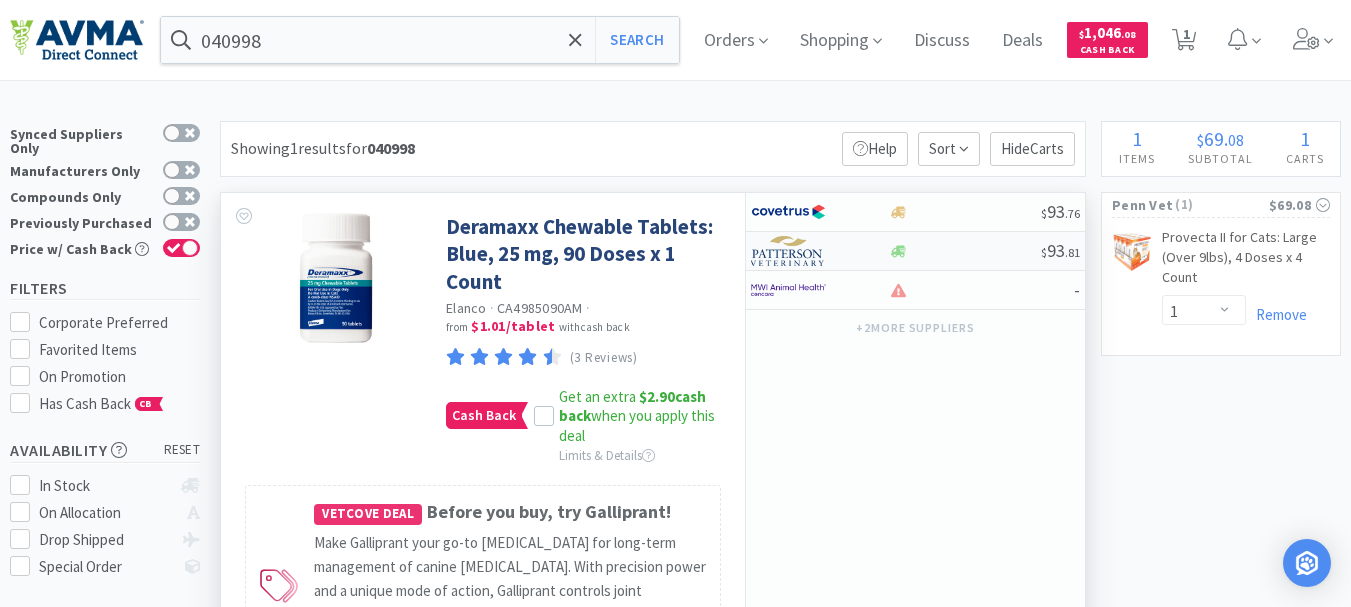 click at bounding box center [788, 251] 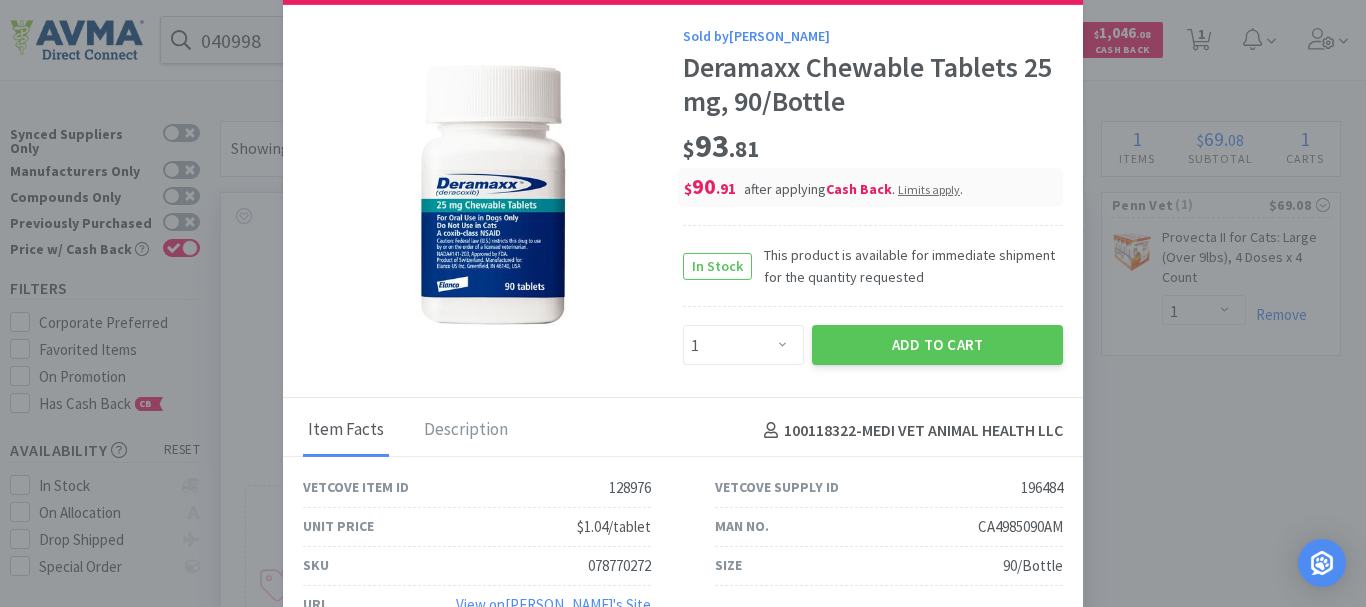 click on "078770272" at bounding box center (619, 566) 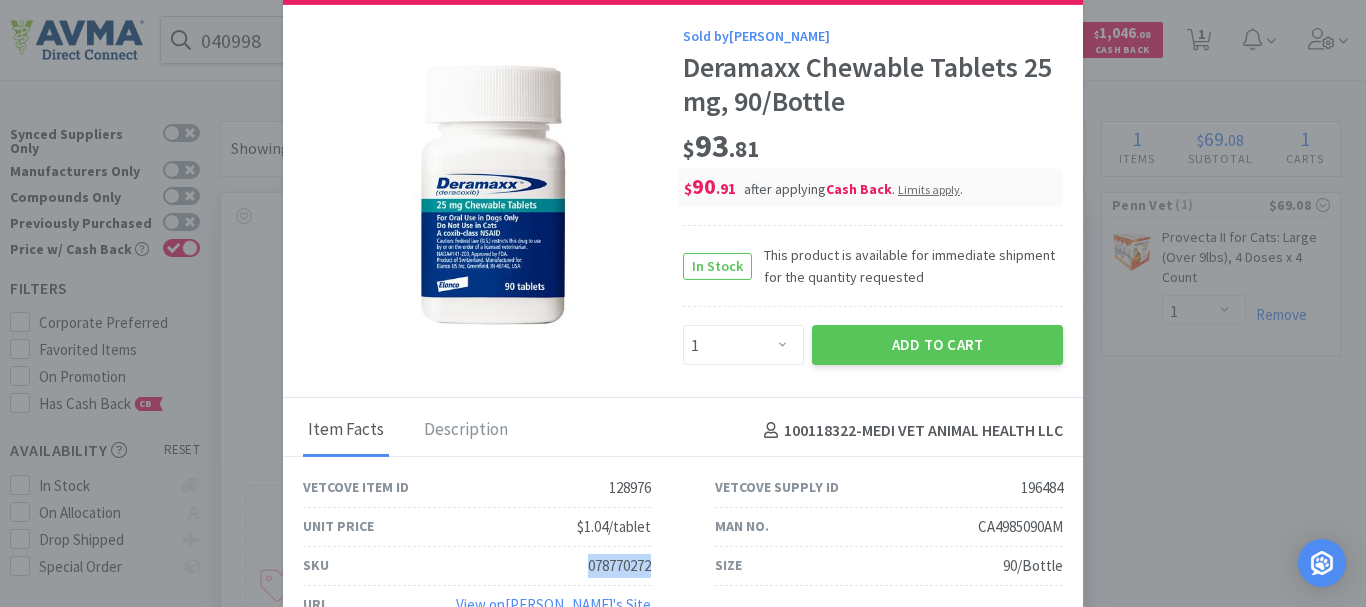 click on "078770272" at bounding box center (619, 566) 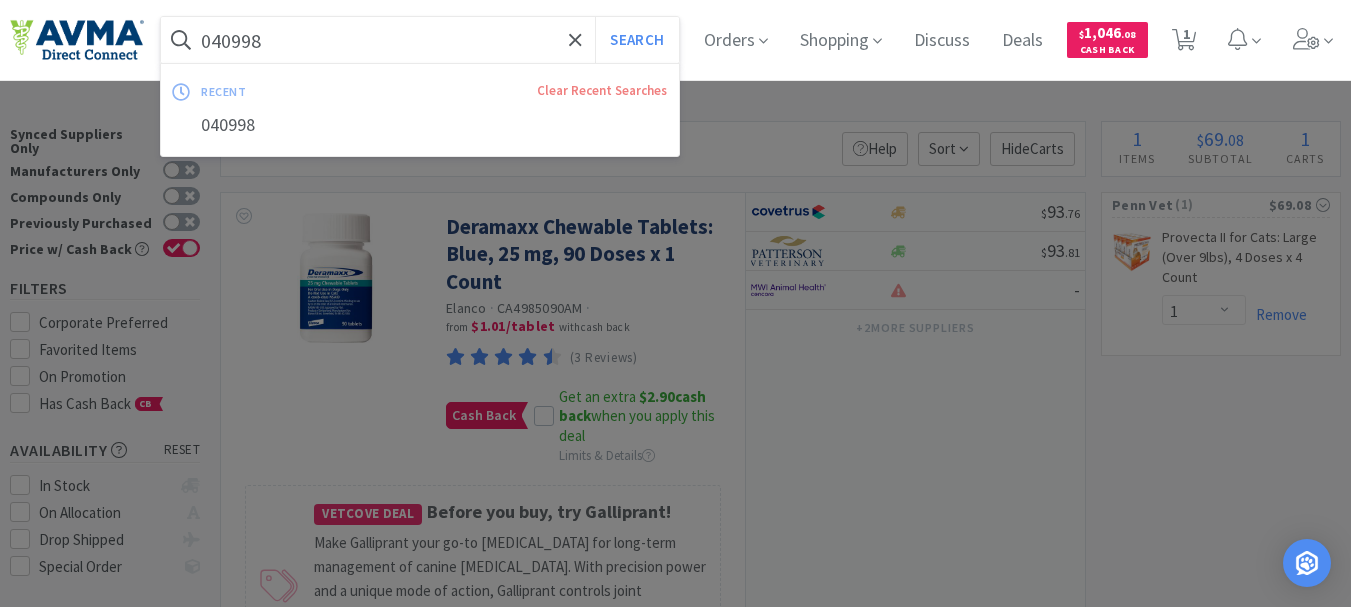 click on "040998" at bounding box center (420, 40) 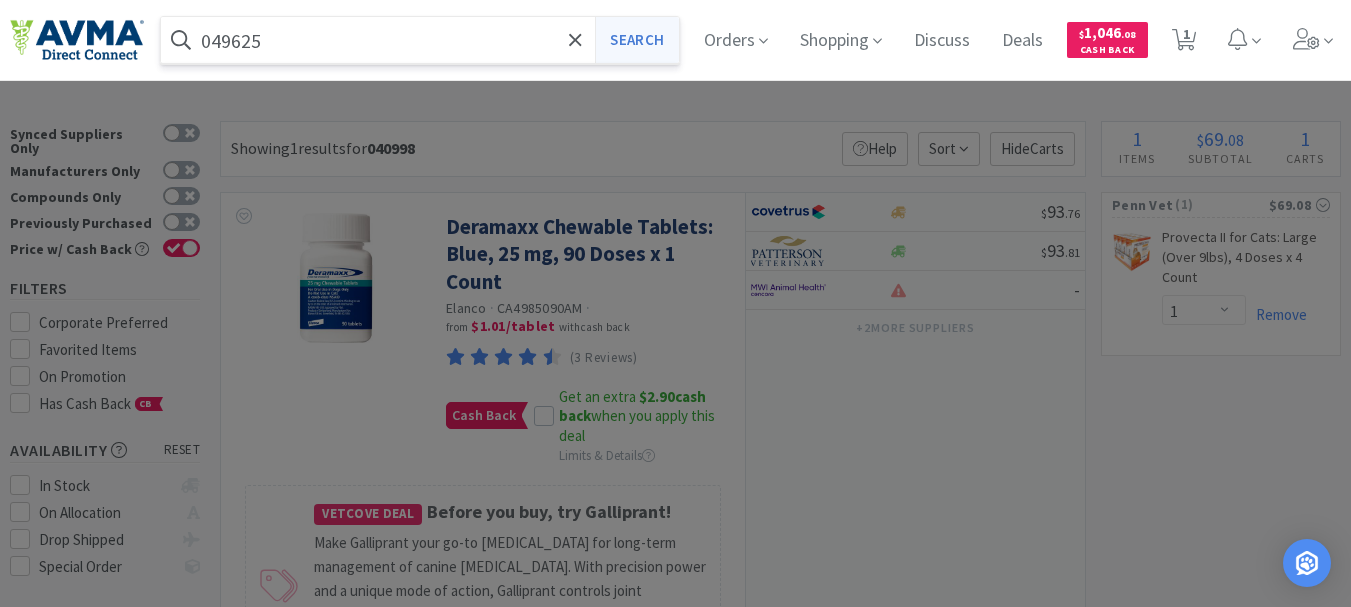 type on "049625" 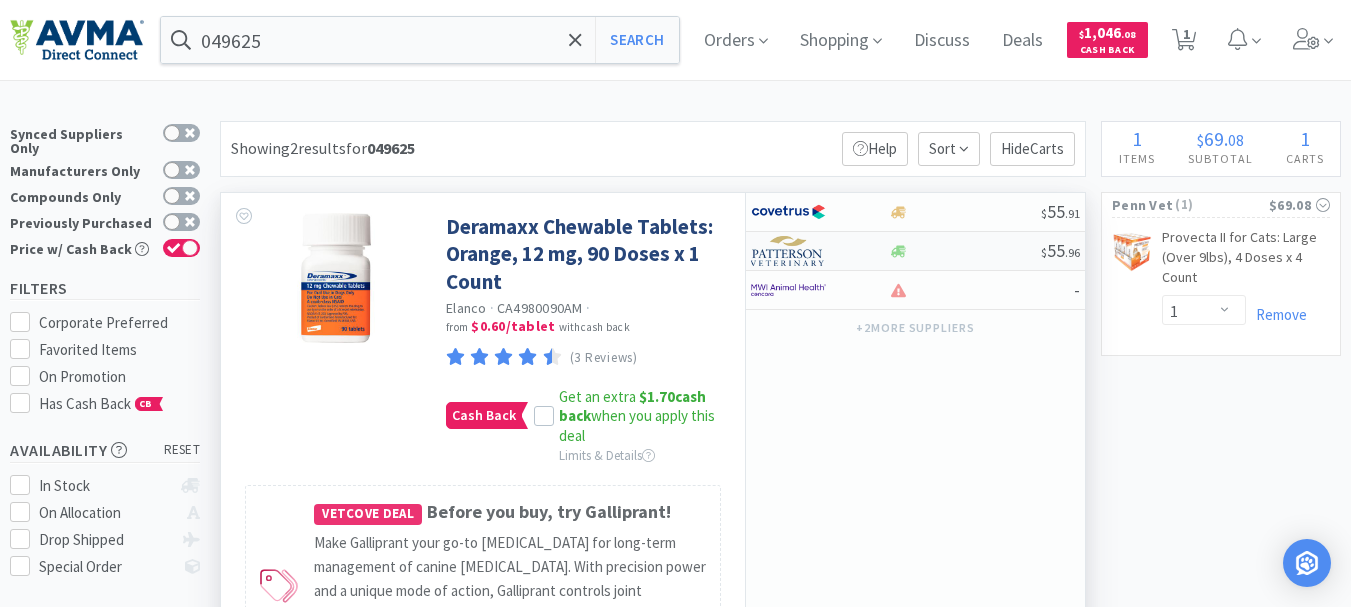 click at bounding box center [788, 251] 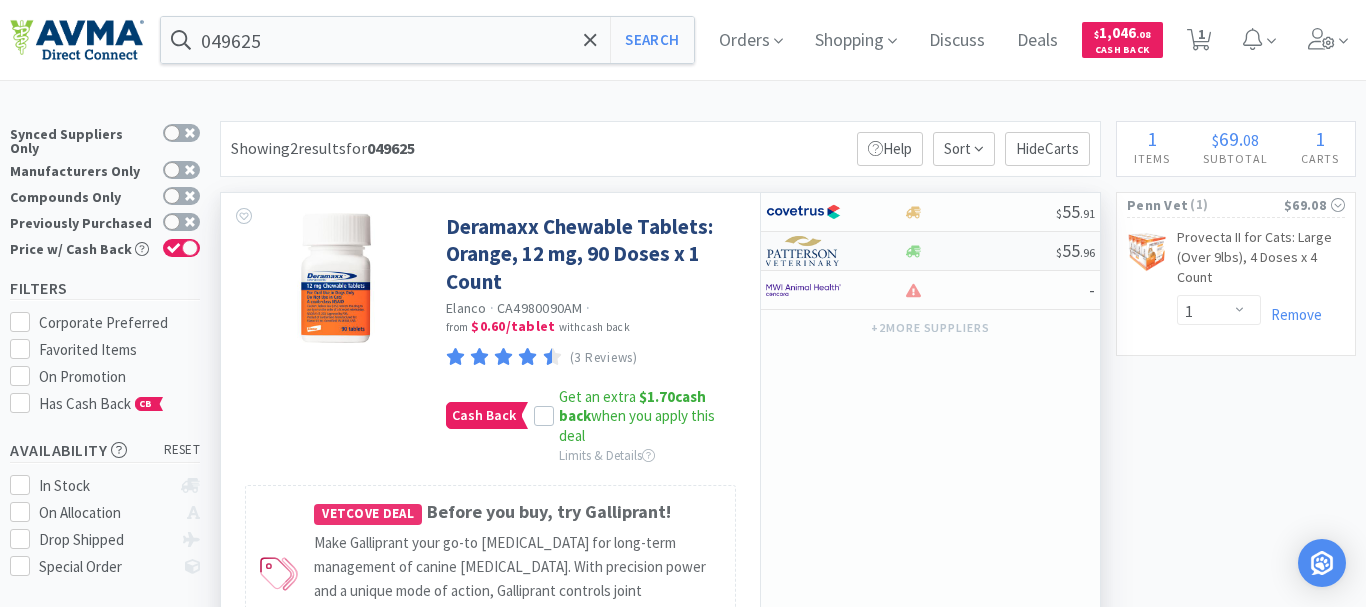 select on "1" 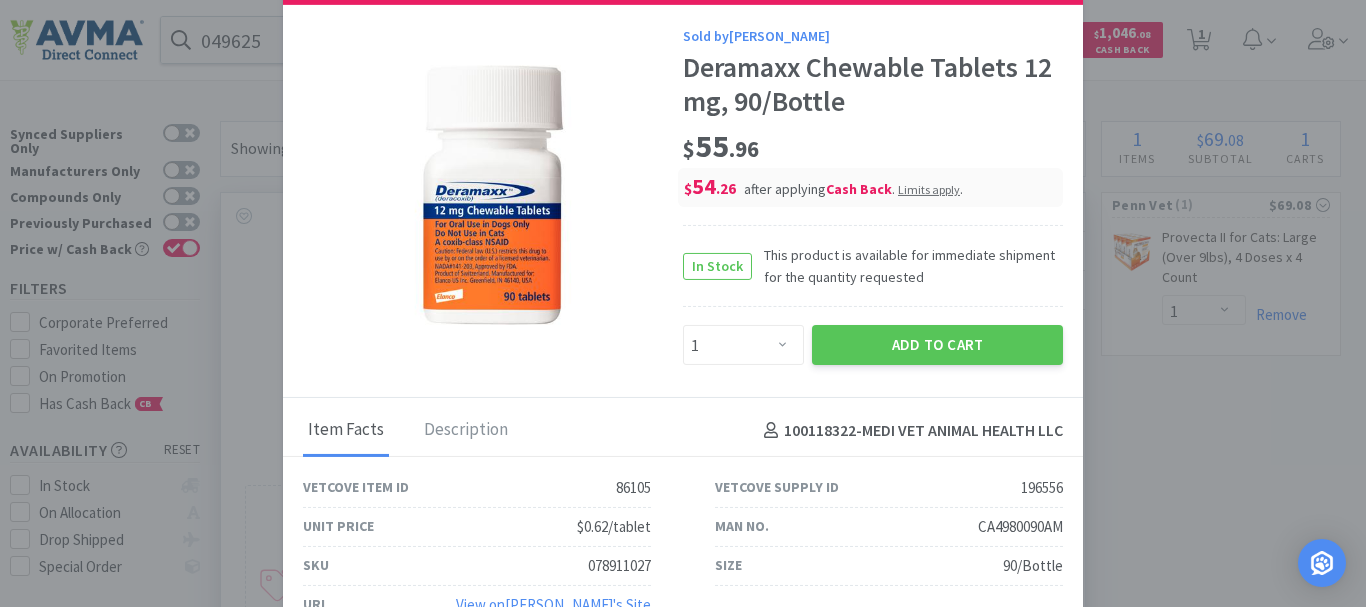 click on "078911027" at bounding box center [619, 566] 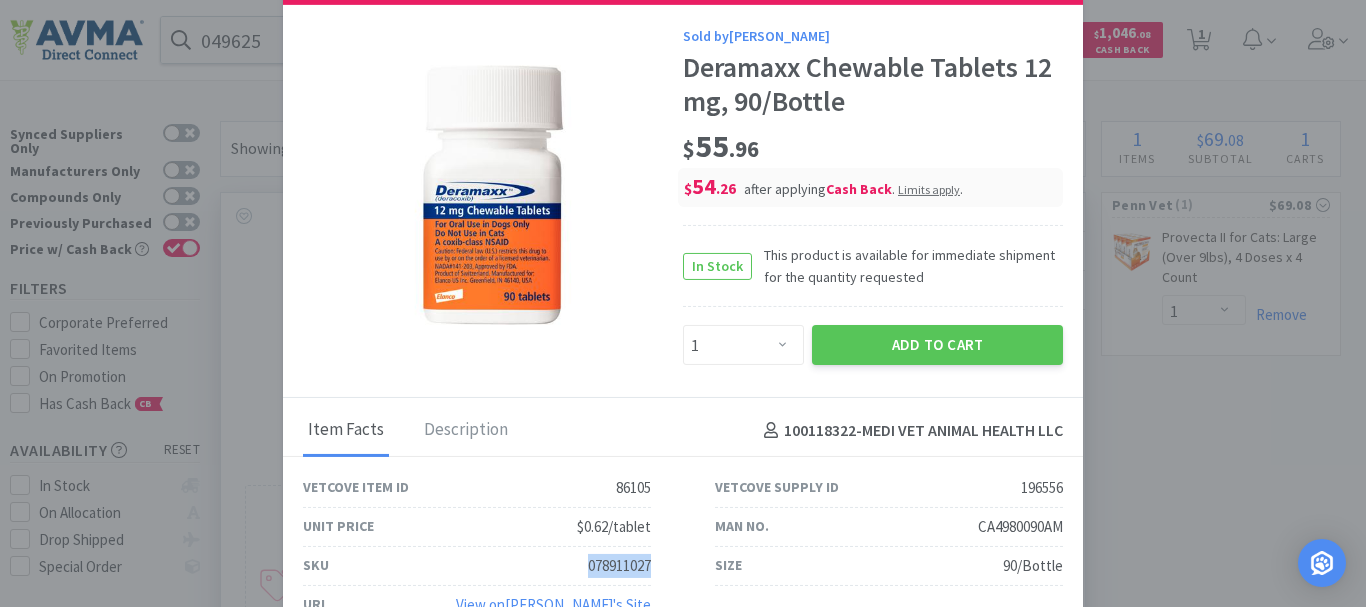 click on "078911027" at bounding box center (619, 566) 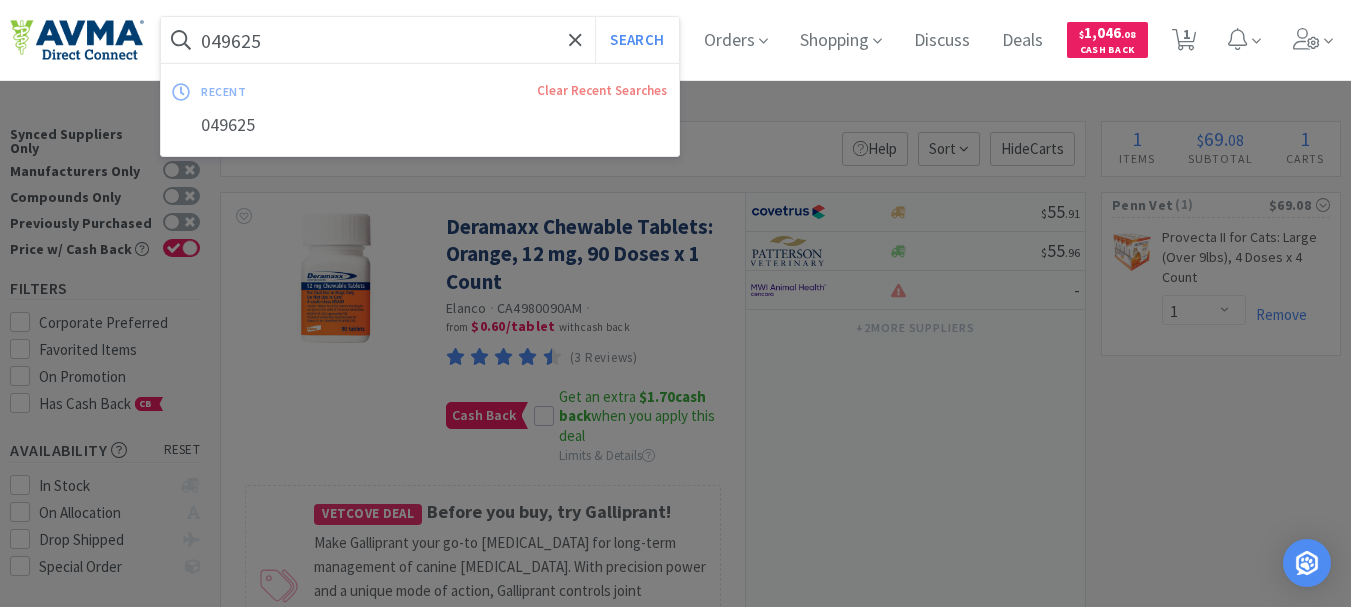 click on "049625" at bounding box center (420, 40) 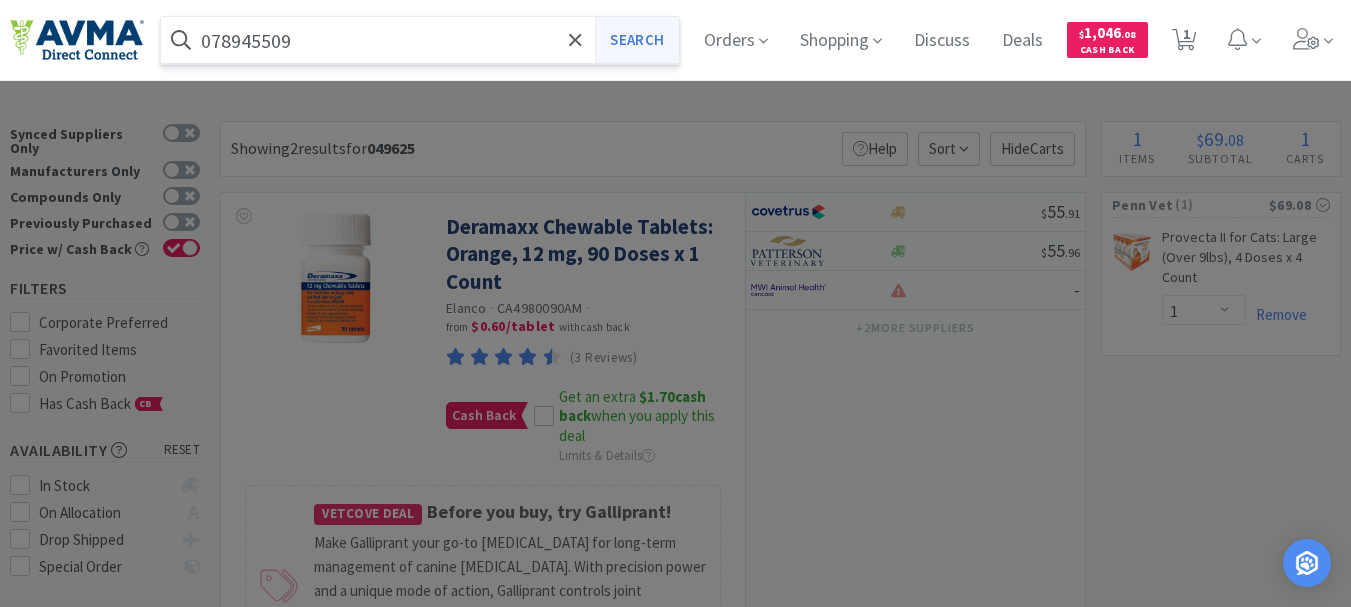 click on "Search" at bounding box center [636, 40] 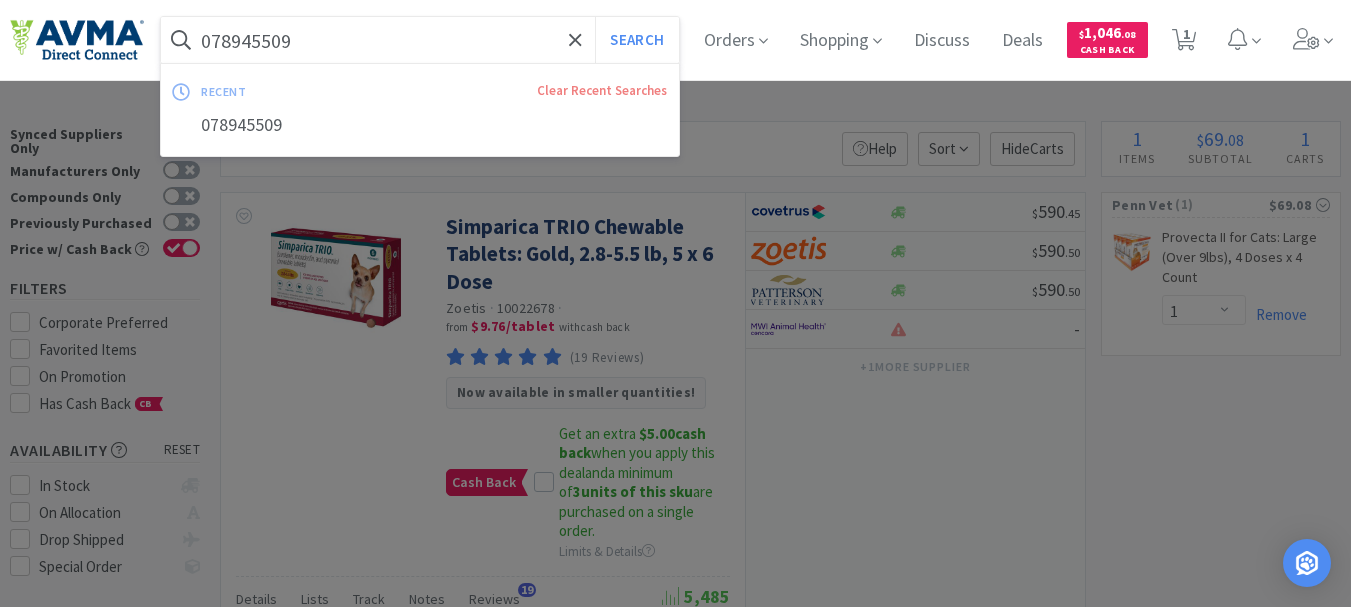 click on "078945509" at bounding box center (420, 40) 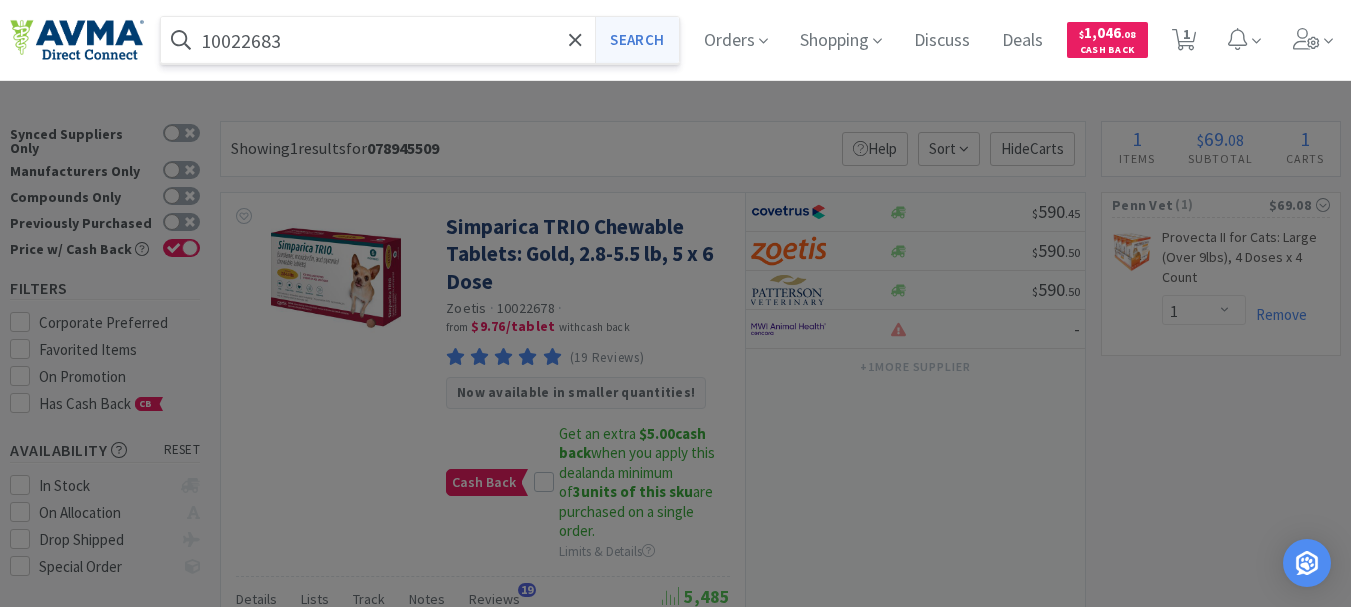 type on "10022683" 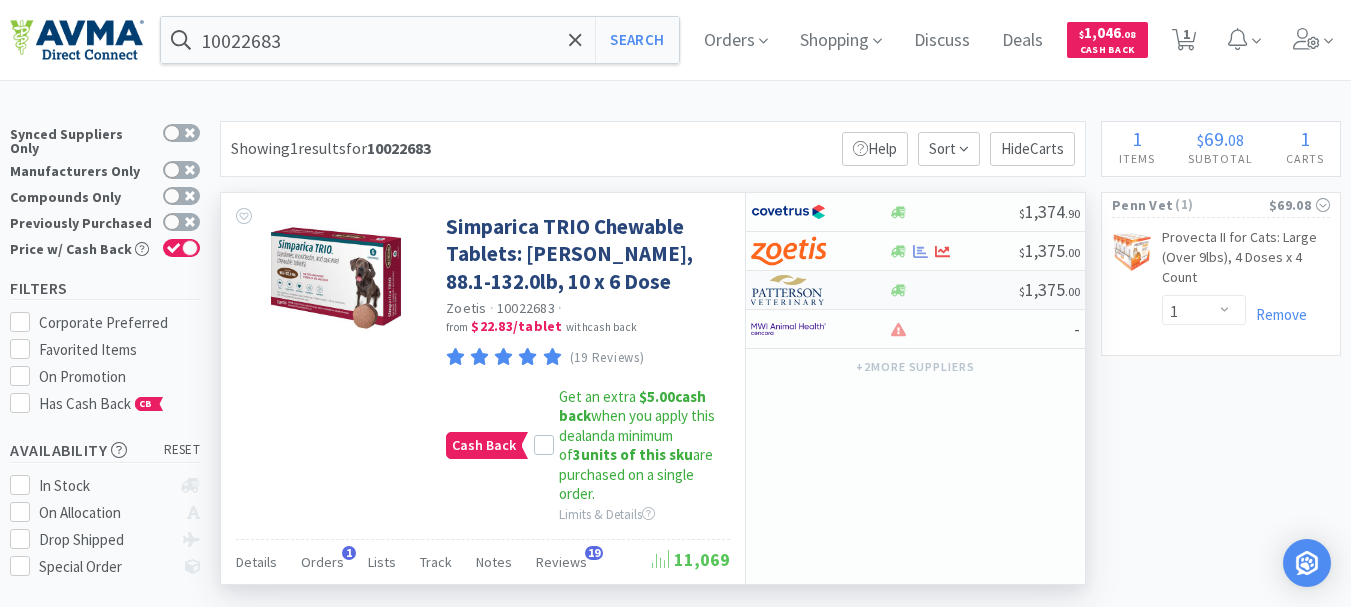click at bounding box center [788, 290] 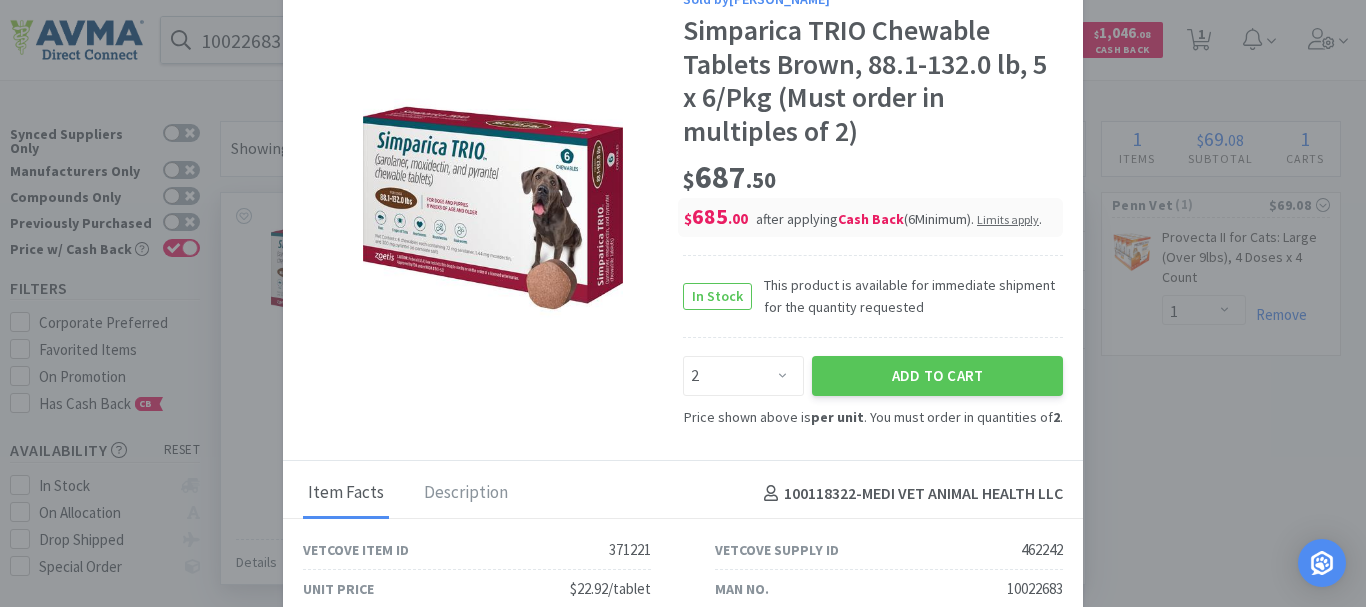 scroll, scrollTop: 42, scrollLeft: 0, axis: vertical 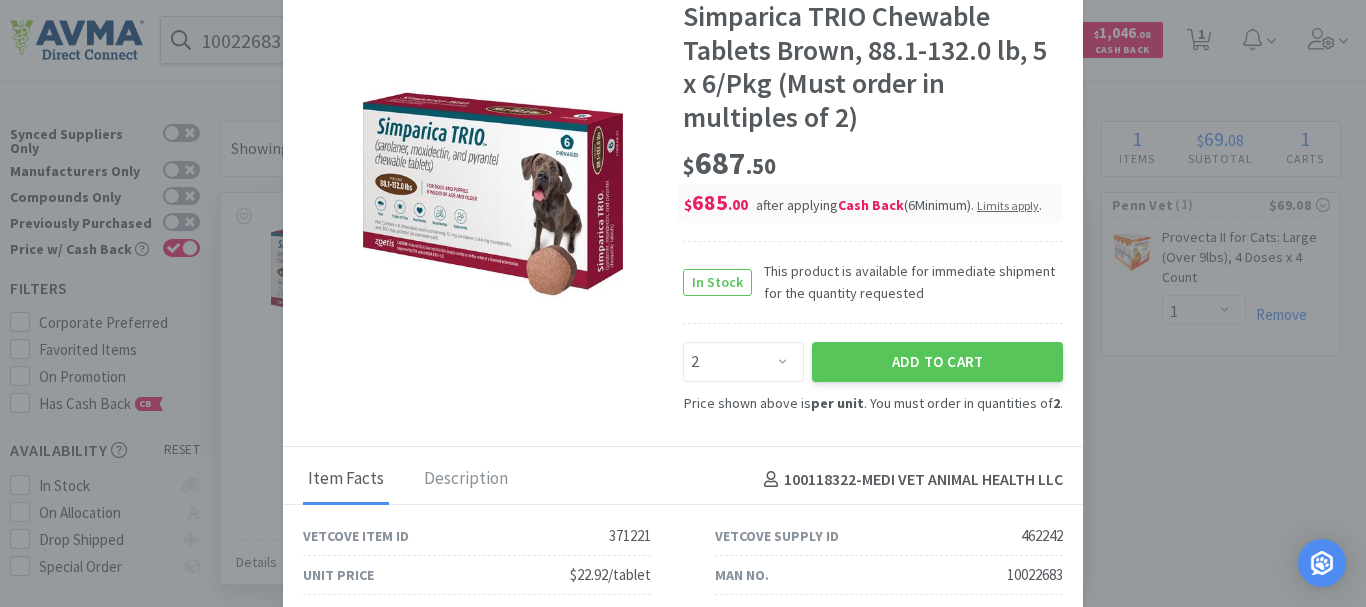 click on "Man No. 10022683" at bounding box center (889, 575) 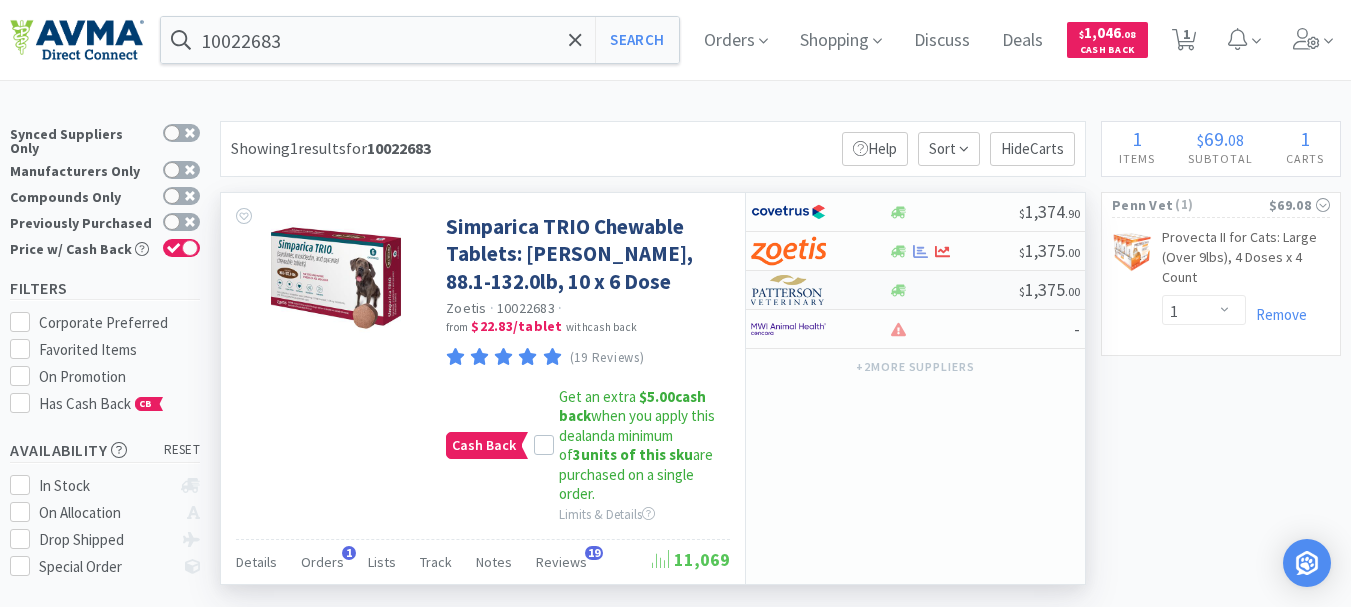click at bounding box center (788, 290) 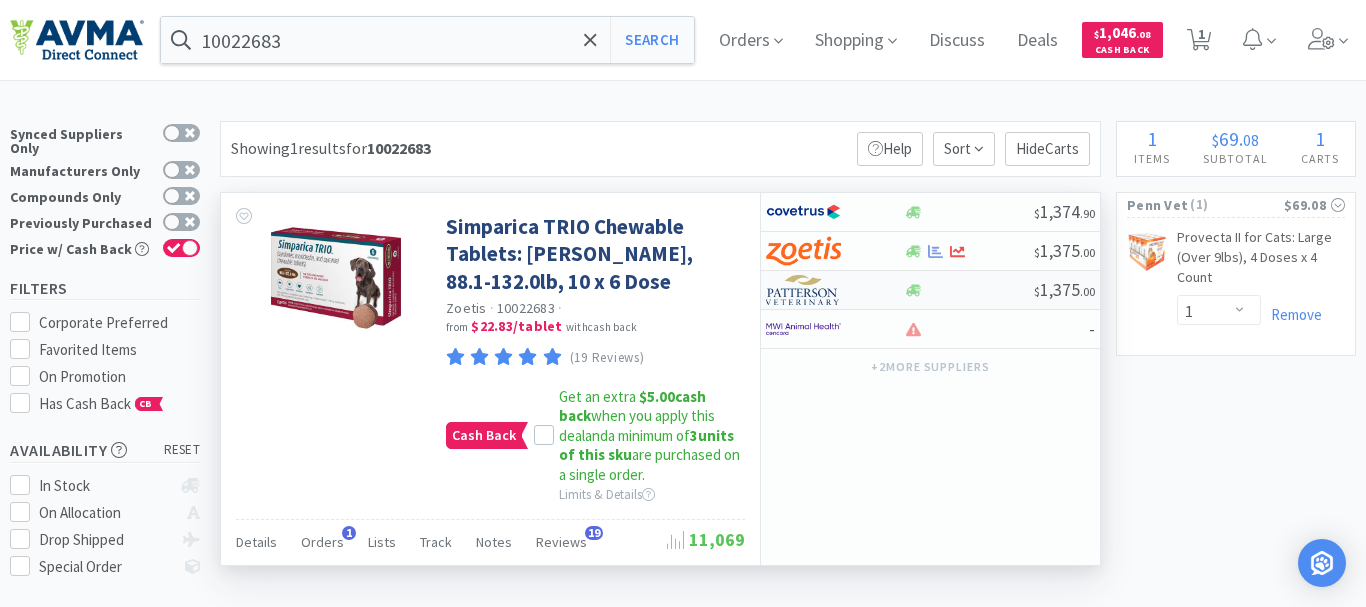 select on "2" 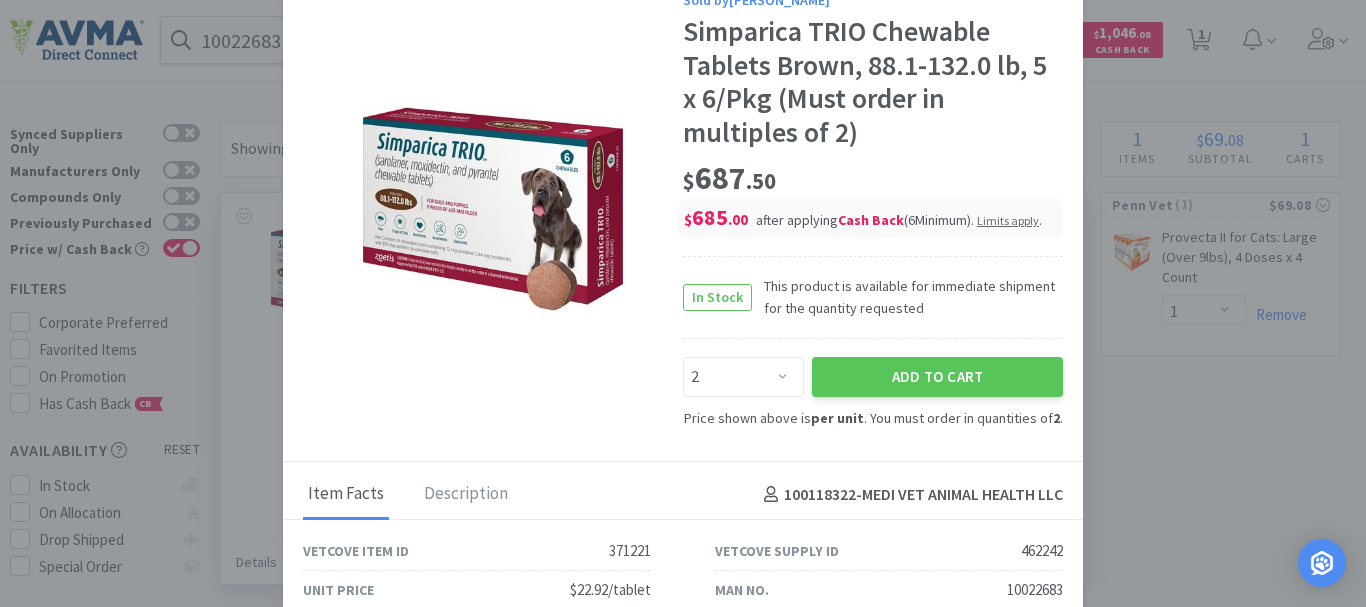scroll, scrollTop: 42, scrollLeft: 0, axis: vertical 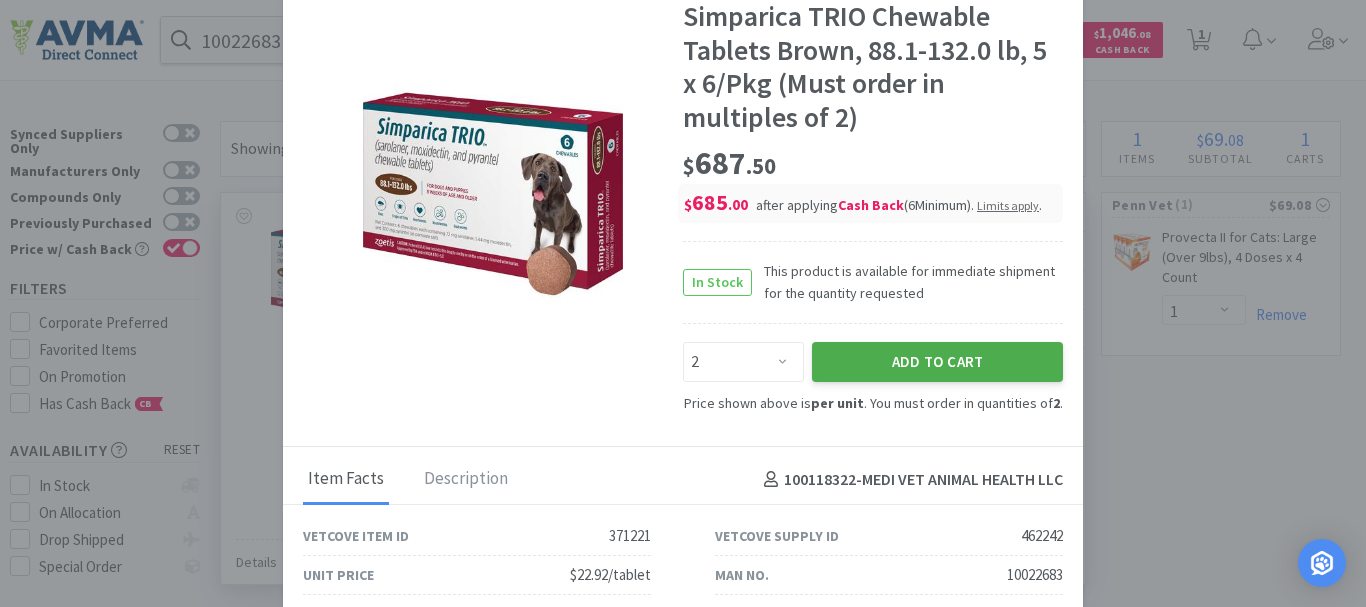click on "Add to Cart" at bounding box center (937, 362) 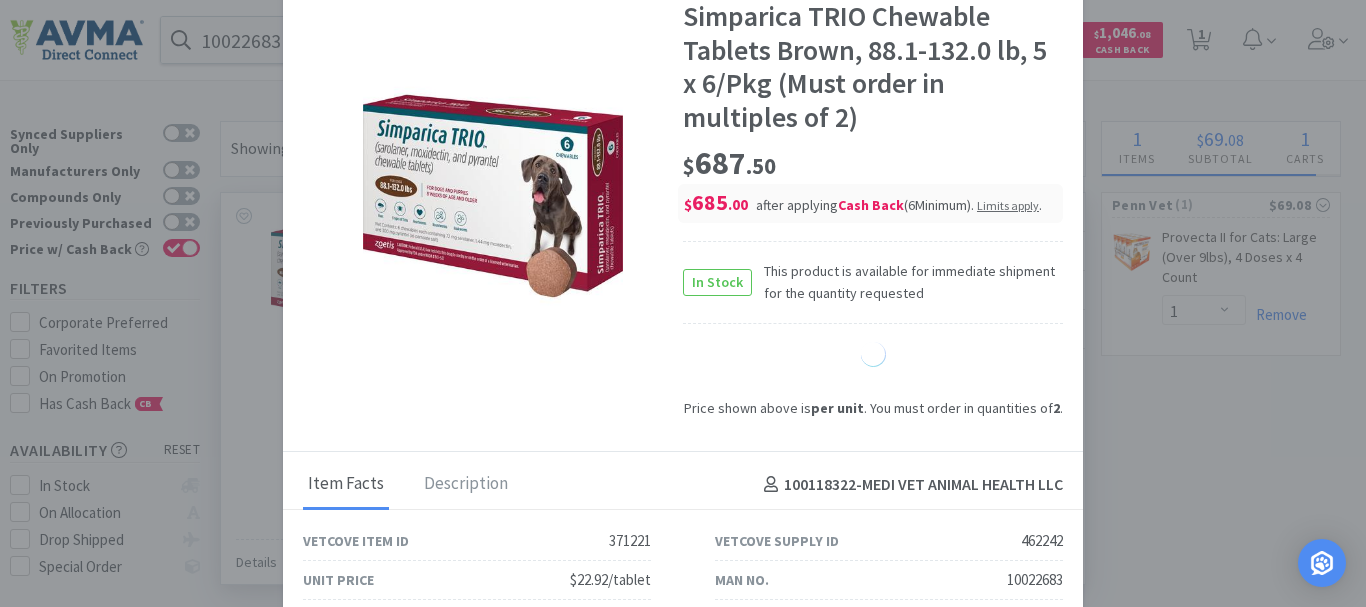 select on "2" 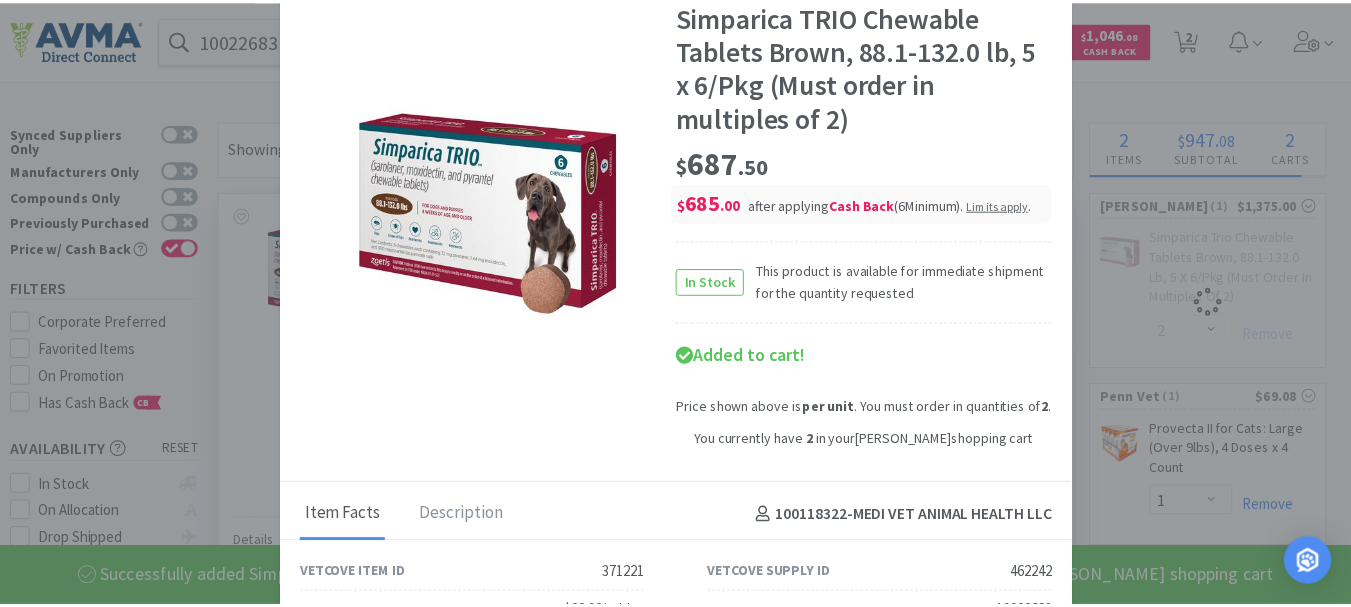 scroll, scrollTop: 0, scrollLeft: 0, axis: both 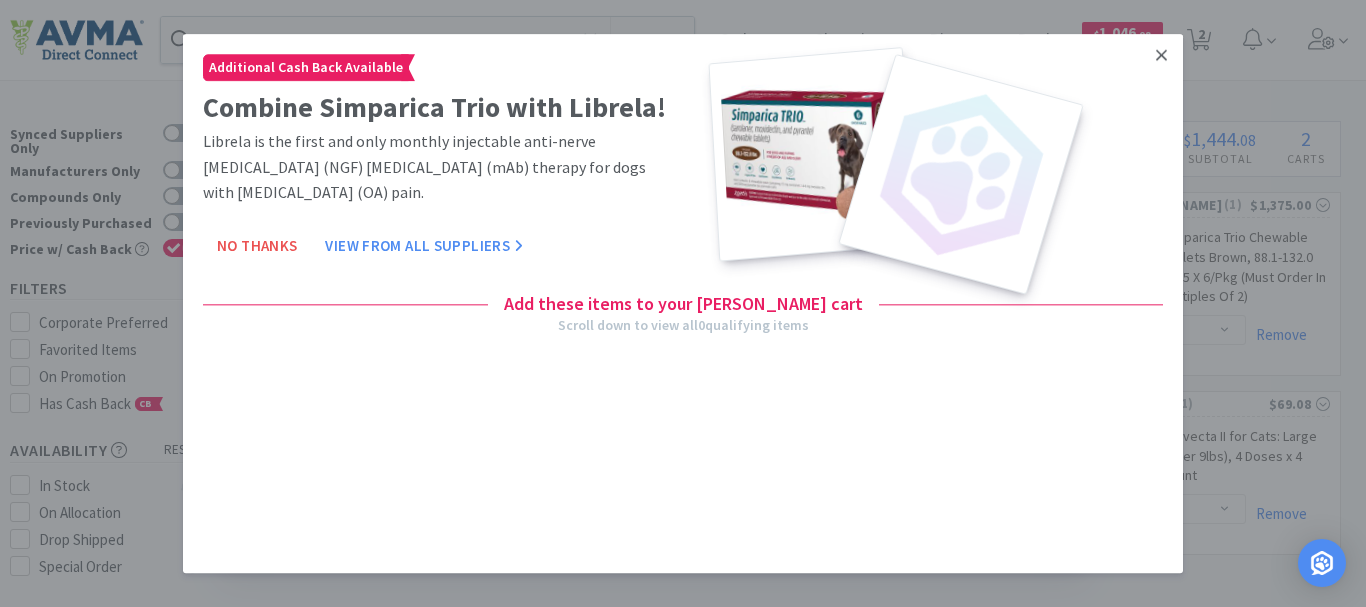 click 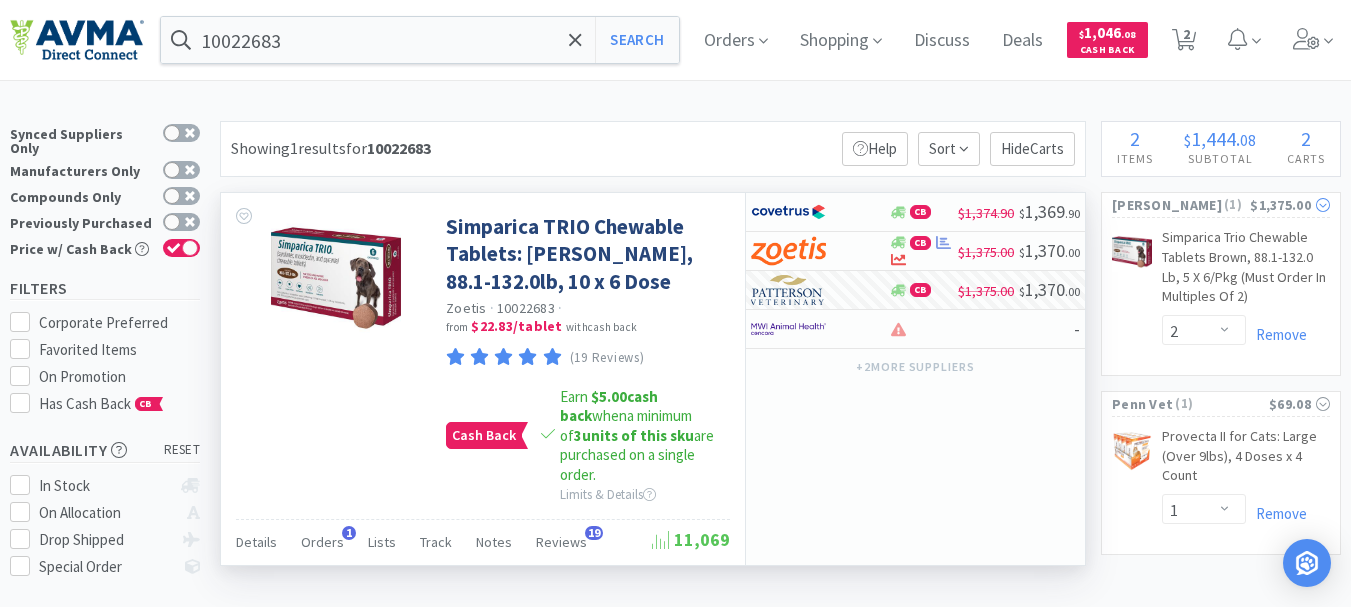 click on "[PERSON_NAME]" at bounding box center [1167, 205] 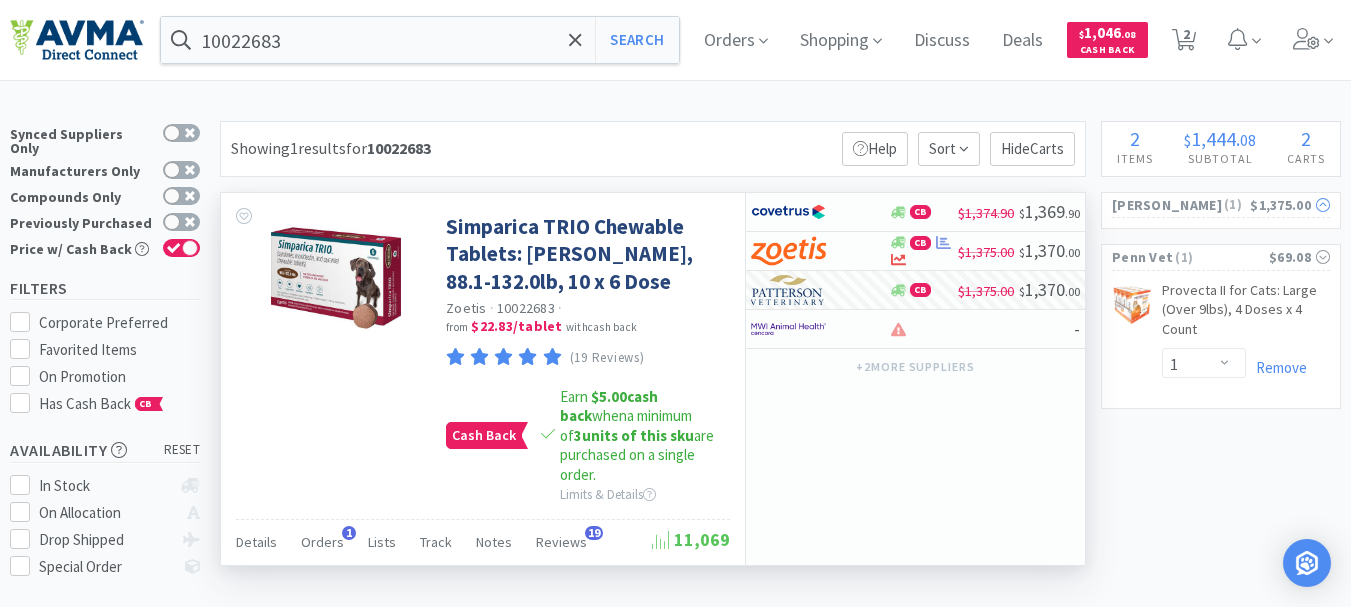 click on "[PERSON_NAME]" at bounding box center (1167, 205) 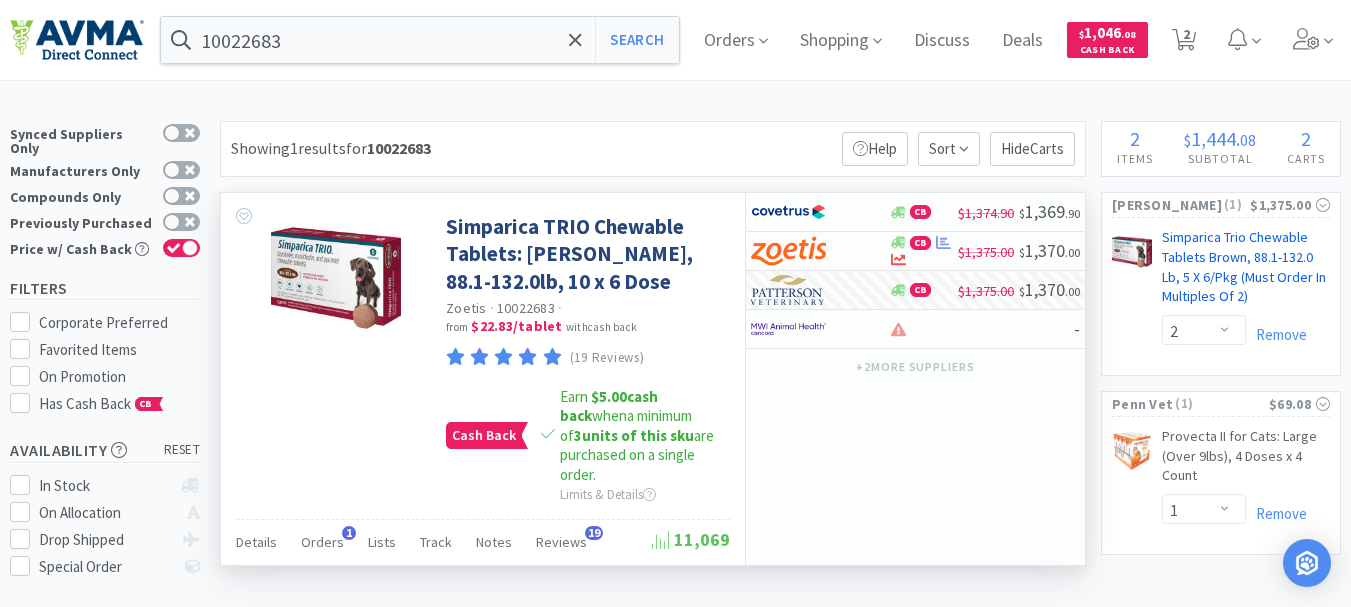 click on "Simparica Trio Chewable Tablets Brown, 88.1-132.0 Lb, 5 X 6/Pkg (Must Order In Multiples Of 2)     CB" at bounding box center (1246, 271) 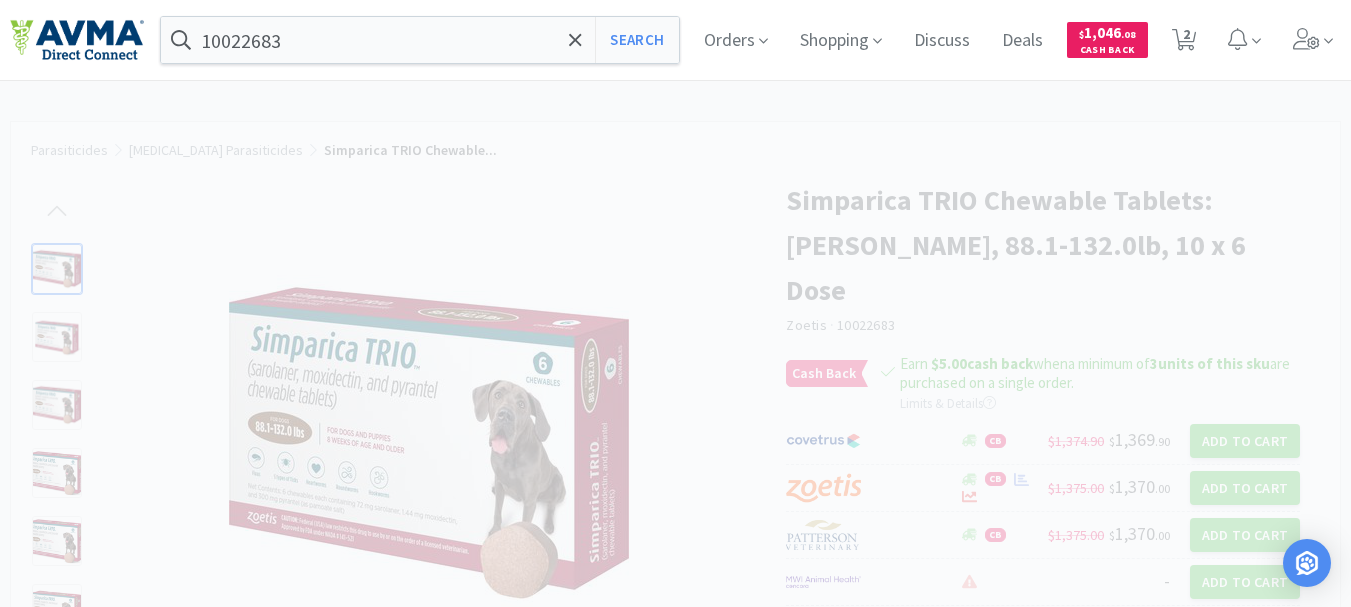 select on "371221" 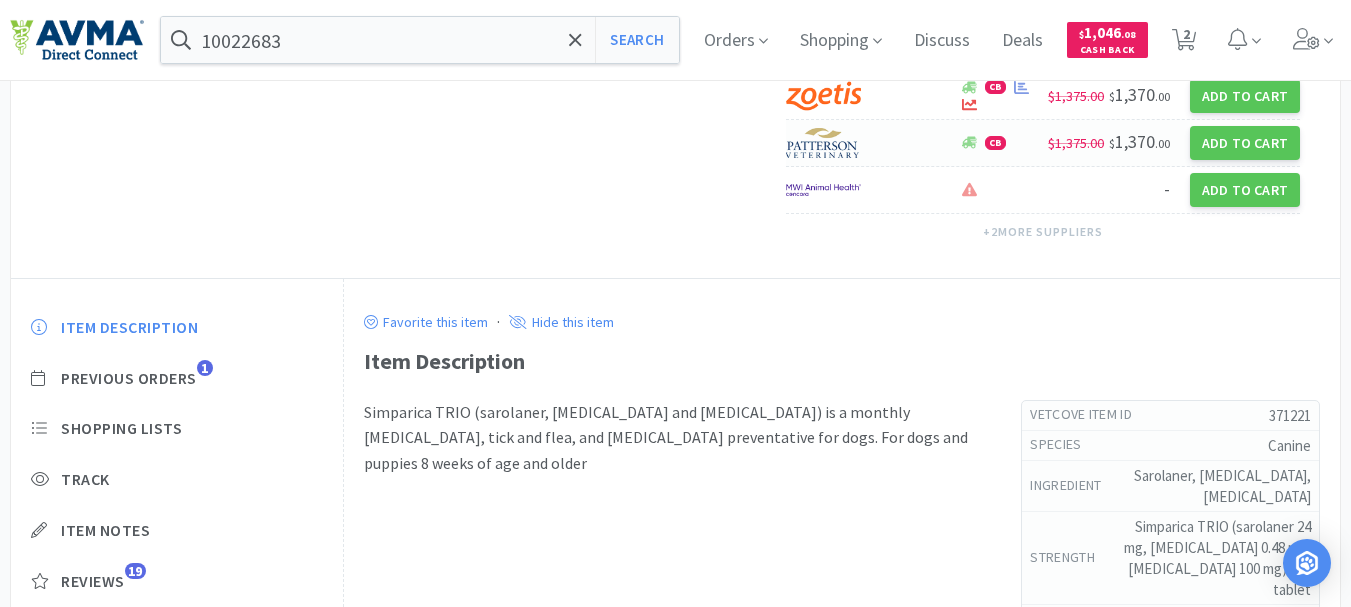 scroll, scrollTop: 455, scrollLeft: 0, axis: vertical 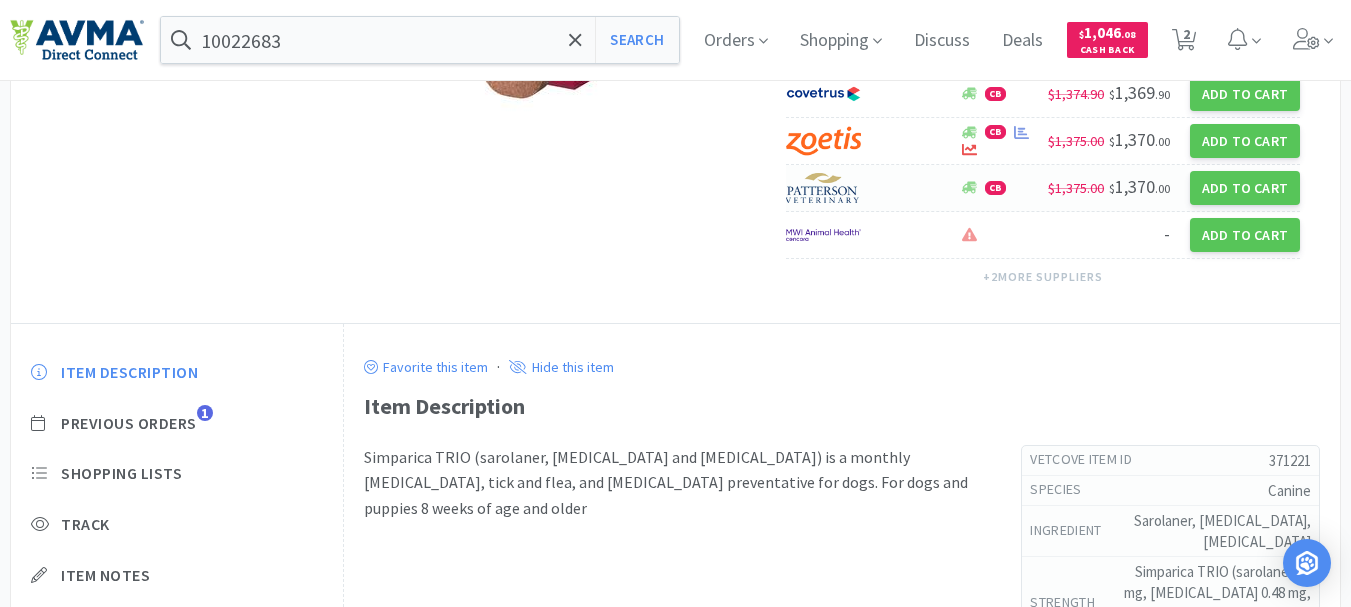 click at bounding box center (823, 188) 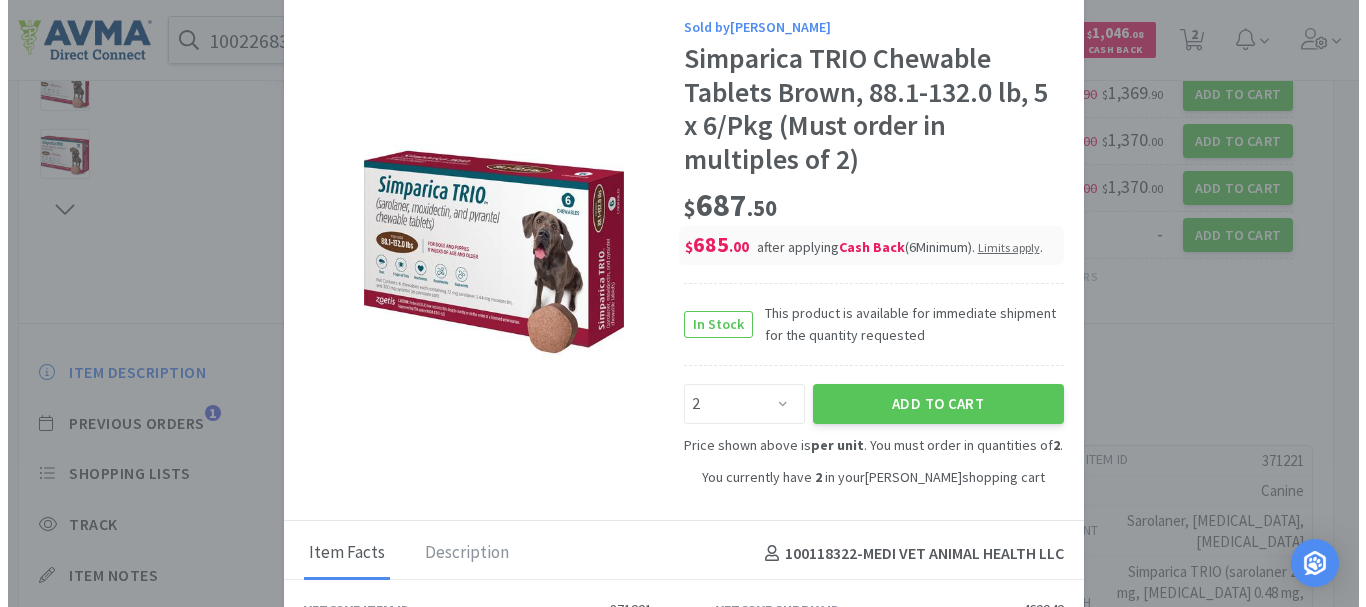scroll, scrollTop: 500, scrollLeft: 0, axis: vertical 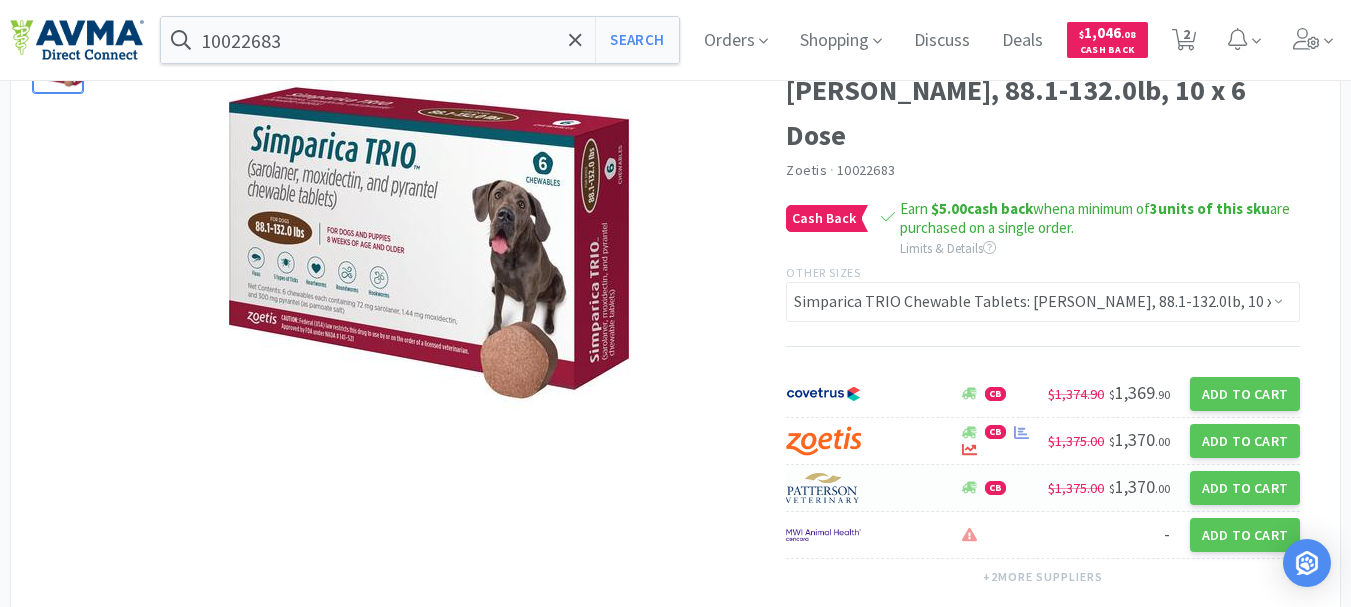 click at bounding box center [823, 488] 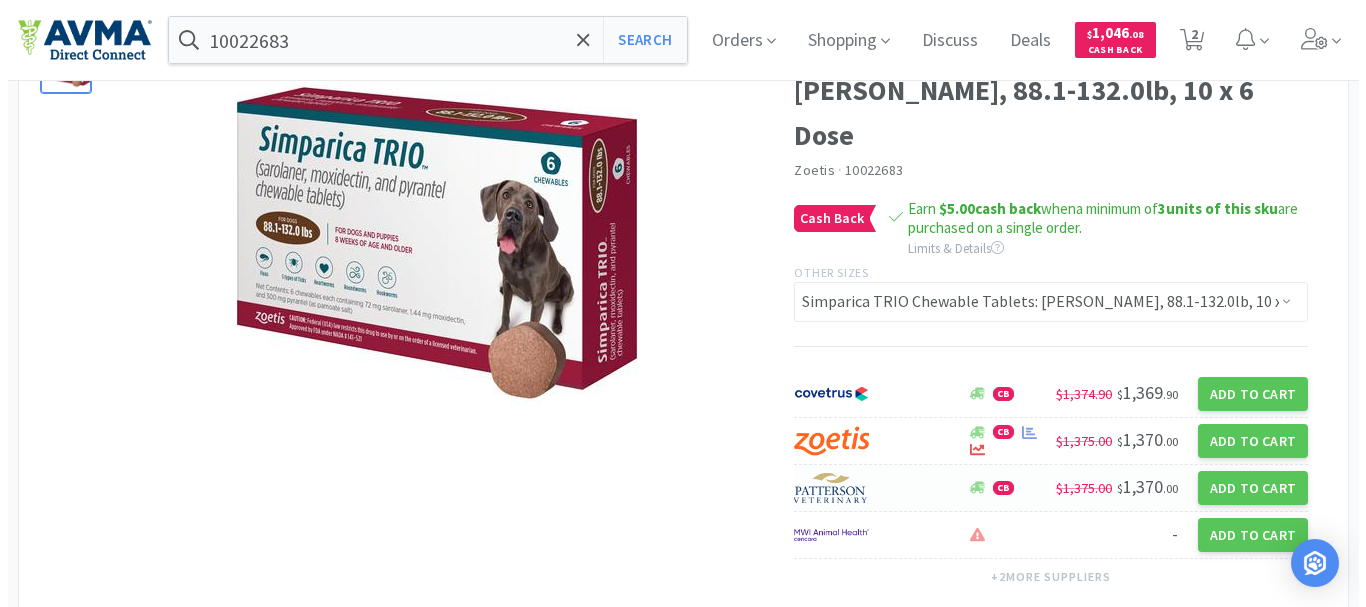 scroll, scrollTop: 200, scrollLeft: 0, axis: vertical 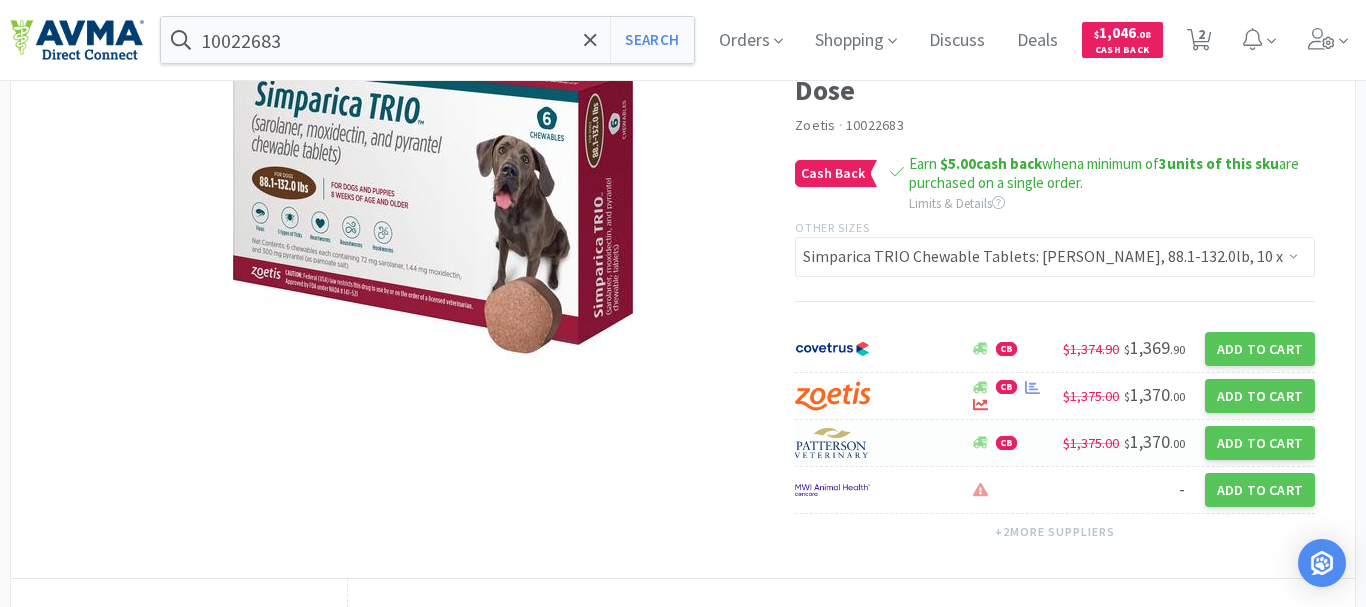 select on "2" 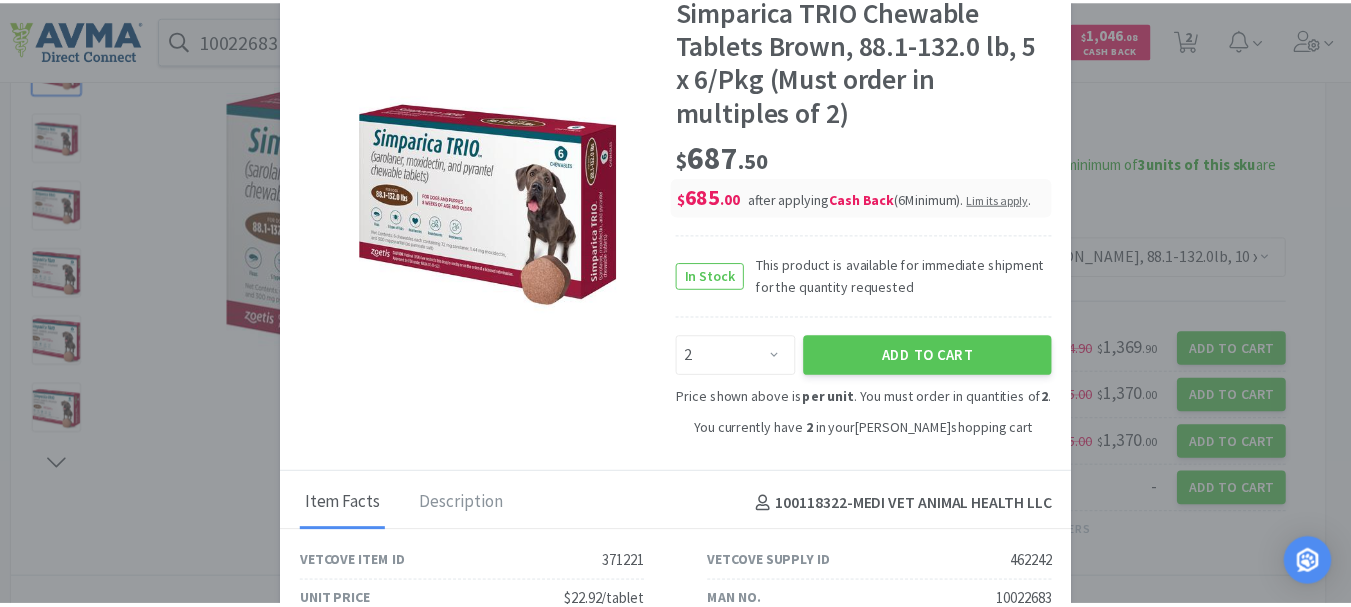 scroll, scrollTop: 75, scrollLeft: 0, axis: vertical 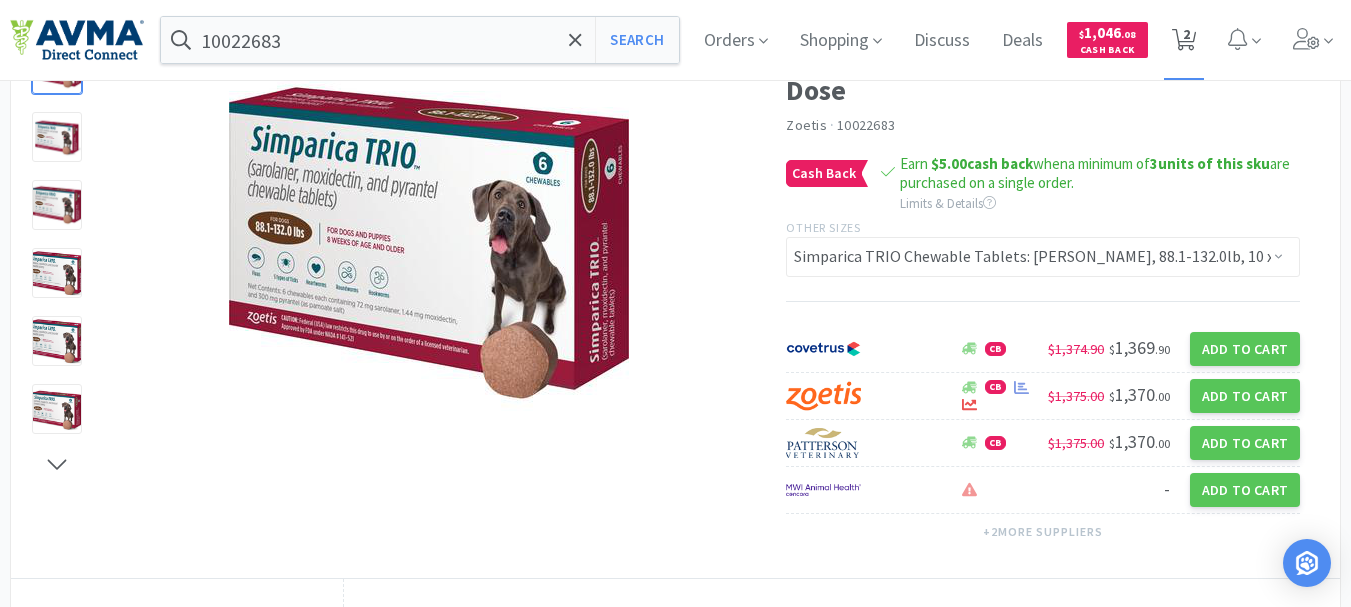 click on "2" at bounding box center [1186, 34] 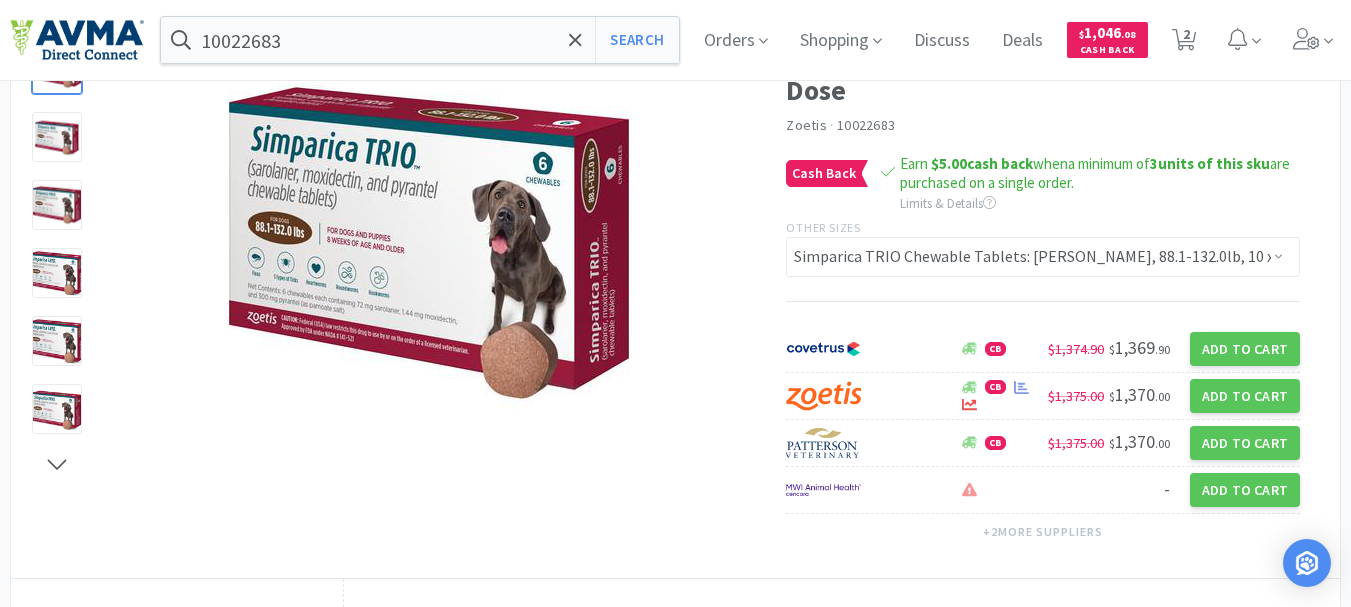 scroll, scrollTop: 0, scrollLeft: 0, axis: both 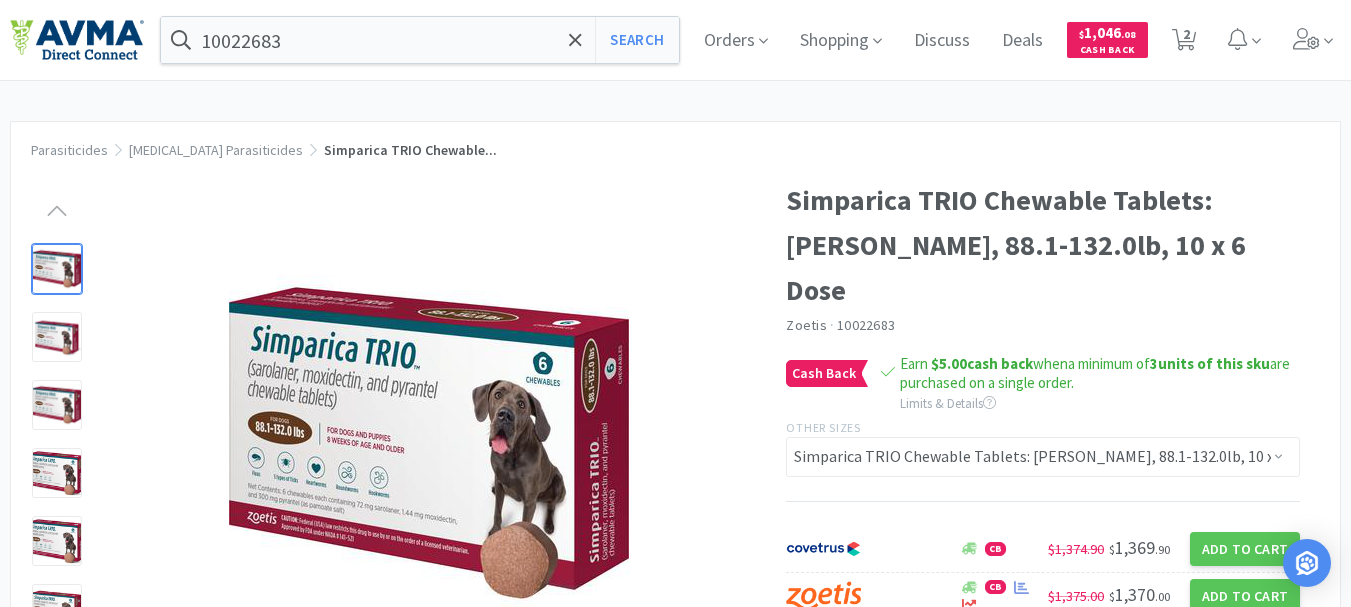 select on "2" 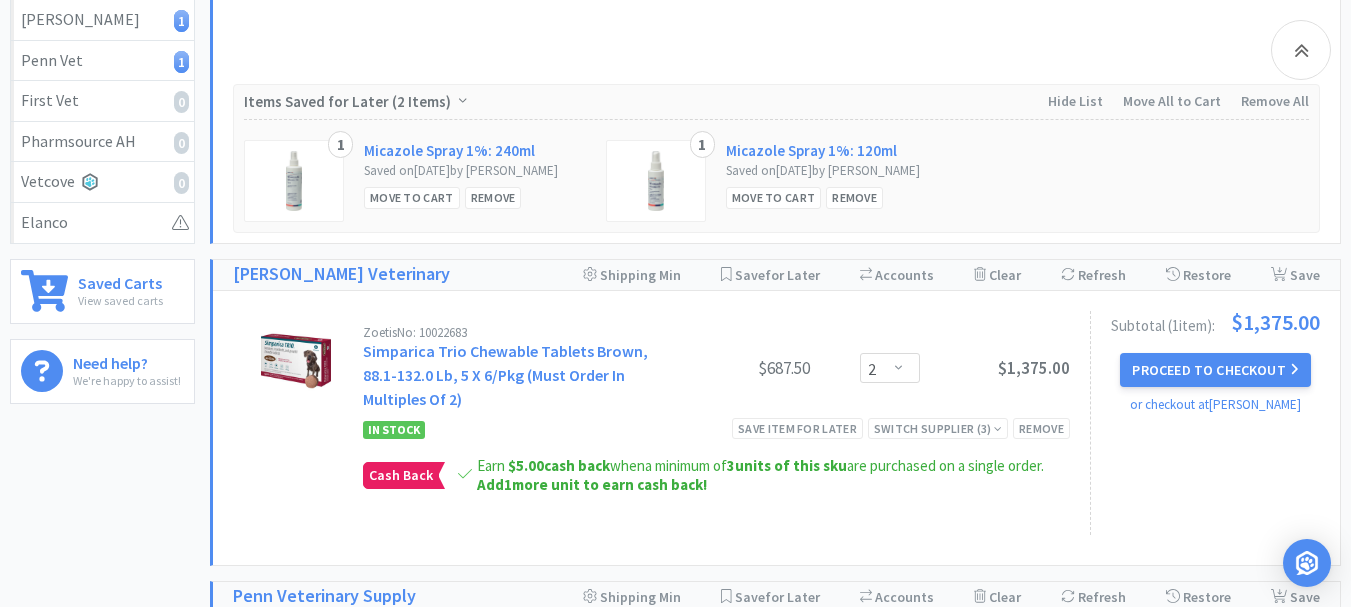 scroll, scrollTop: 500, scrollLeft: 0, axis: vertical 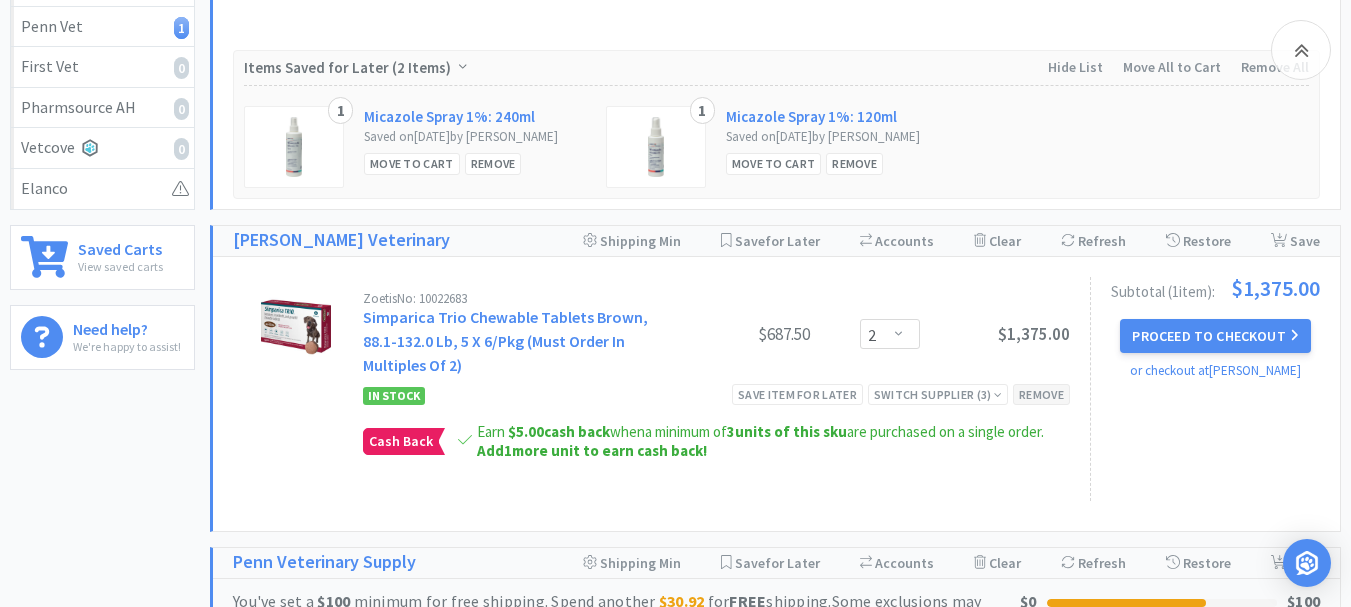 click on "Remove" at bounding box center (1041, 394) 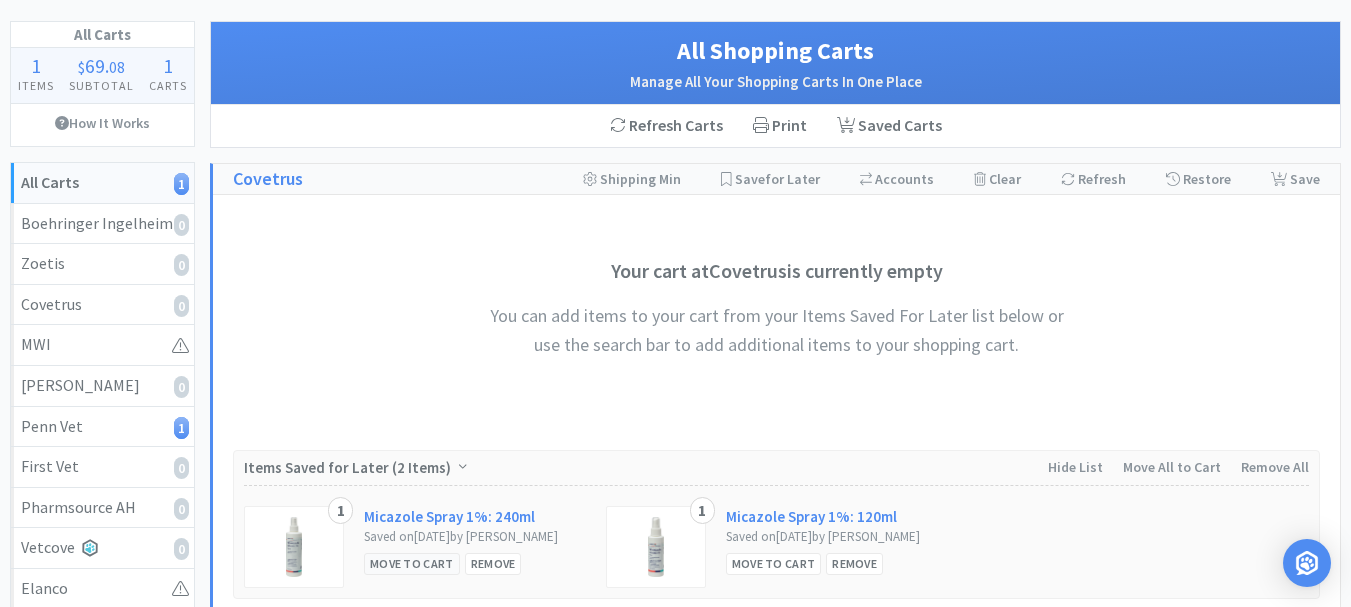 scroll, scrollTop: 0, scrollLeft: 0, axis: both 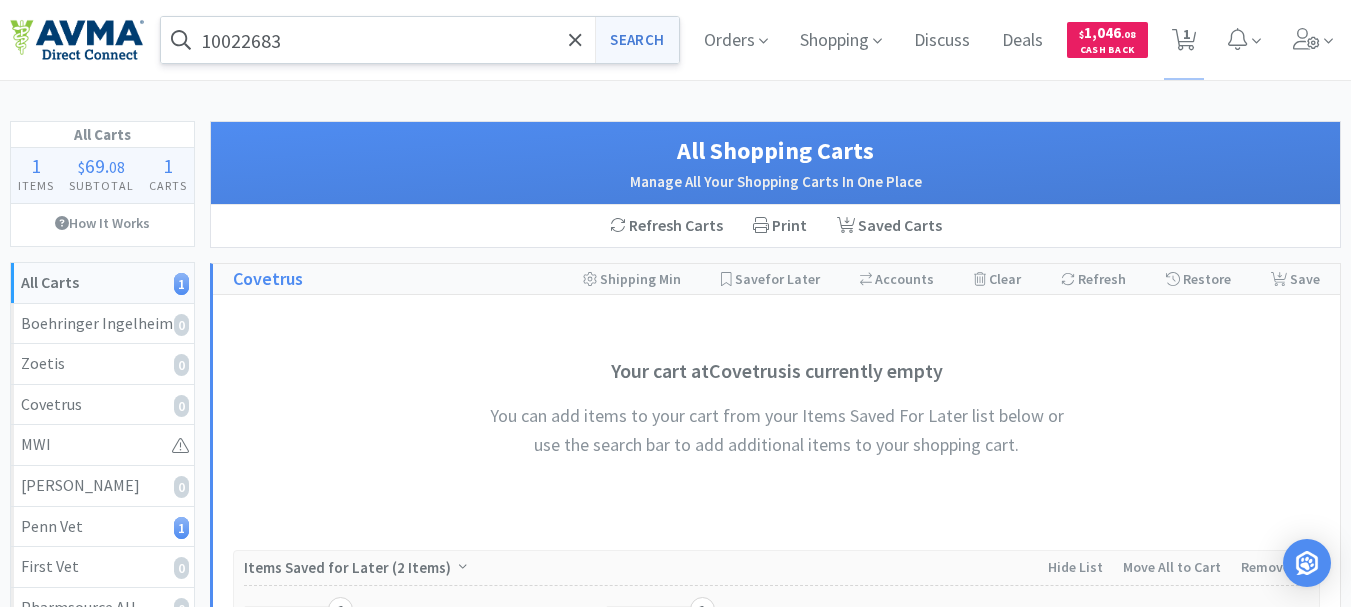 click on "Search" at bounding box center (636, 40) 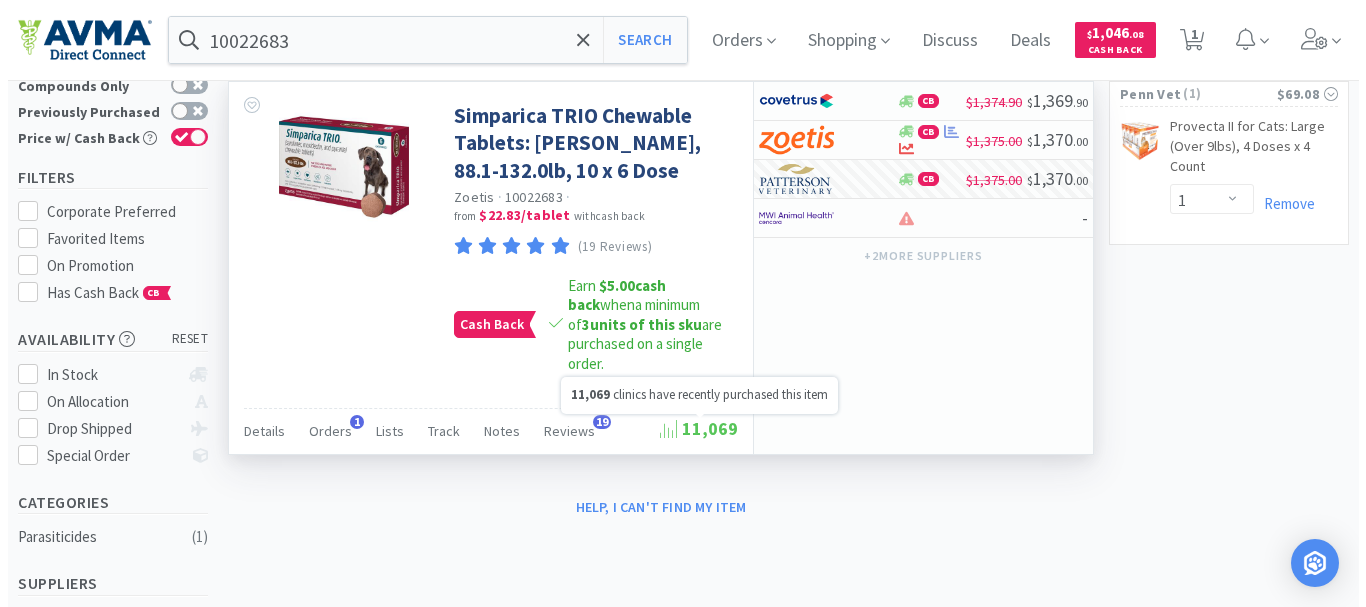 scroll, scrollTop: 0, scrollLeft: 0, axis: both 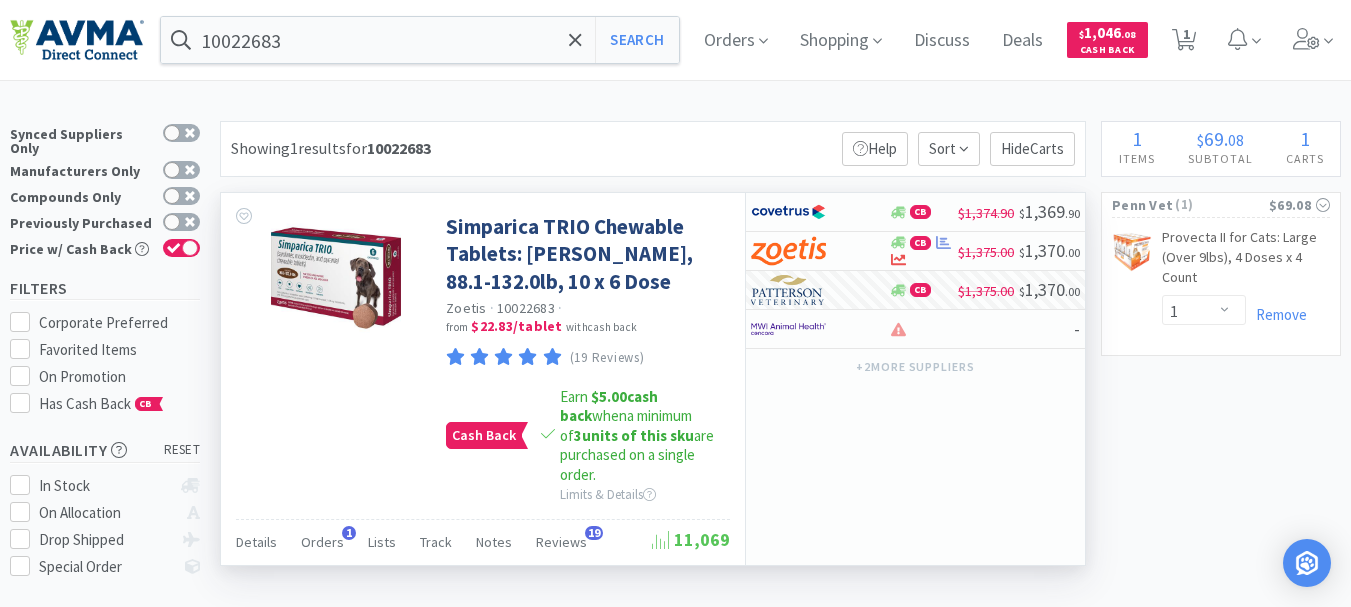 click on "10022683" at bounding box center (526, 308) 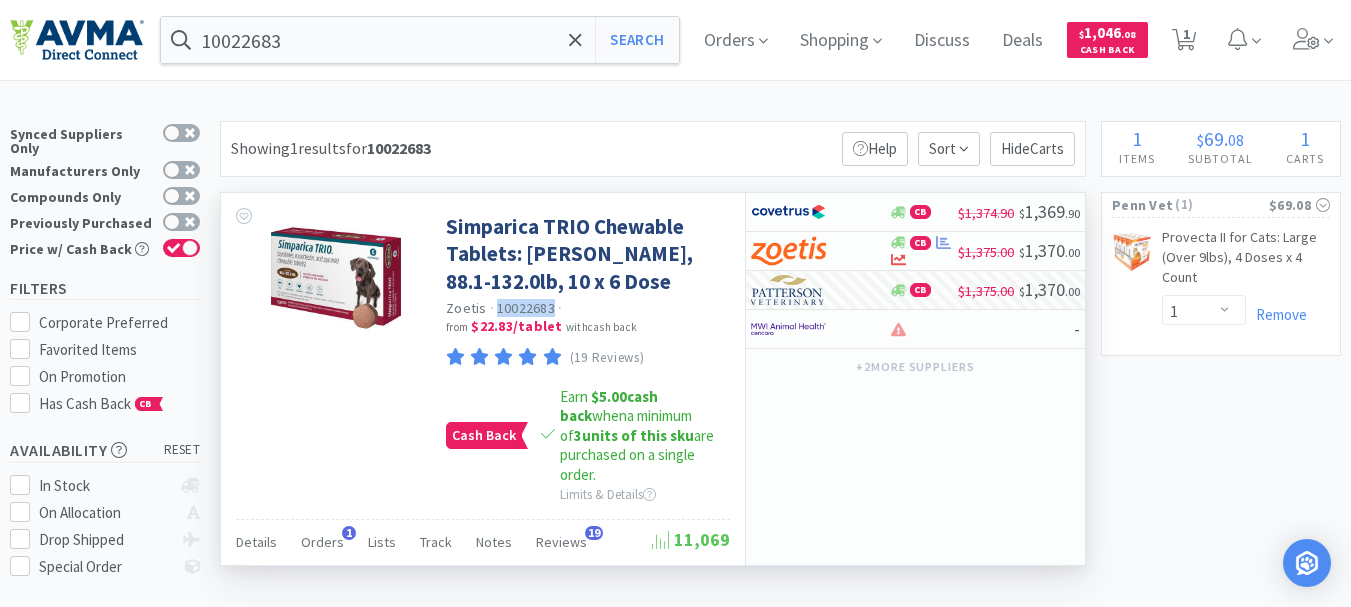 click on "10022683" at bounding box center (526, 308) 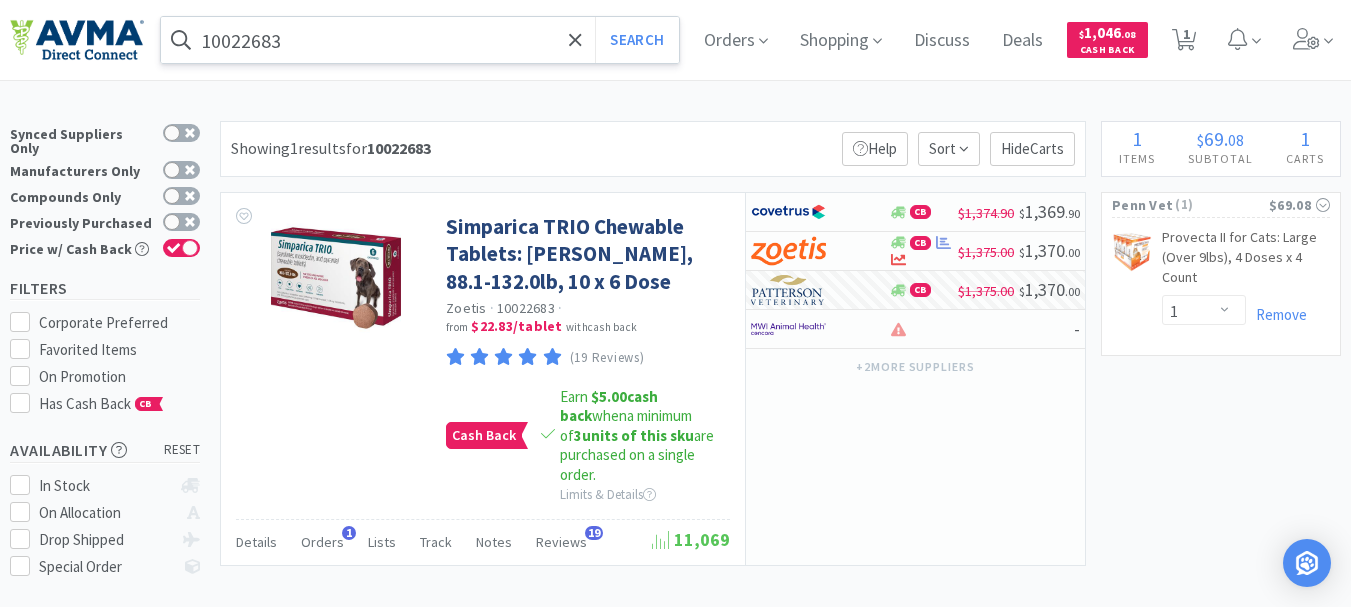 click on "10022683" at bounding box center (420, 40) 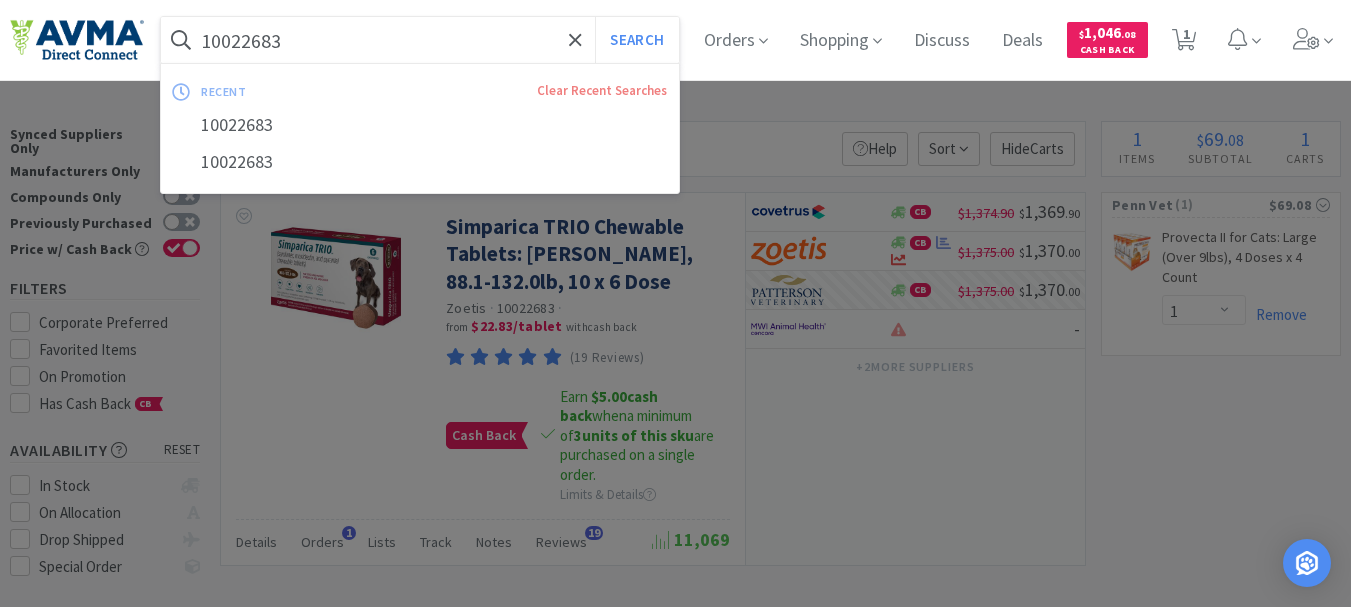 paste on "0" 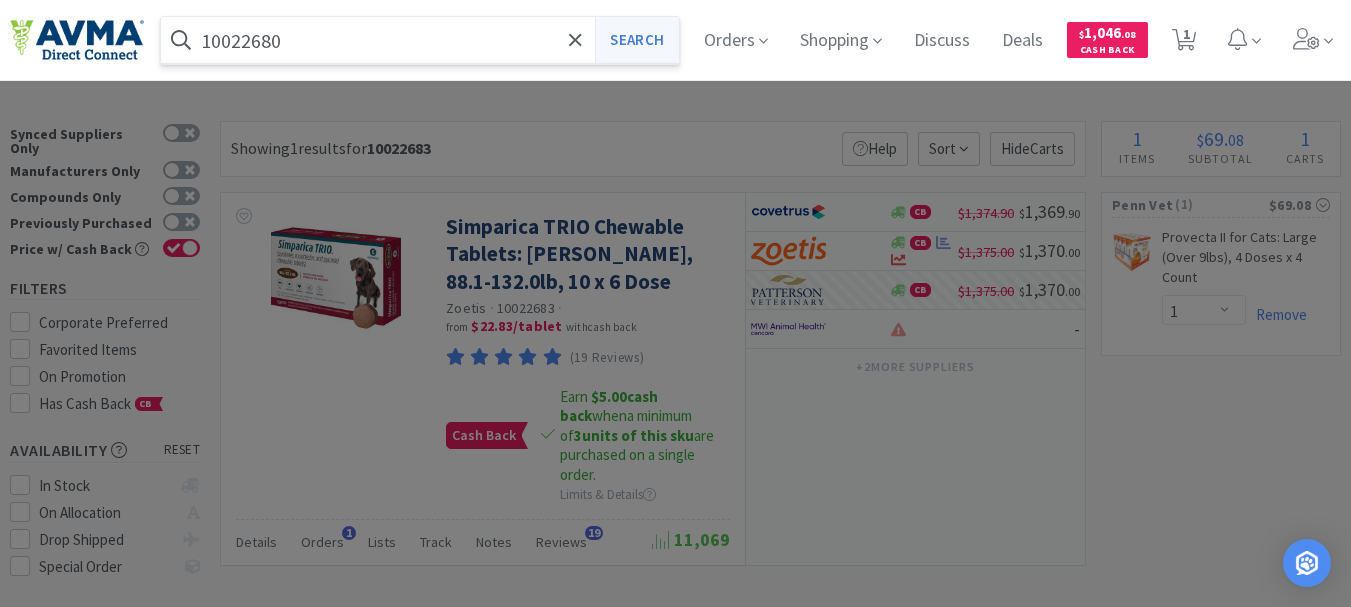 type on "10022680" 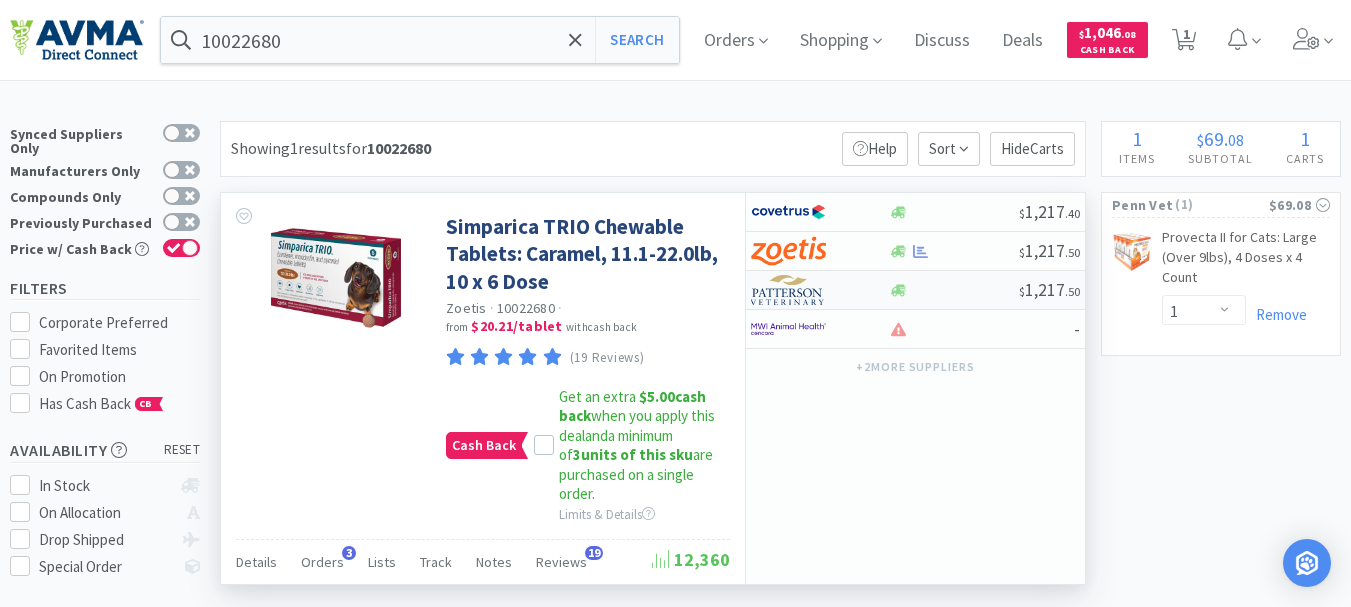 click at bounding box center [788, 290] 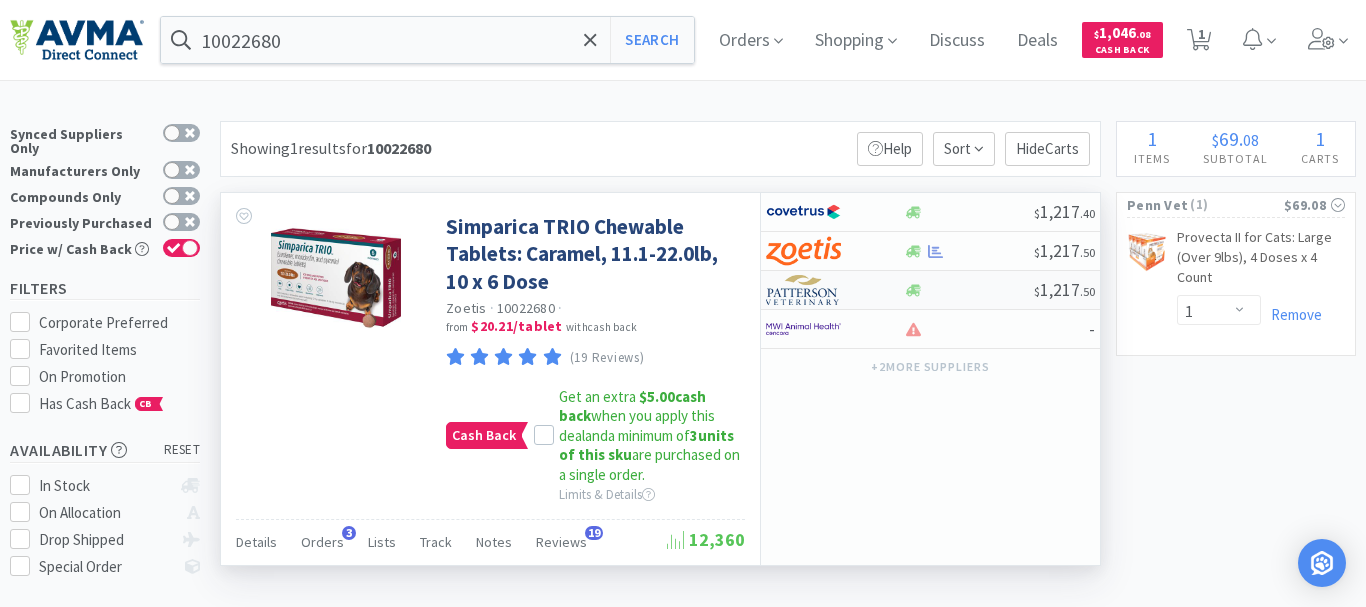 select on "2" 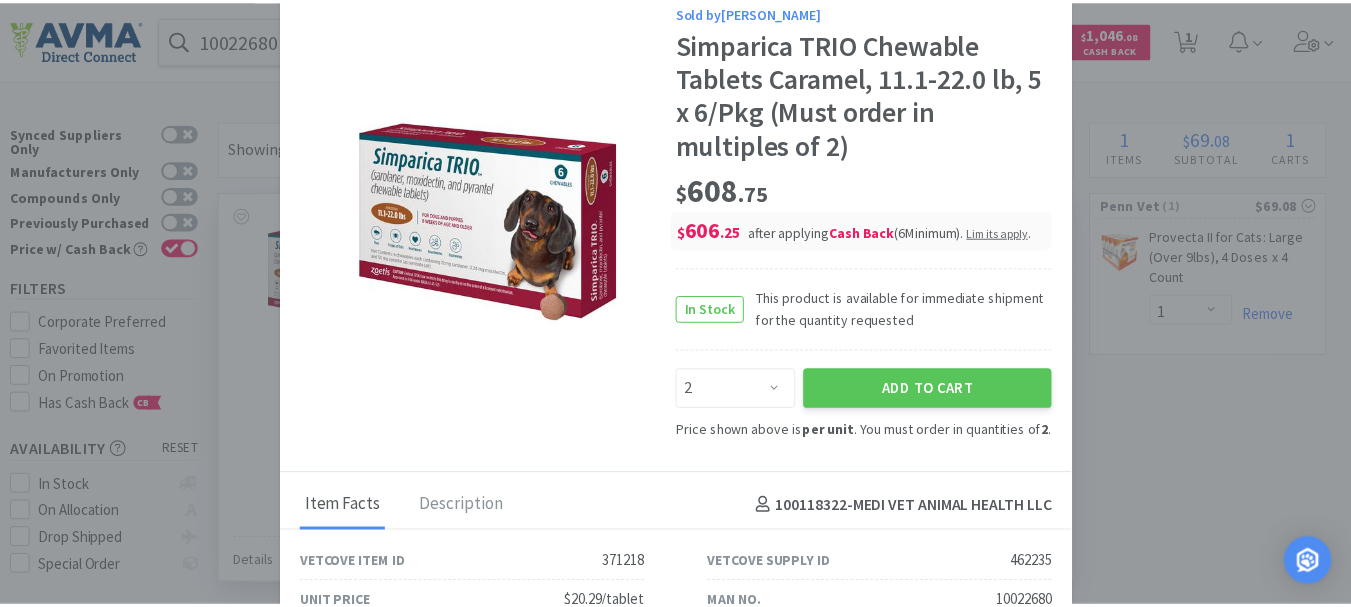 scroll, scrollTop: 0, scrollLeft: 0, axis: both 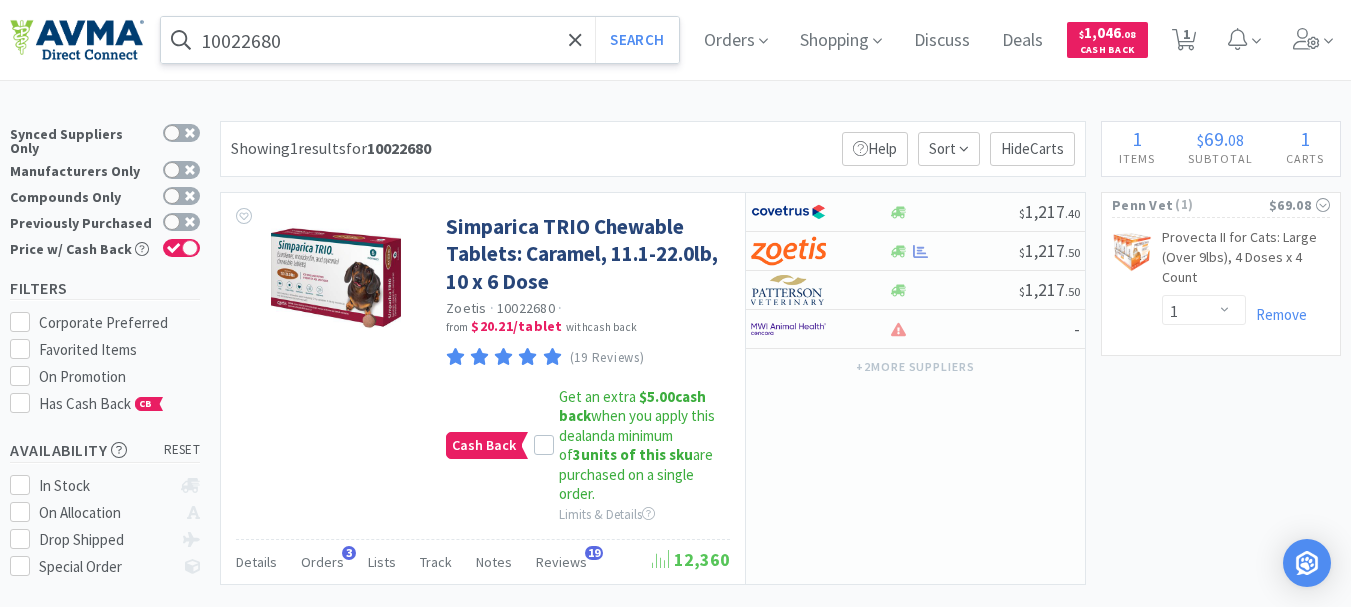 click on "10022680" at bounding box center [420, 40] 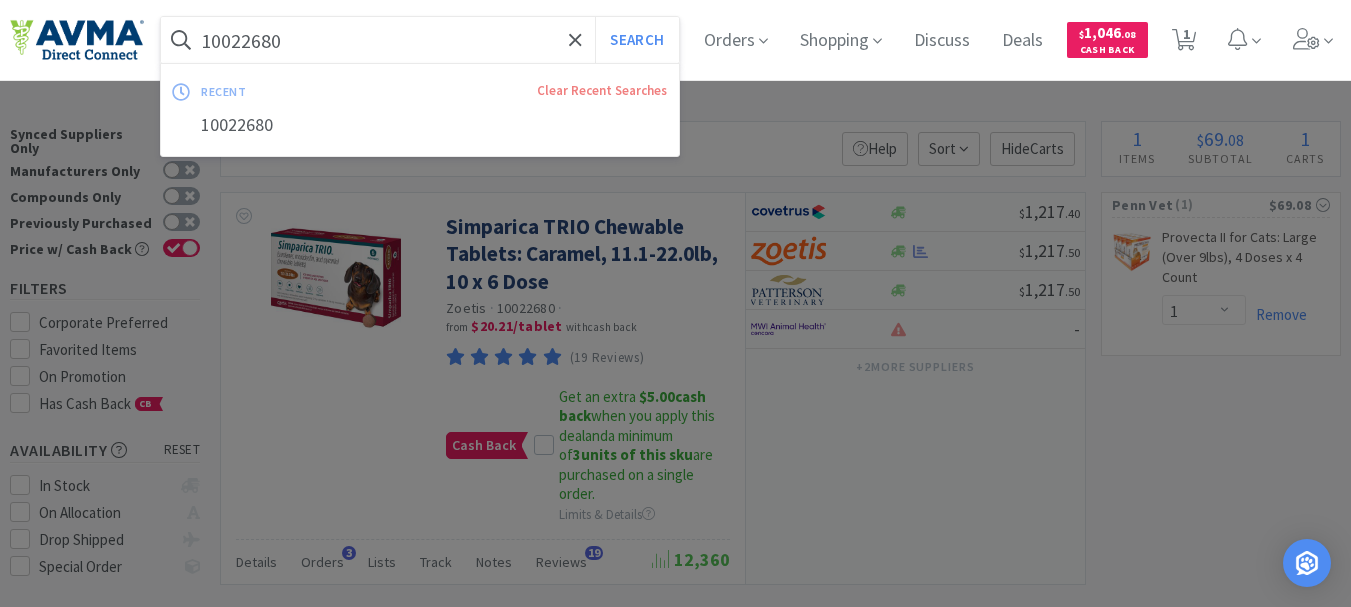 paste on "86315017" 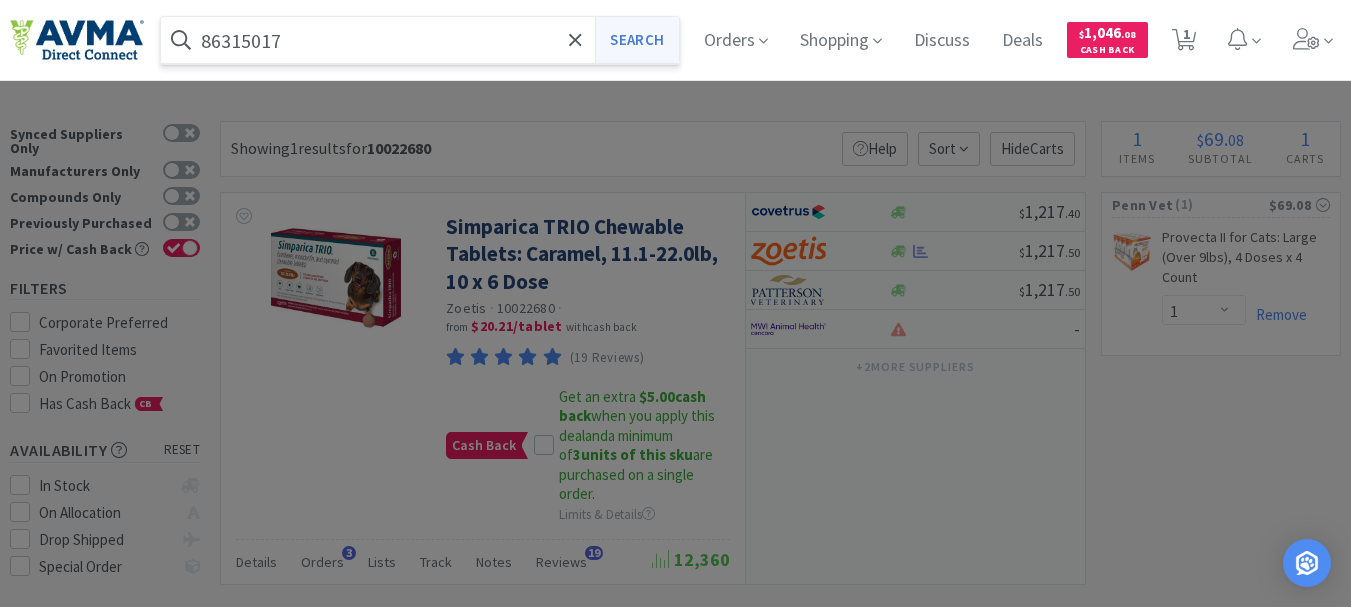 click on "Search" at bounding box center (636, 40) 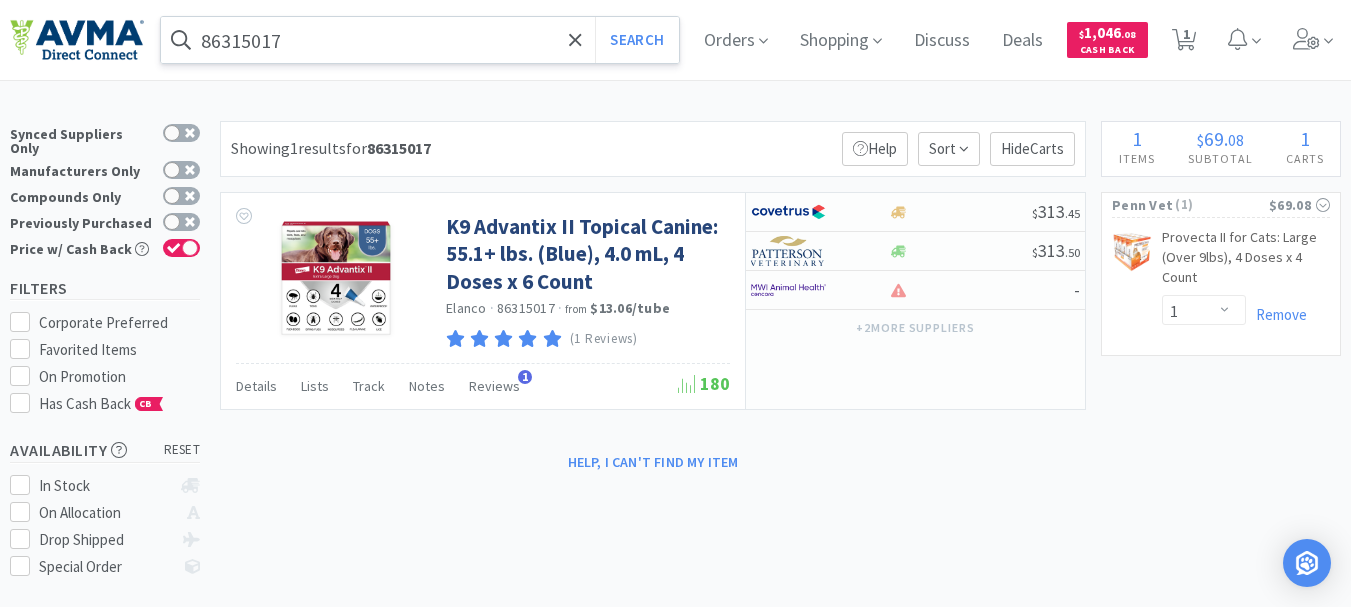 click on "86315017" at bounding box center [420, 40] 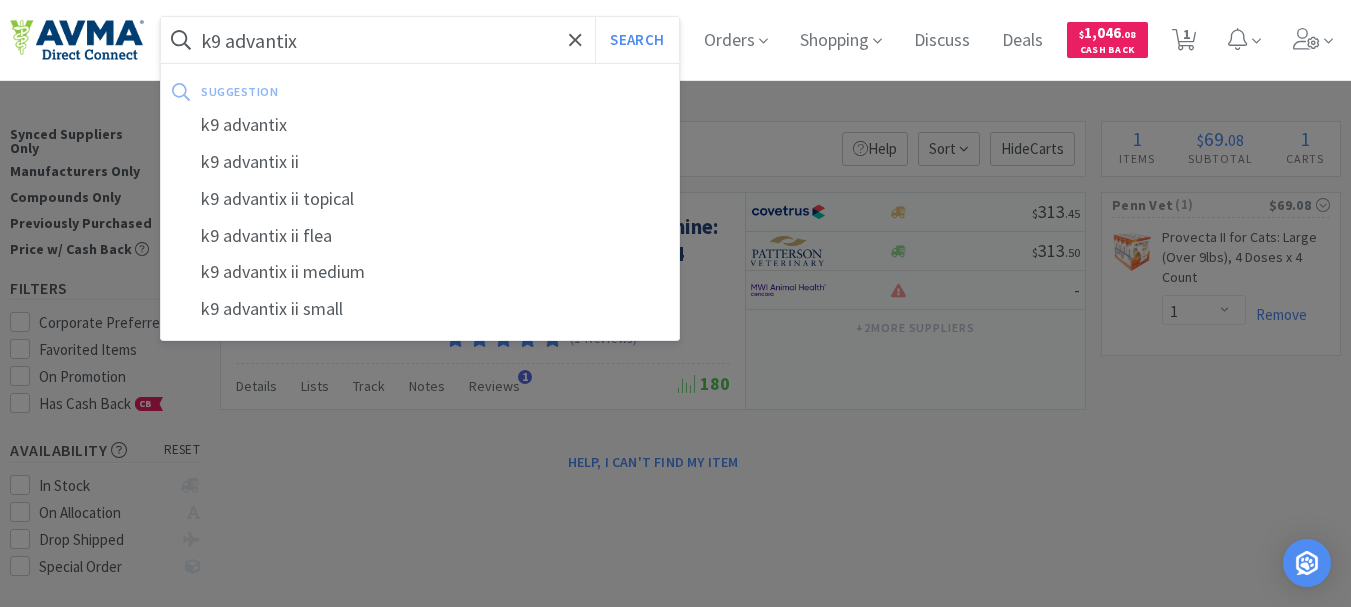 click on "Search" at bounding box center [636, 40] 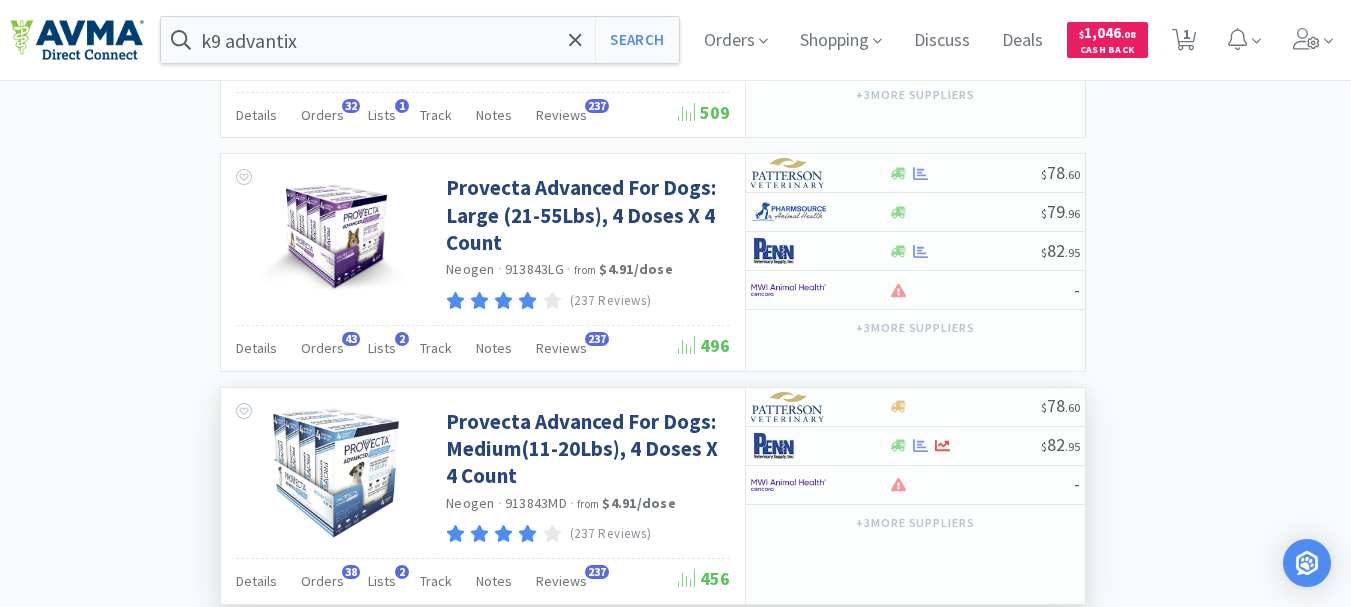 scroll, scrollTop: 2097, scrollLeft: 0, axis: vertical 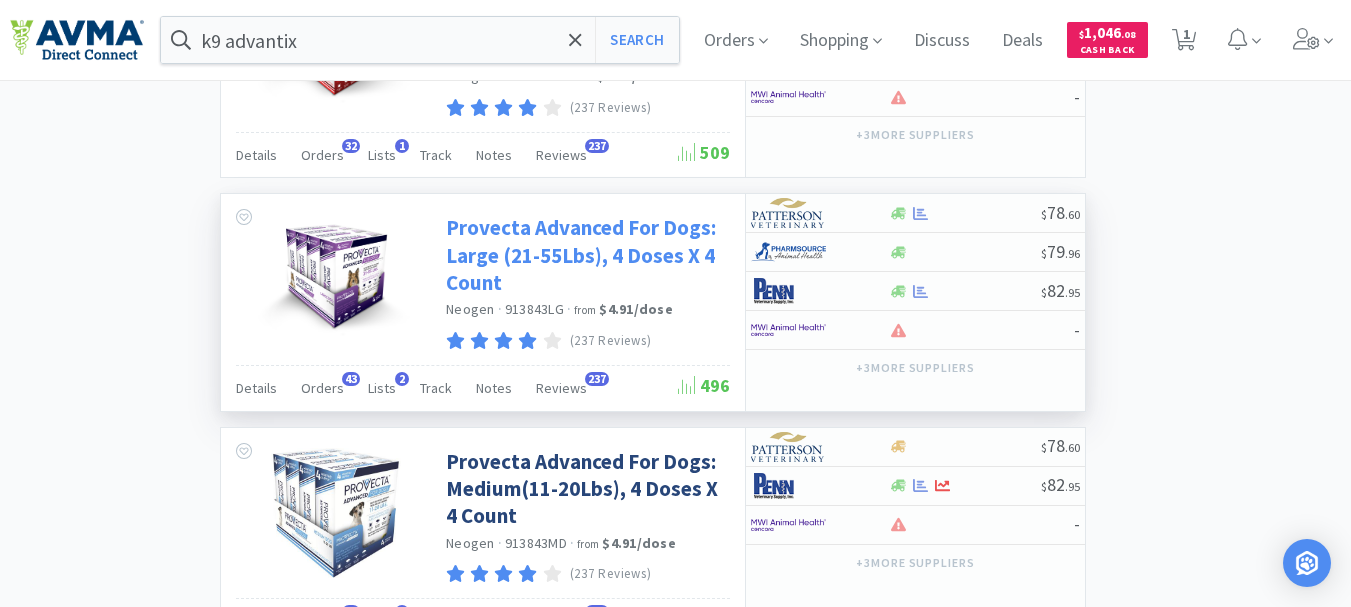 click on "Provecta Advanced For Dogs: Large (21-55Lbs), 4 Doses X 4 Count" at bounding box center [585, 255] 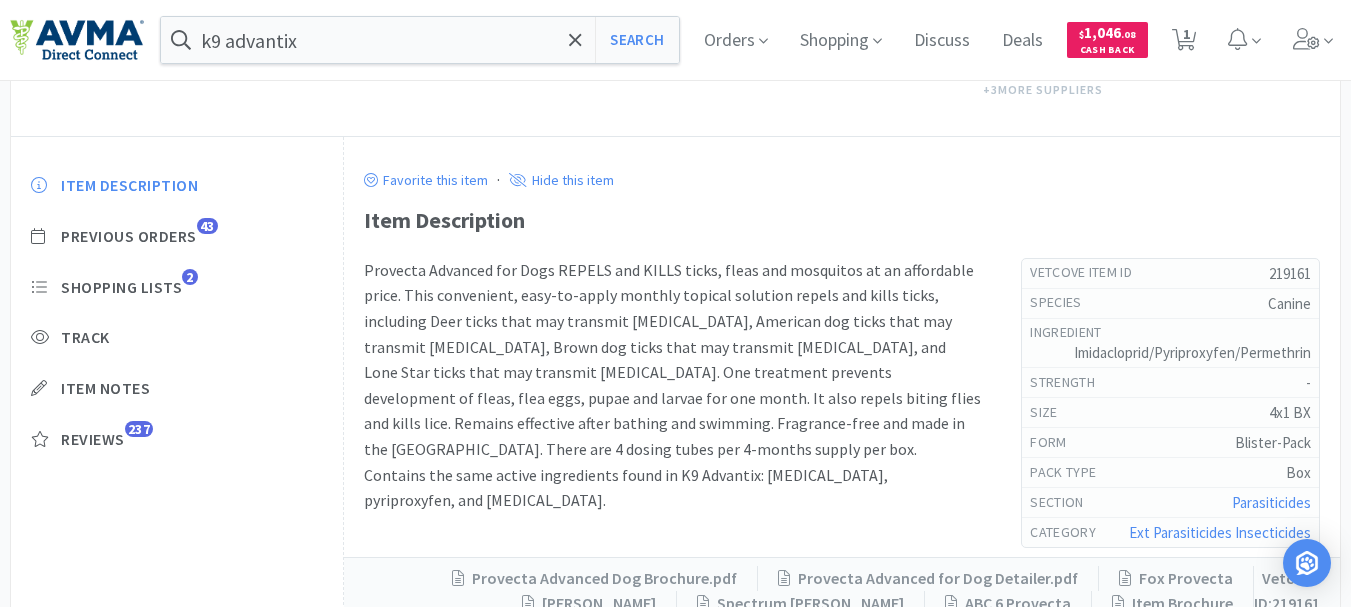 scroll, scrollTop: 500, scrollLeft: 0, axis: vertical 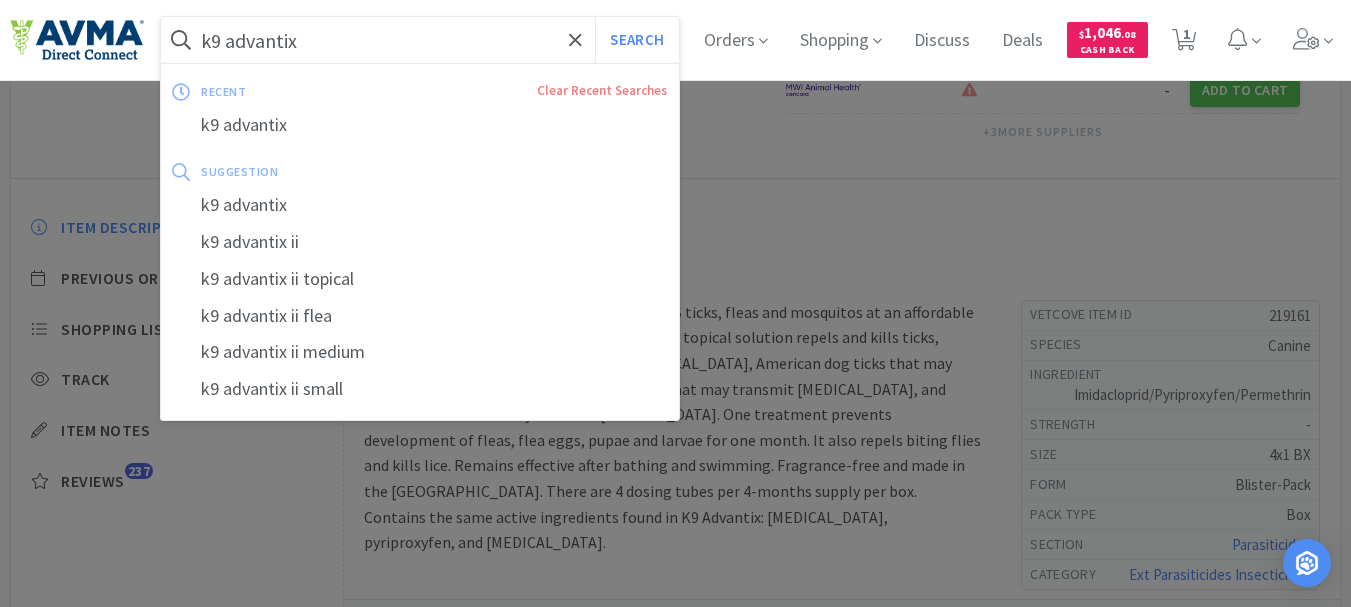 click on "k9 advantix" at bounding box center [420, 40] 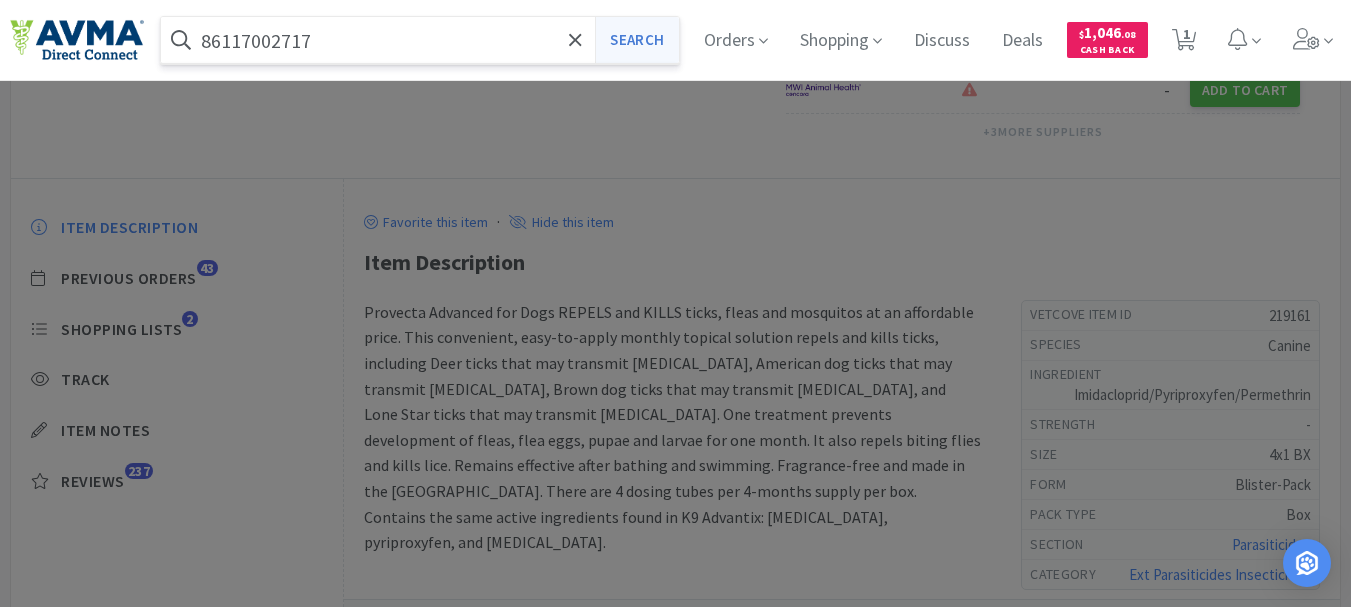 type on "86117002717" 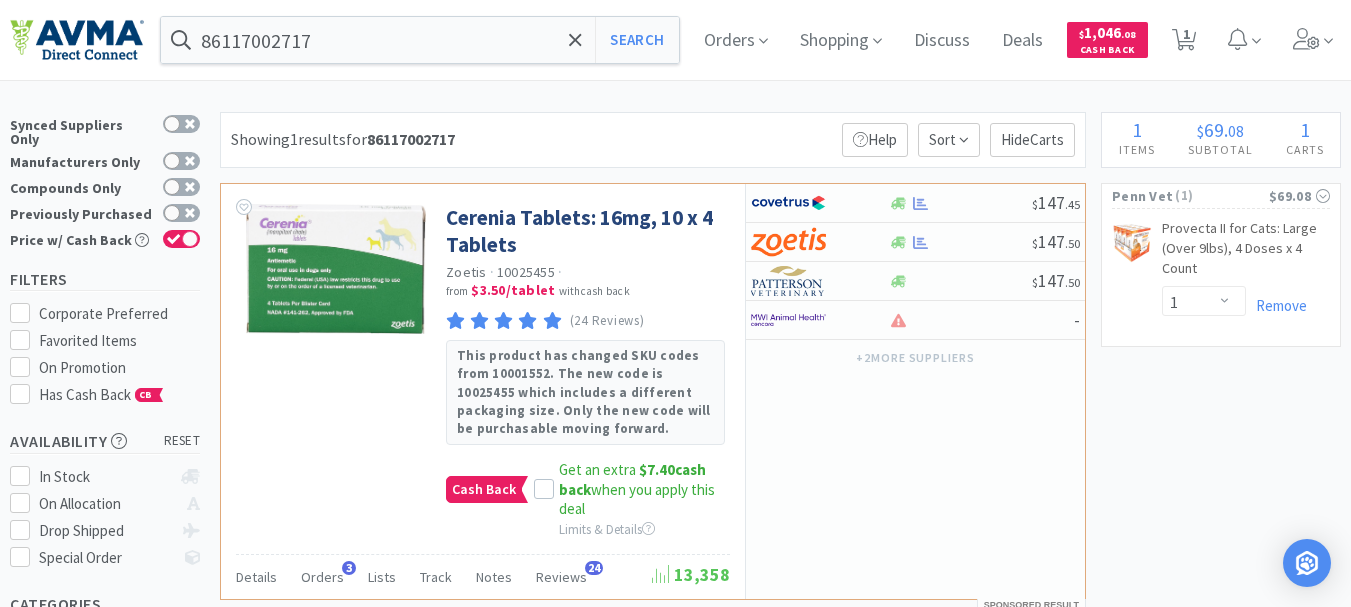scroll, scrollTop: 0, scrollLeft: 0, axis: both 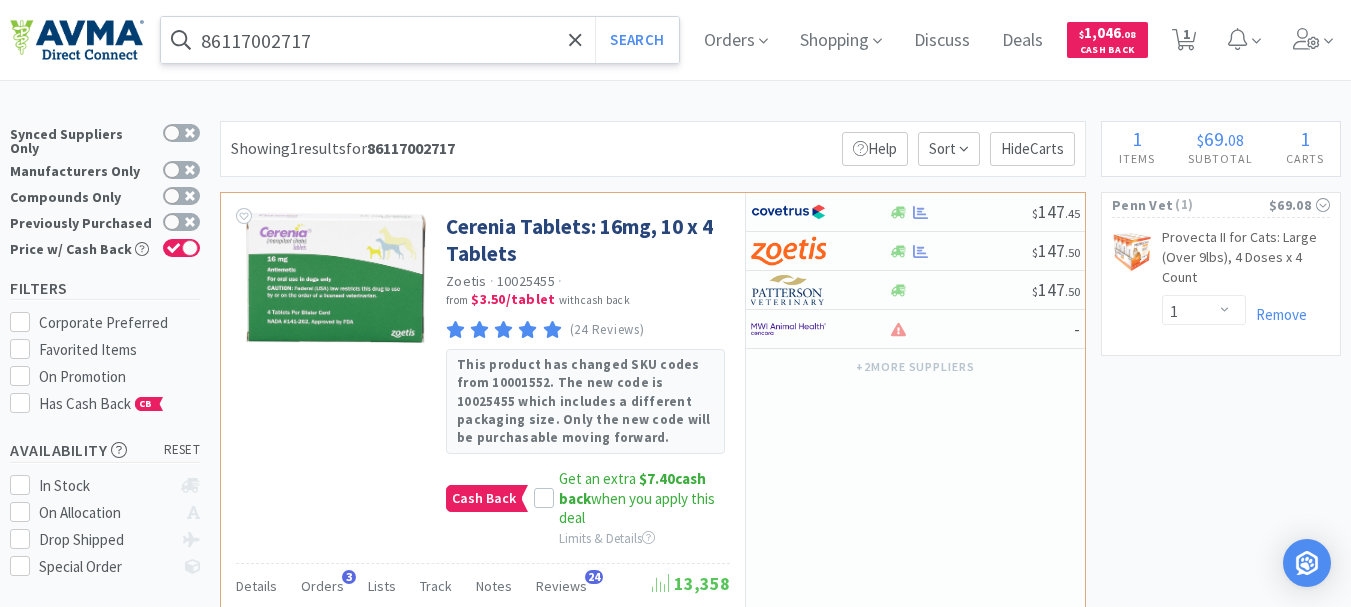 click on "86117002717" at bounding box center (420, 40) 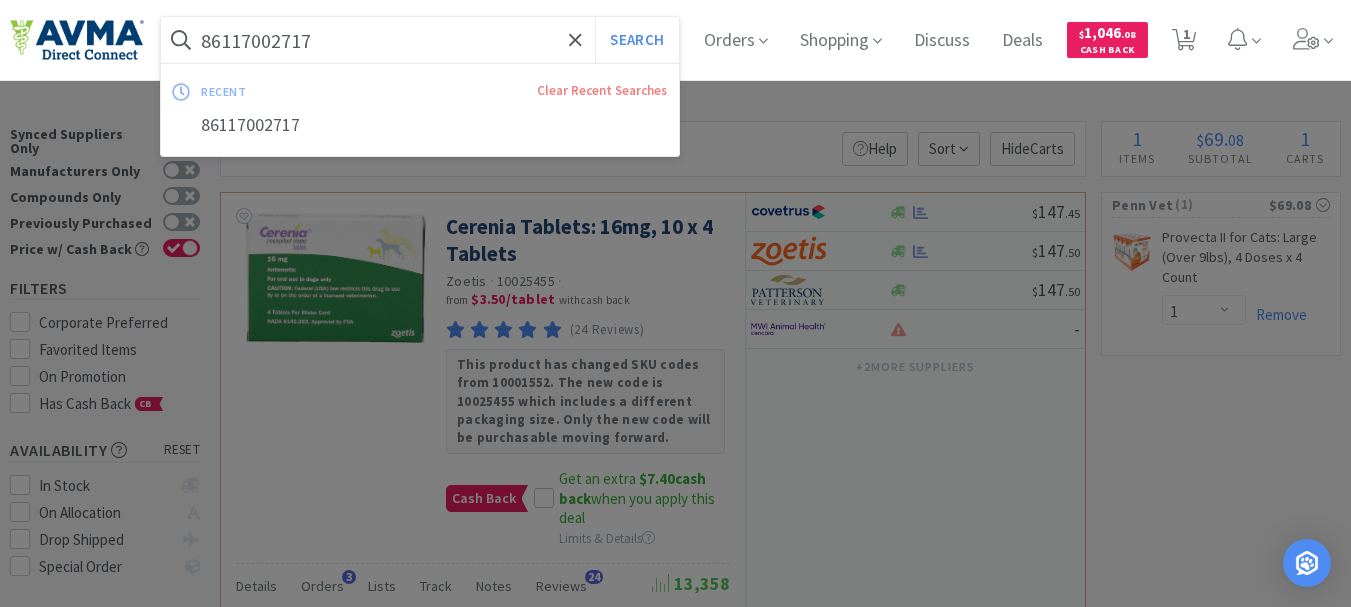 paste on "EME0-0660" 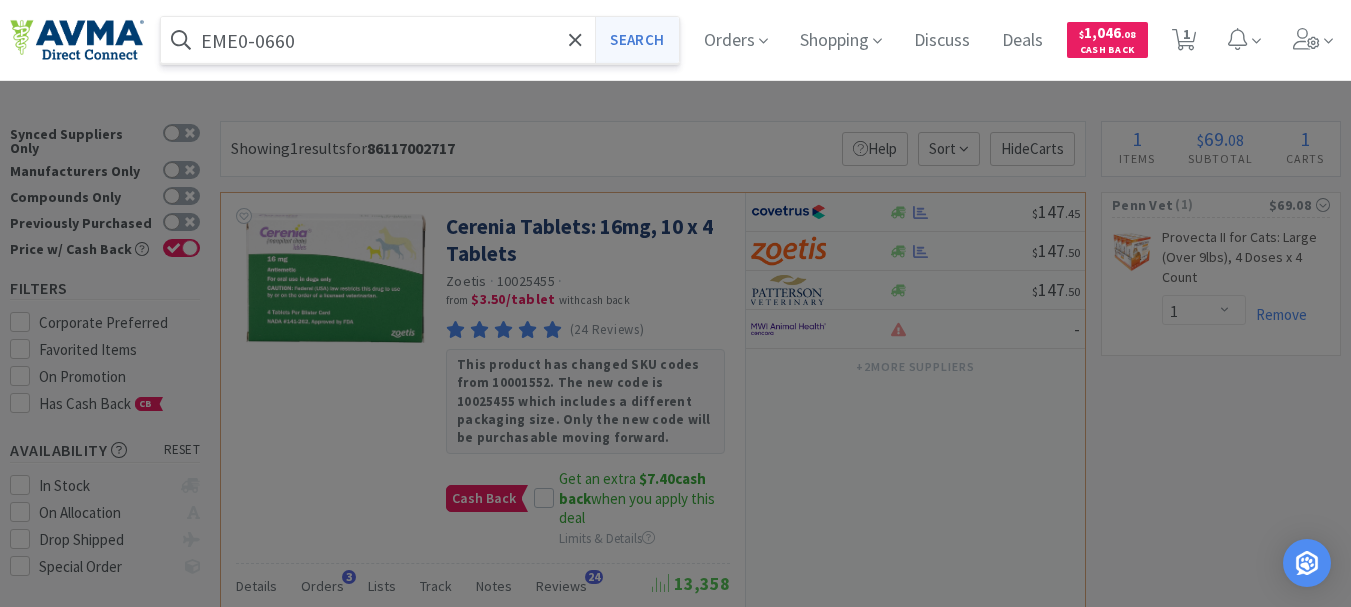 type on "EME0-0660" 